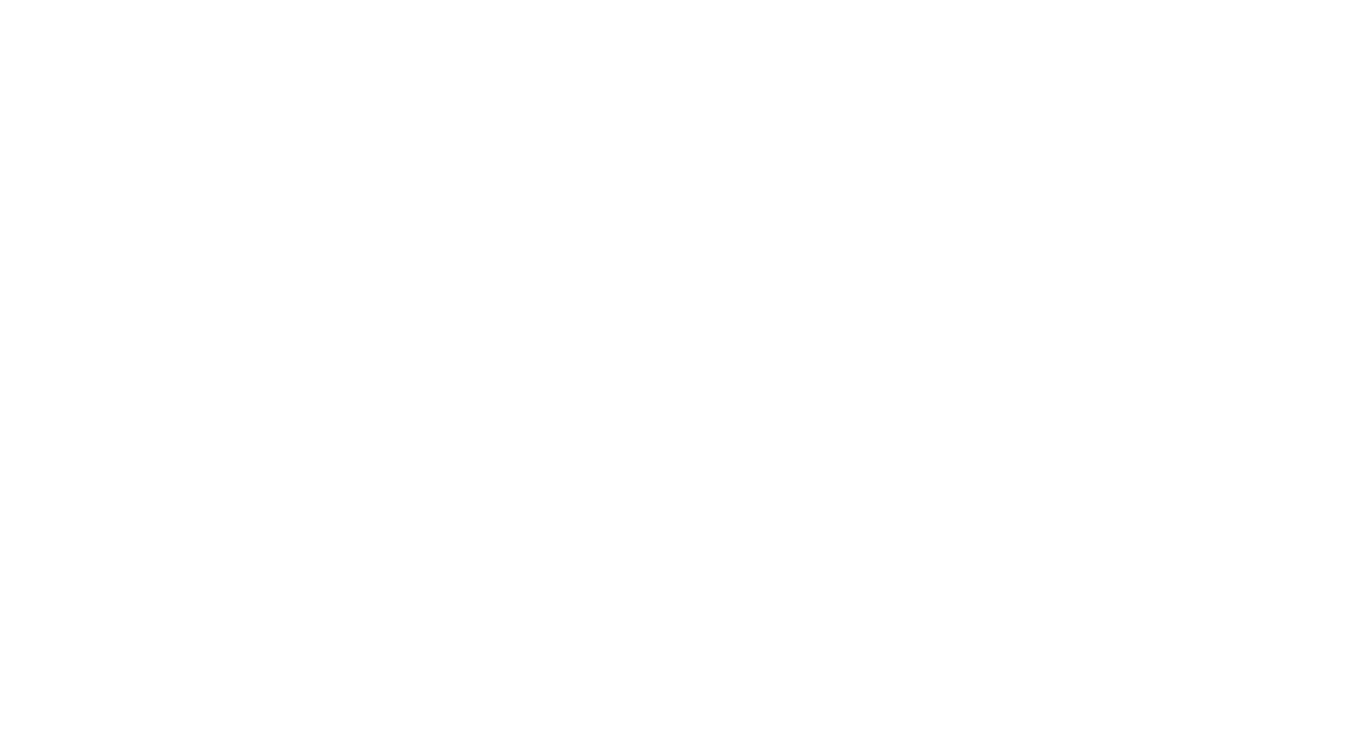scroll, scrollTop: 0, scrollLeft: 0, axis: both 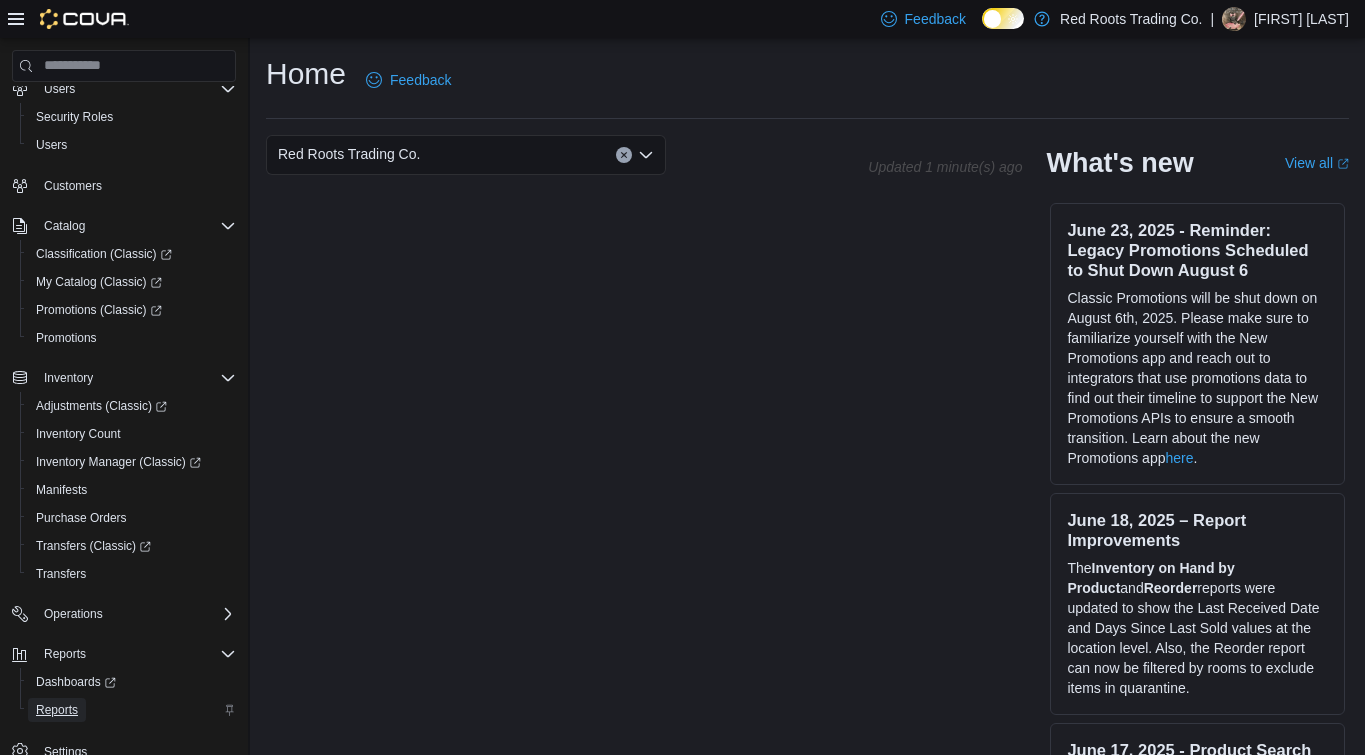 click on "Reports" at bounding box center [57, 710] 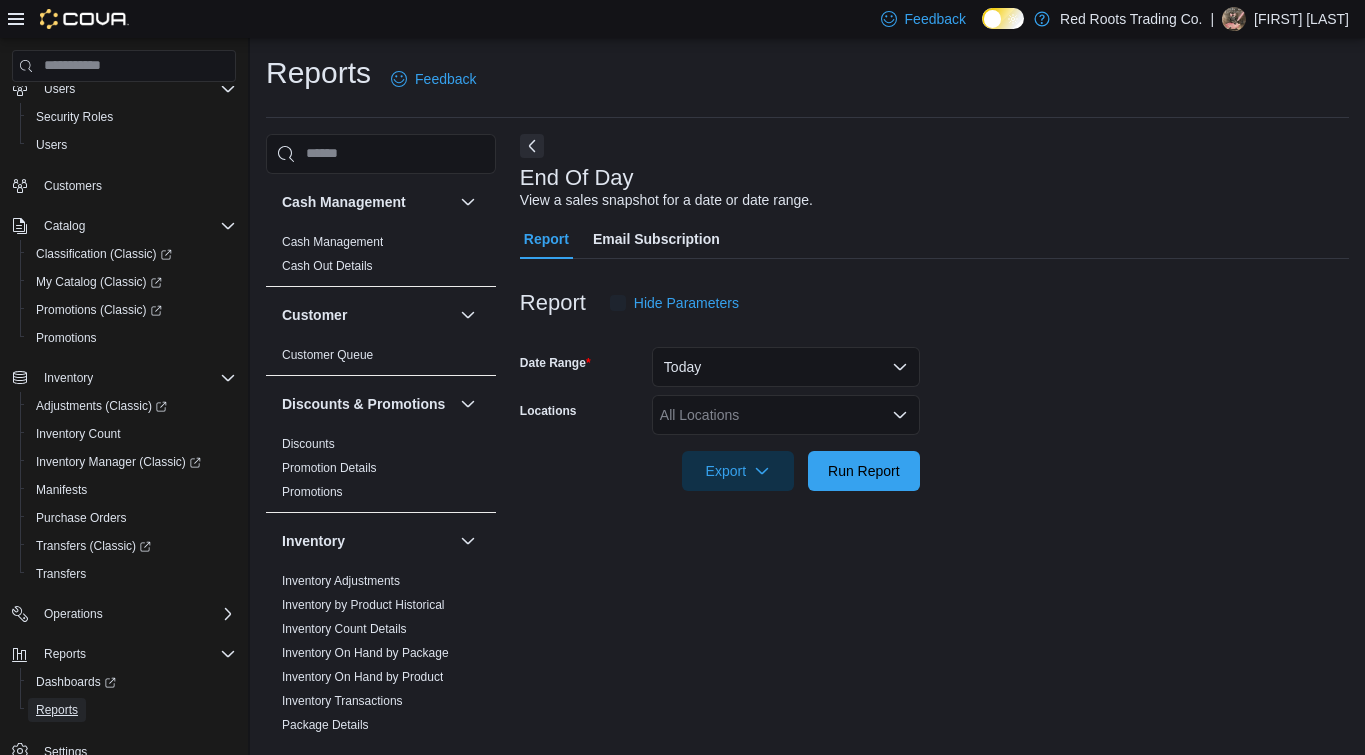 scroll, scrollTop: 2, scrollLeft: 0, axis: vertical 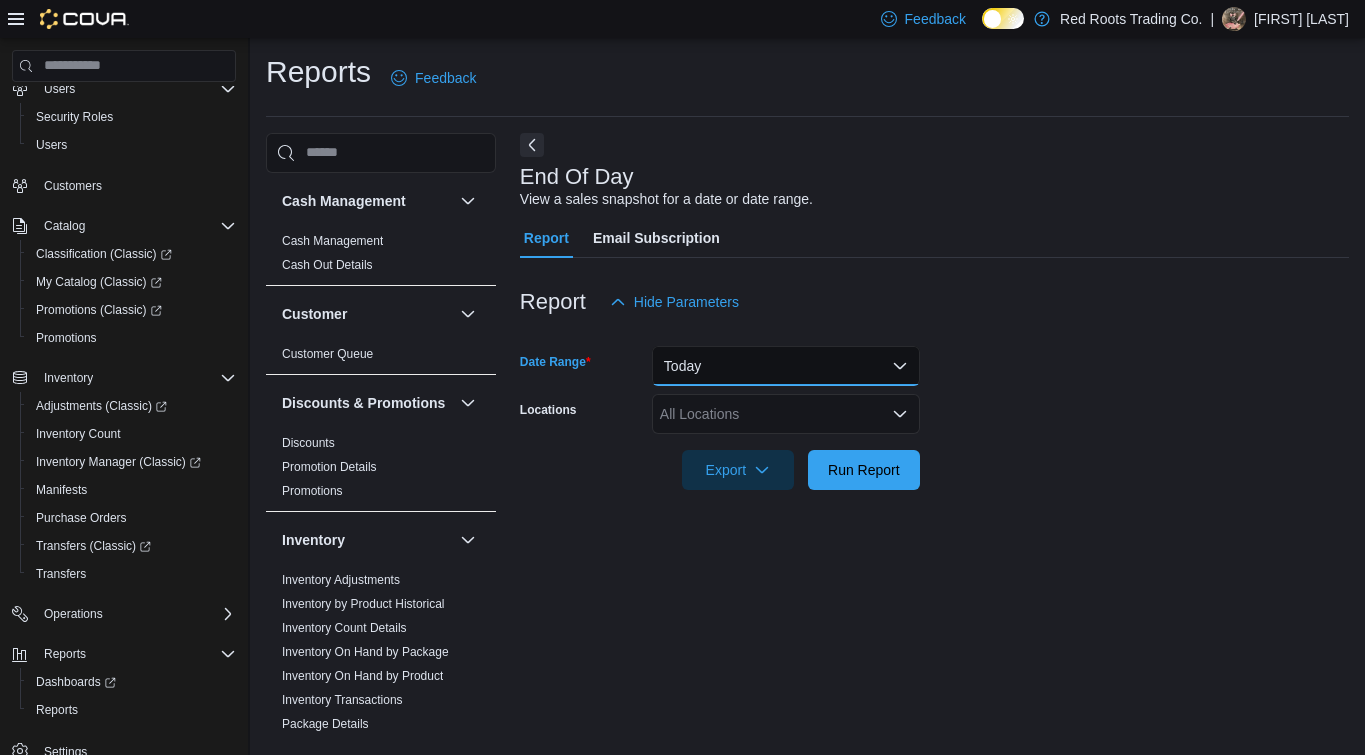 click on "Today" at bounding box center [786, 366] 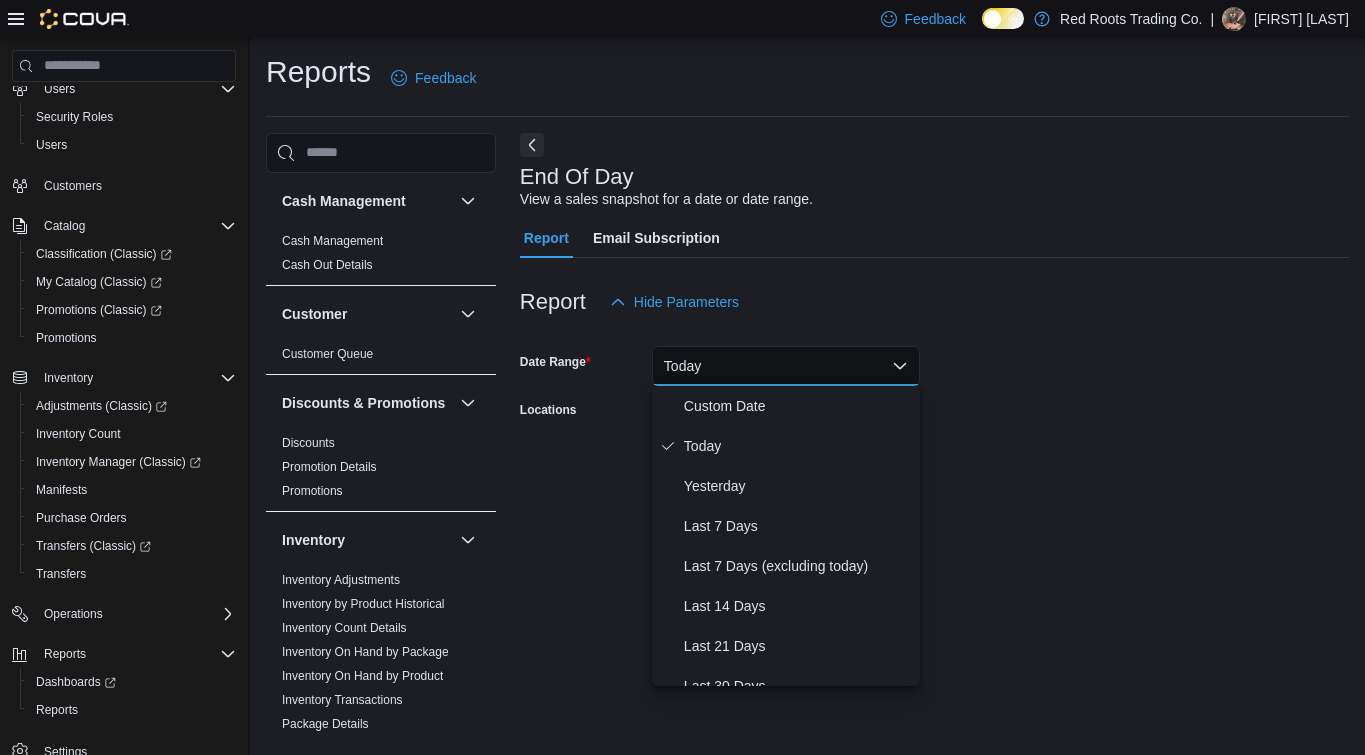 click on "Date Range Today Locations All Locations Export  Run Report" at bounding box center [934, 406] 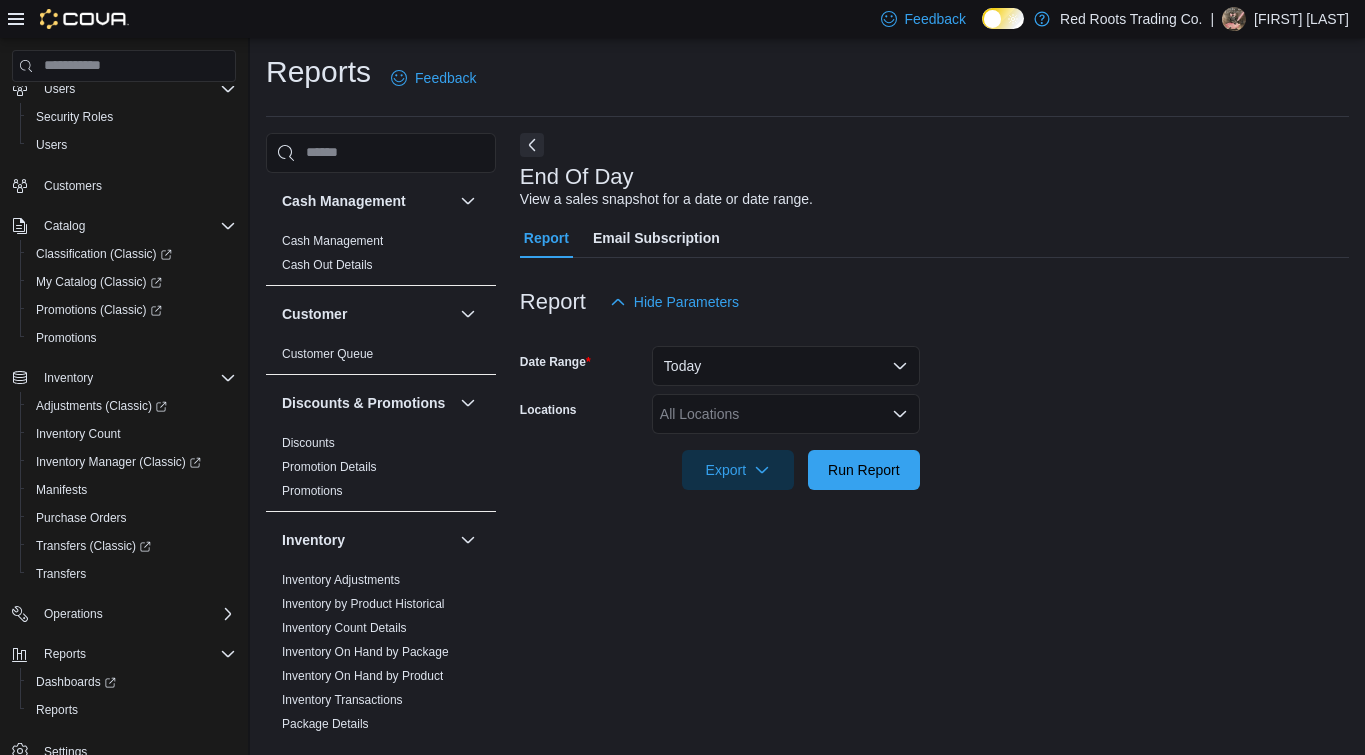 click on "All Locations" at bounding box center [786, 414] 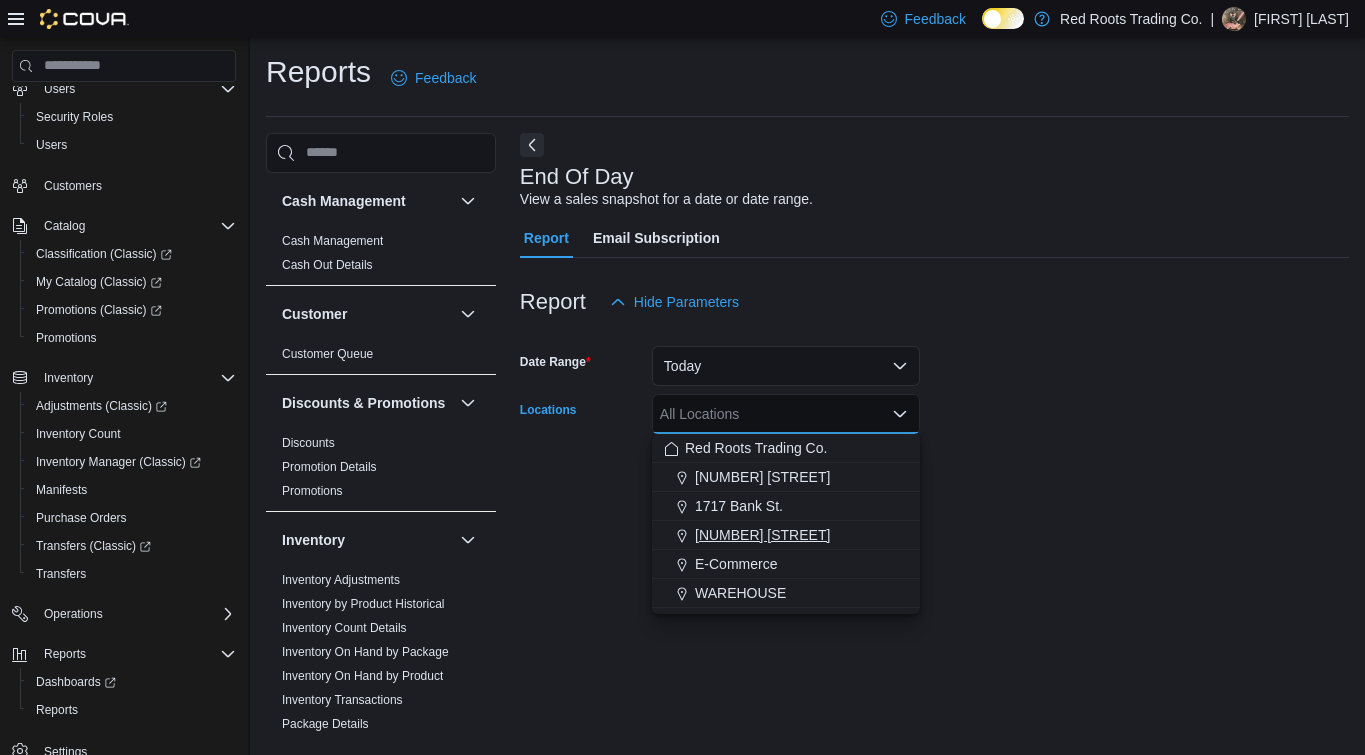 click on "[NUMBER] [STREET]" at bounding box center (762, 535) 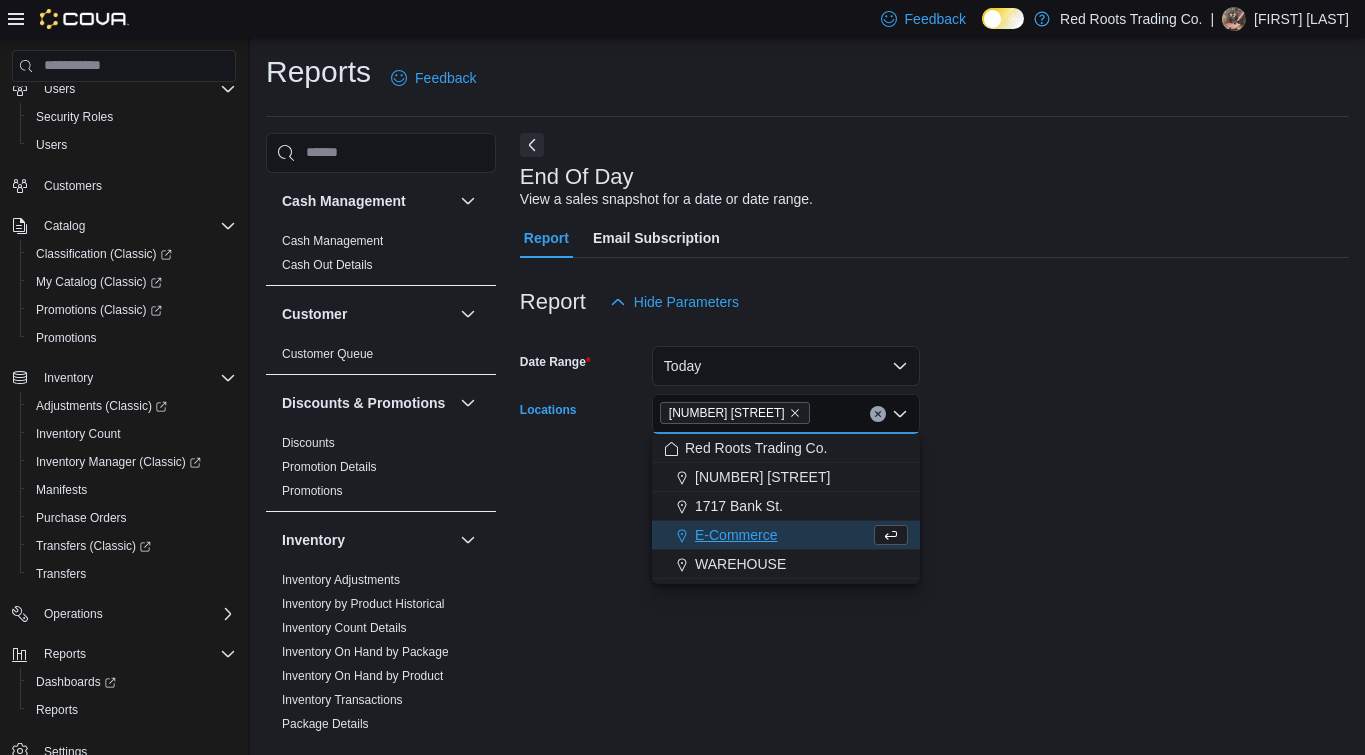 click at bounding box center [934, 502] 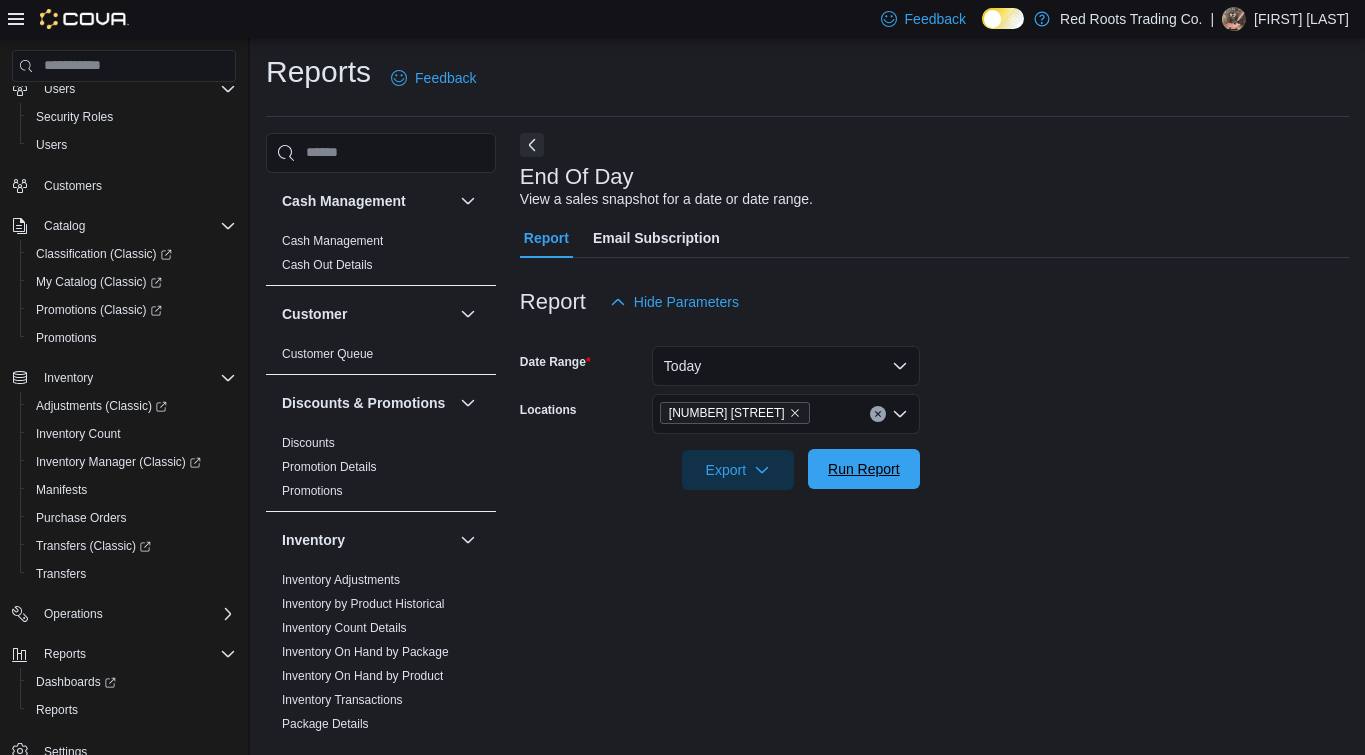 click on "Run Report" at bounding box center (864, 469) 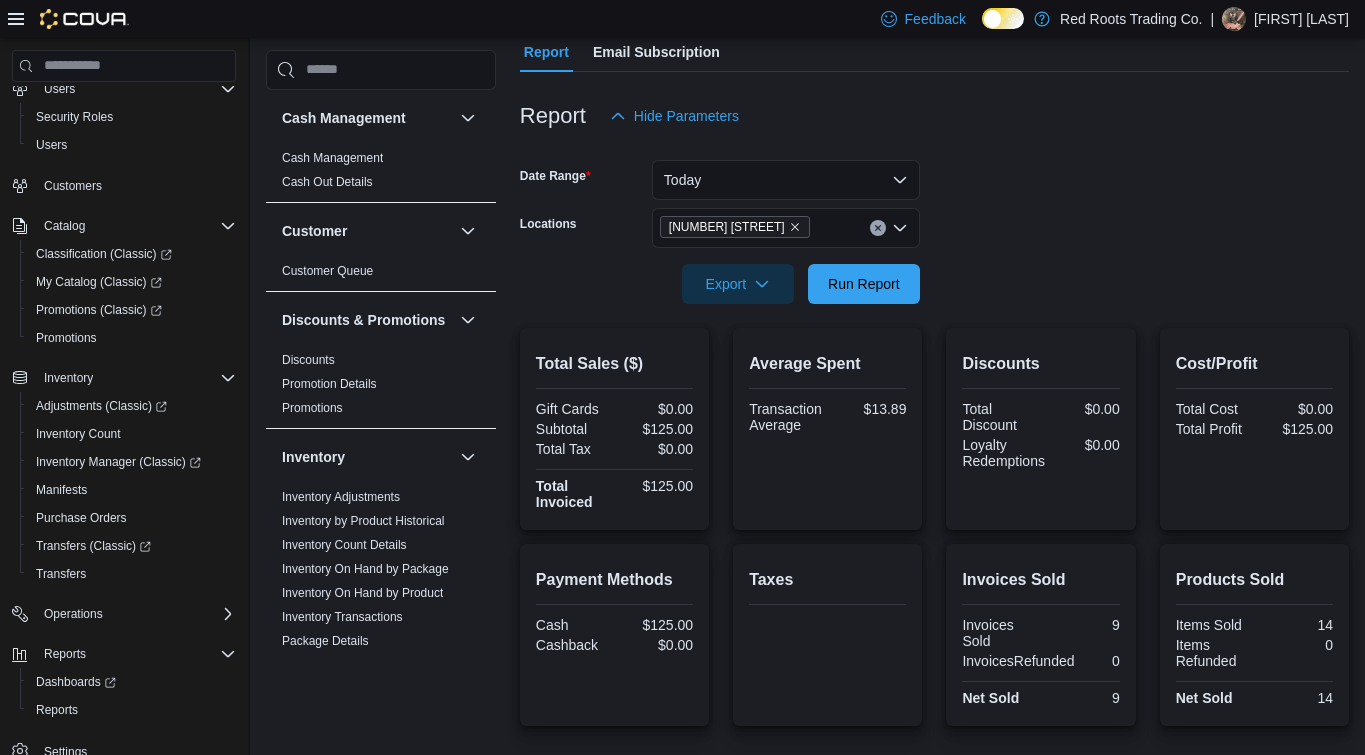 scroll, scrollTop: 0, scrollLeft: 0, axis: both 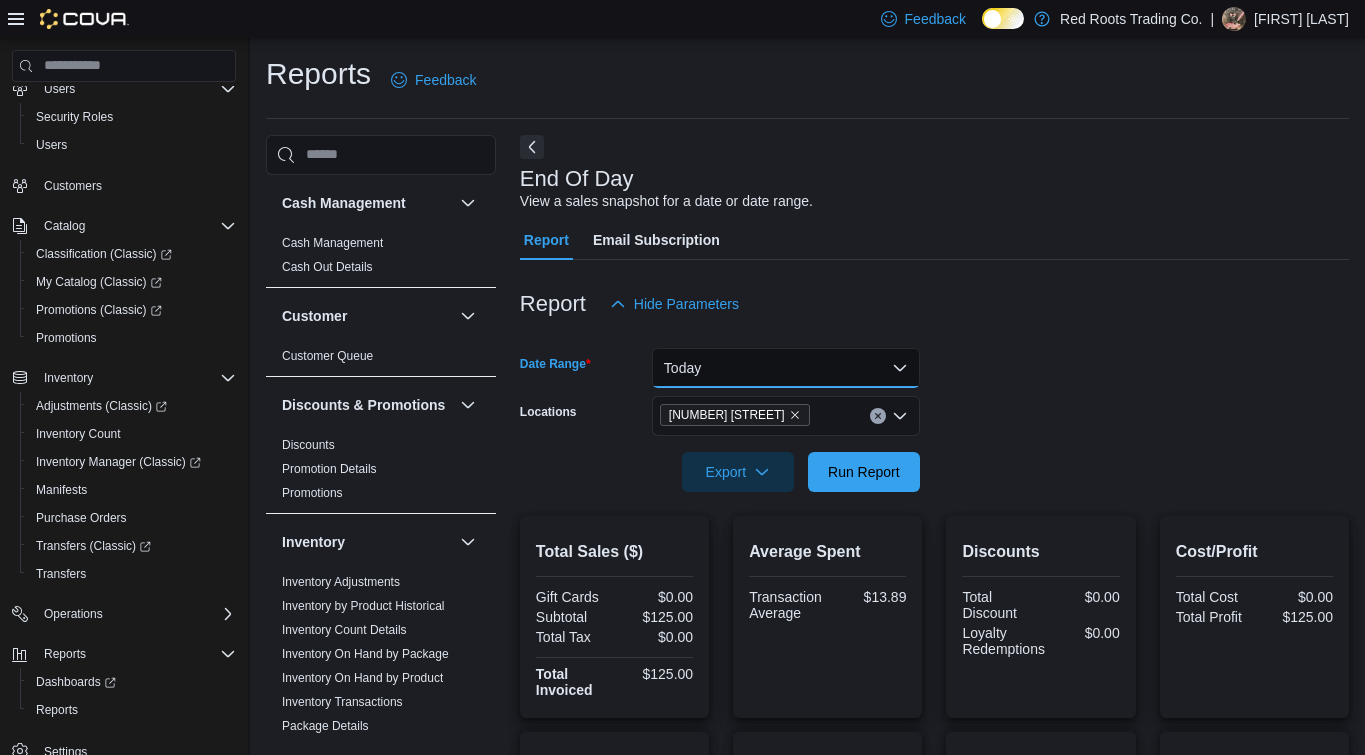 click on "Today" at bounding box center [786, 368] 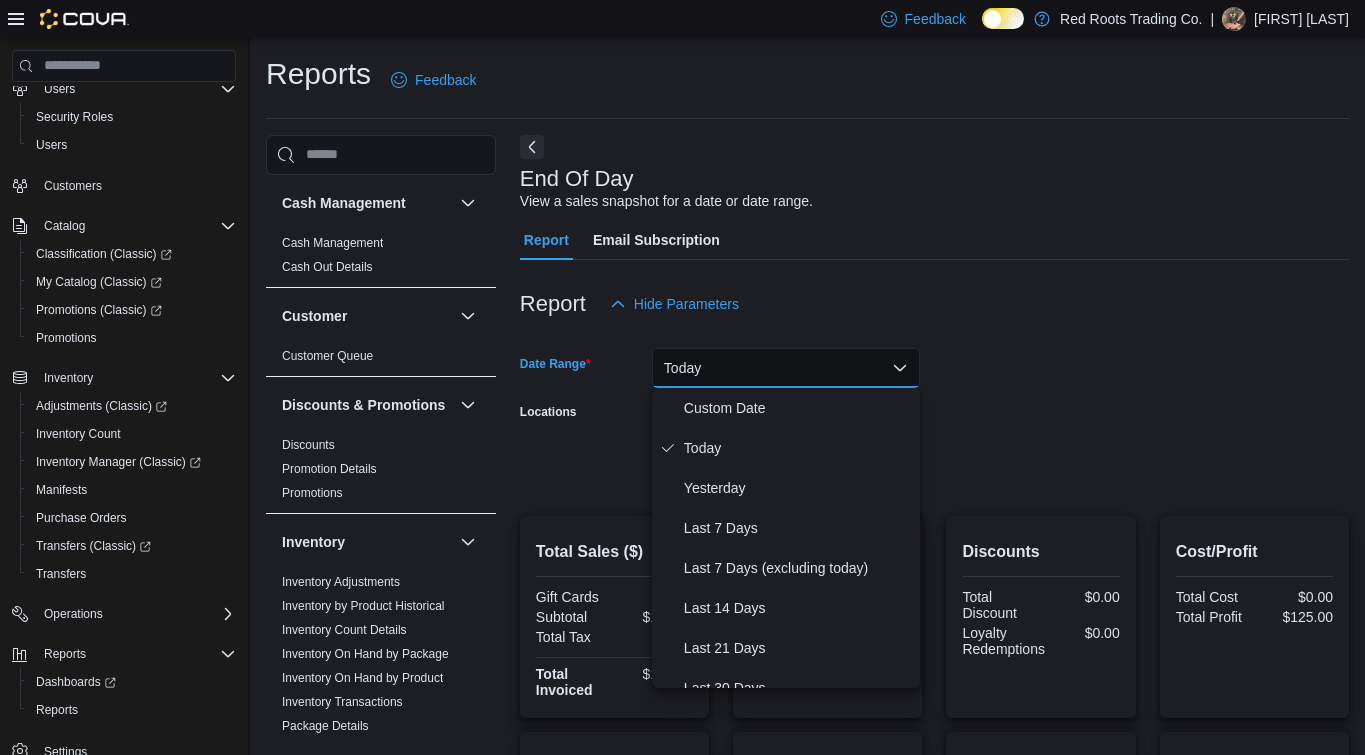 click on "Today" at bounding box center [786, 368] 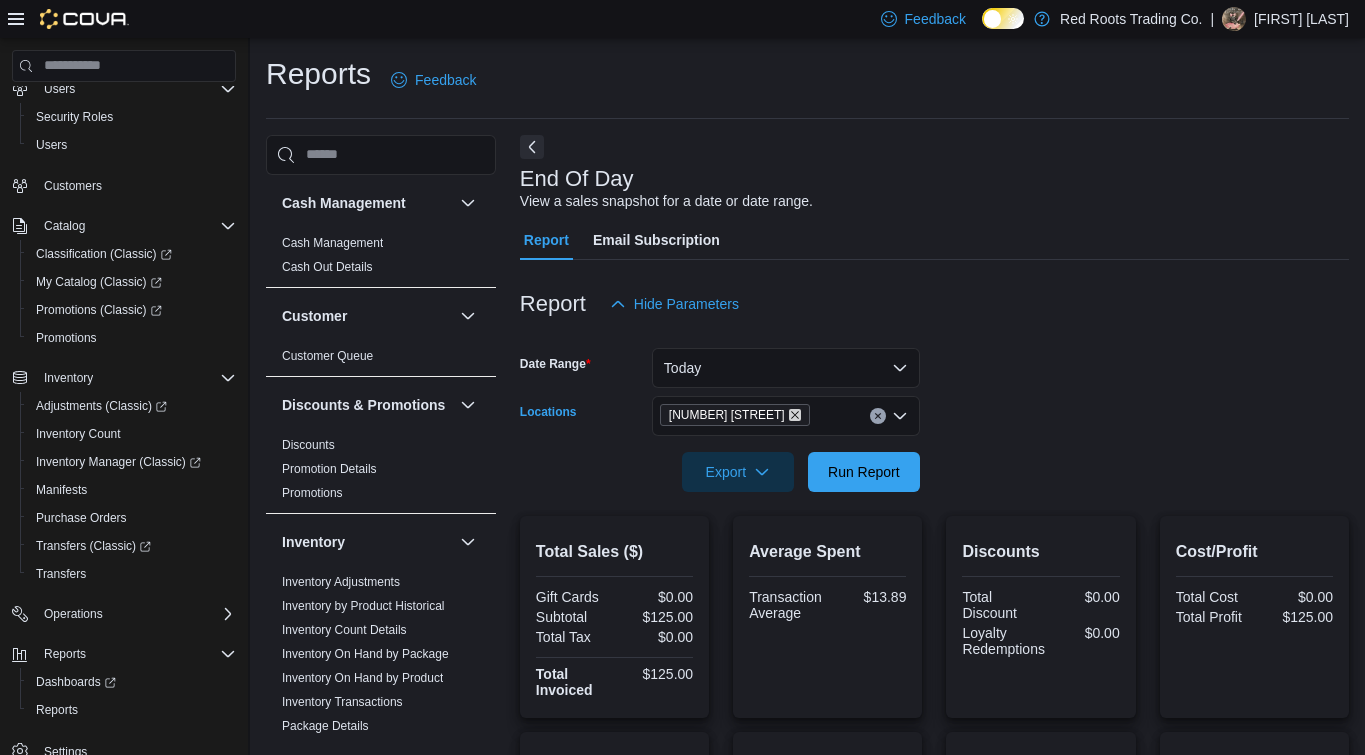 click 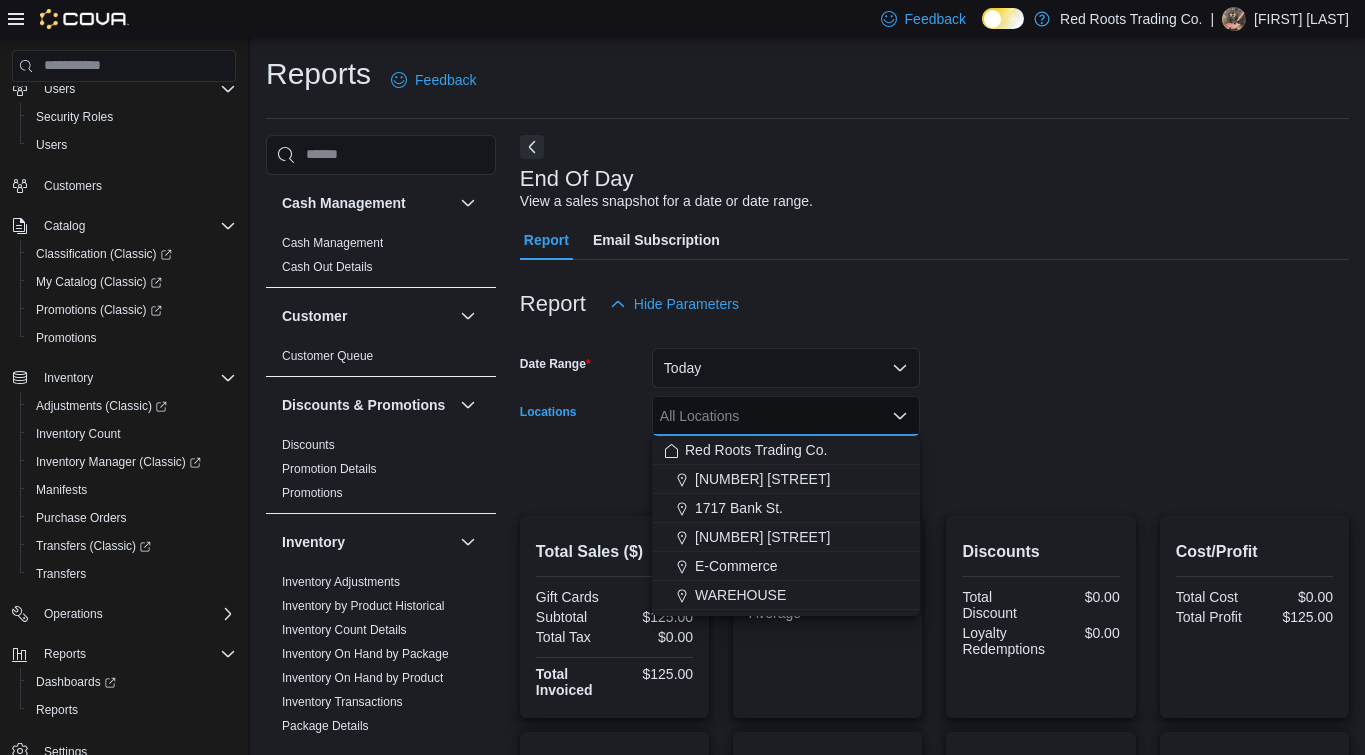 click on "All Locations Combo box. Selected. Combo box input. All Locations. Type some text or, to display a list of choices, press Down Arrow. To exit the list of choices, press Escape." at bounding box center (786, 416) 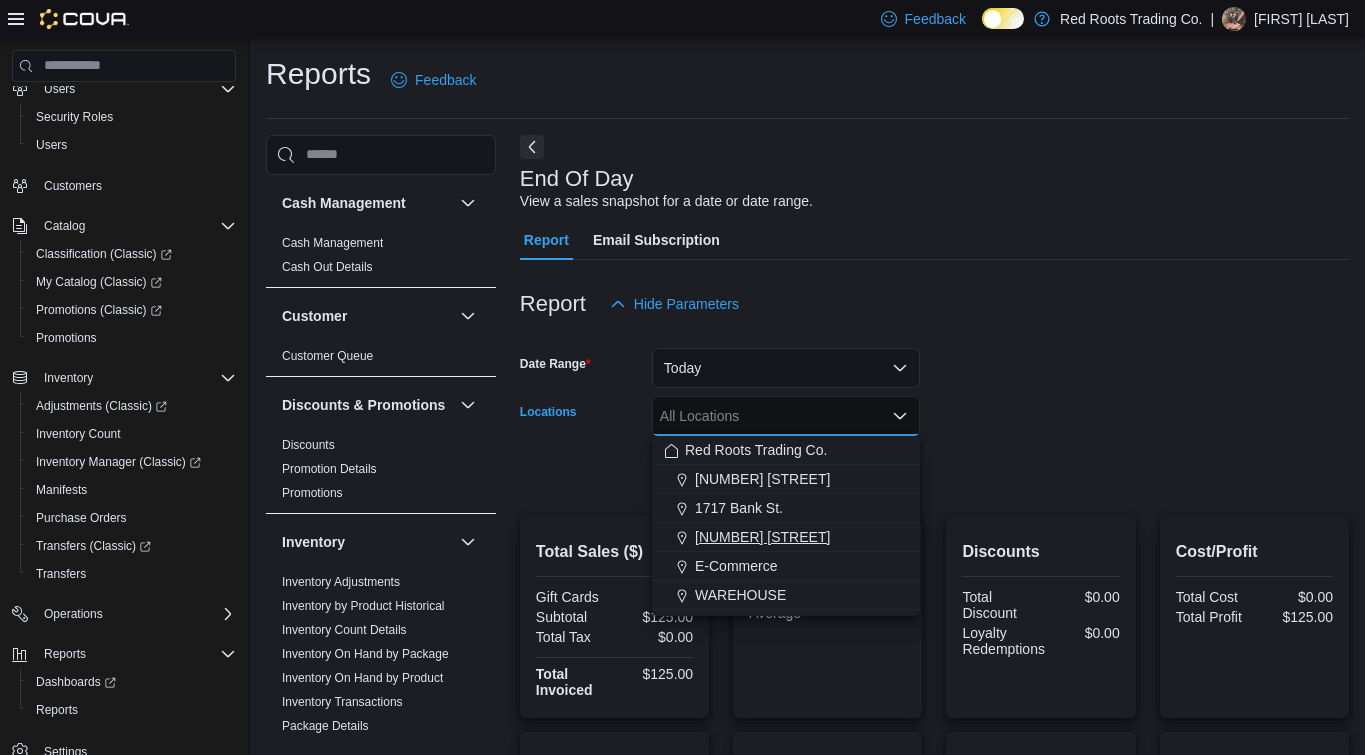 click on "[NUMBER] [STREET]" at bounding box center [762, 537] 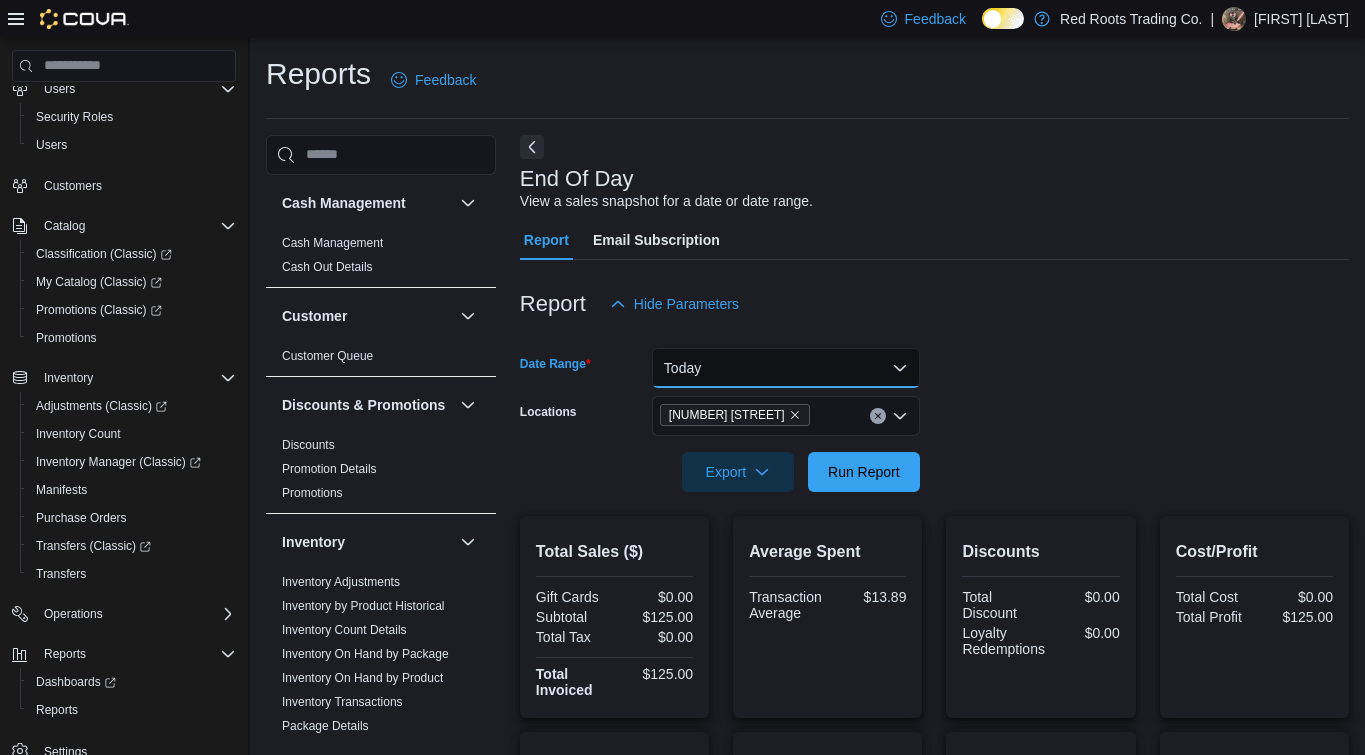 click on "Today" at bounding box center (786, 368) 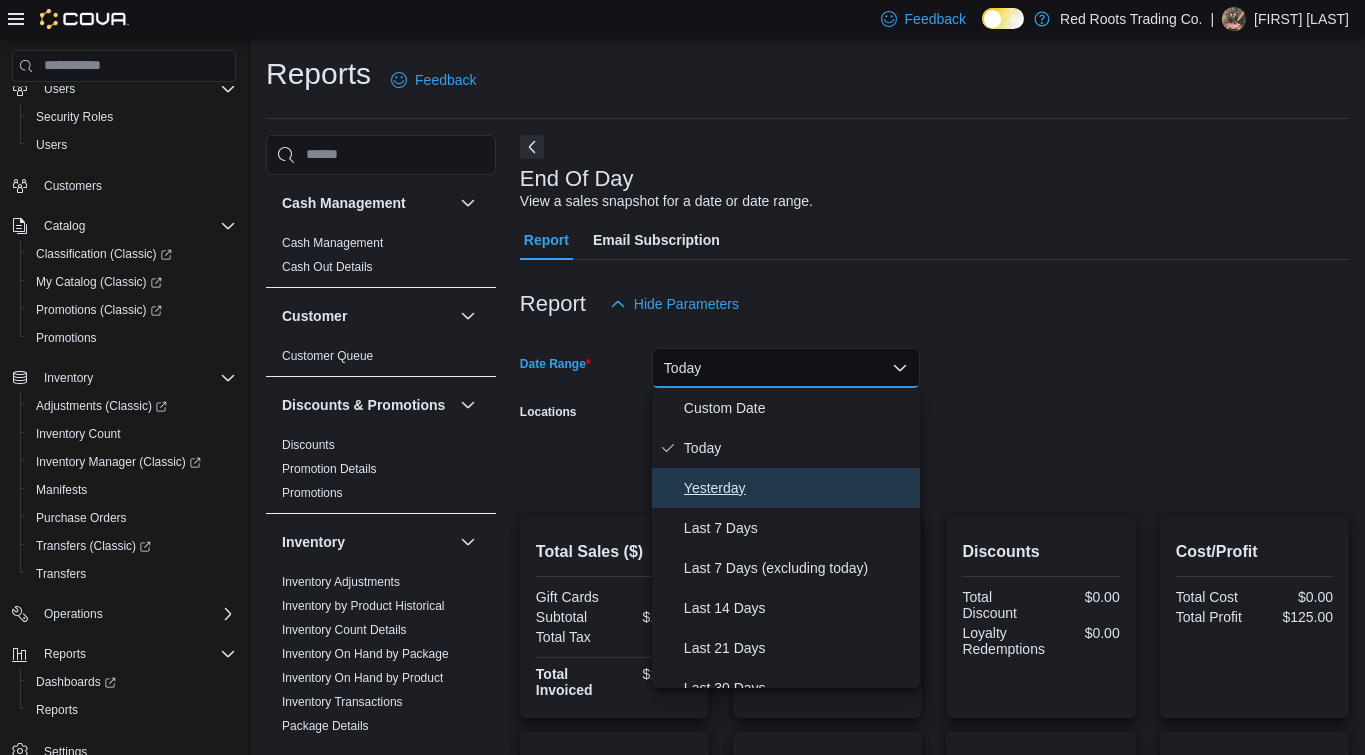 click on "Yesterday" at bounding box center (798, 488) 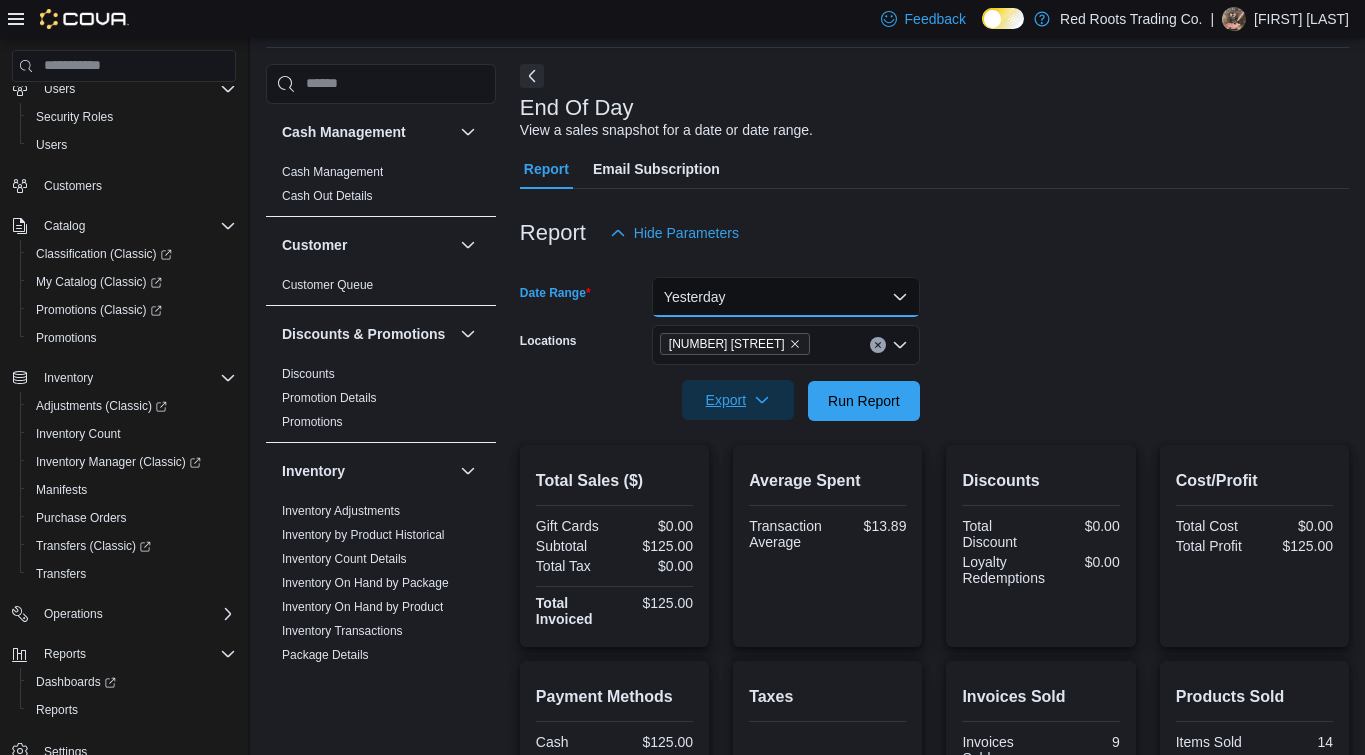 scroll, scrollTop: 72, scrollLeft: 0, axis: vertical 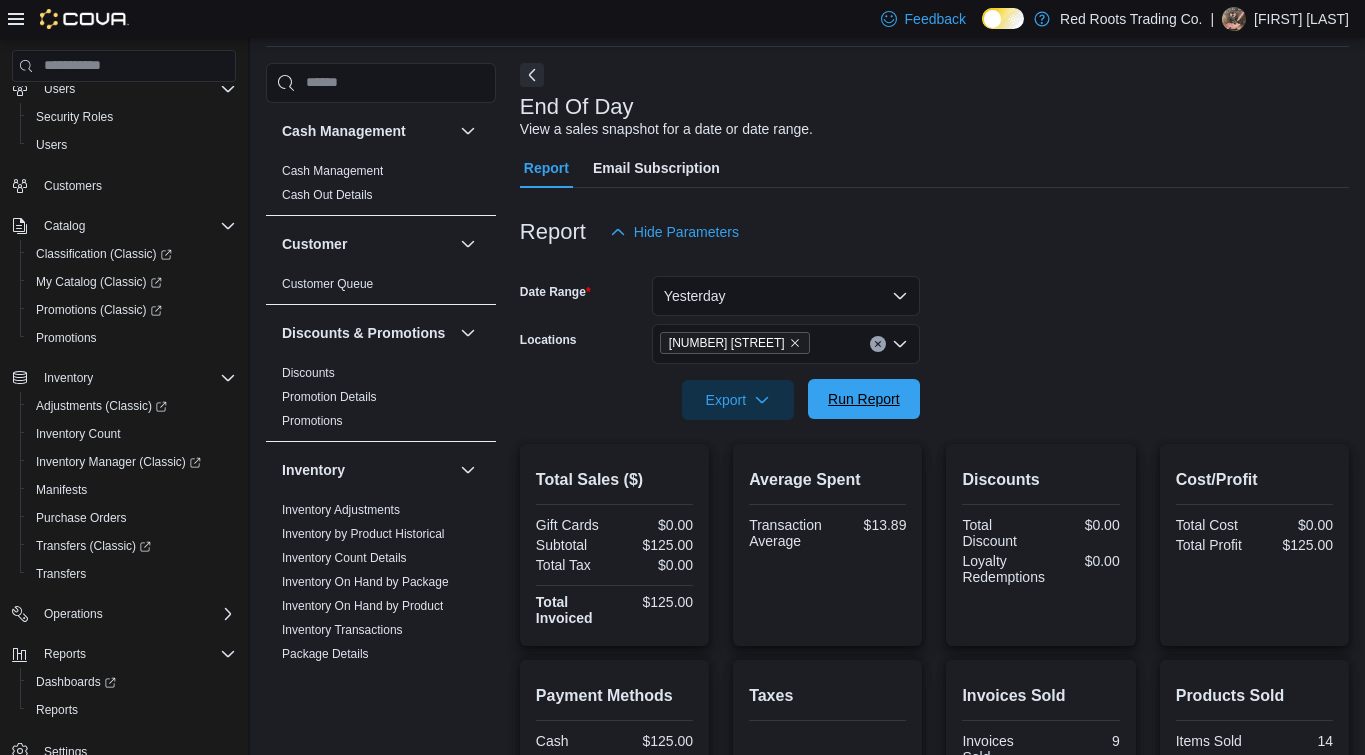 click on "Run Report" at bounding box center [864, 399] 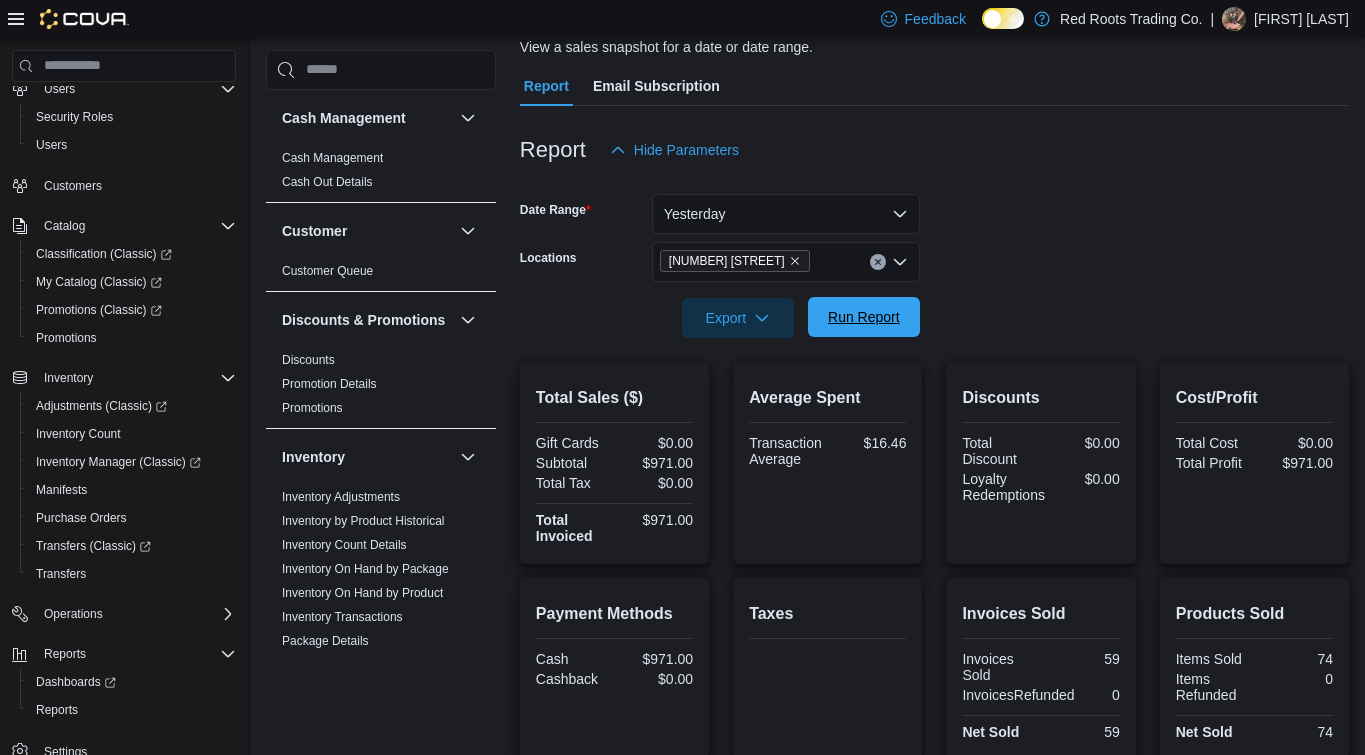 scroll, scrollTop: 0, scrollLeft: 0, axis: both 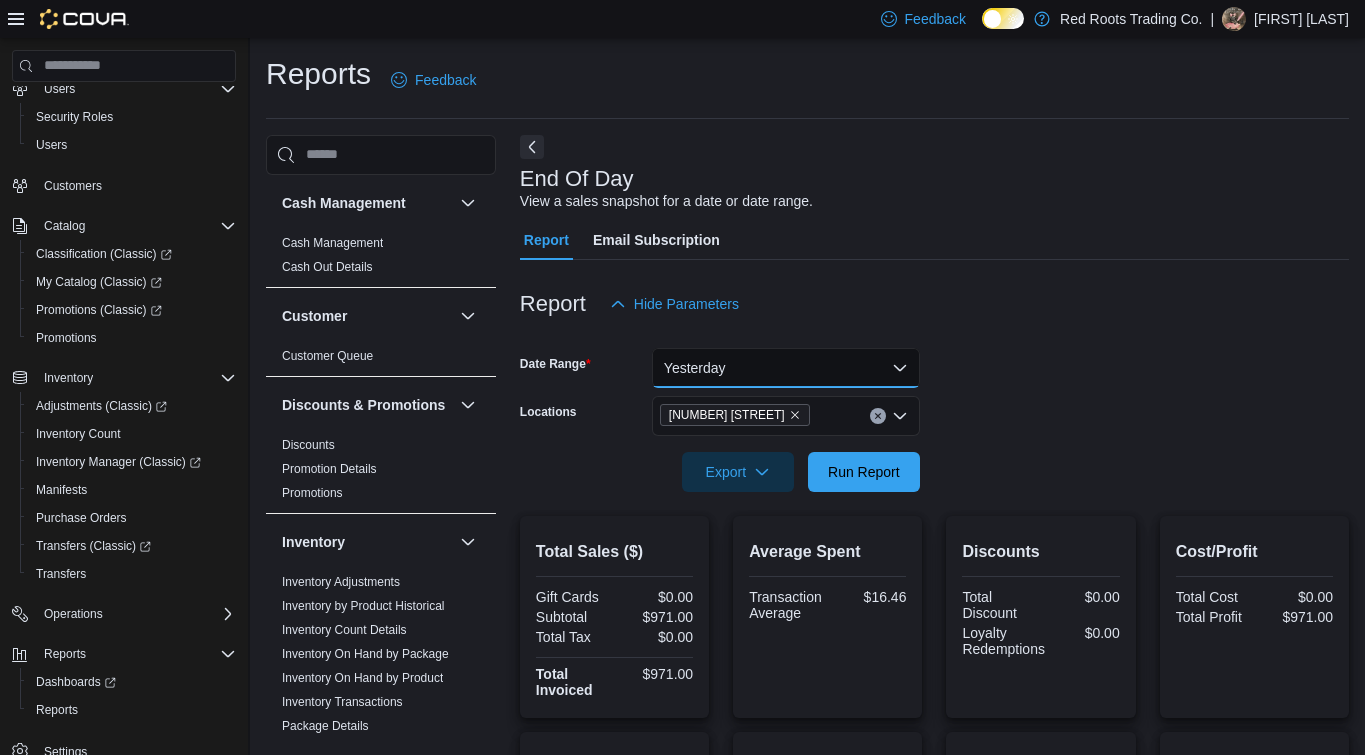 click on "Yesterday" at bounding box center [786, 368] 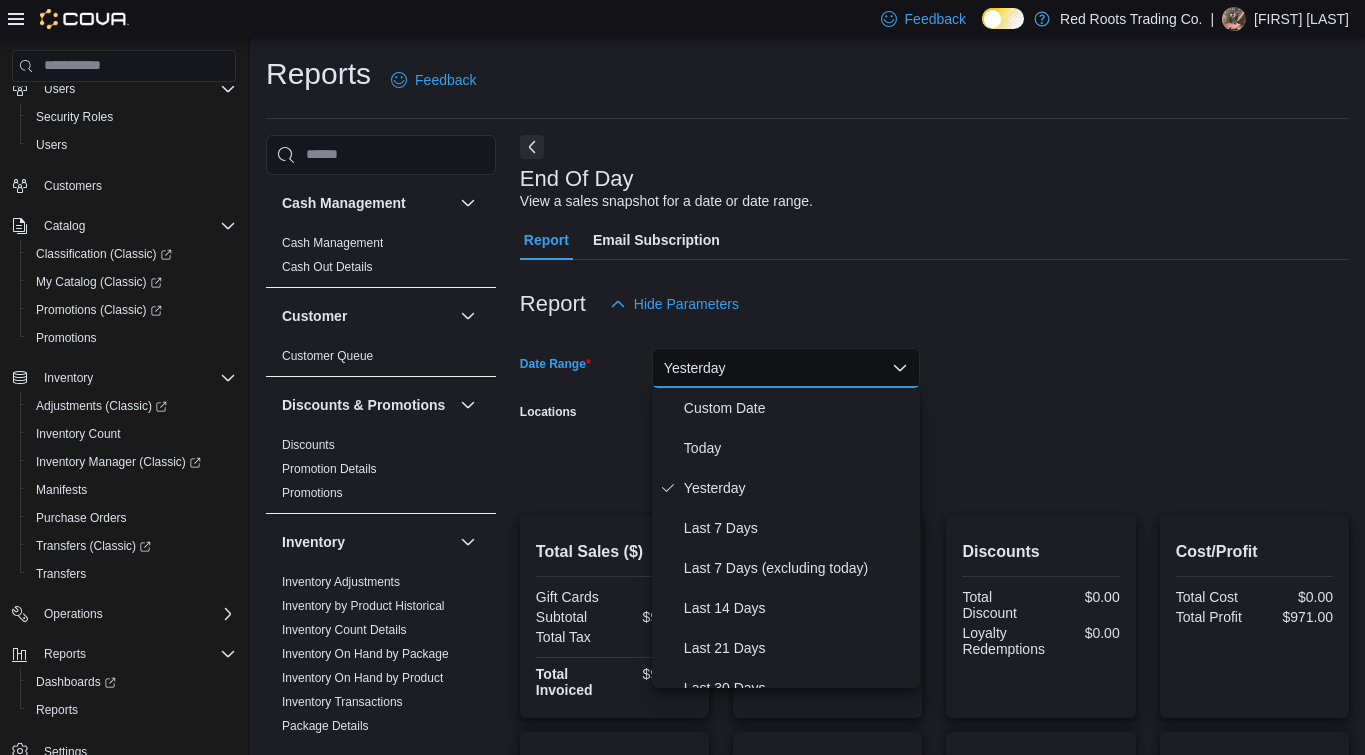 click on "Date Range Yesterday Locations [NUMBER] [STREET] Export  Run Report" at bounding box center (934, 408) 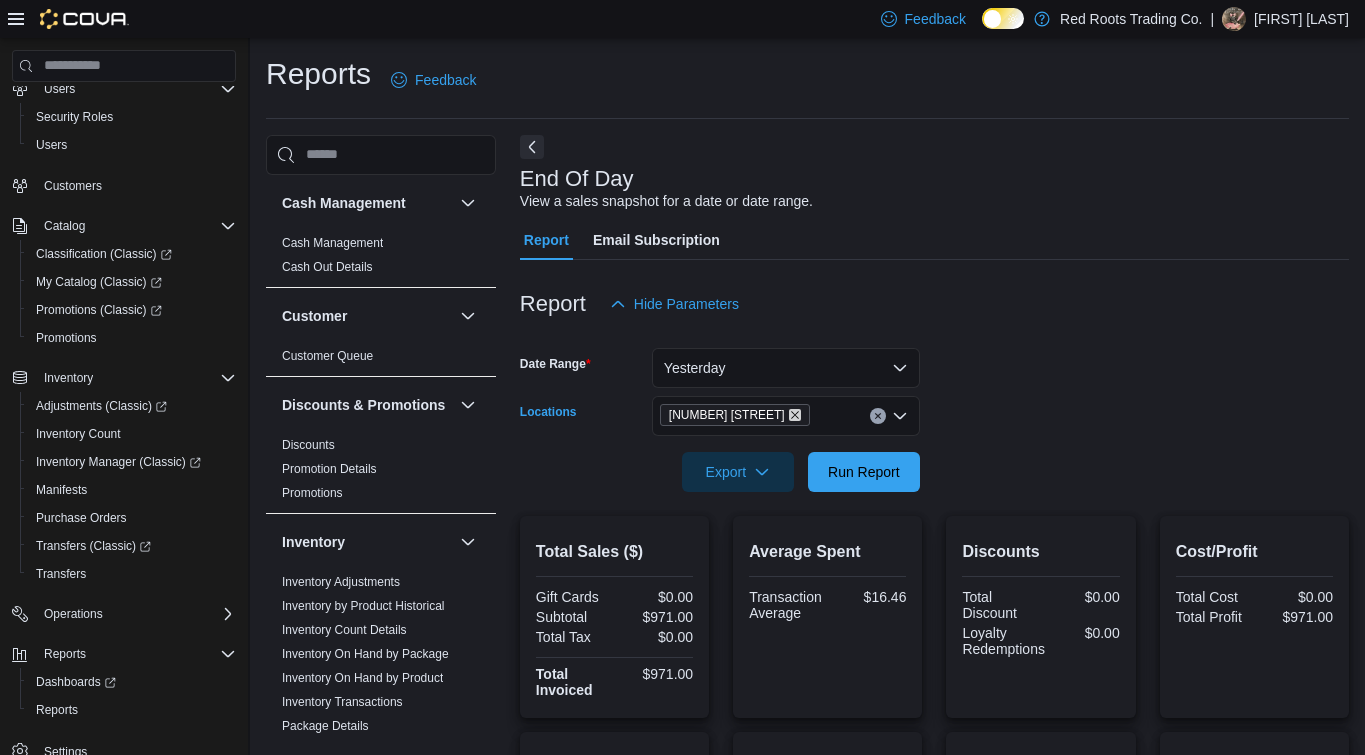 click 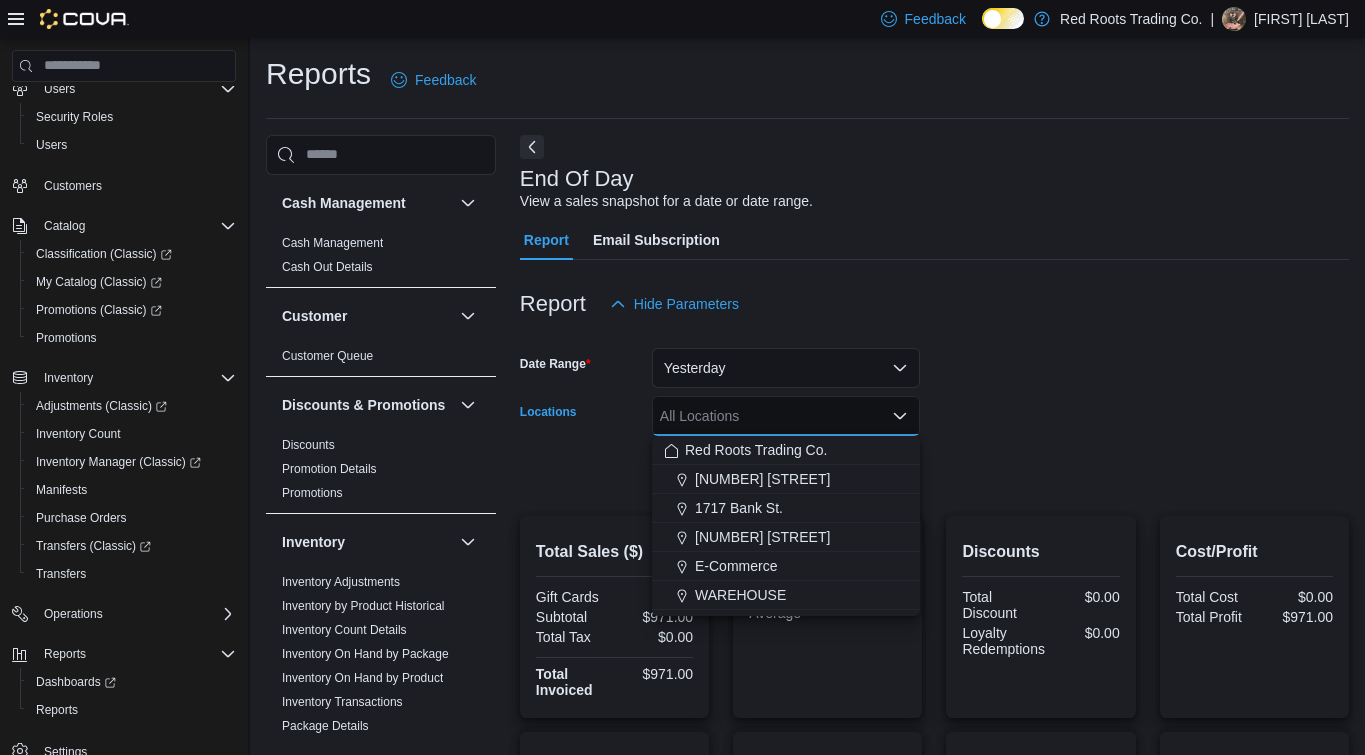click on "All Locations" at bounding box center [786, 416] 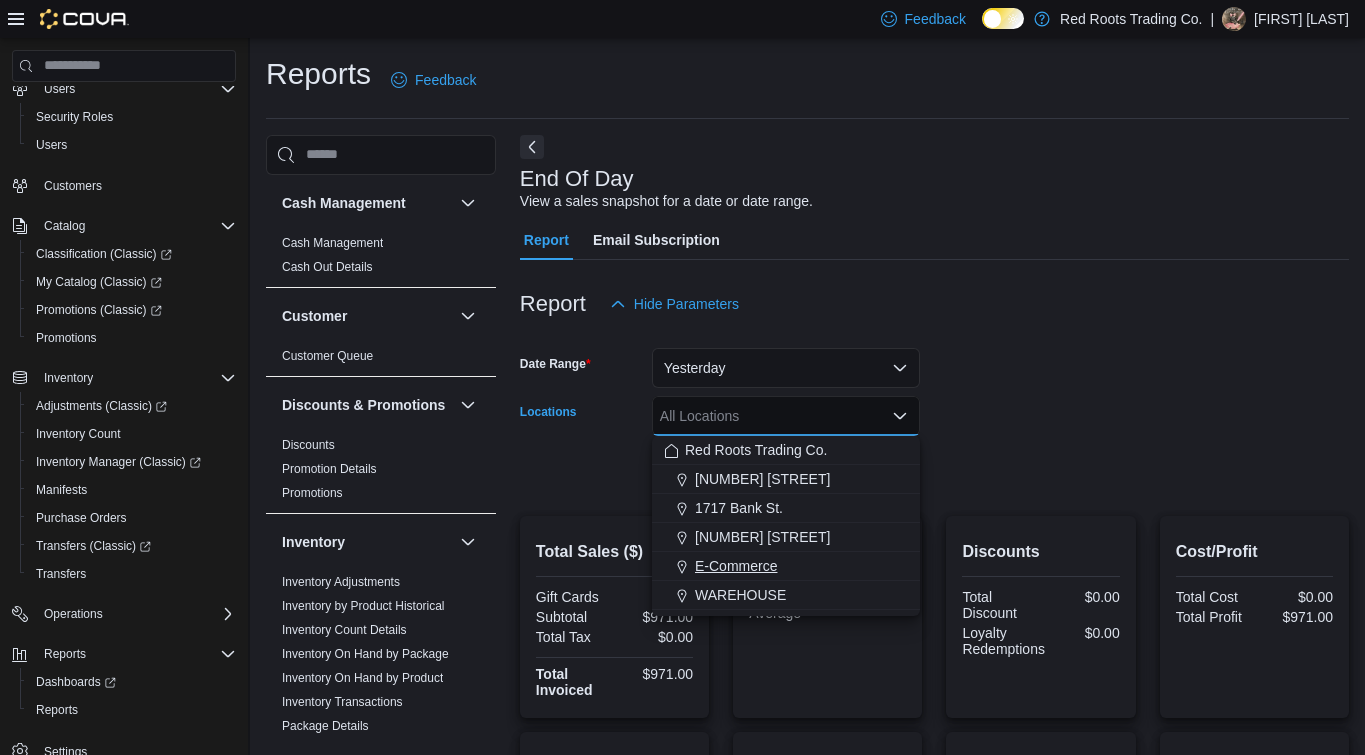 click on "E-Commerce" at bounding box center [736, 566] 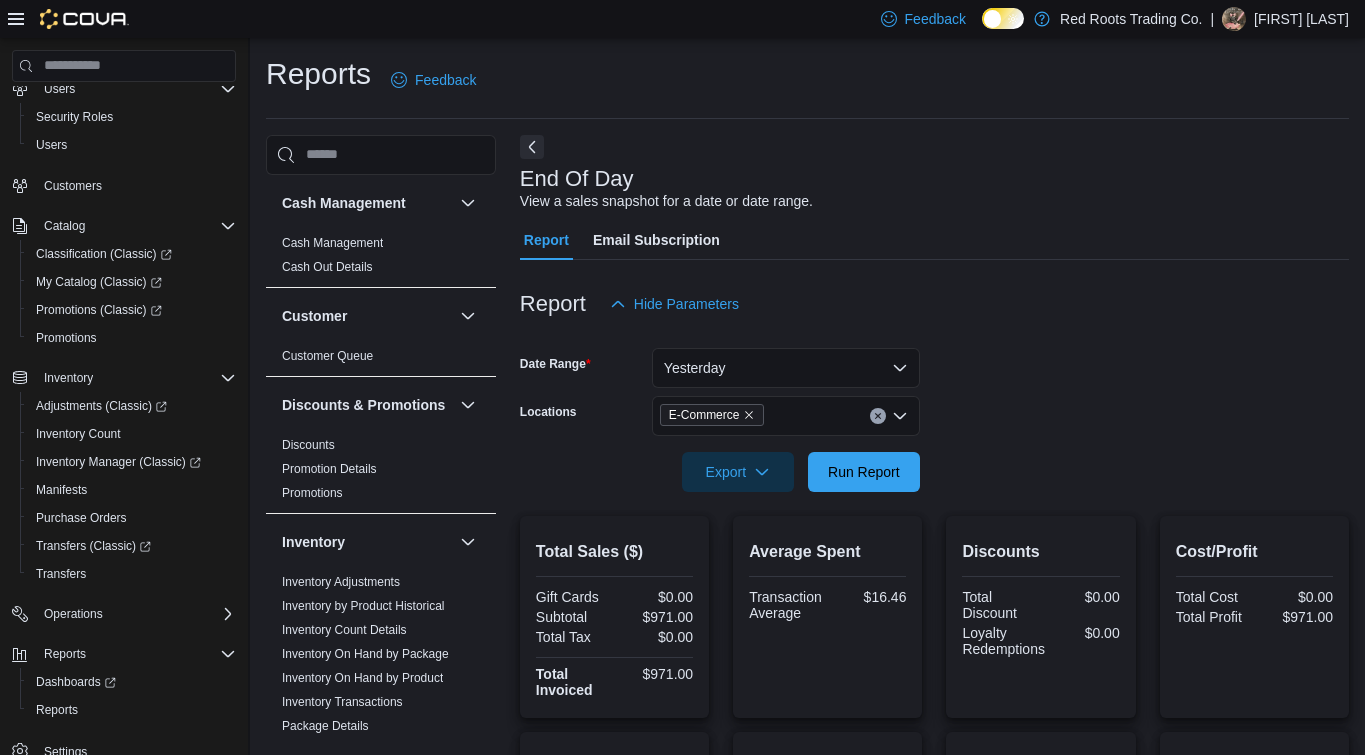 click on "Discounts Total Discount $0.00 Loyalty Redemptions $0.00" at bounding box center (1040, 617) 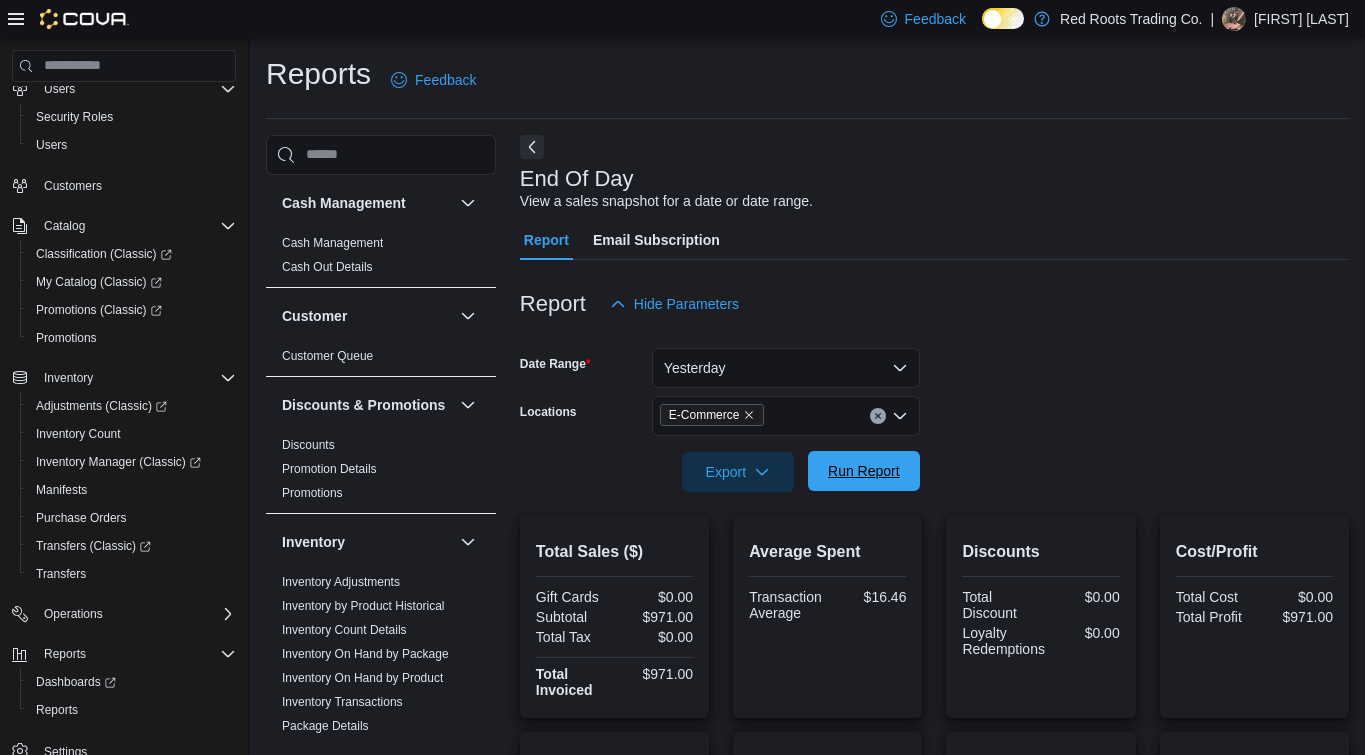 click on "Run Report" at bounding box center [864, 471] 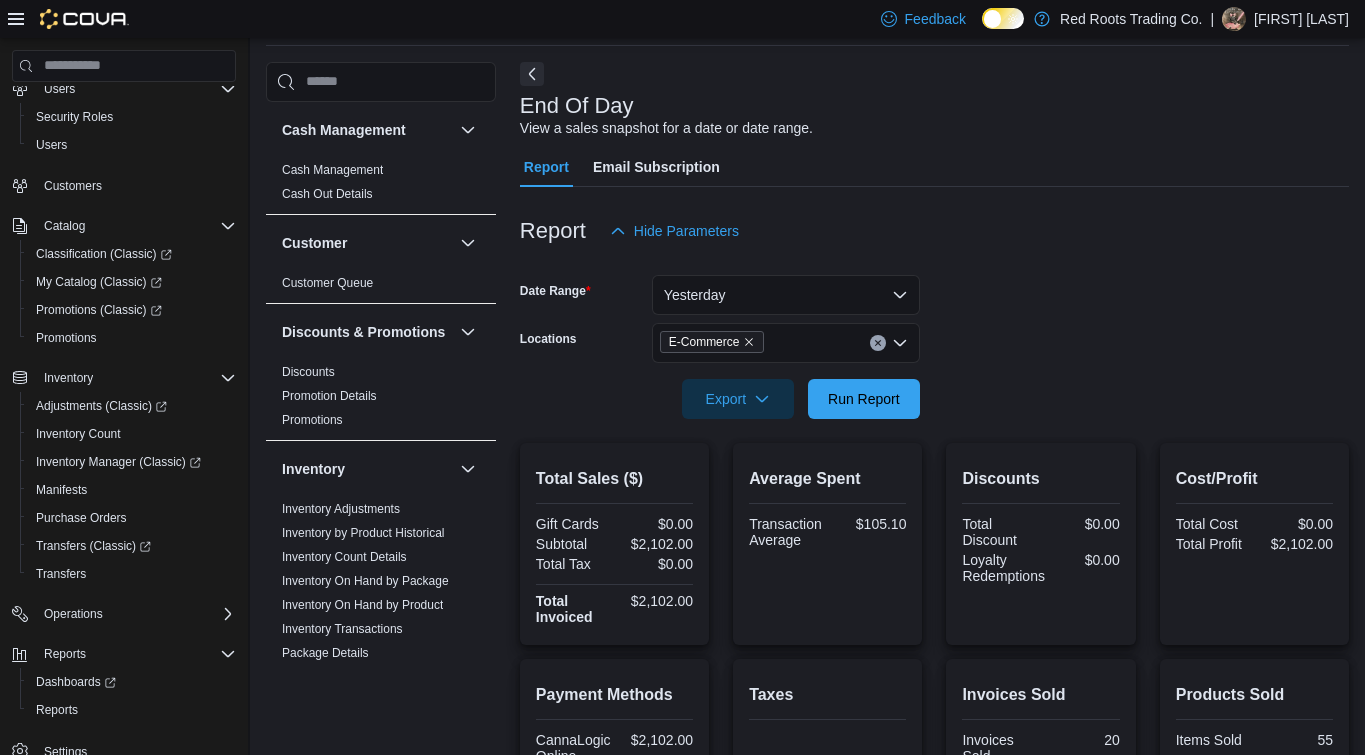 scroll, scrollTop: 0, scrollLeft: 0, axis: both 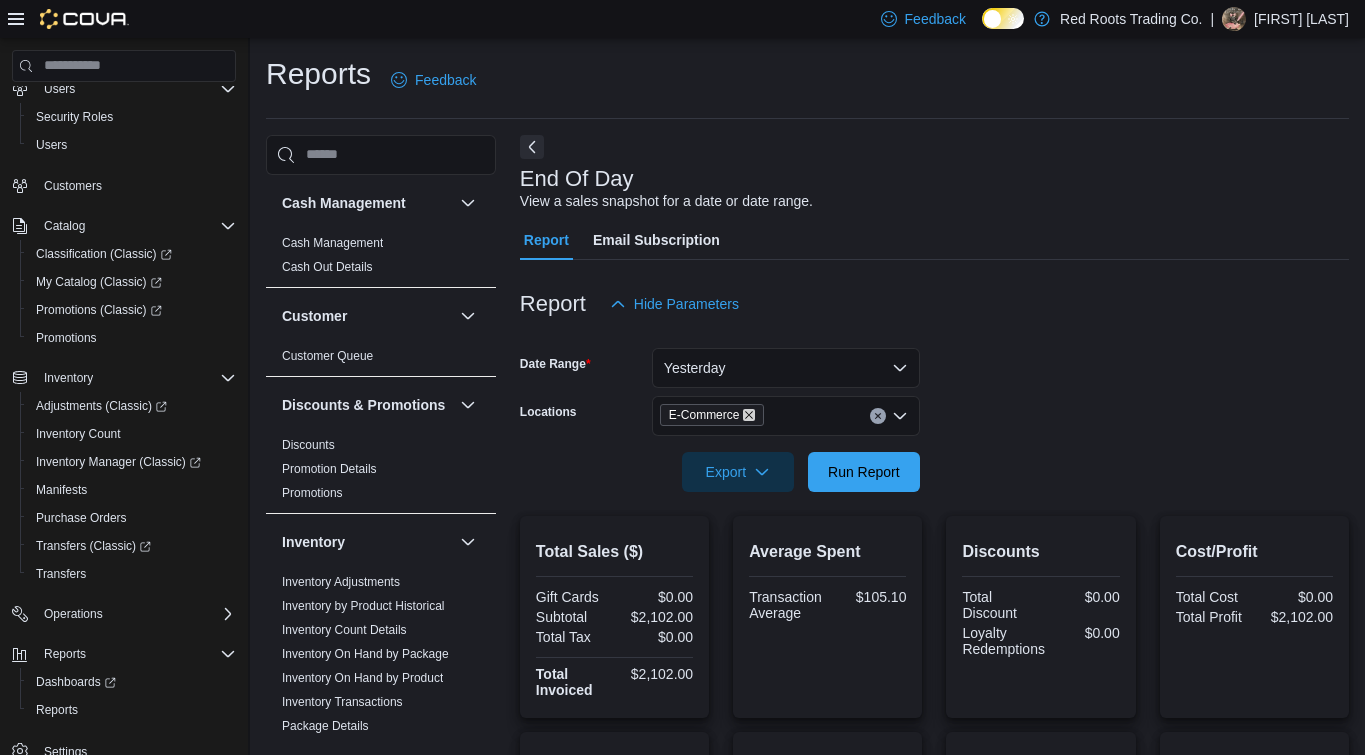 click 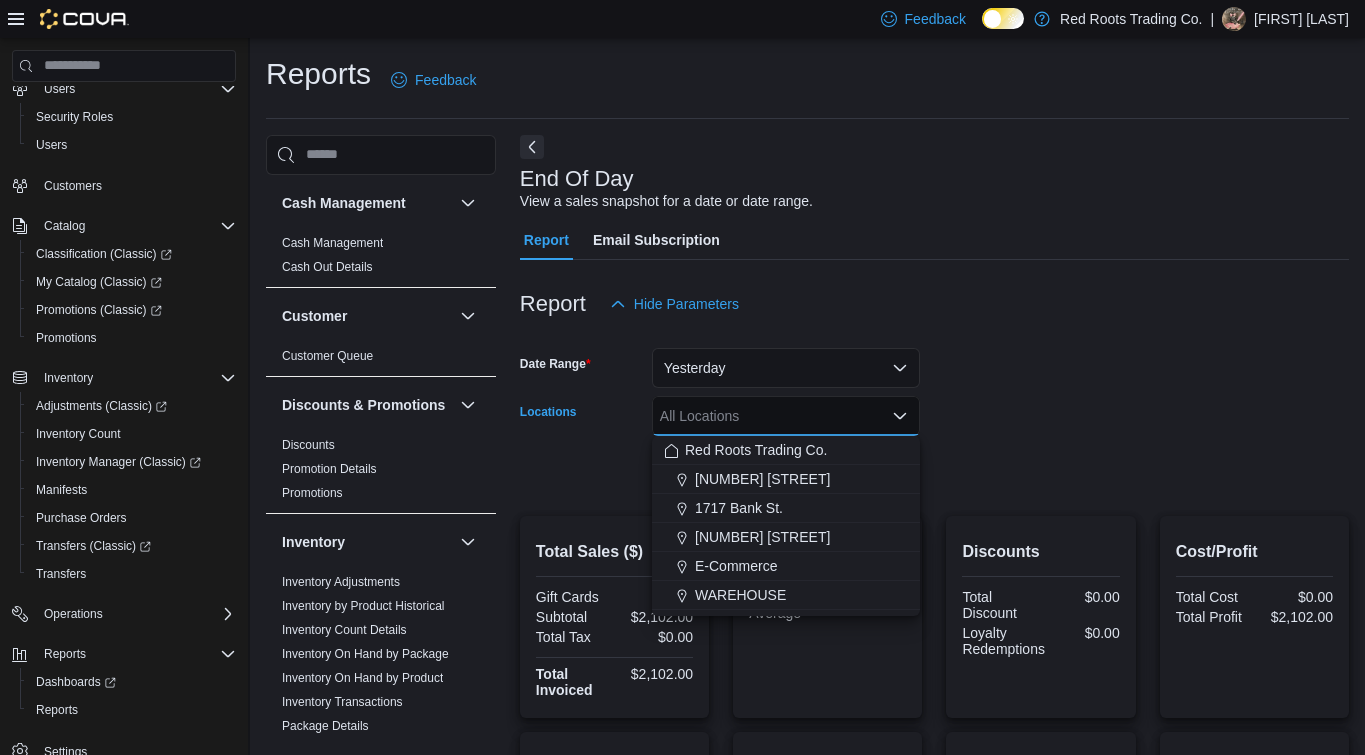 click on "All Locations Combo box. Selected. Combo box input. All Locations. Type some text or, to display a list of choices, press Down Arrow. To exit the list of choices, press Escape." at bounding box center (786, 416) 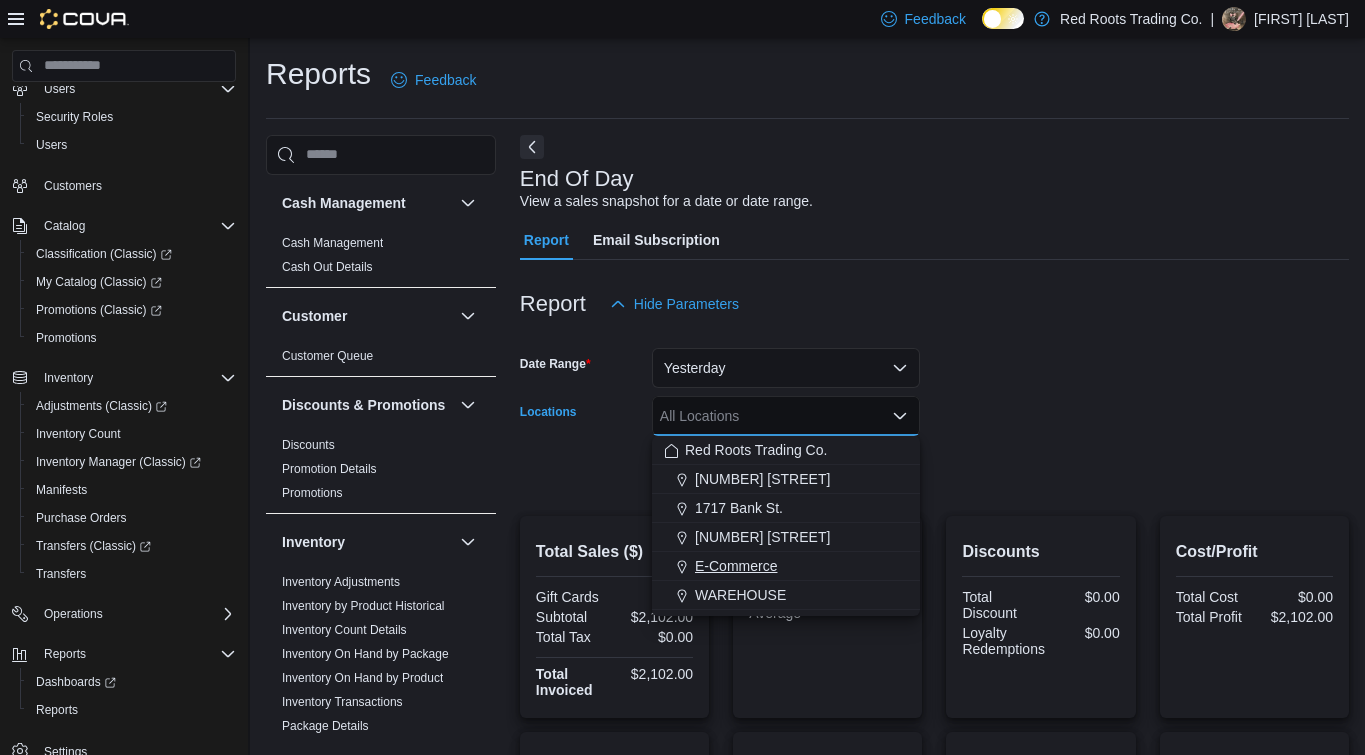 click on "E-Commerce" at bounding box center (736, 566) 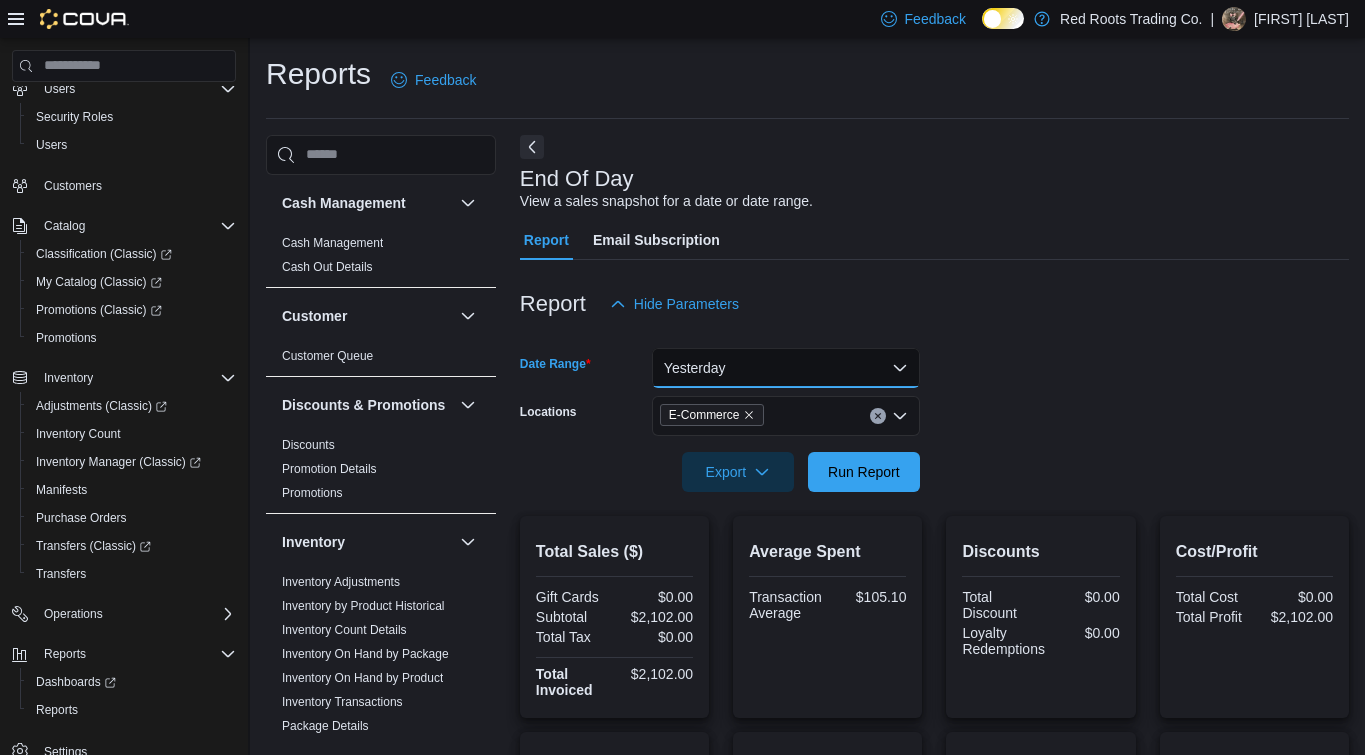 click on "Yesterday" at bounding box center [786, 368] 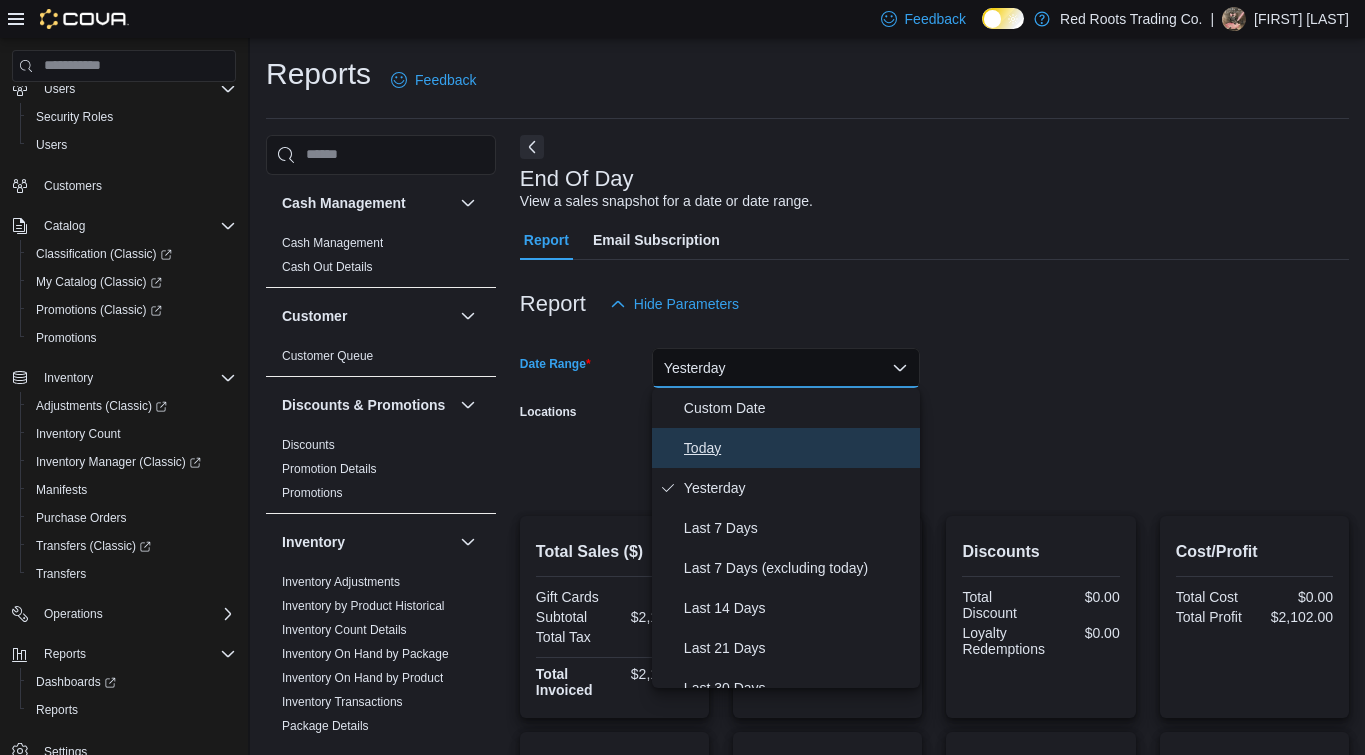 click on "Today" at bounding box center [798, 448] 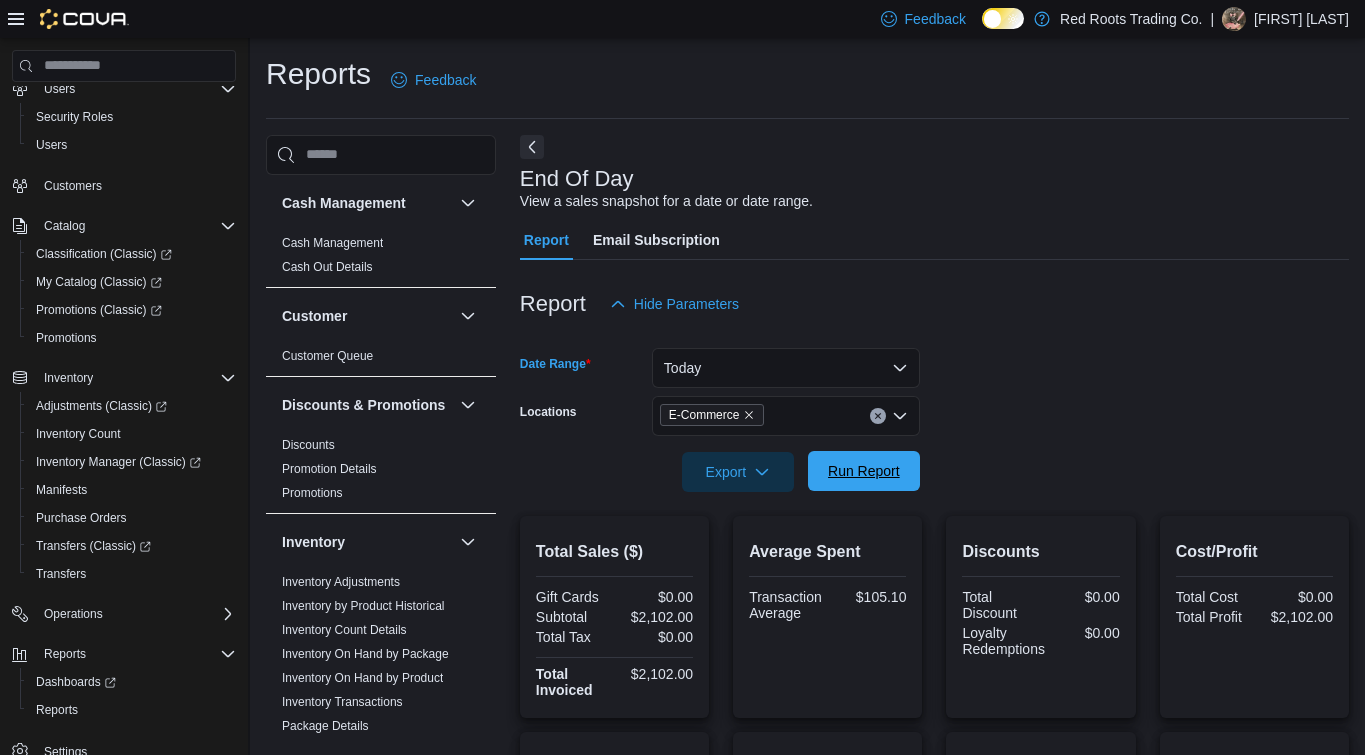 click on "Run Report" at bounding box center (864, 471) 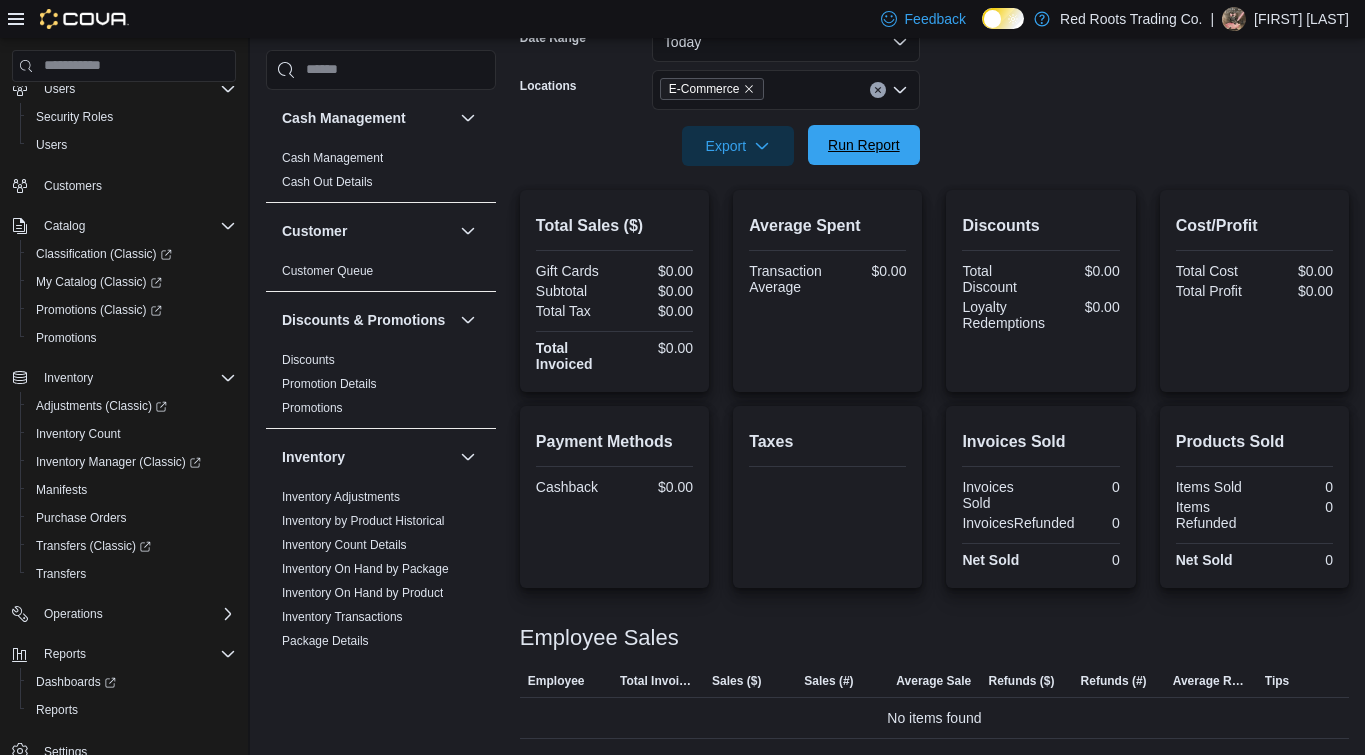 scroll, scrollTop: 0, scrollLeft: 0, axis: both 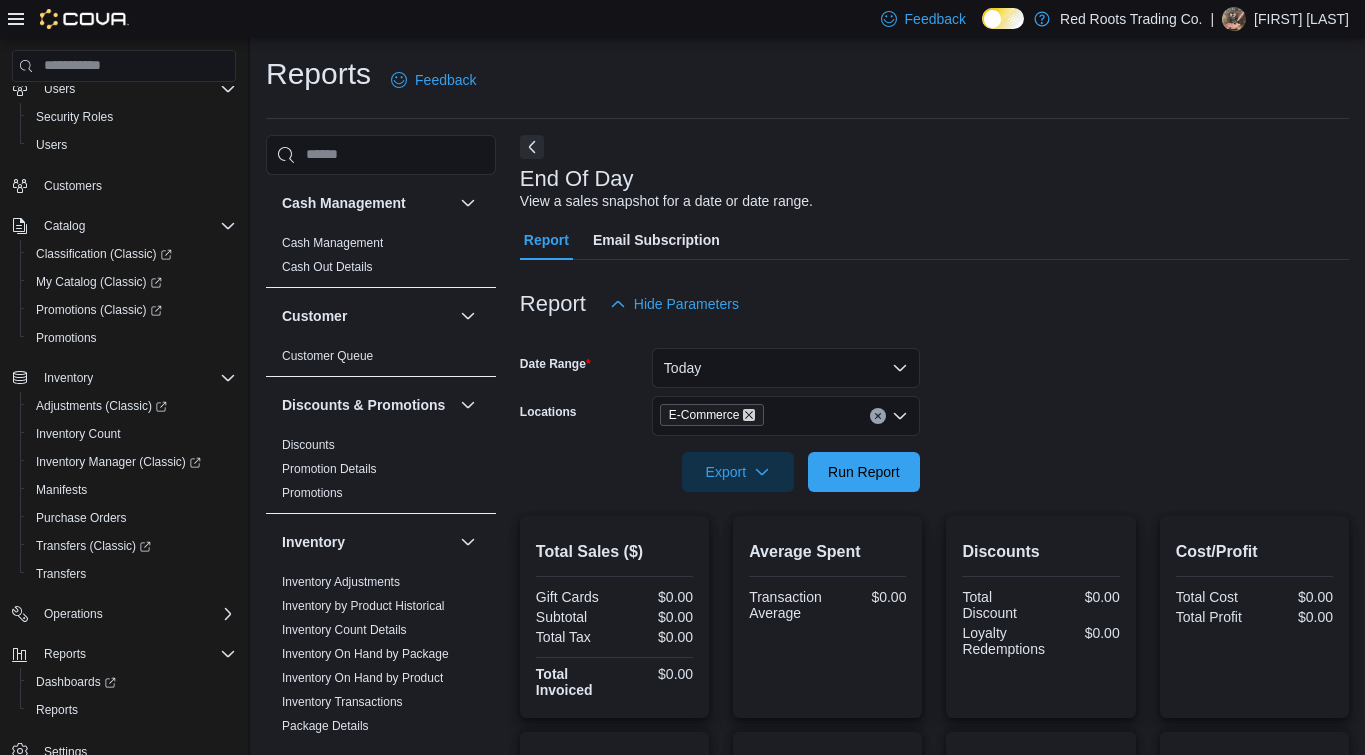 click 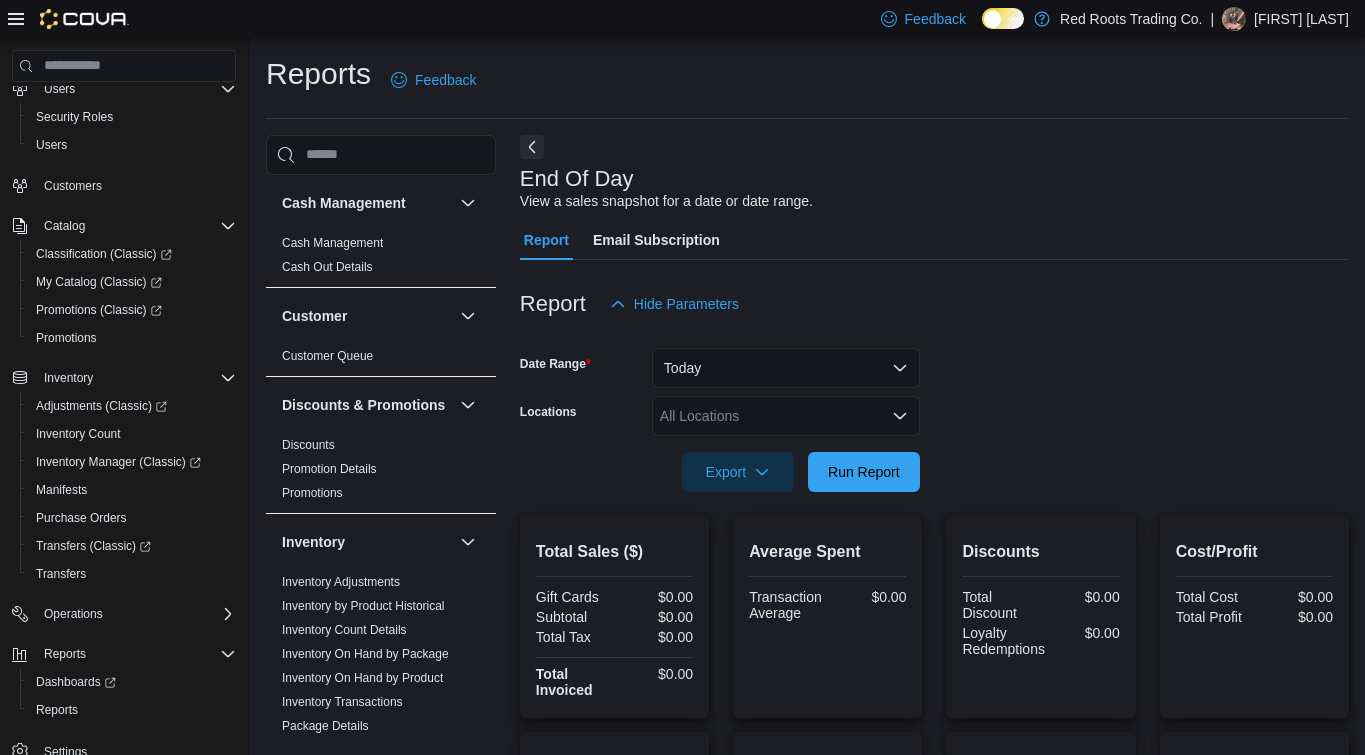 click on "Date Range Today Locations All Locations Export  Run Report" at bounding box center (934, 408) 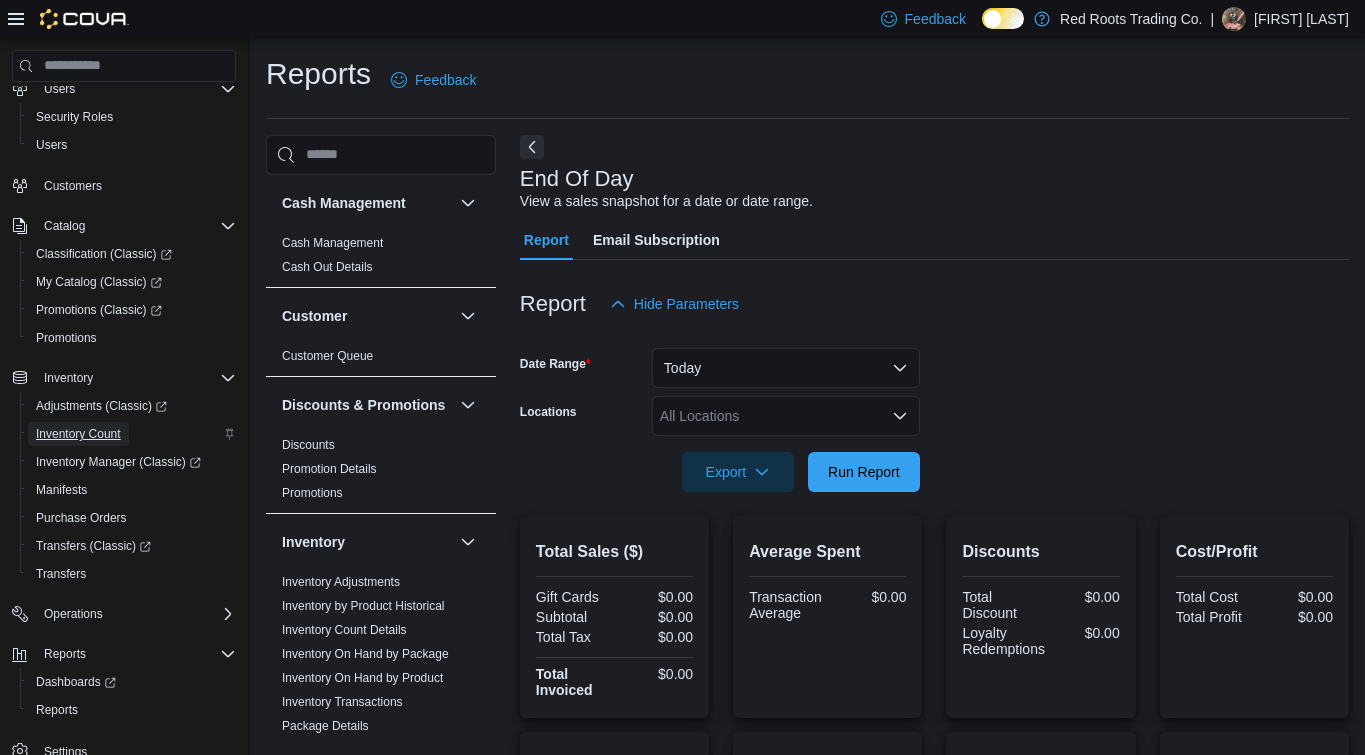 click on "Inventory Count" at bounding box center [78, 434] 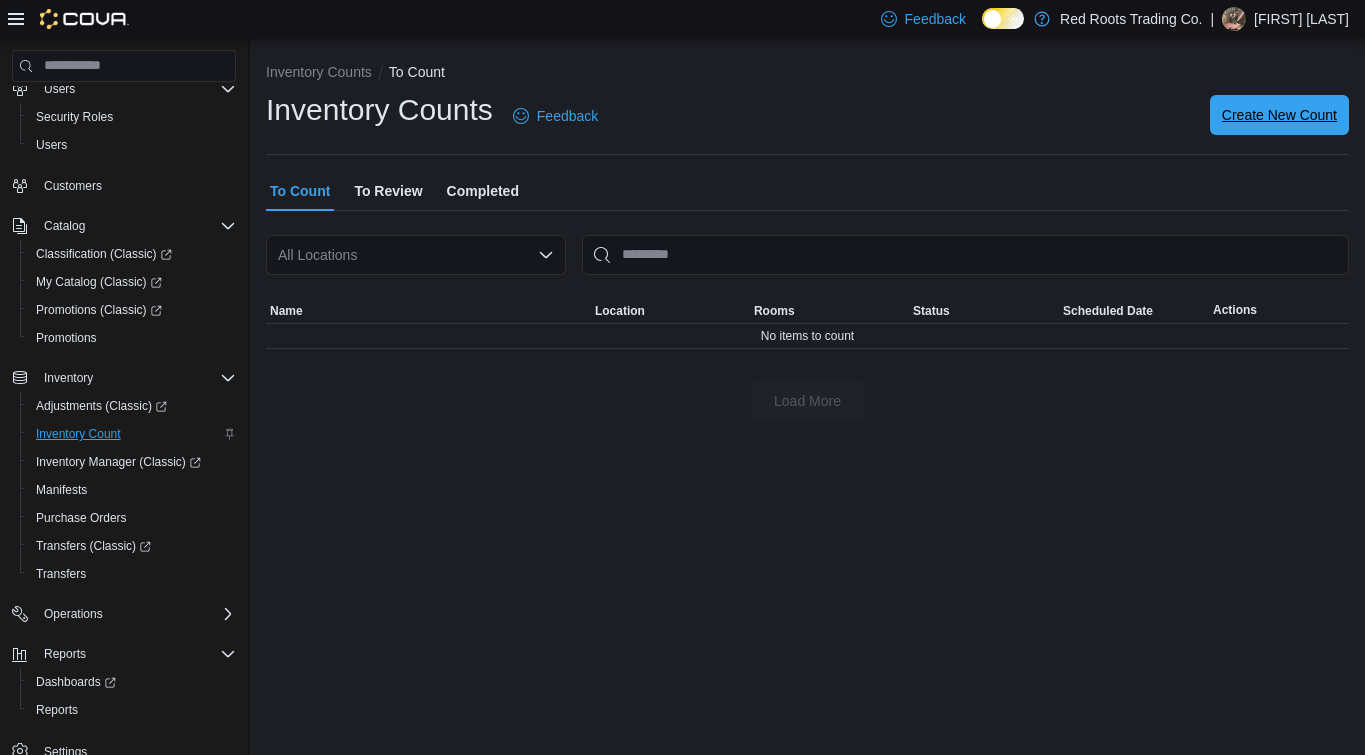 click on "Create New Count" at bounding box center (1279, 115) 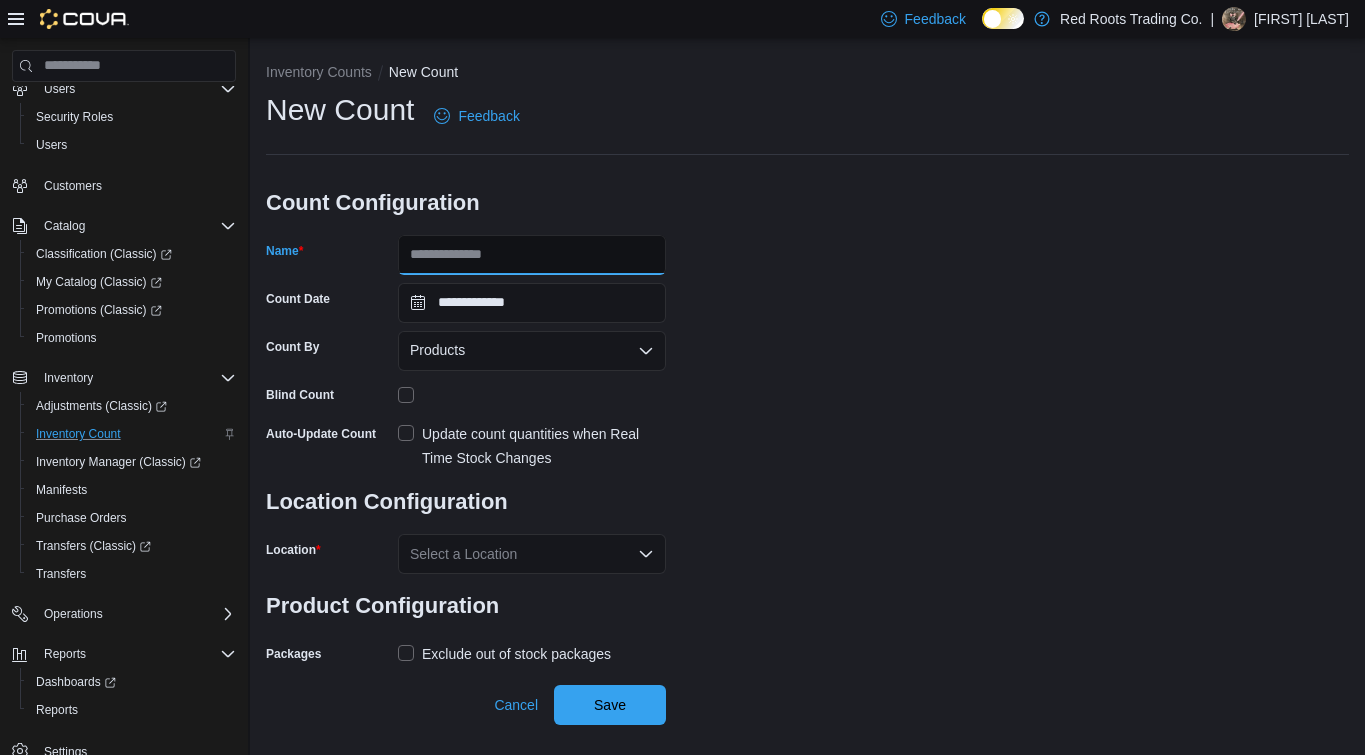 click on "Name" at bounding box center [532, 255] 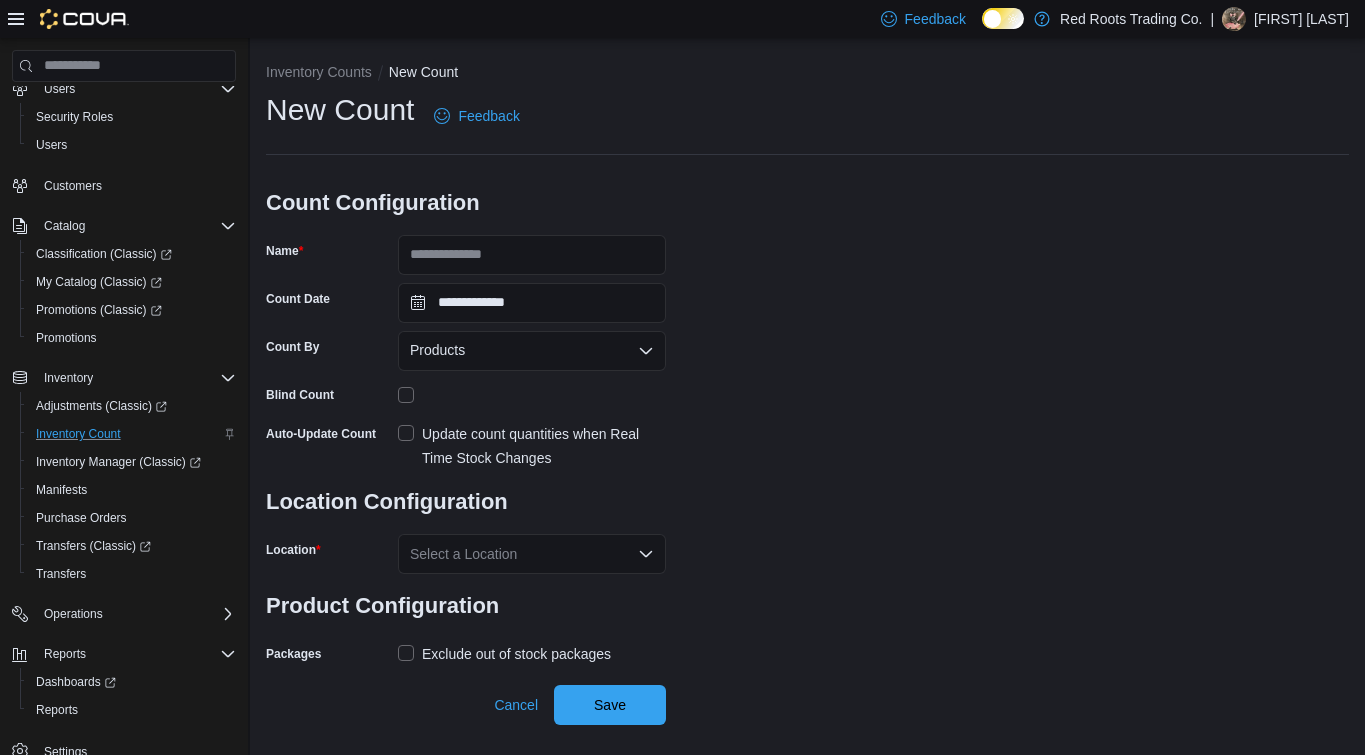 click on "**********" at bounding box center (807, 379) 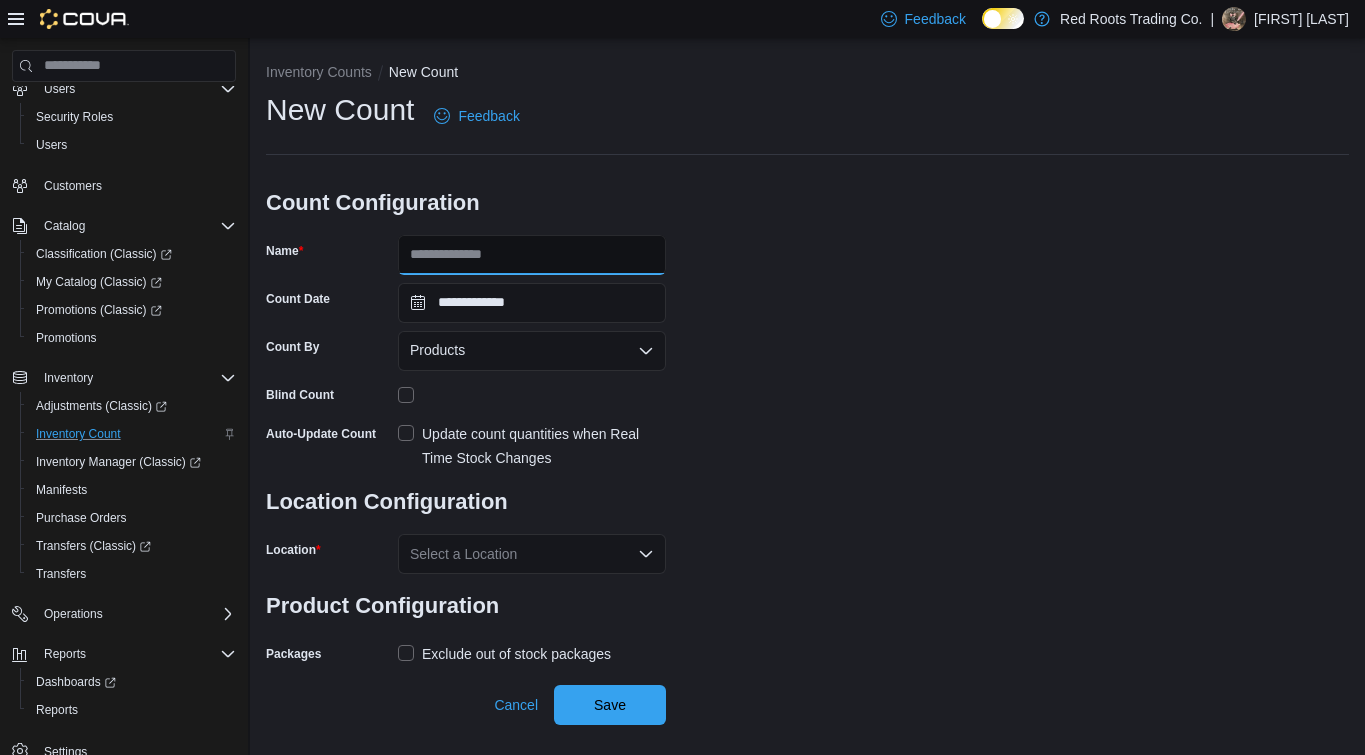 click on "Name" at bounding box center (532, 255) 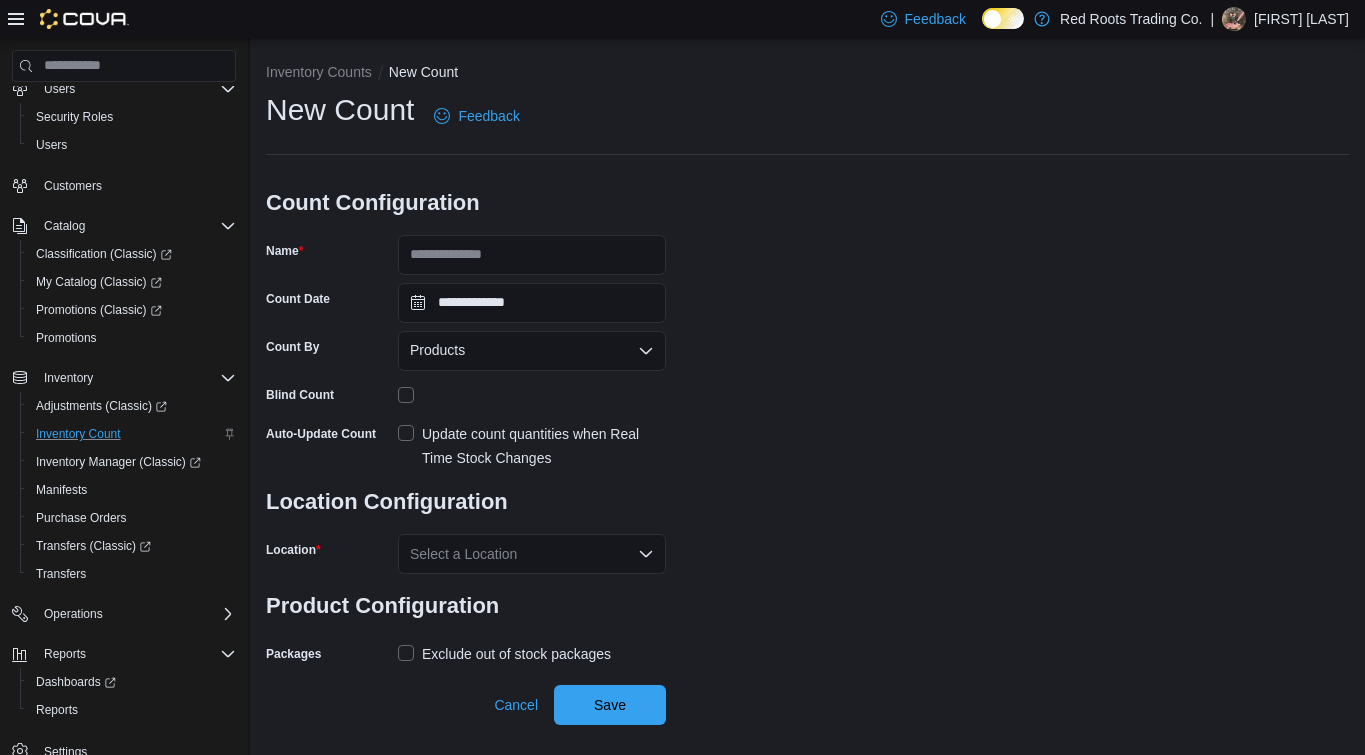 click on "**********" at bounding box center [807, 379] 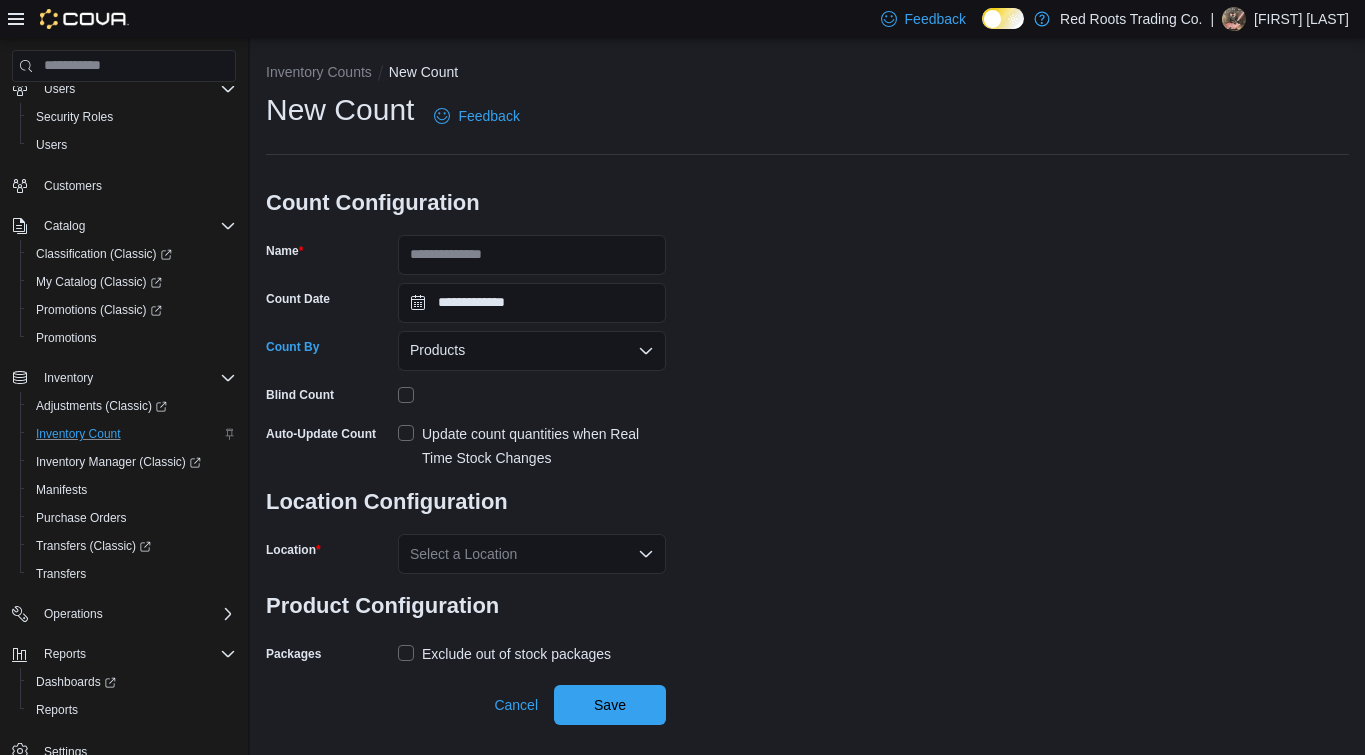 click on "Products" at bounding box center (532, 351) 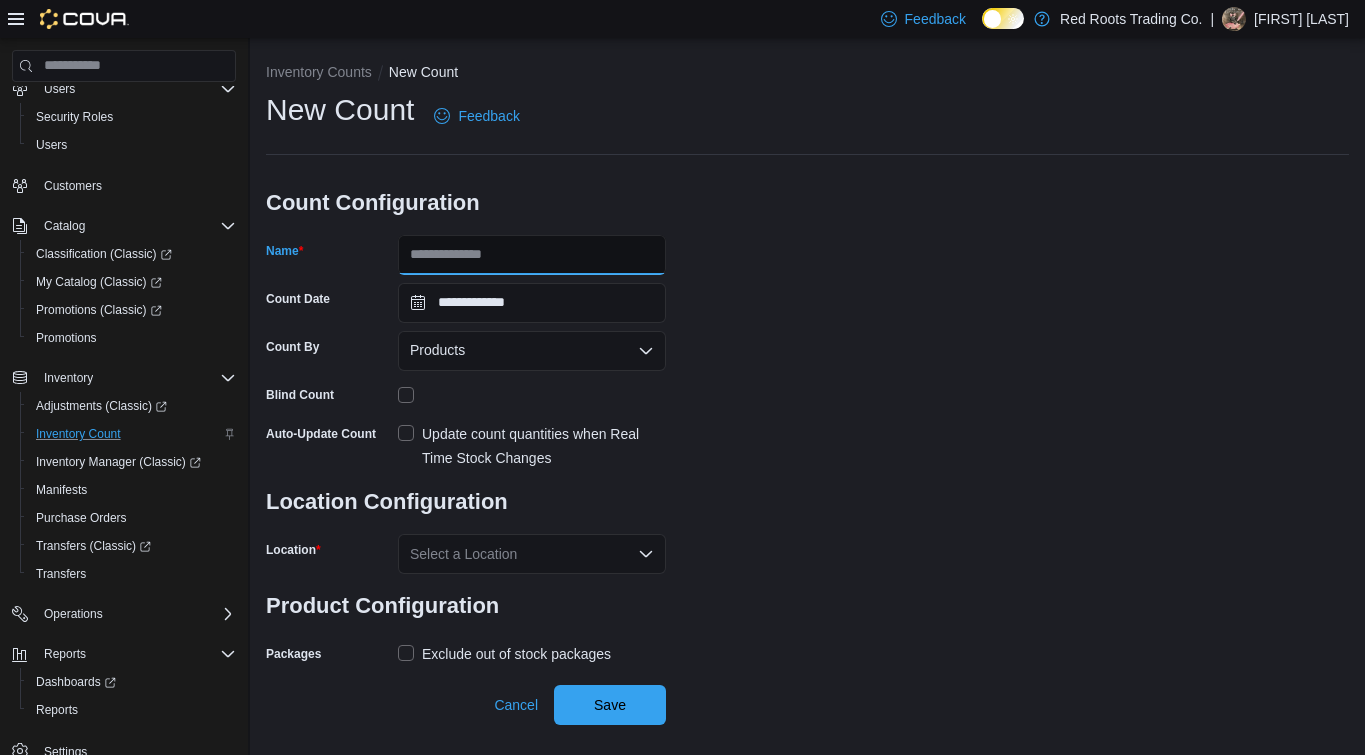 click on "Name" at bounding box center [532, 255] 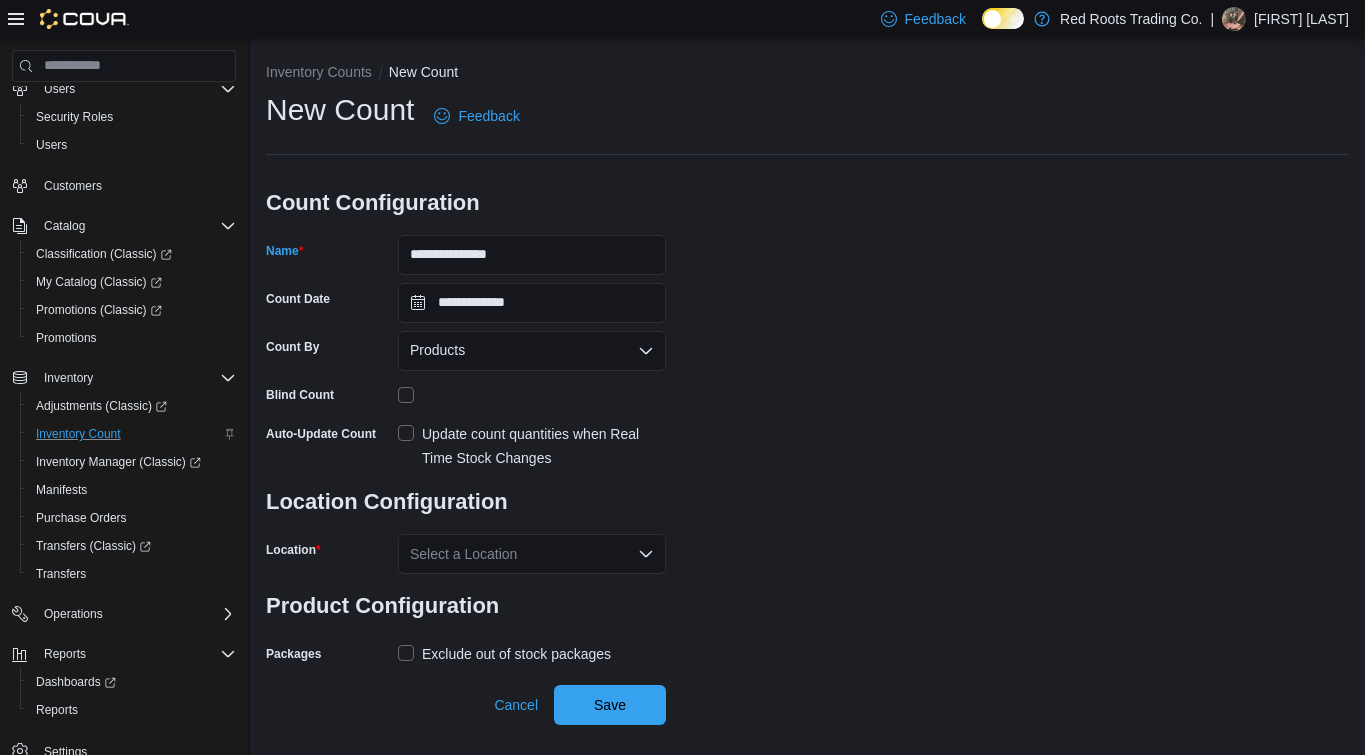 click on "Products" at bounding box center [532, 351] 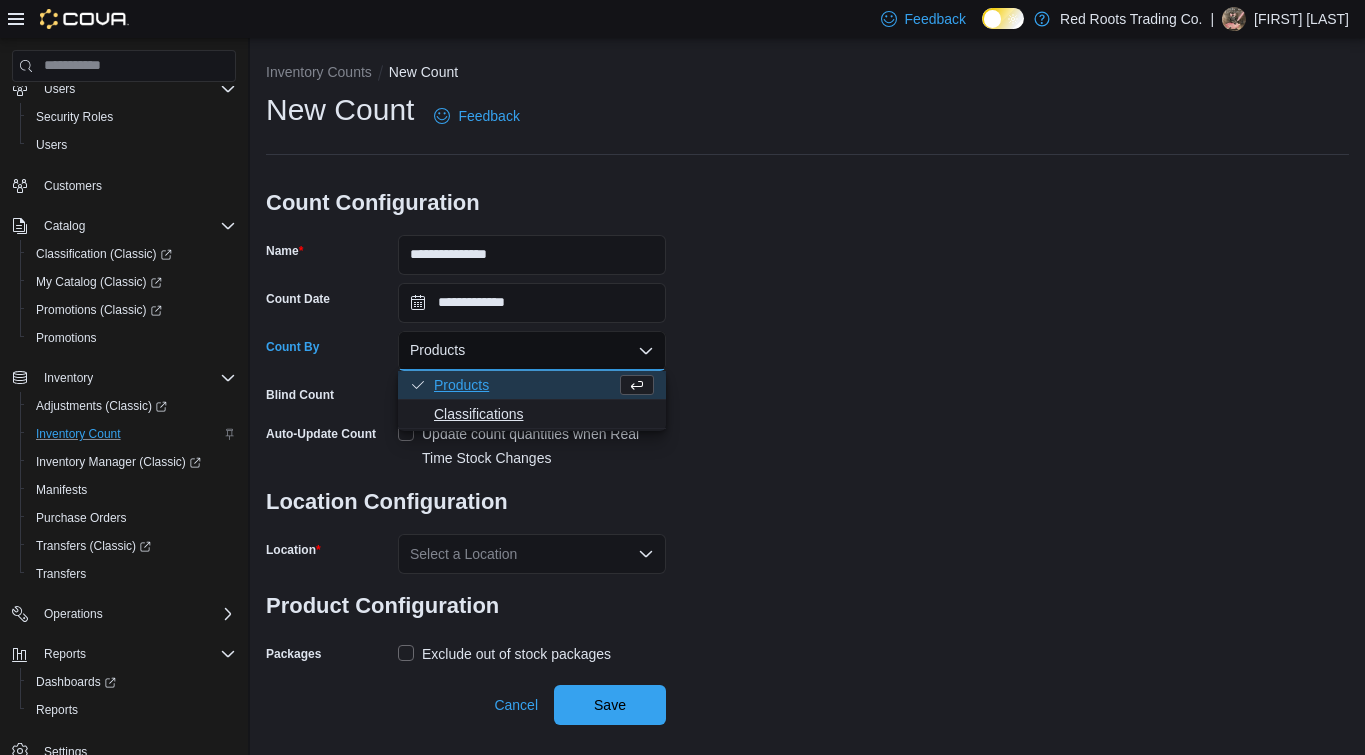 click on "Classifications" at bounding box center (544, 414) 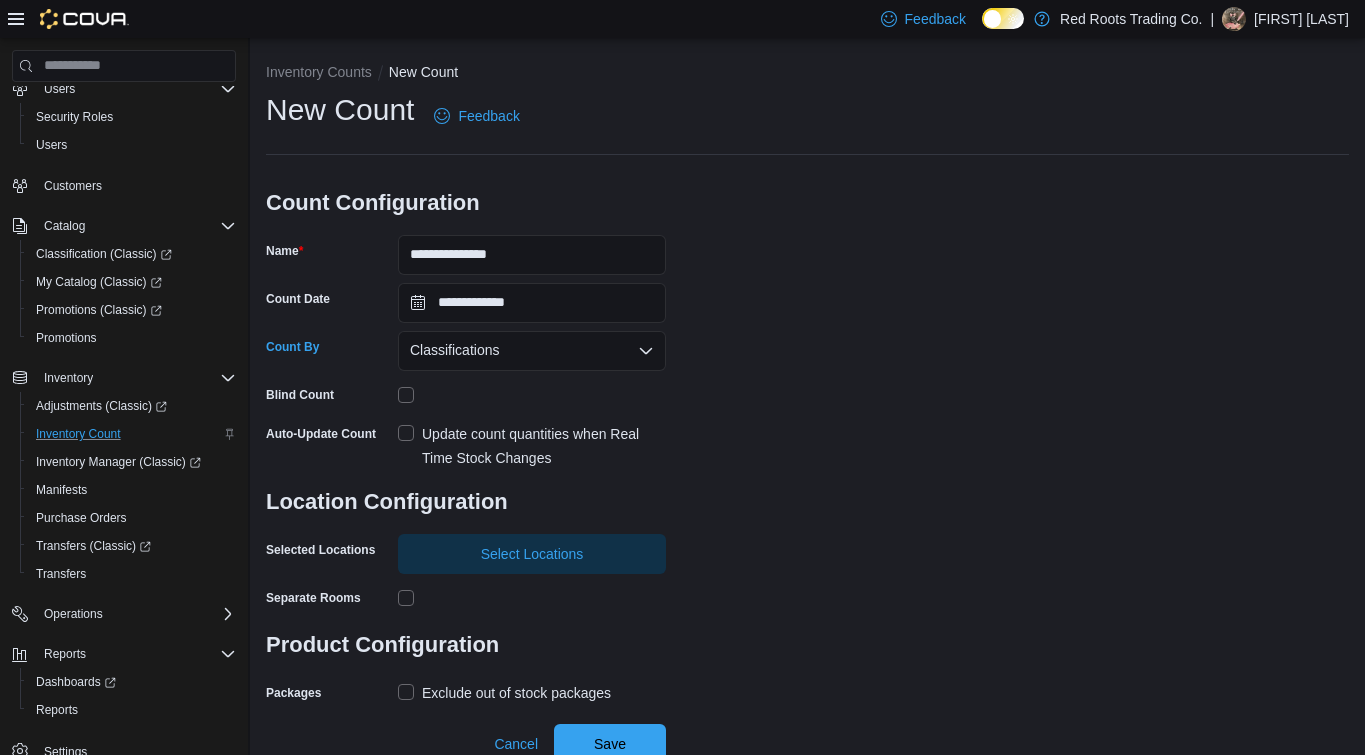 click on "Update count quantities when Real Time Stock Changes" at bounding box center (532, 446) 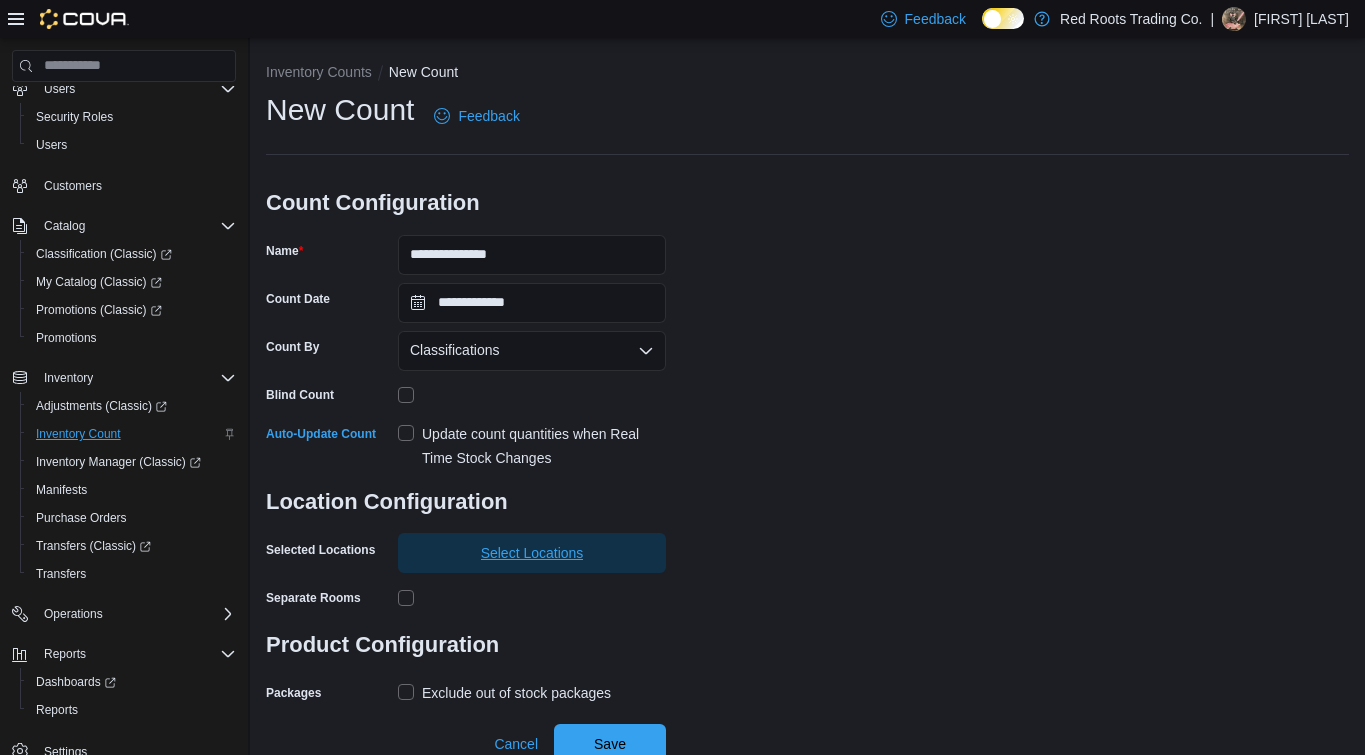 click on "Select Locations" at bounding box center (532, 553) 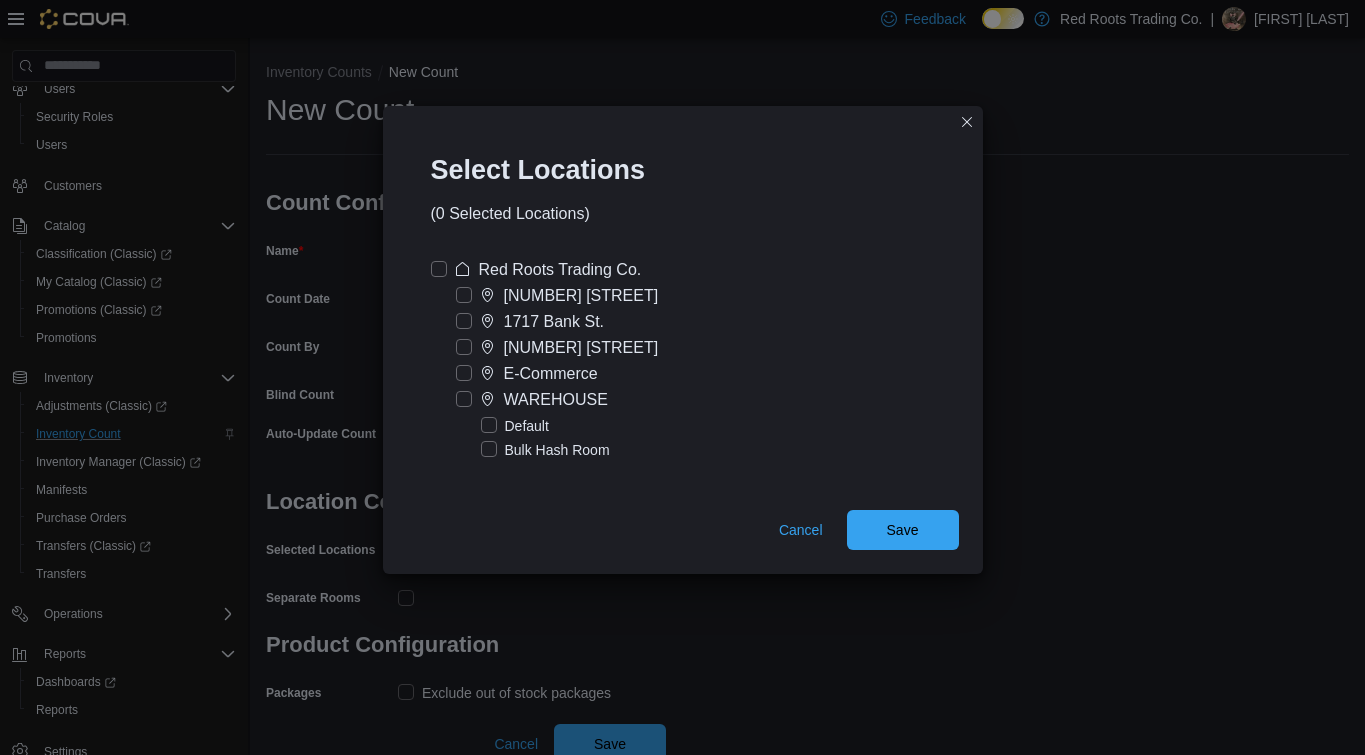 click on "[NUMBER] [STREET]" at bounding box center (557, 348) 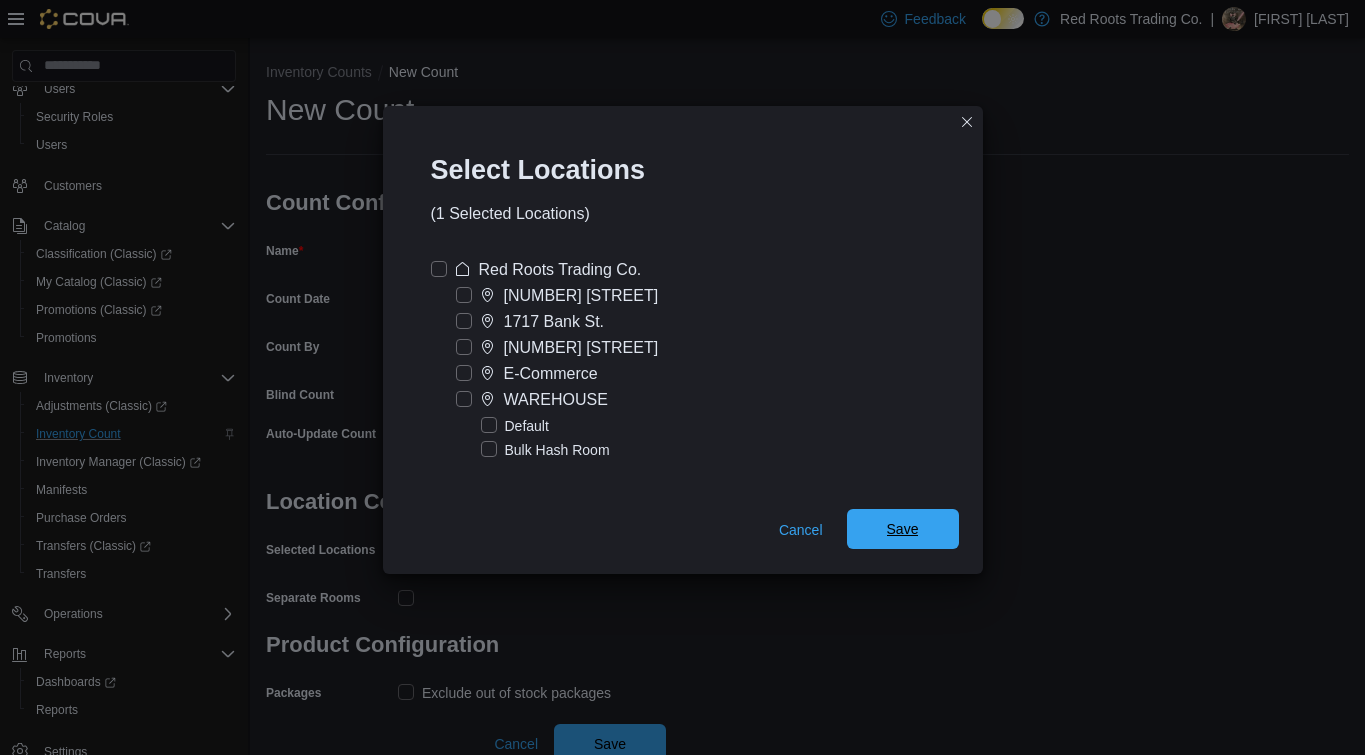 click on "Save" at bounding box center (903, 529) 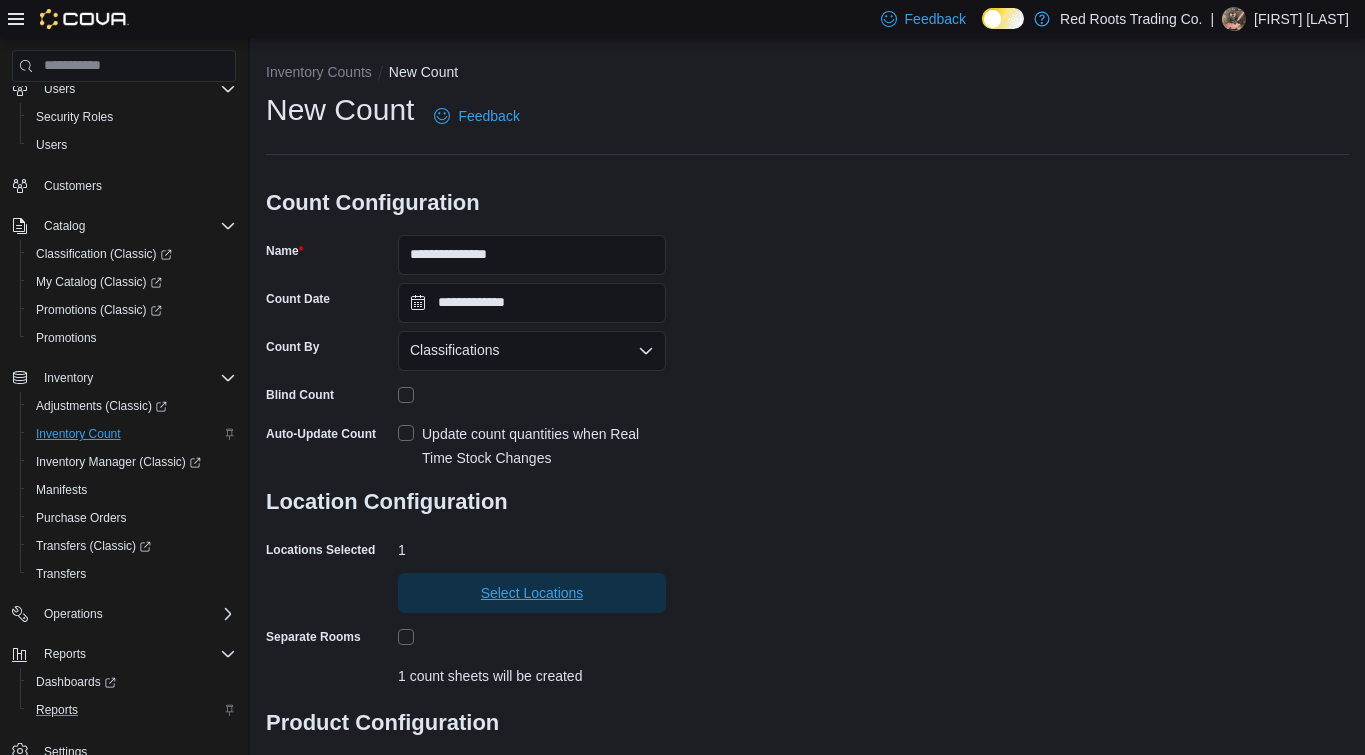 scroll, scrollTop: 120, scrollLeft: 0, axis: vertical 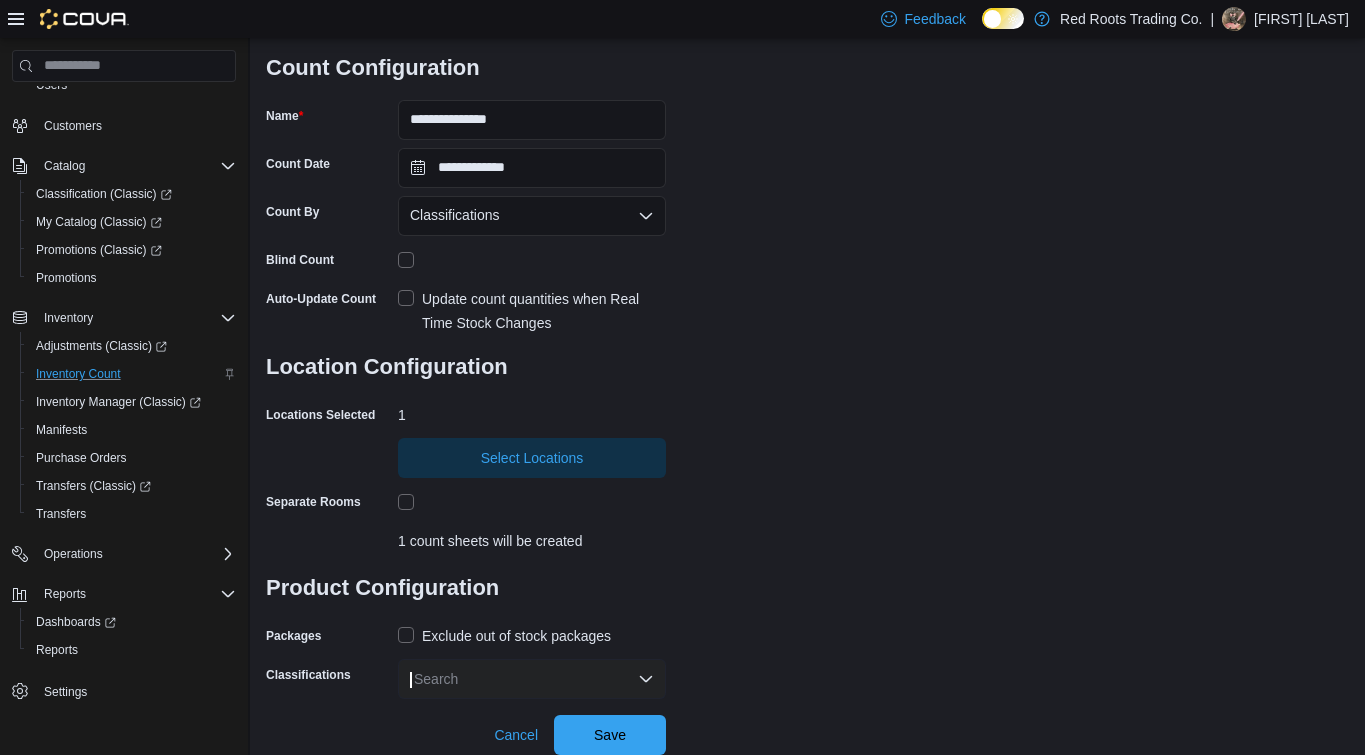 click on "Exclude out of stock packages" at bounding box center [504, 636] 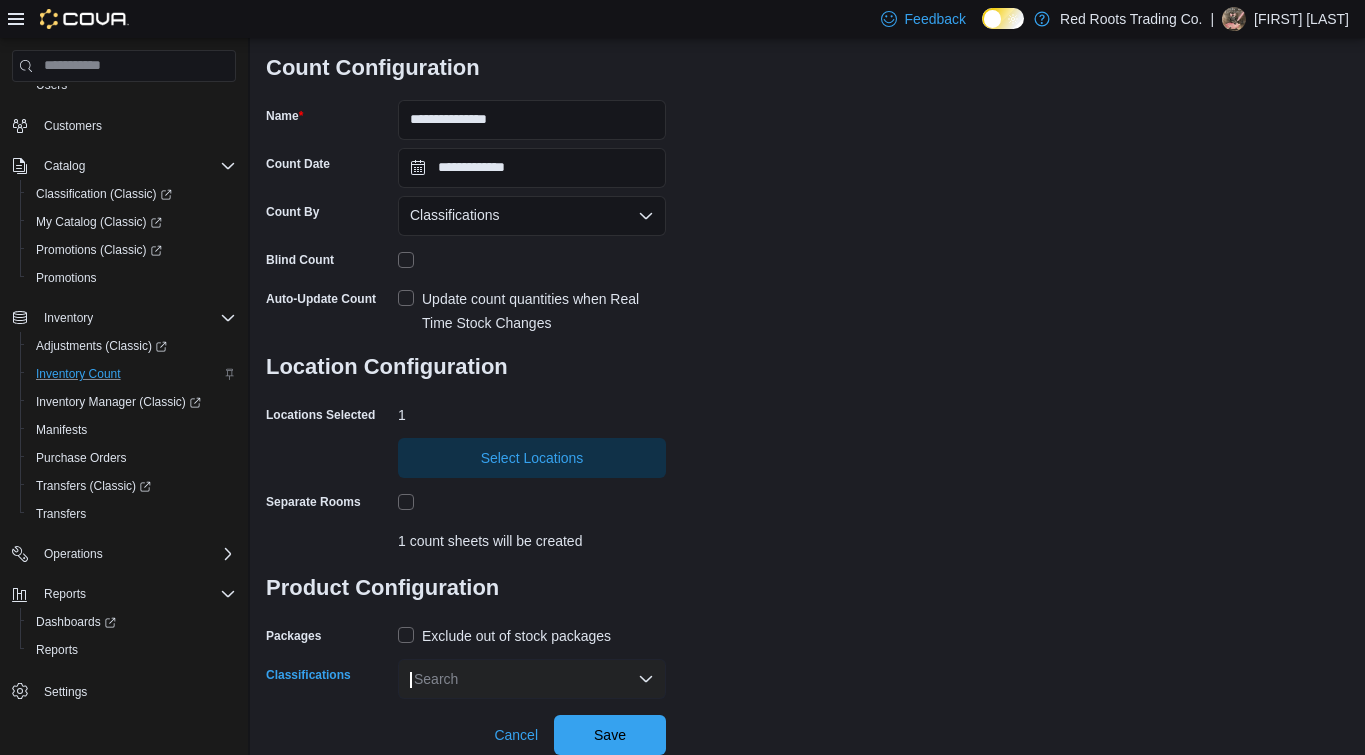 click on "Search" at bounding box center [532, 679] 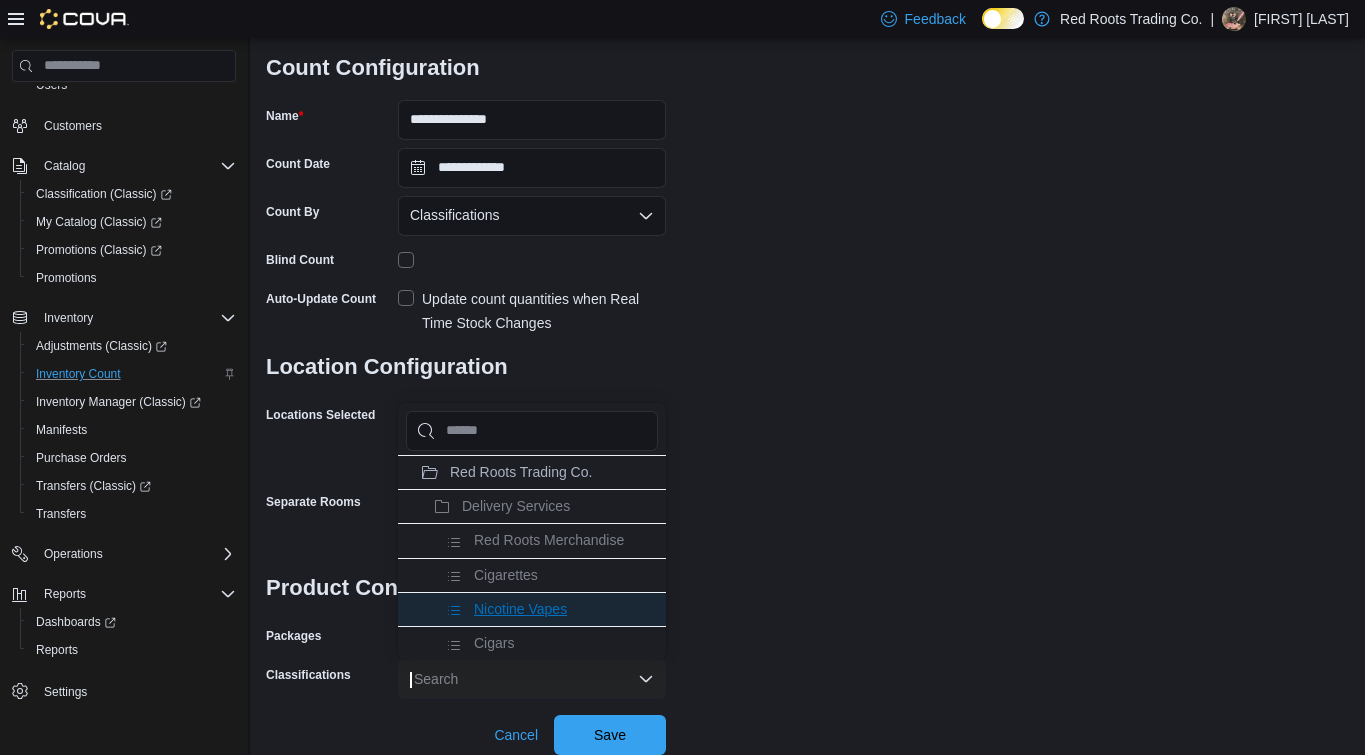click on "Nicotine Vapes" at bounding box center [520, 609] 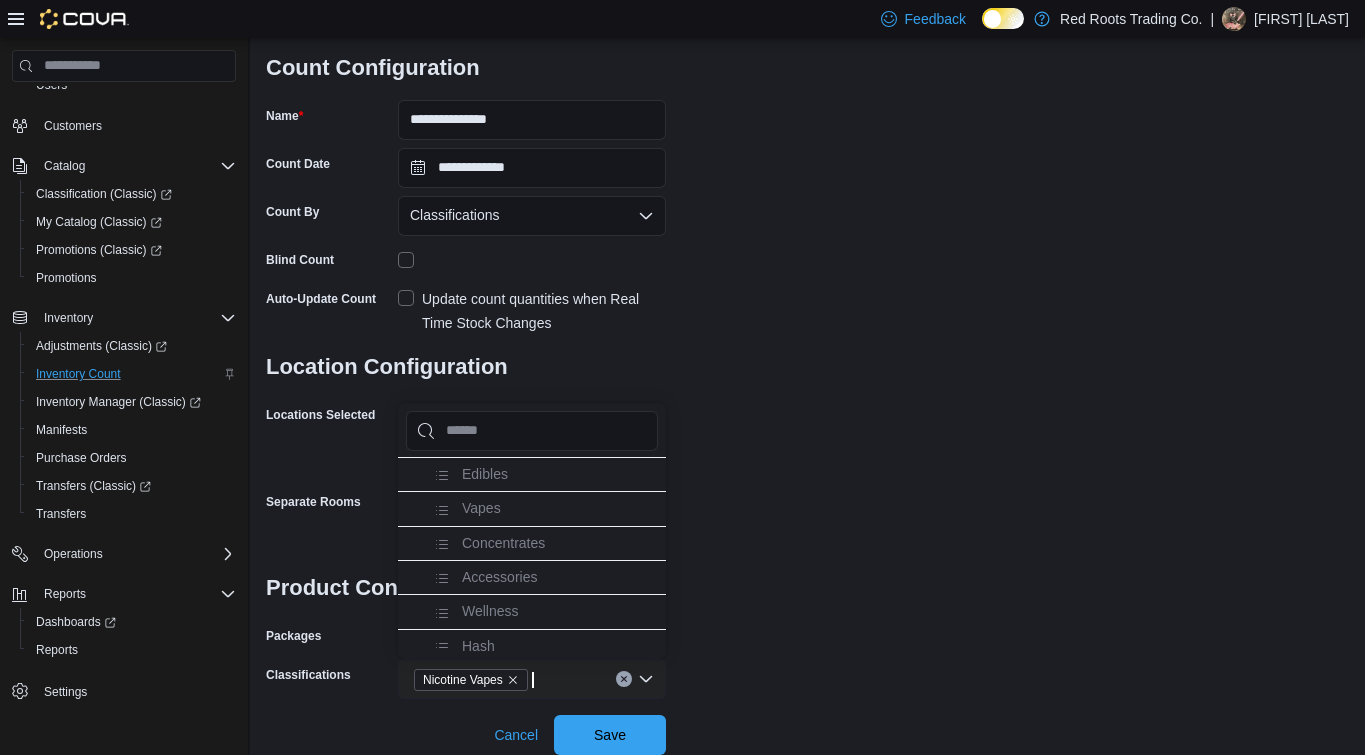 scroll, scrollTop: 387, scrollLeft: 0, axis: vertical 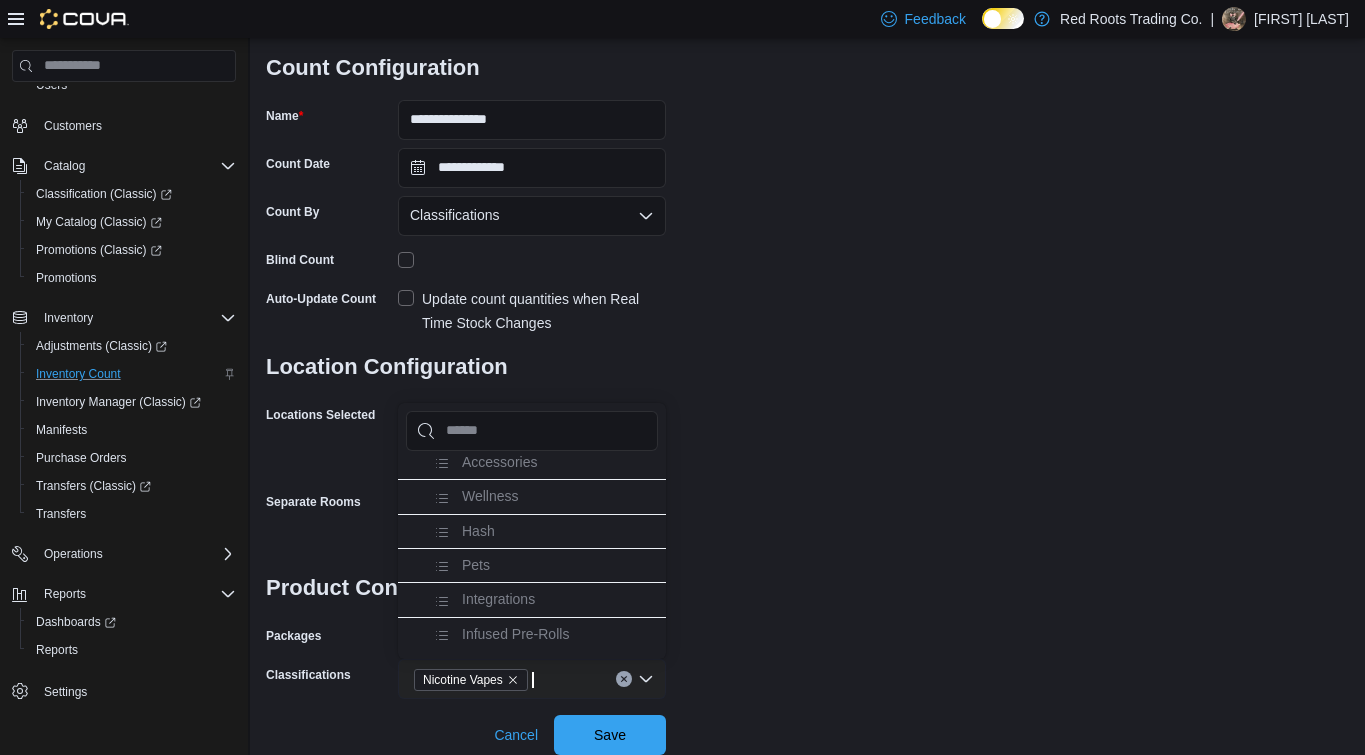 click on "**********" at bounding box center (807, 327) 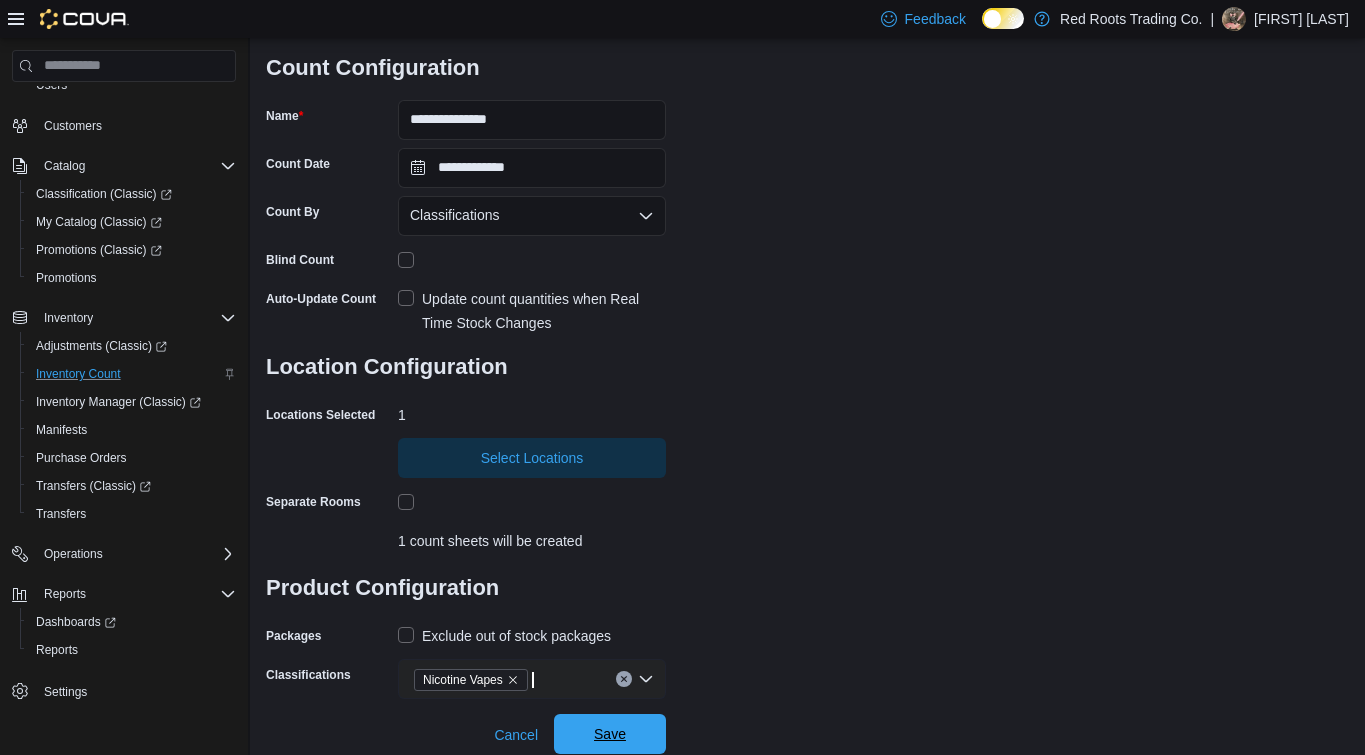 click on "Save" at bounding box center [610, 734] 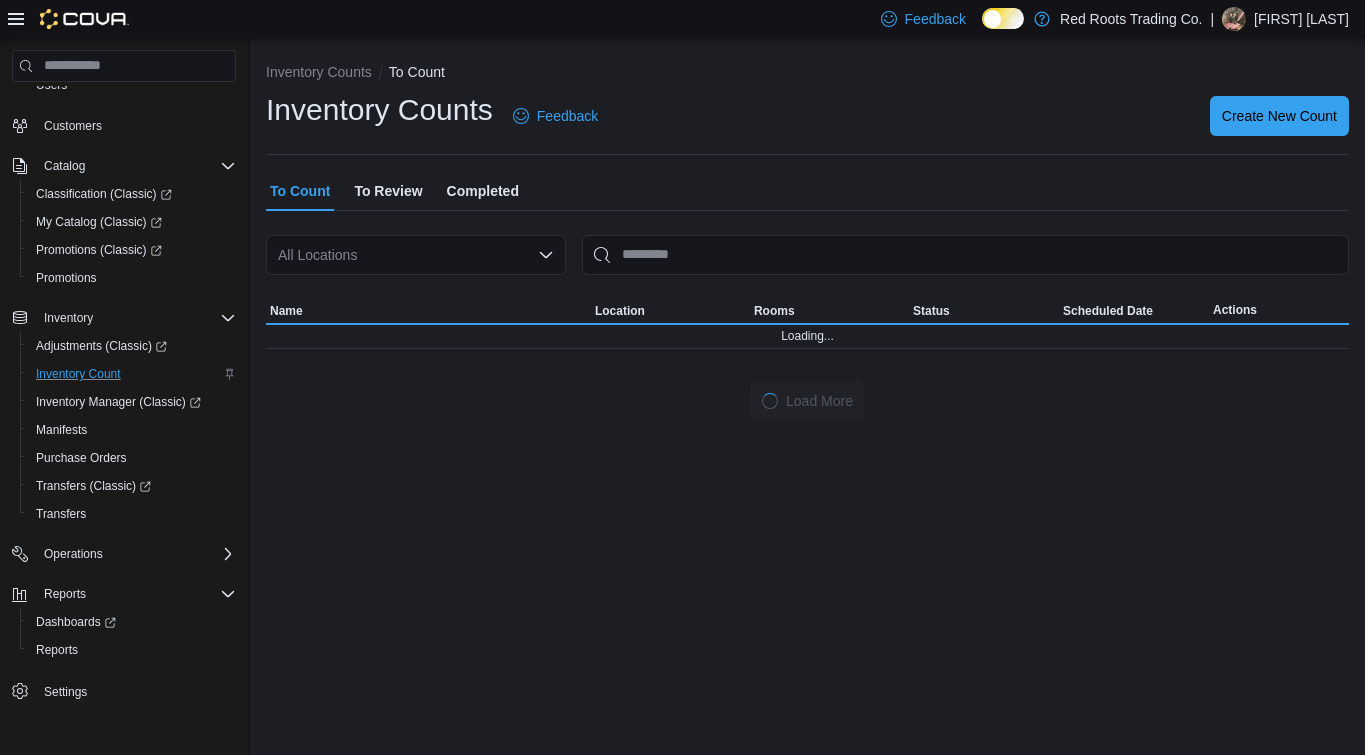 scroll, scrollTop: 0, scrollLeft: 0, axis: both 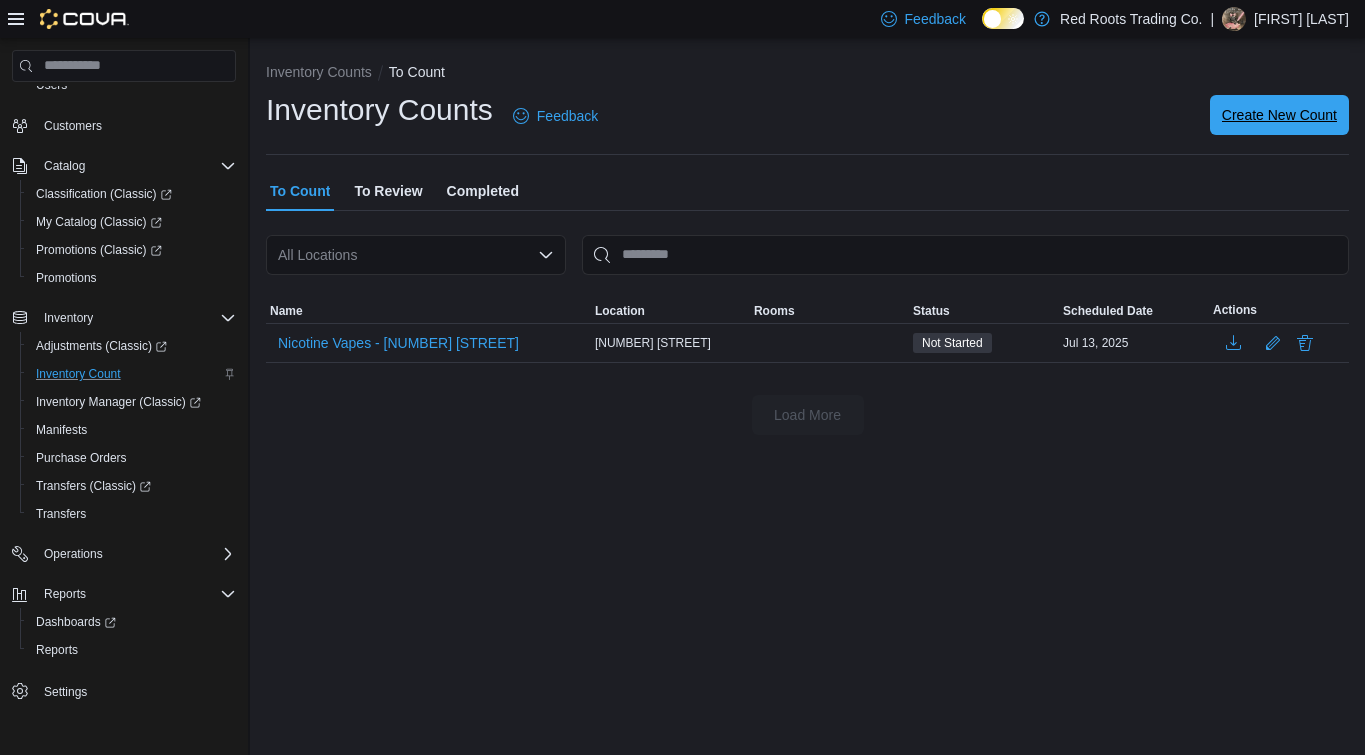 click on "Create New Count" at bounding box center [1279, 115] 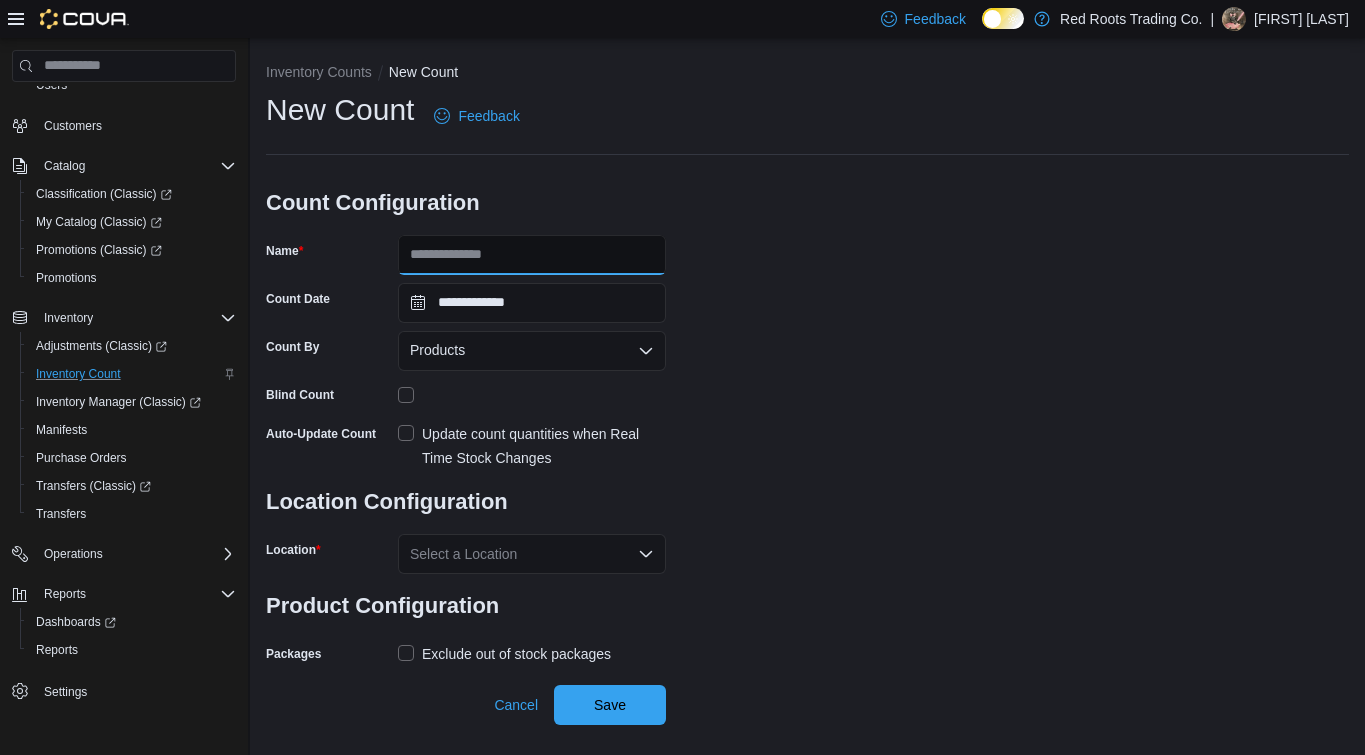 click on "Name" at bounding box center (532, 255) 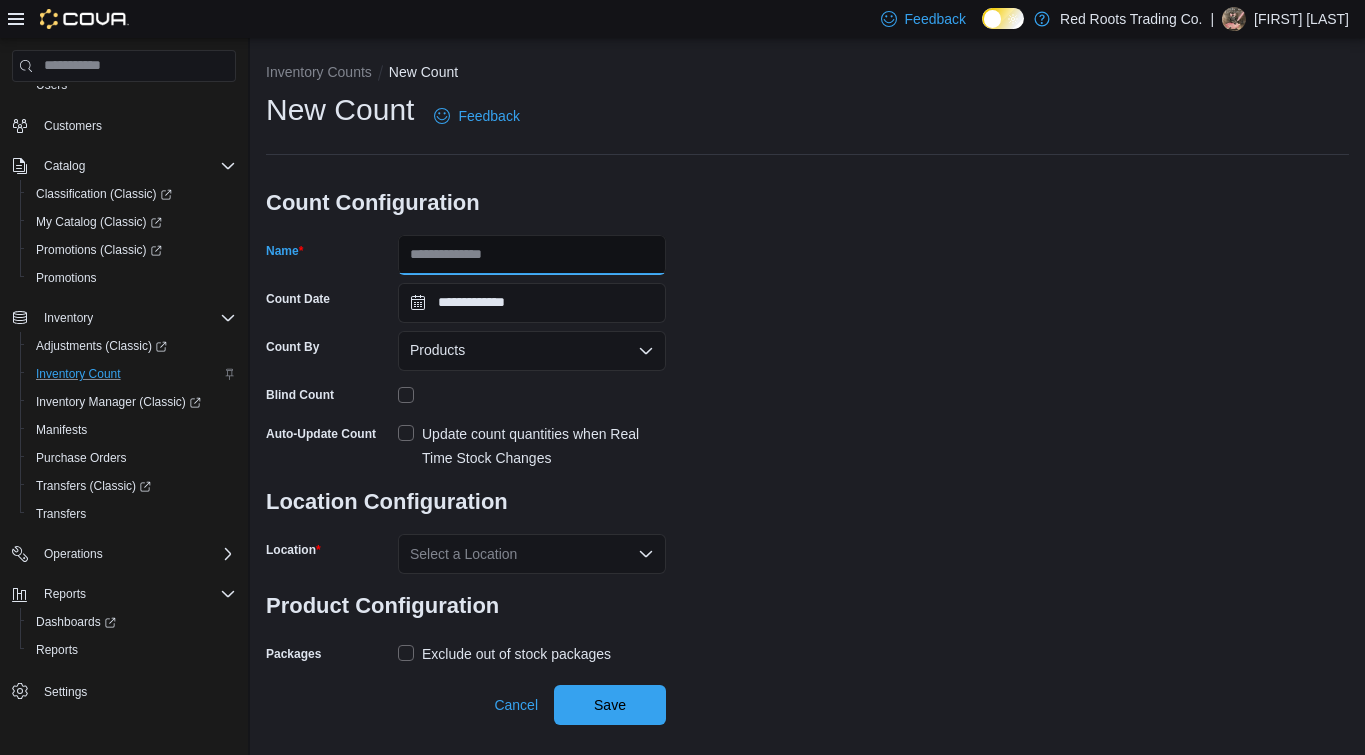 type on "**********" 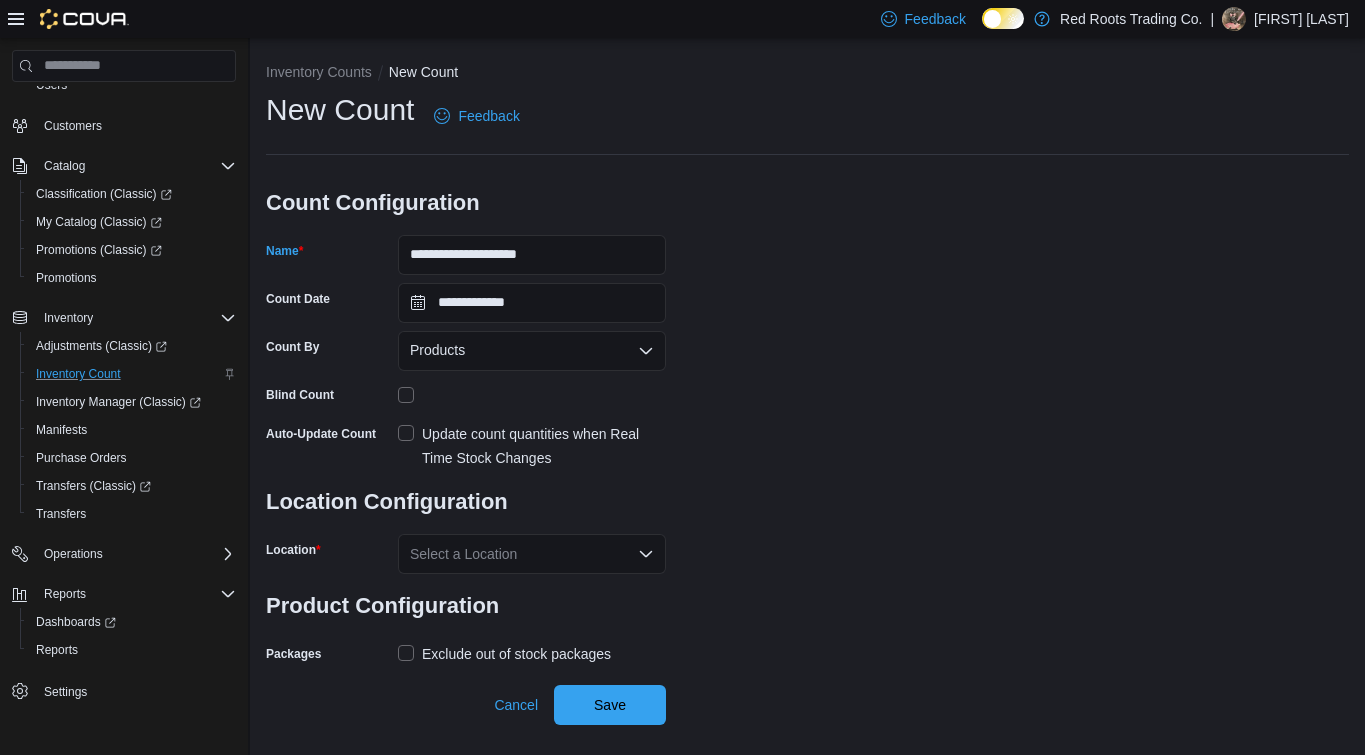 click on "Update count quantities when Real Time Stock Changes" at bounding box center [532, 446] 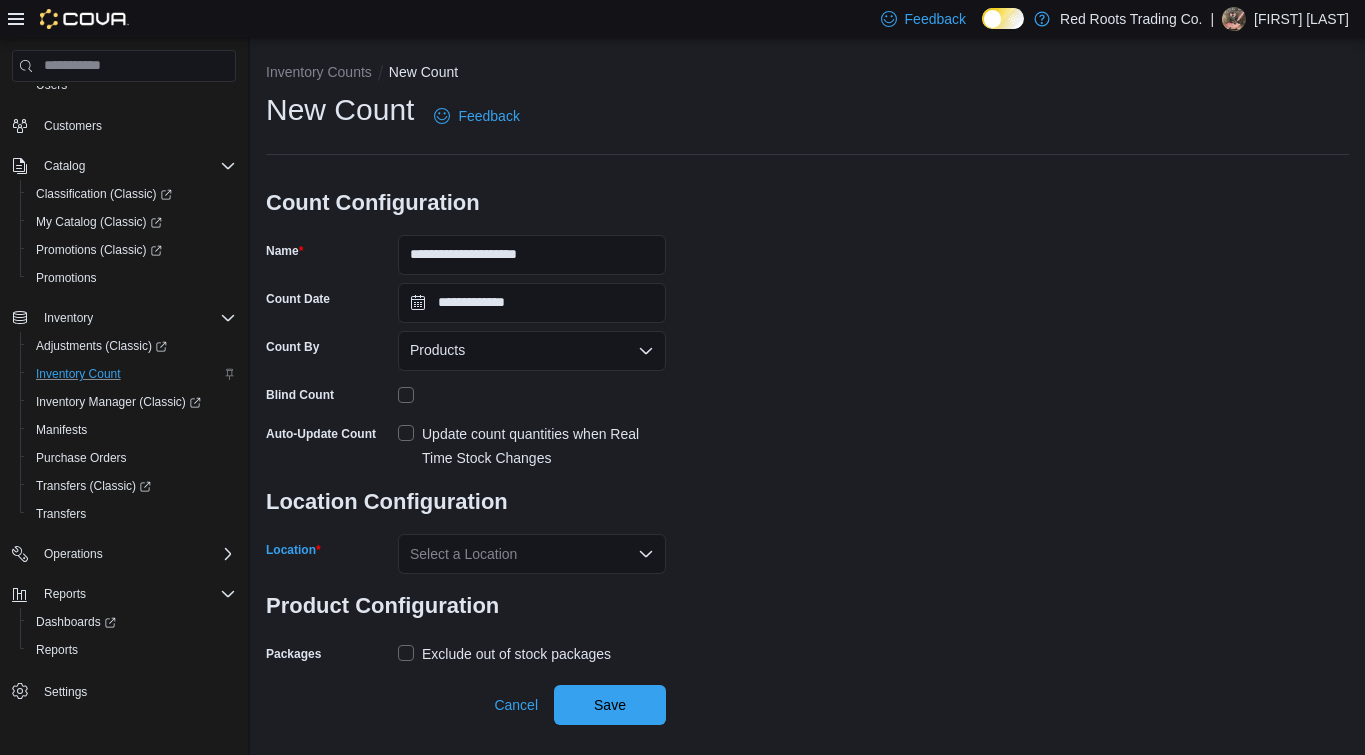 click on "Select a Location" at bounding box center [532, 554] 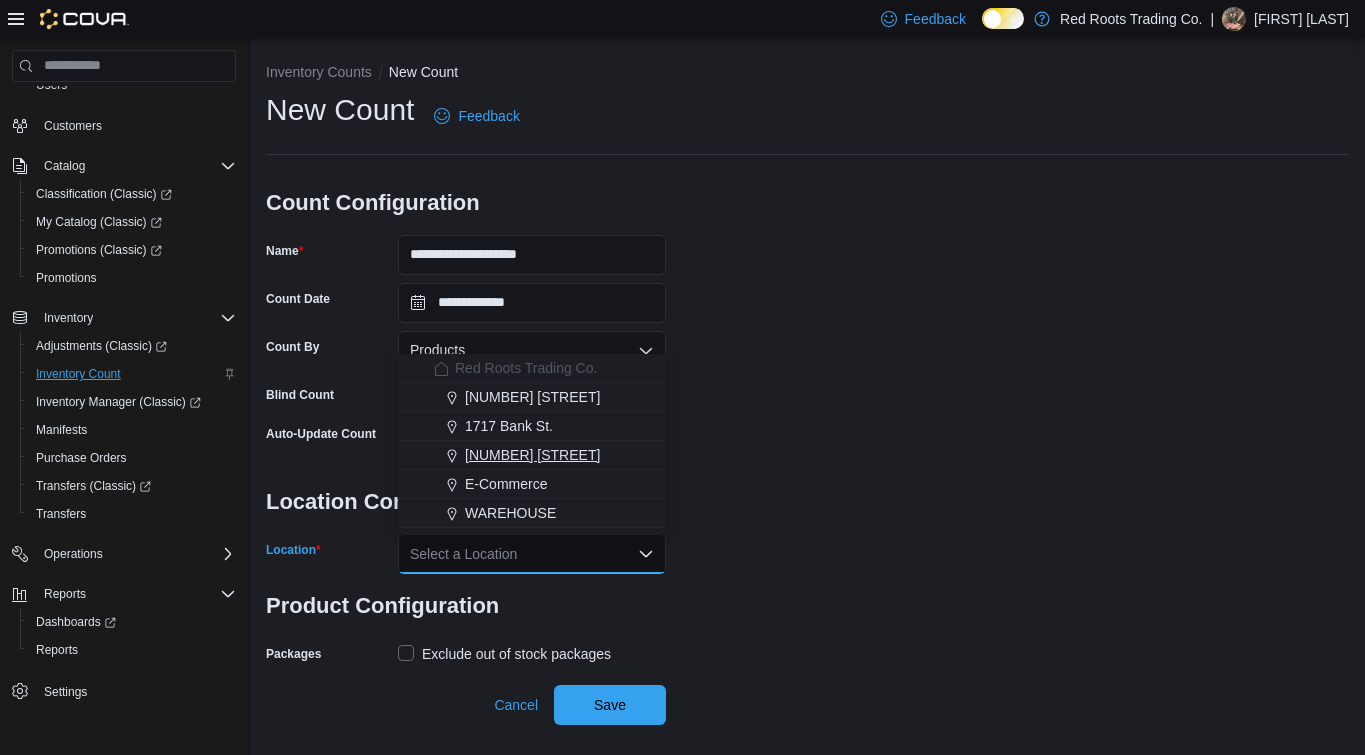 click on "[NUMBER] [STREET]" at bounding box center (532, 455) 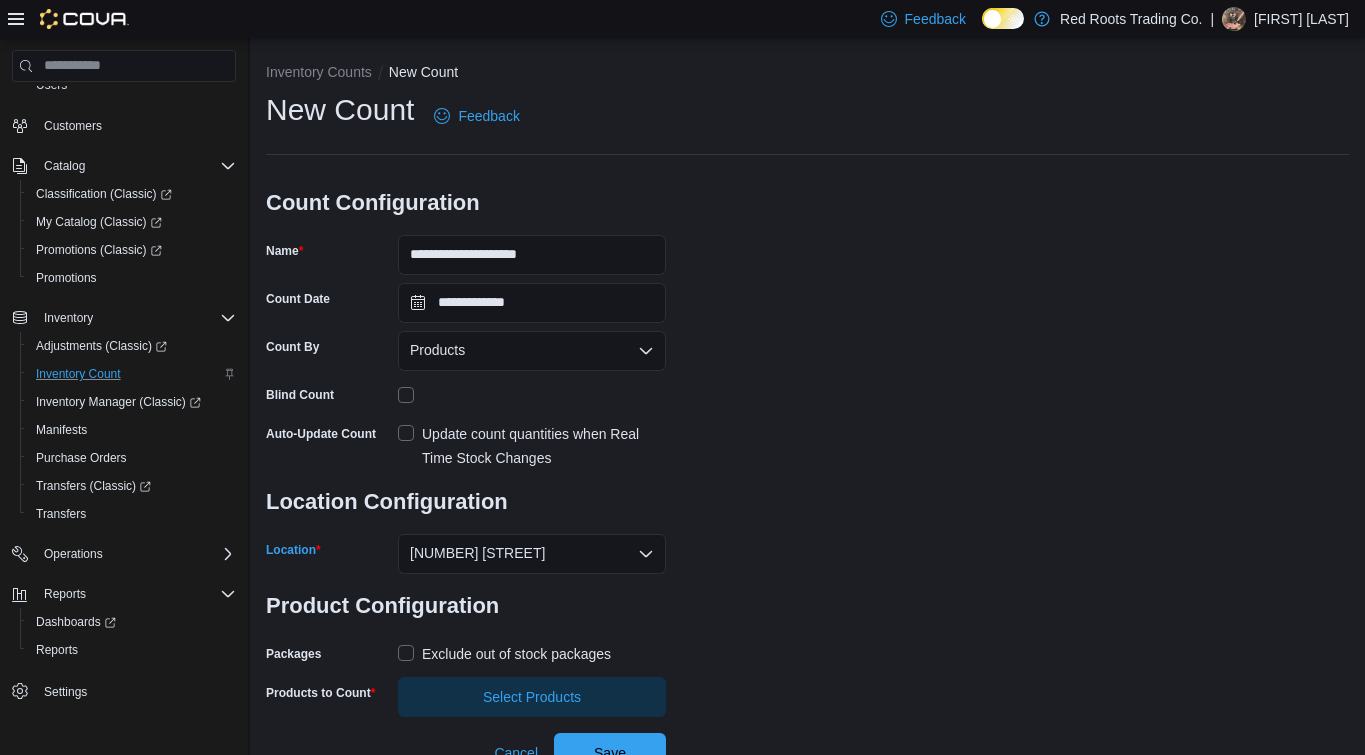 click on "Exclude out of stock packages" at bounding box center [516, 654] 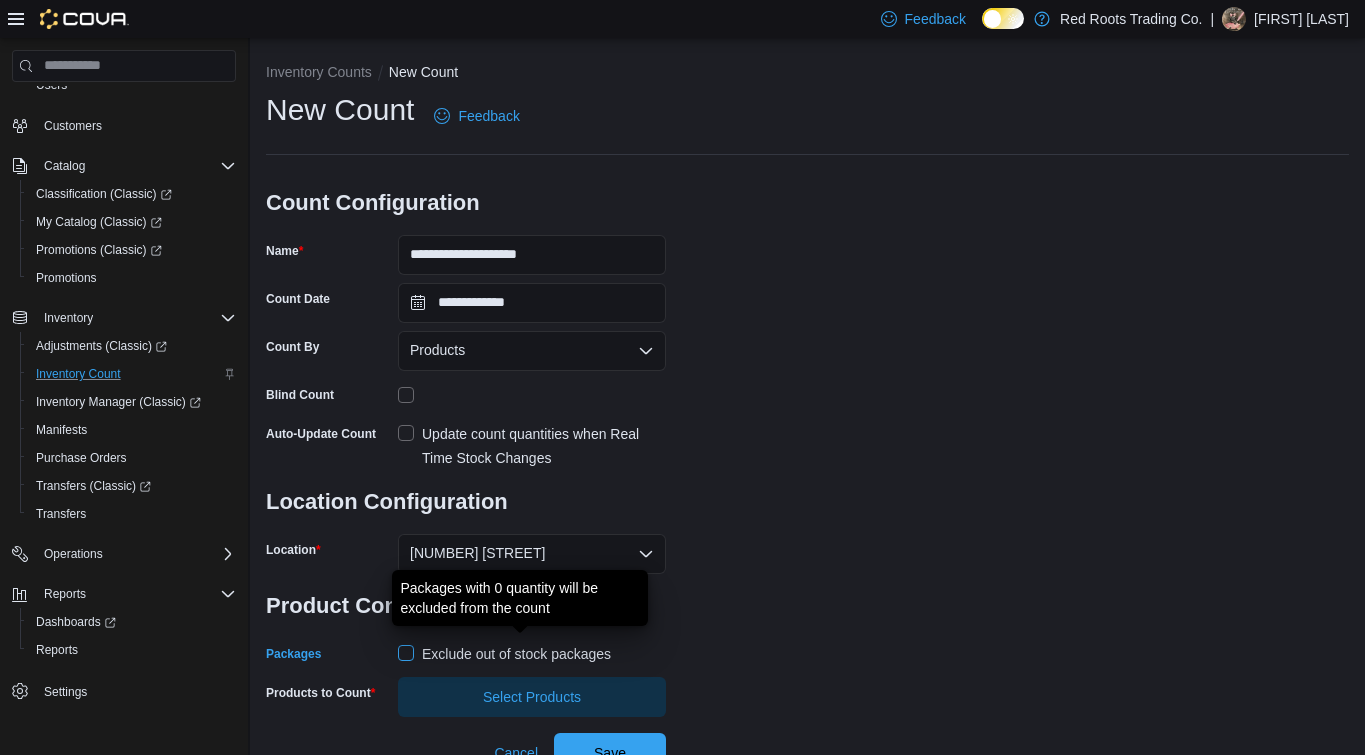 scroll, scrollTop: 18, scrollLeft: 0, axis: vertical 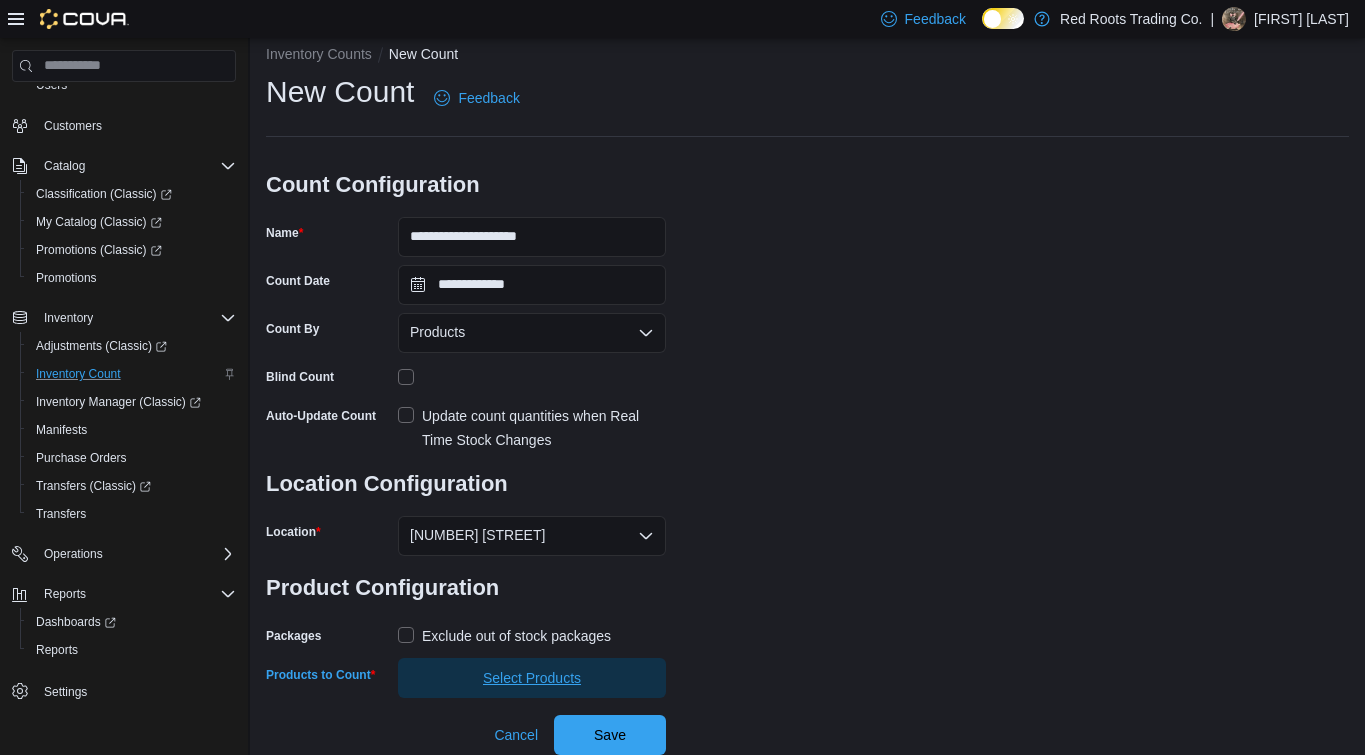 click on "Select Products" at bounding box center [532, 678] 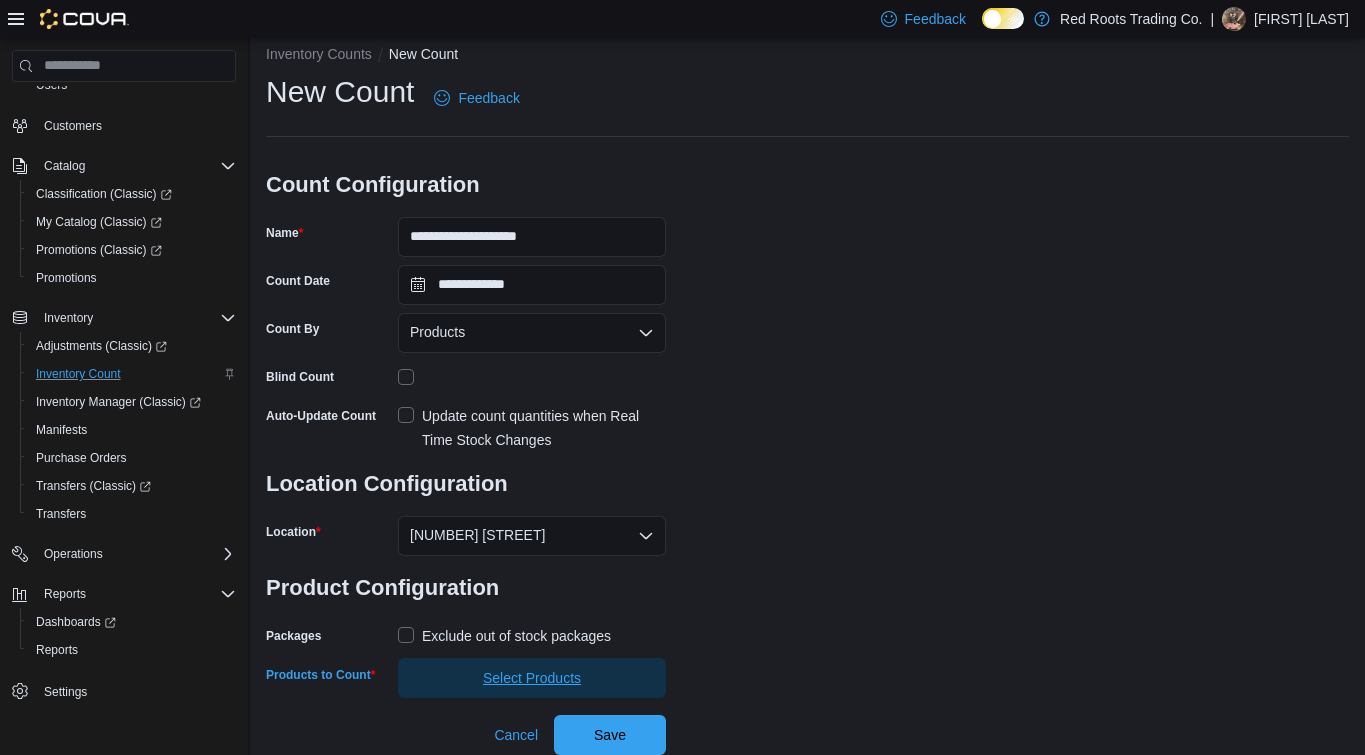 scroll, scrollTop: 0, scrollLeft: 0, axis: both 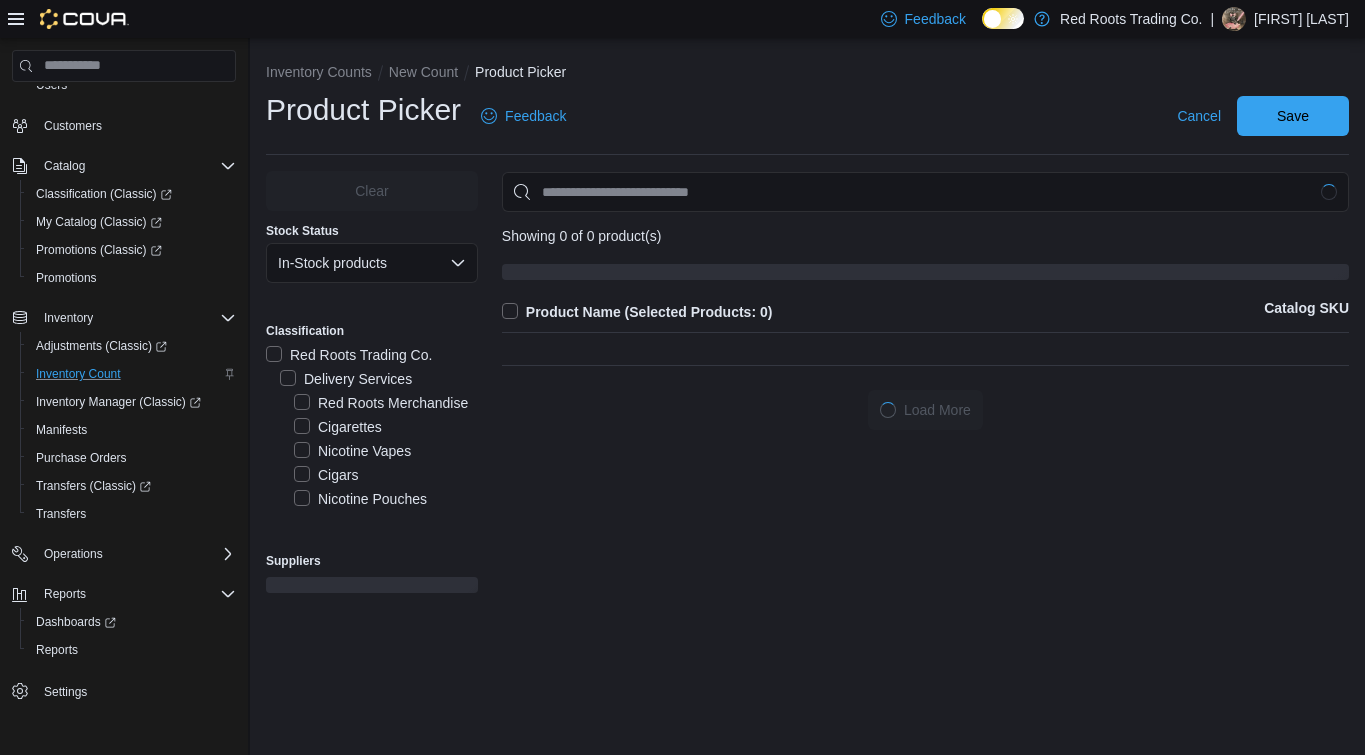 click on "Cigarettes" at bounding box center [338, 427] 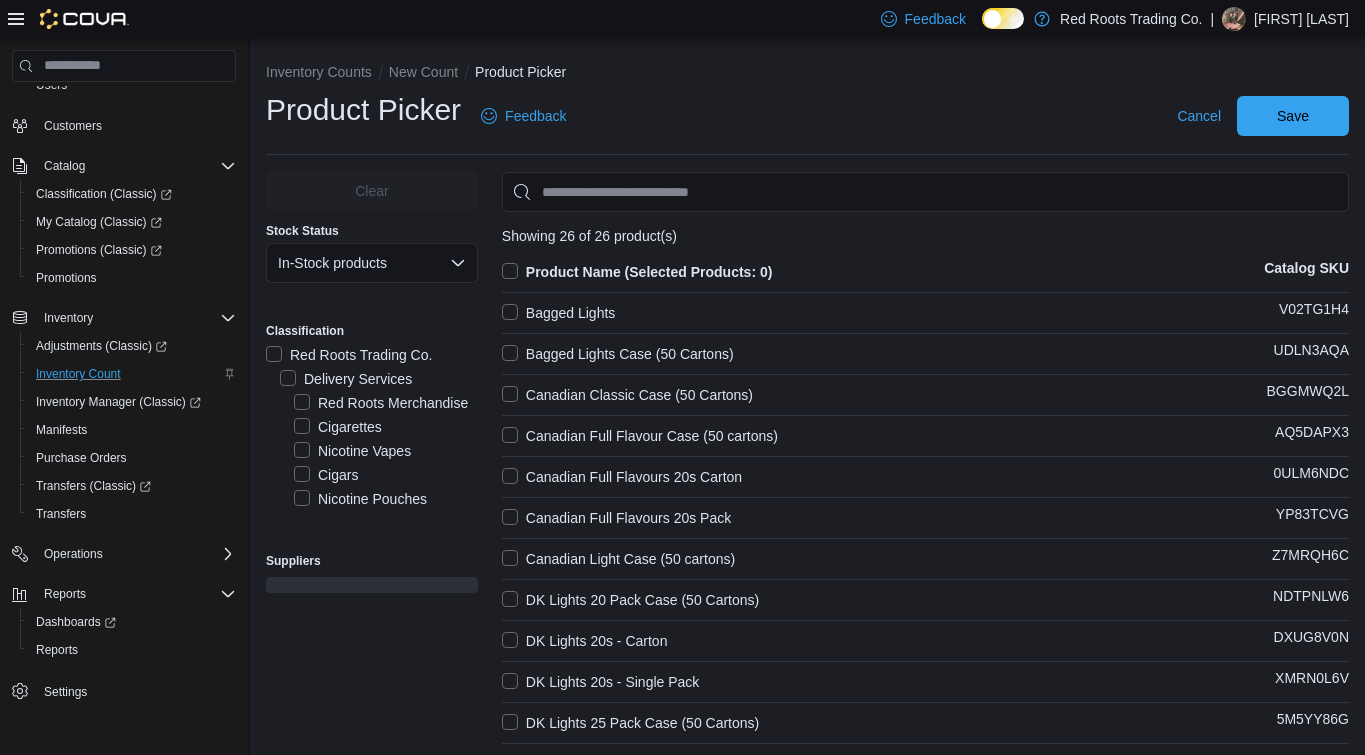 click on "Cigars" at bounding box center [326, 475] 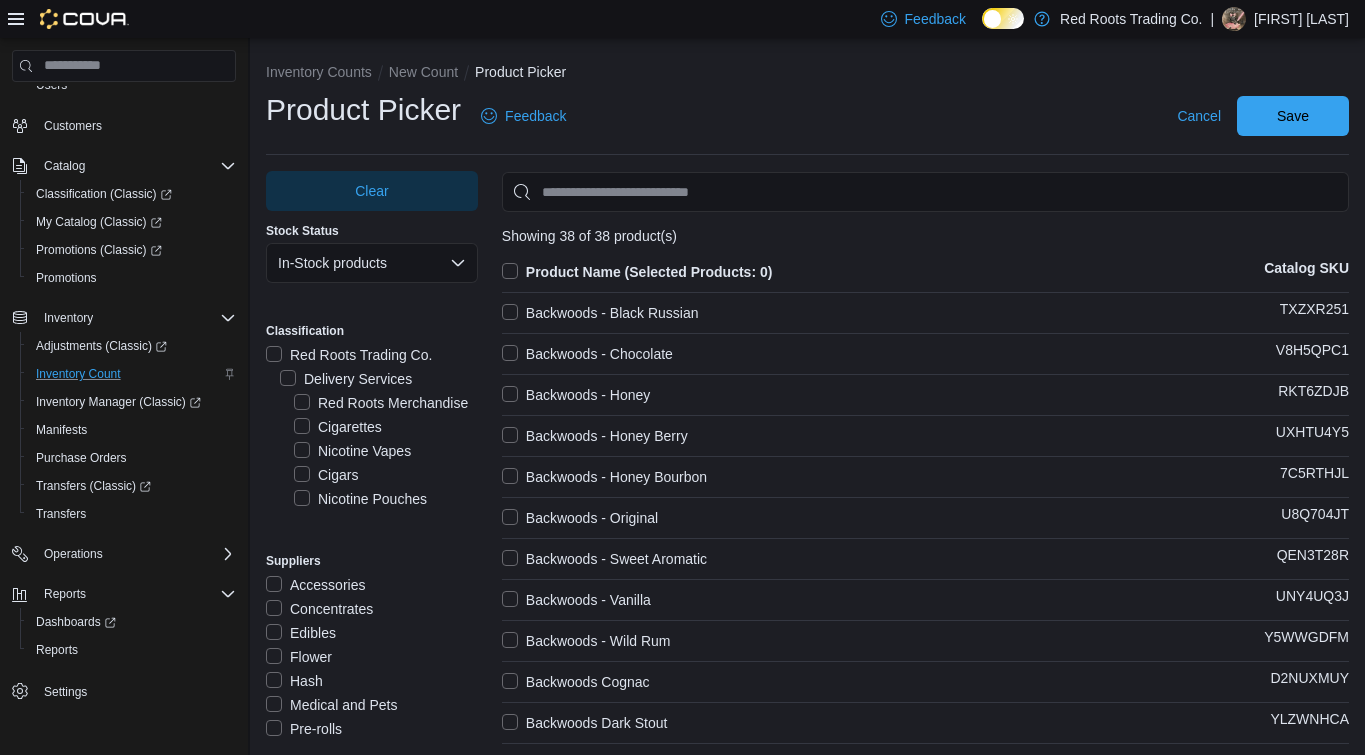 click on "Product Name (Selected Products: 0)" at bounding box center (637, 272) 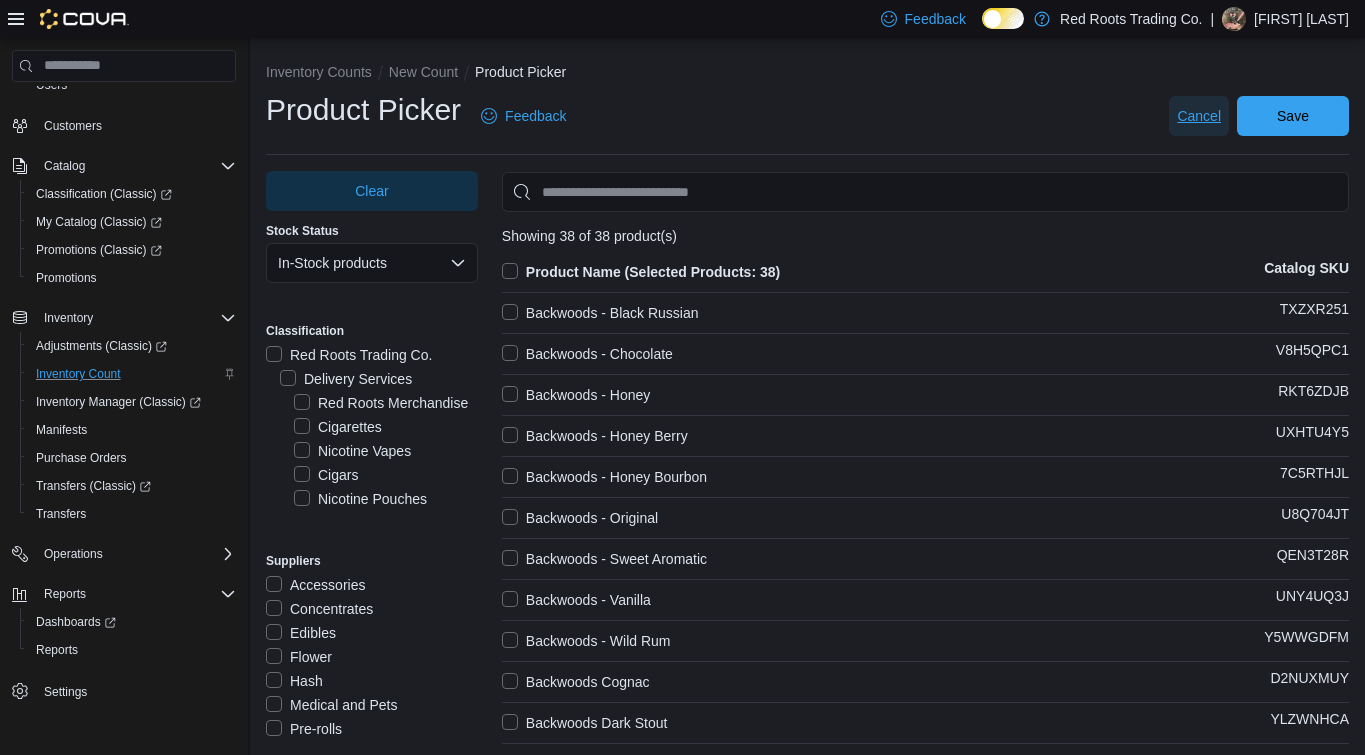 click on "Cancel" at bounding box center [1199, 116] 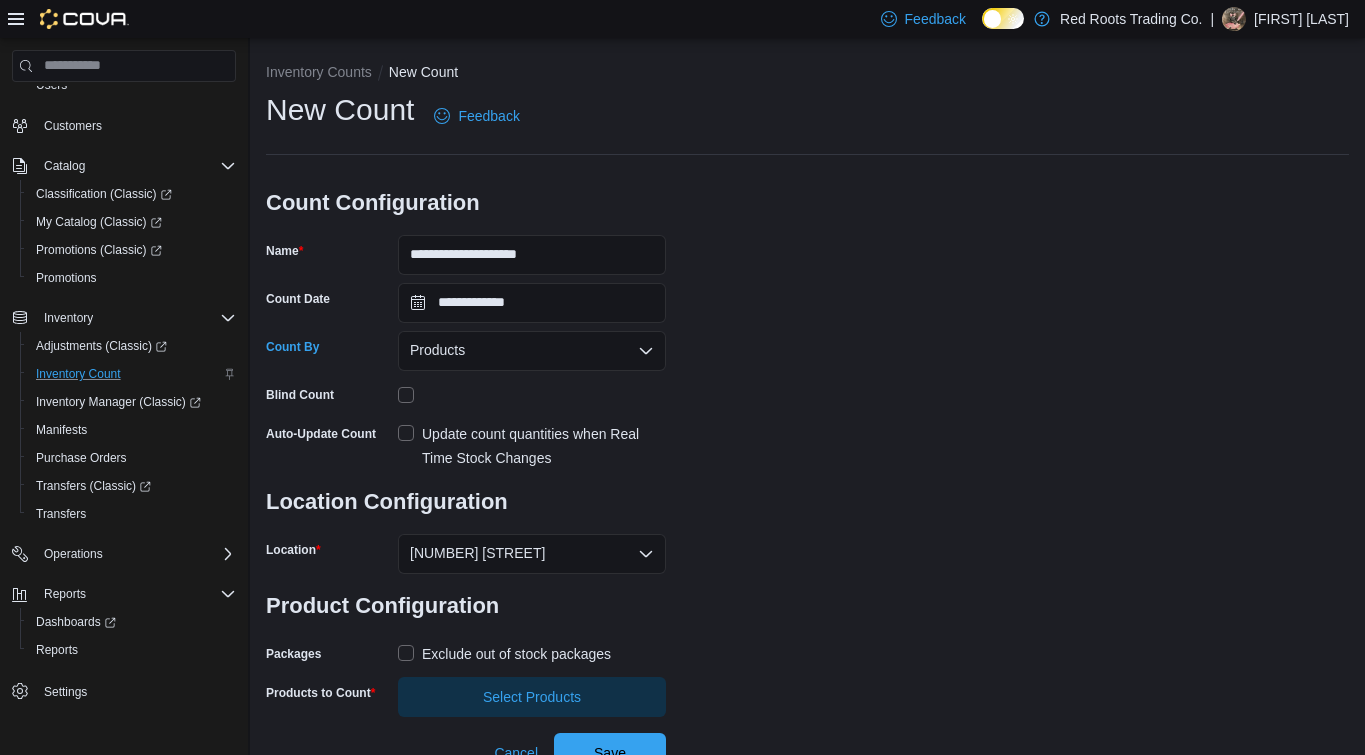 click on "Products" at bounding box center [532, 351] 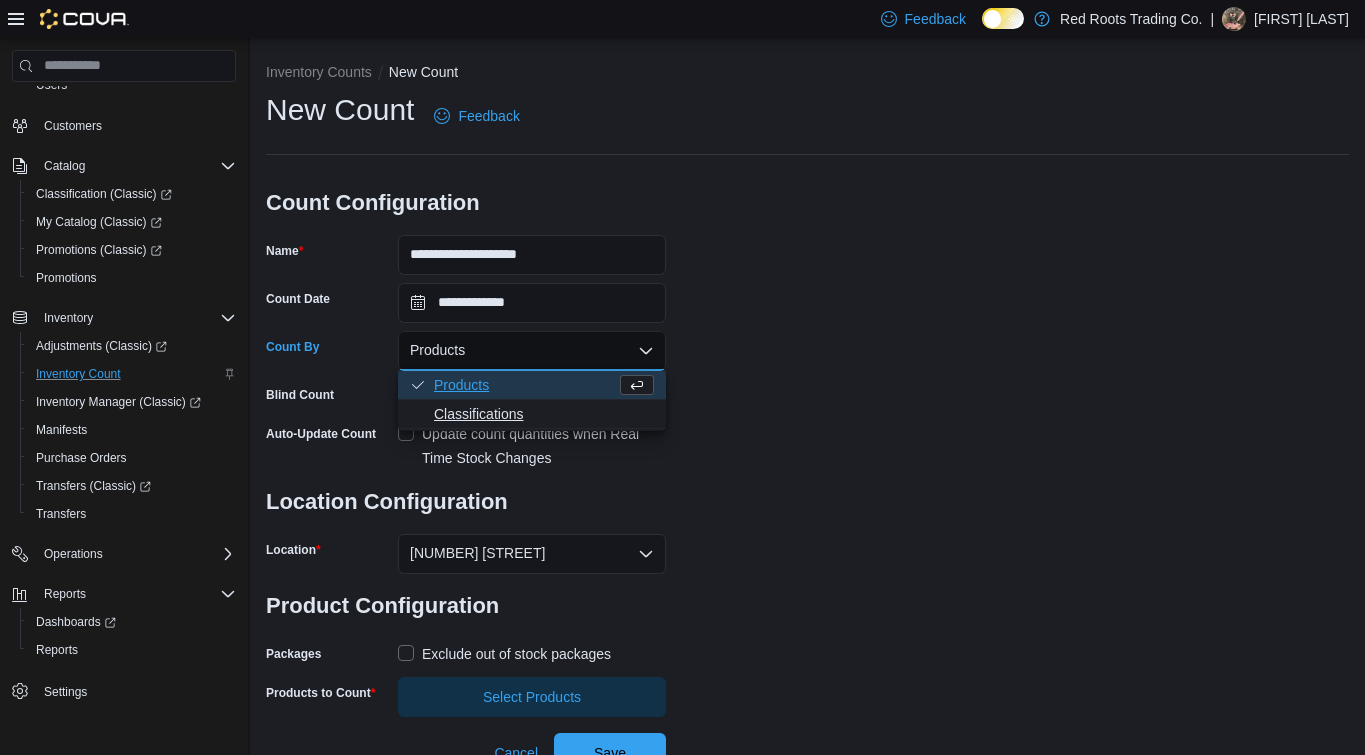click on "Classifications" at bounding box center [544, 414] 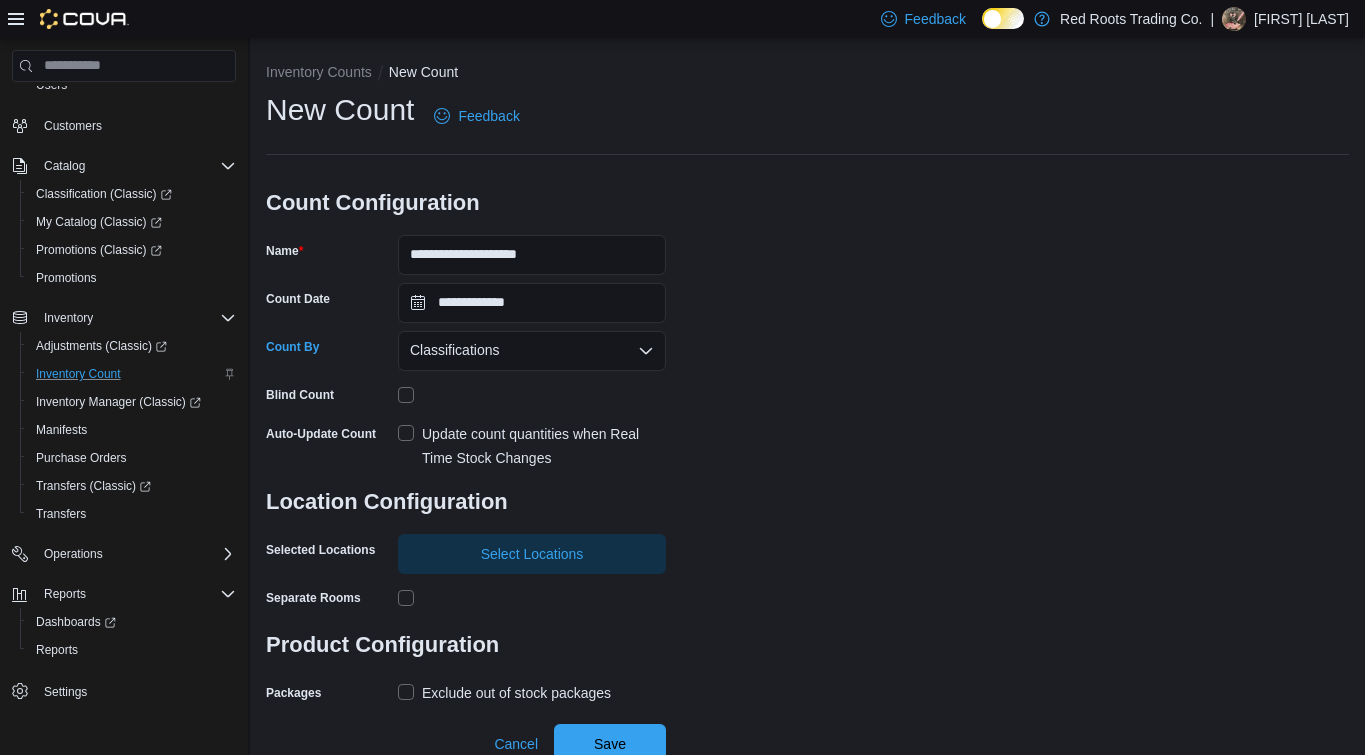 scroll, scrollTop: 9, scrollLeft: 0, axis: vertical 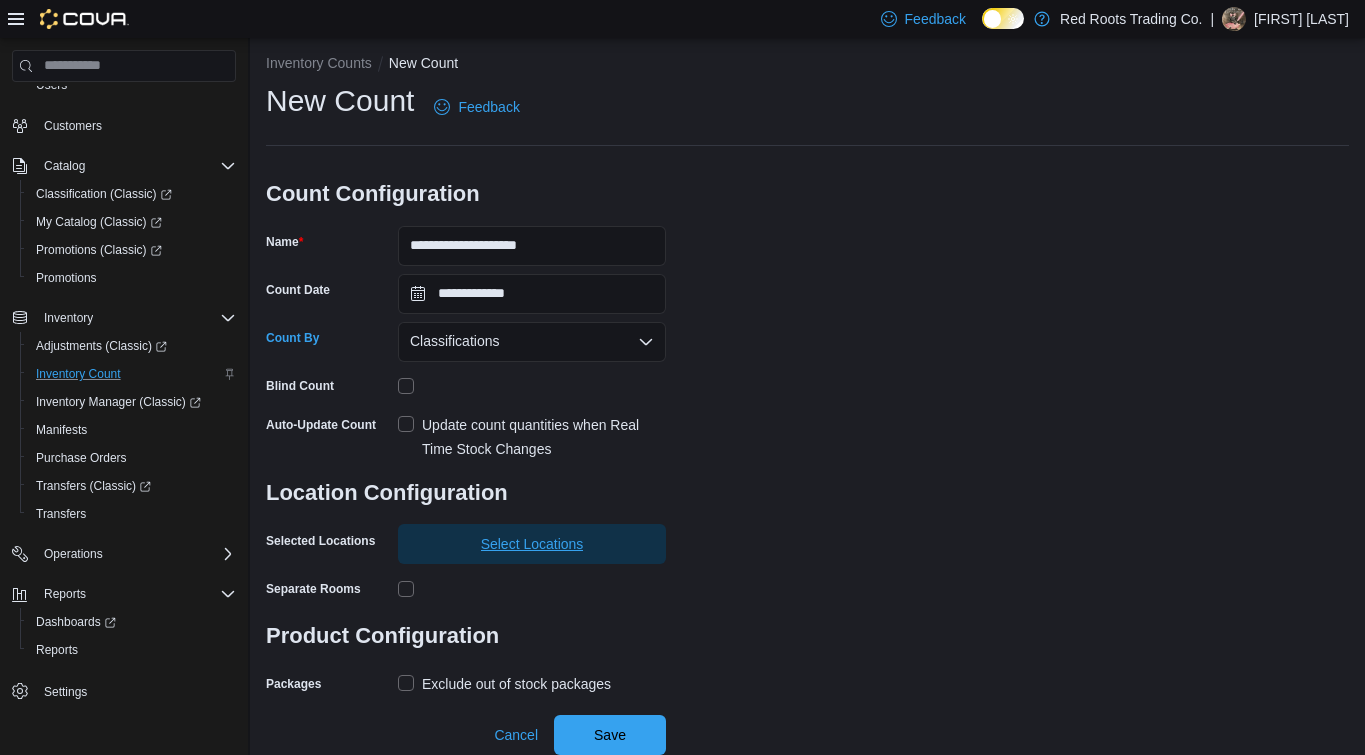 click on "Select Locations" at bounding box center (532, 544) 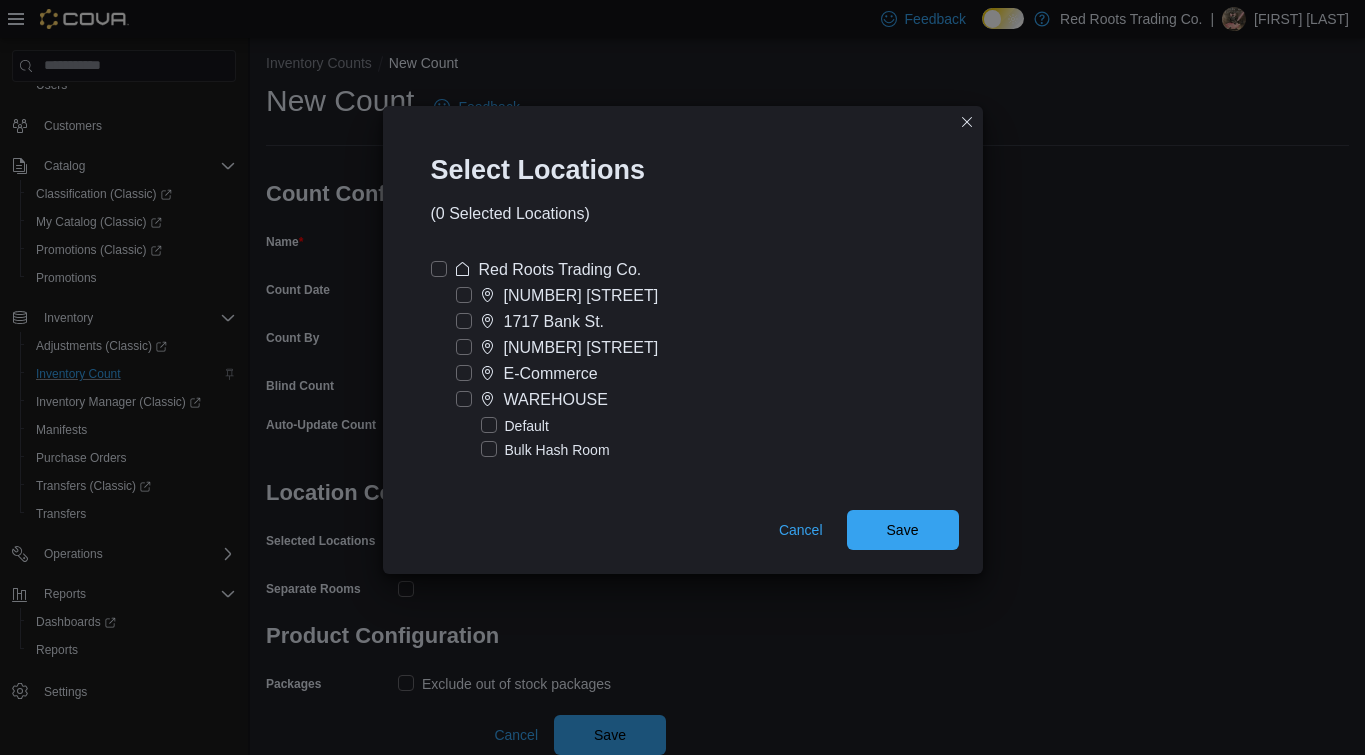 click on "[NUMBER] [STREET]" at bounding box center [581, 348] 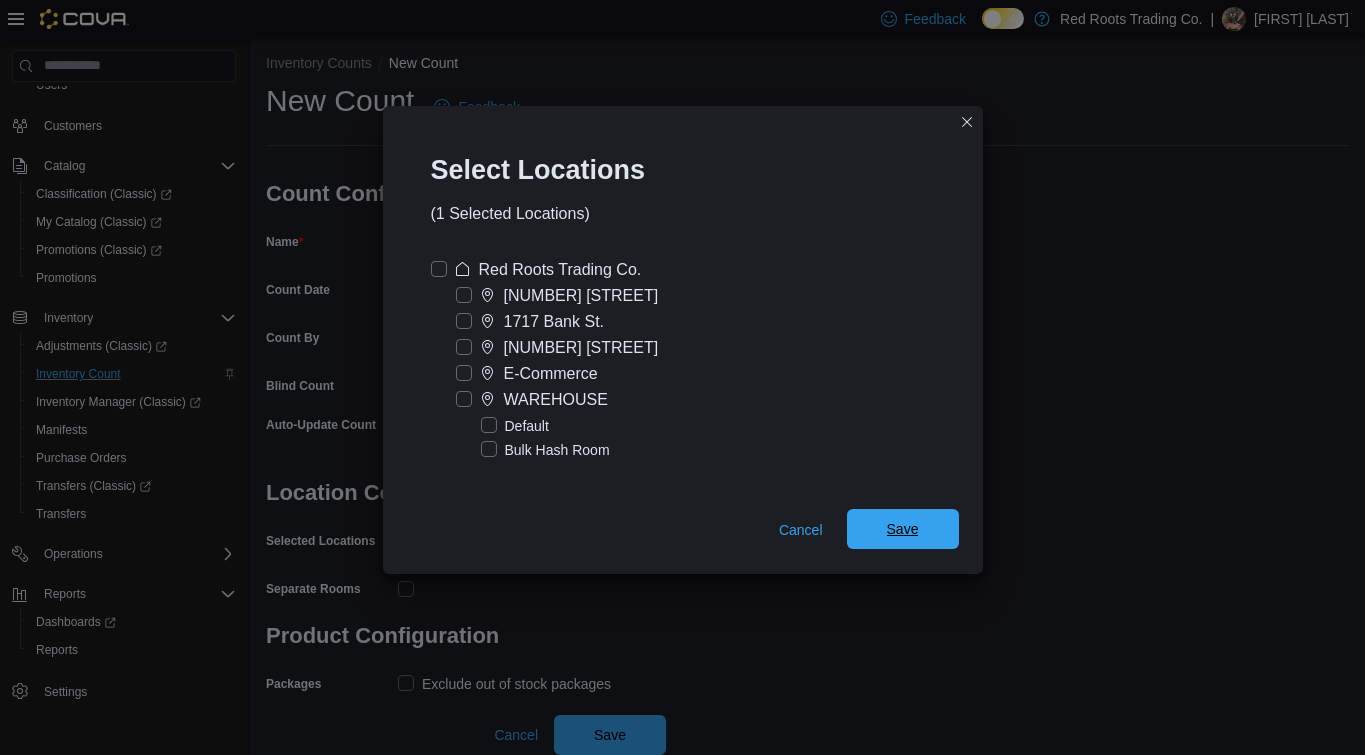 click on "Save" at bounding box center (903, 529) 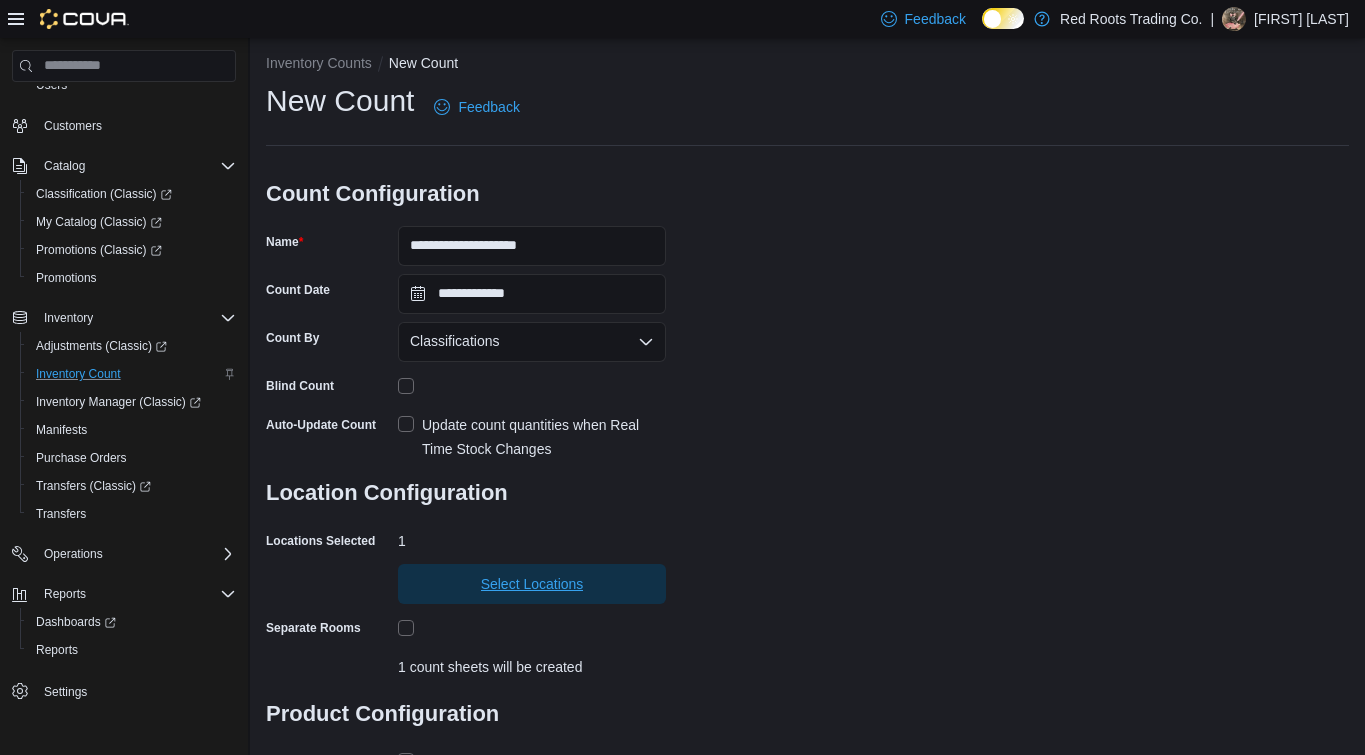 scroll, scrollTop: 135, scrollLeft: 0, axis: vertical 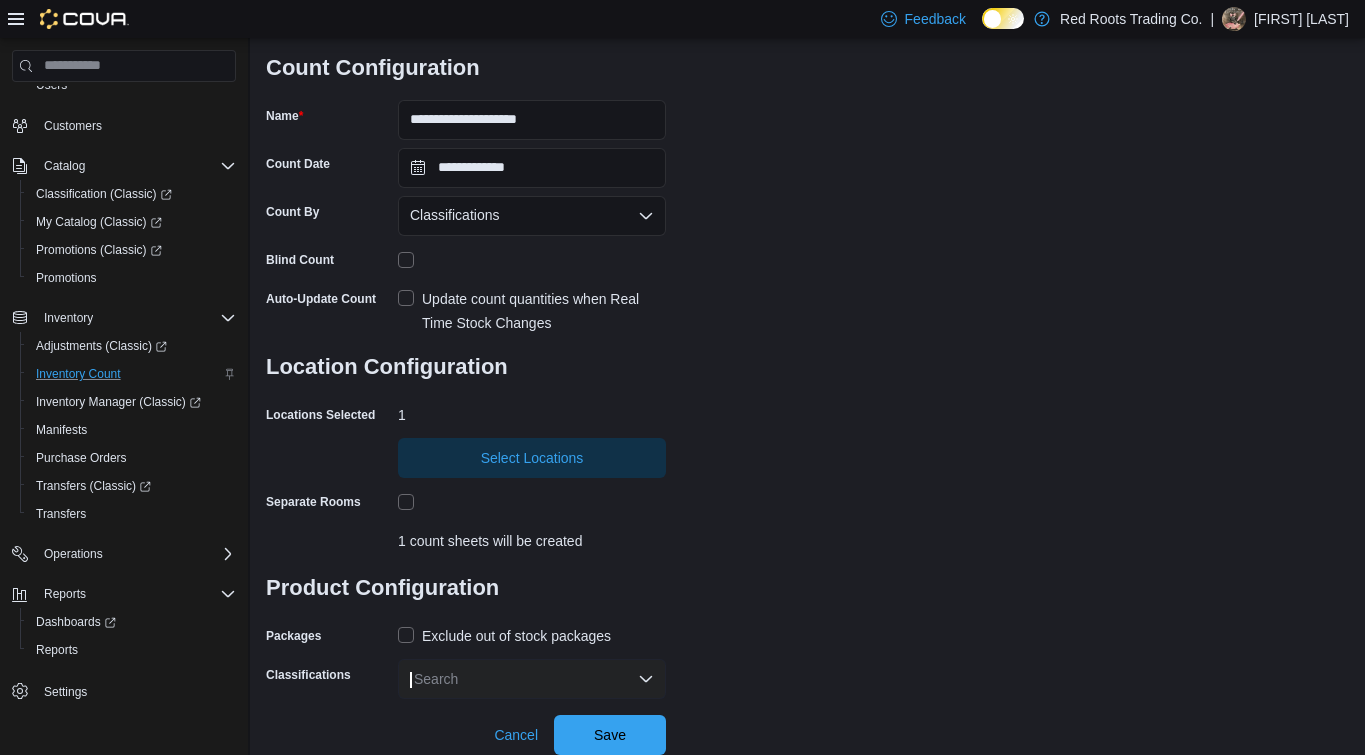 click on "Search" at bounding box center (532, 679) 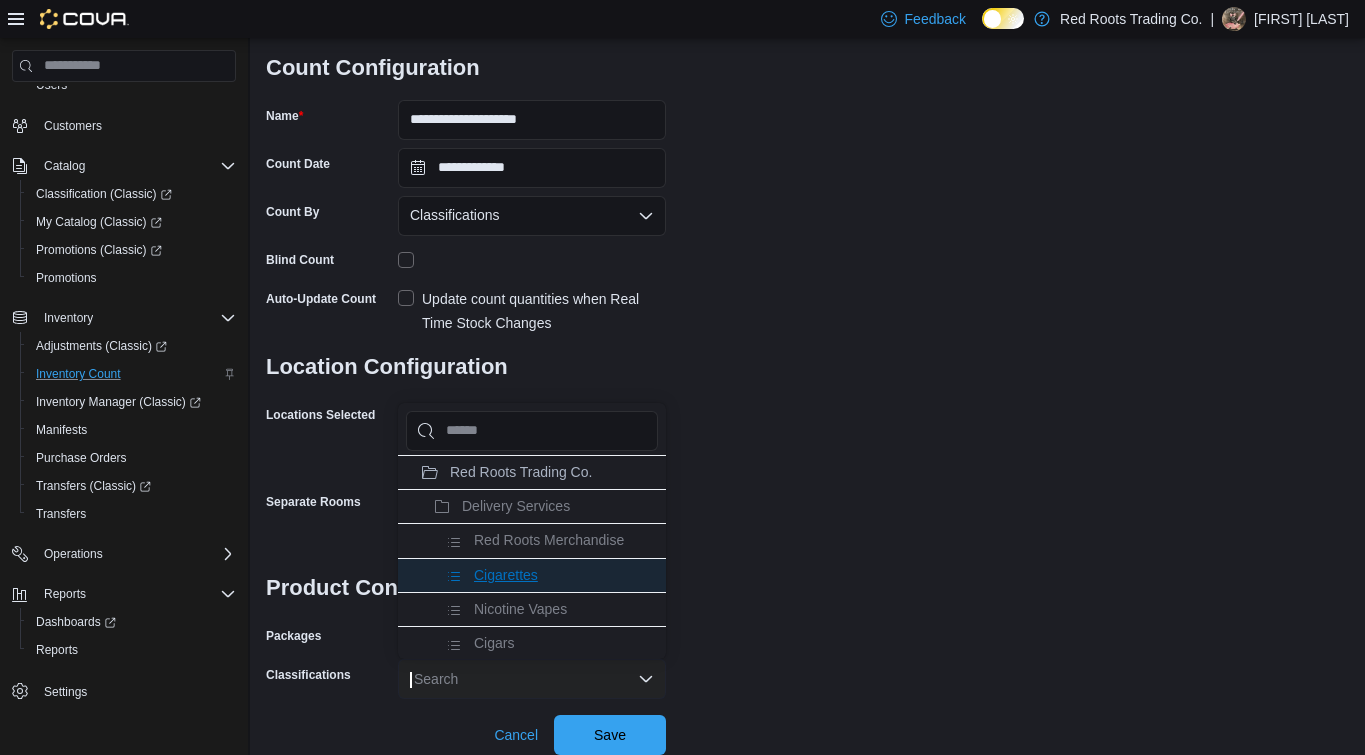 click on "Cigarettes" at bounding box center [532, 575] 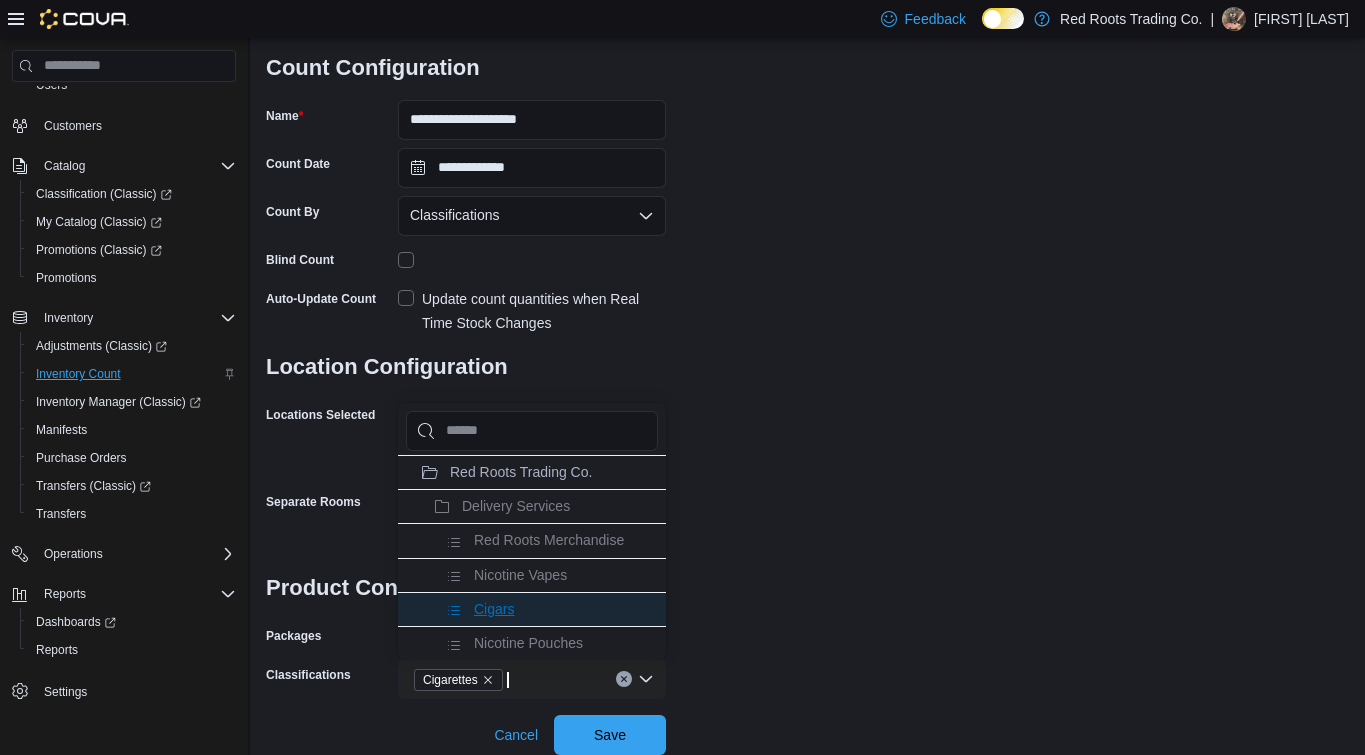 click on "Cigars" at bounding box center [532, 609] 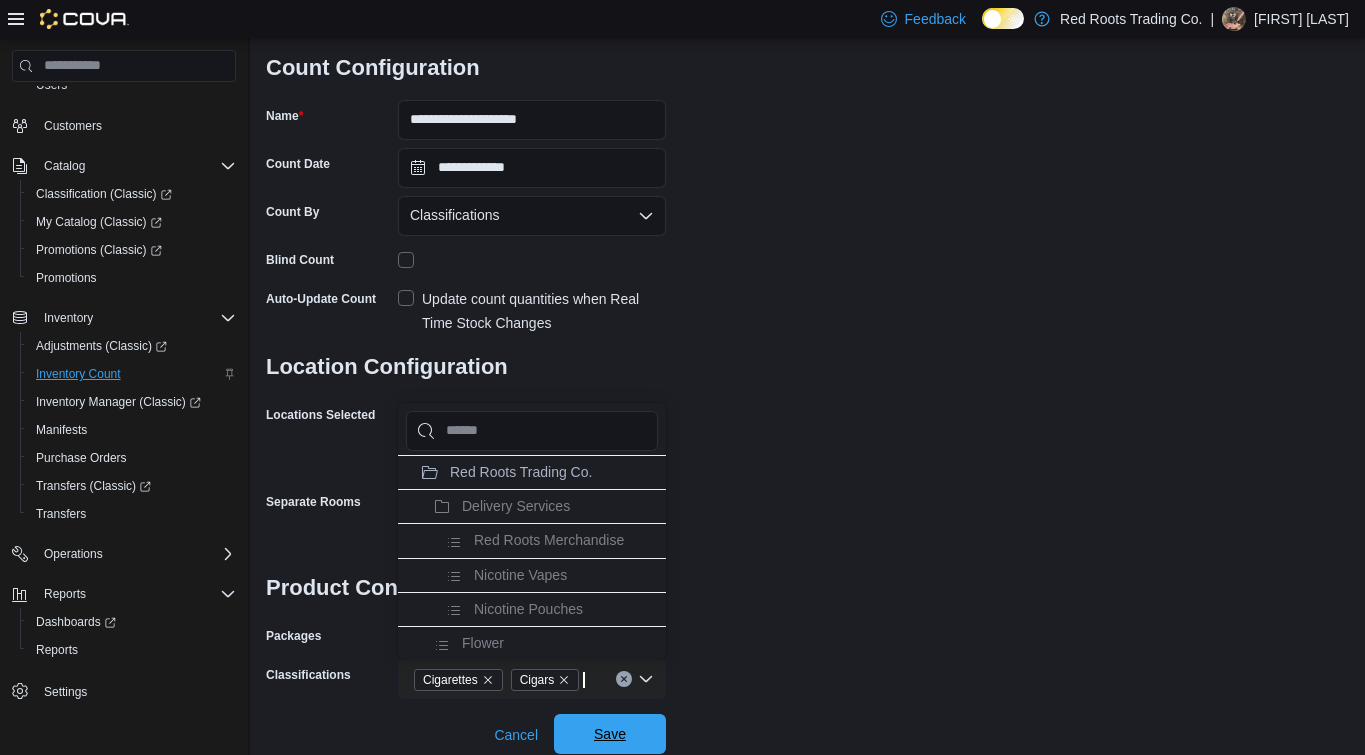 click on "Save" at bounding box center [610, 734] 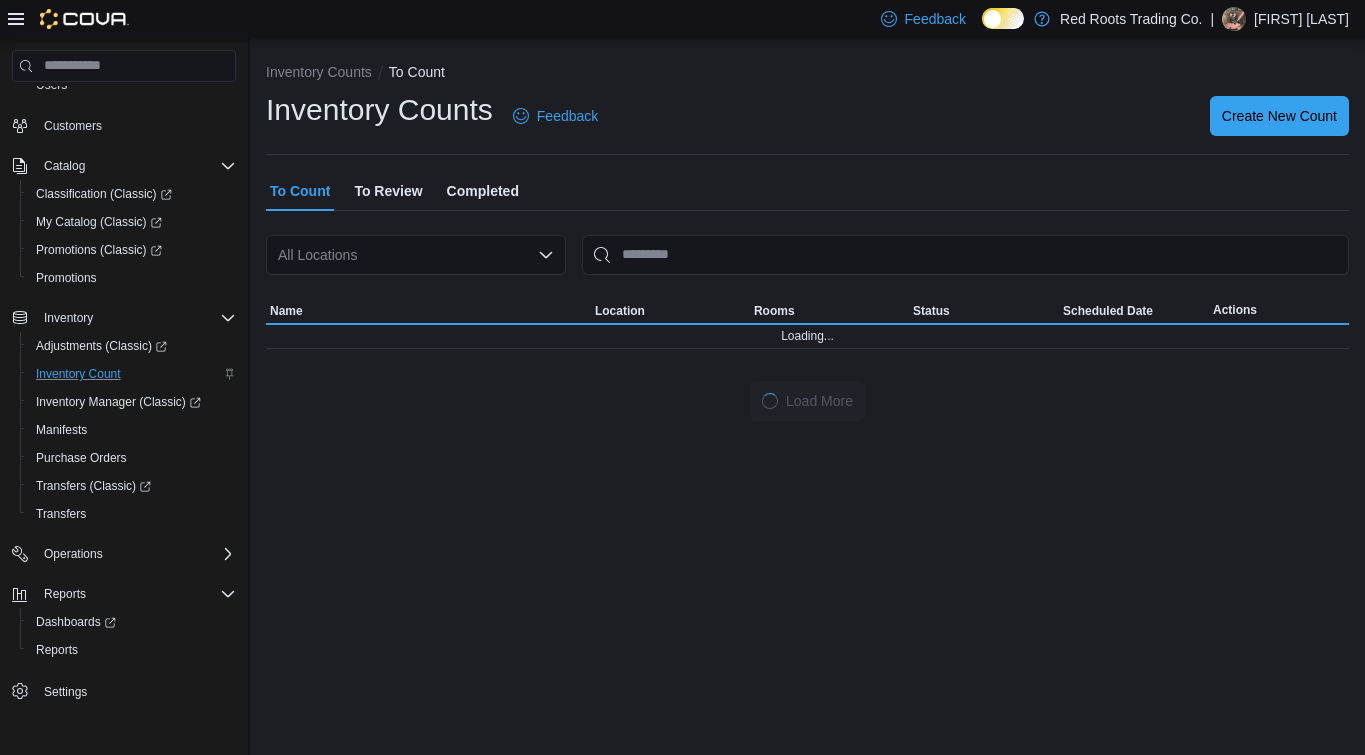 scroll, scrollTop: 0, scrollLeft: 0, axis: both 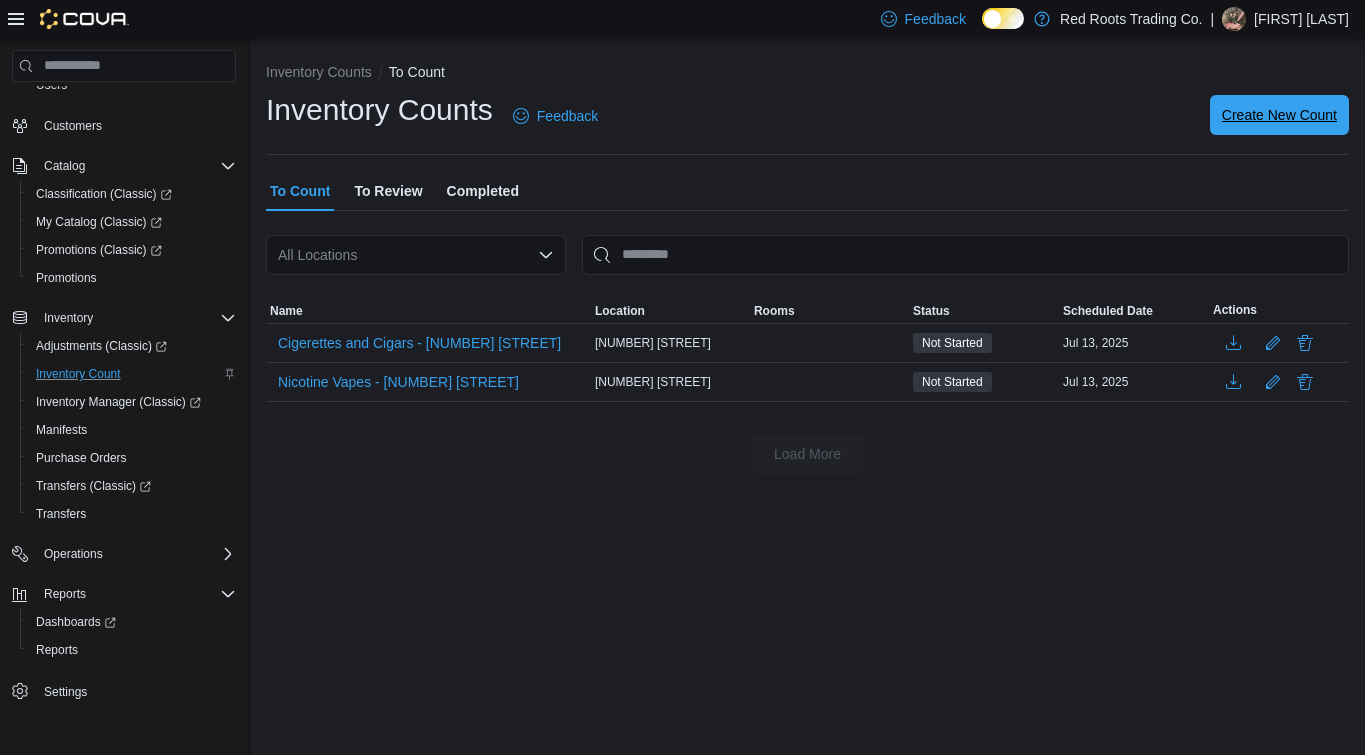 click on "Create New Count" at bounding box center [1279, 115] 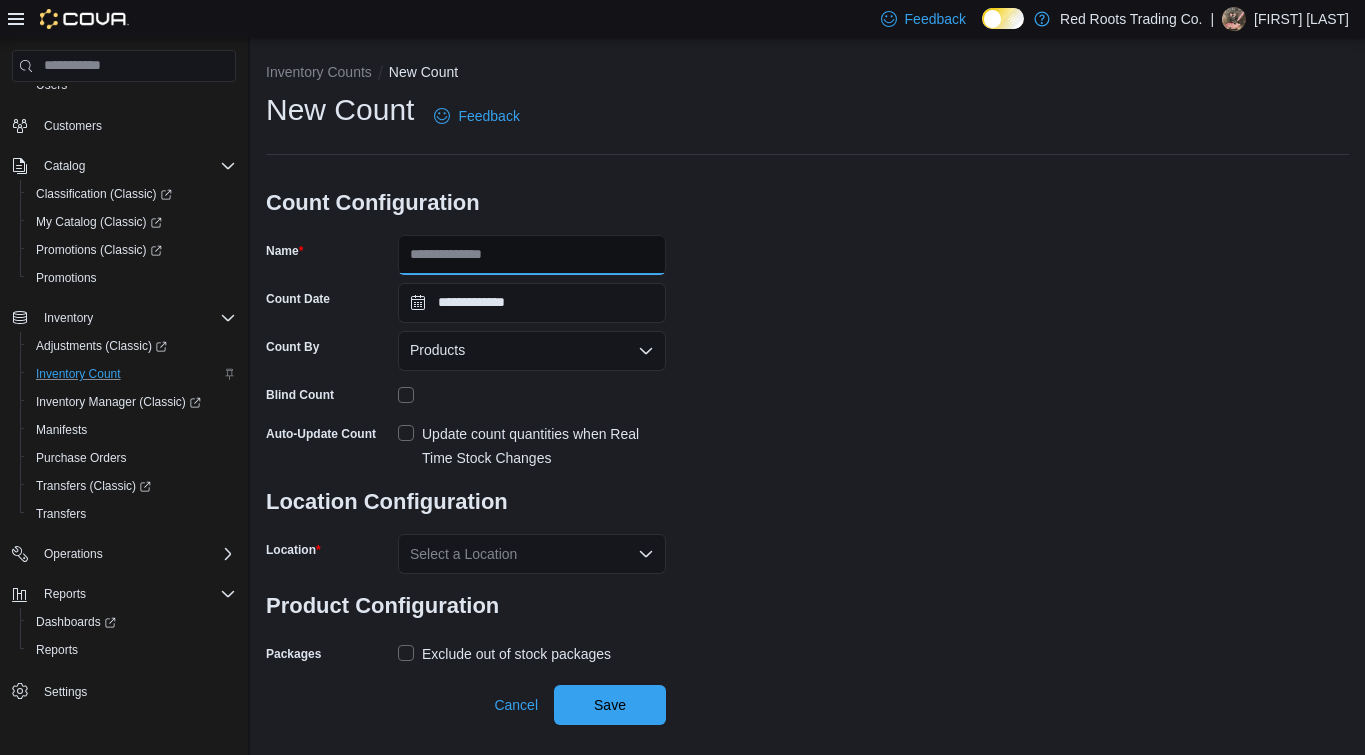 click on "Name" at bounding box center [532, 255] 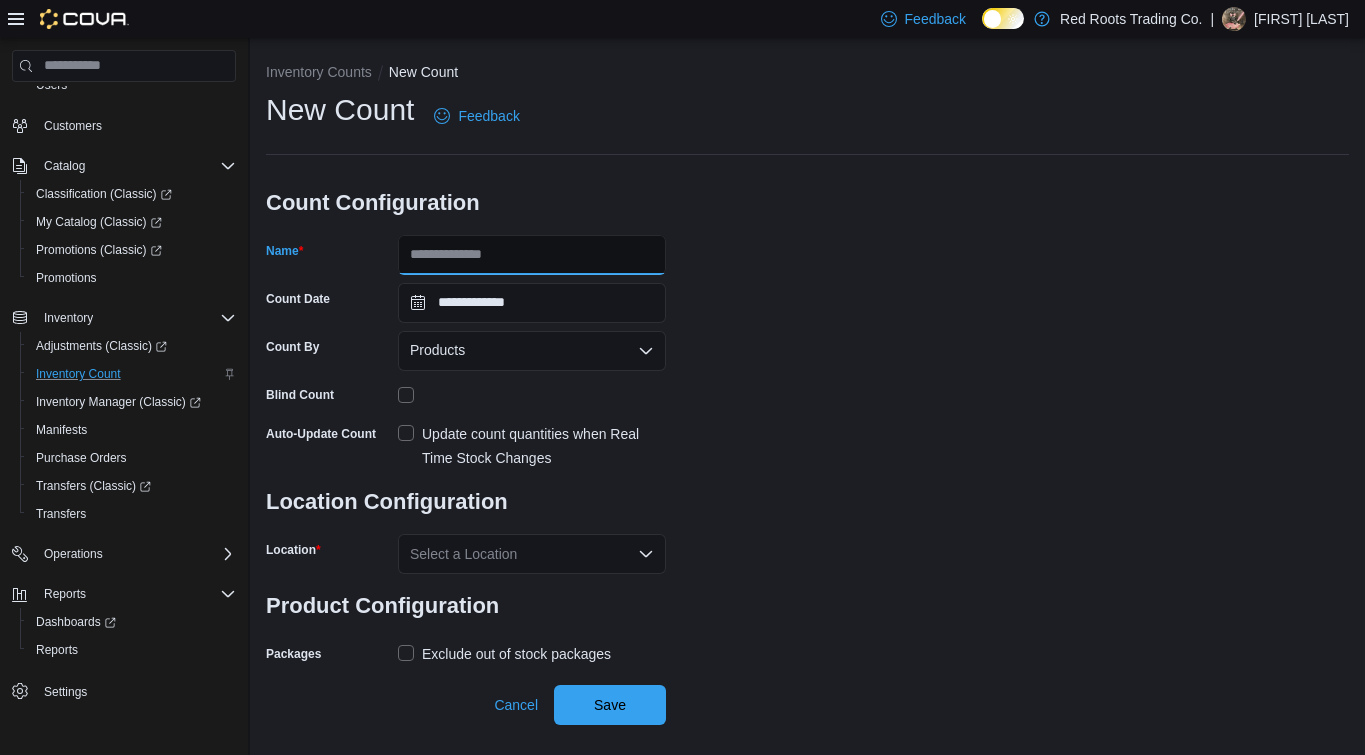 type on "**********" 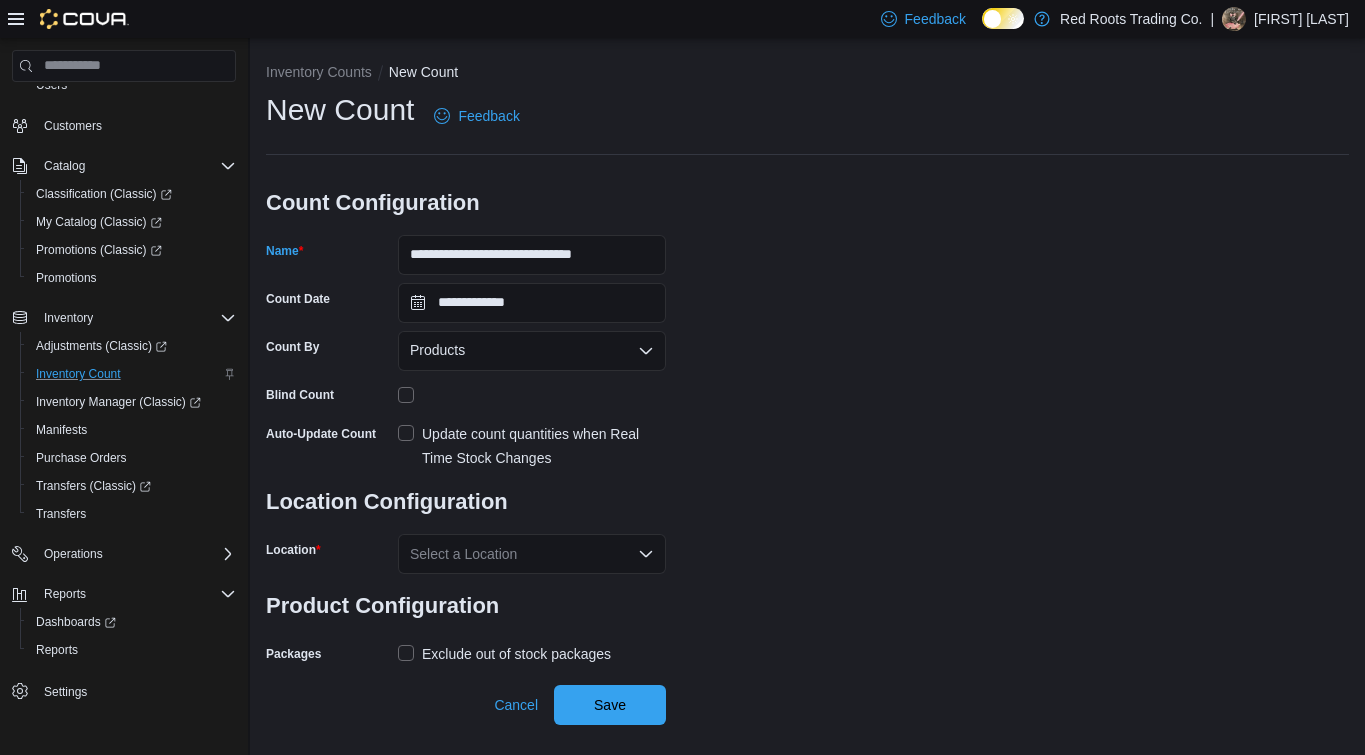 click on "Products" at bounding box center [532, 351] 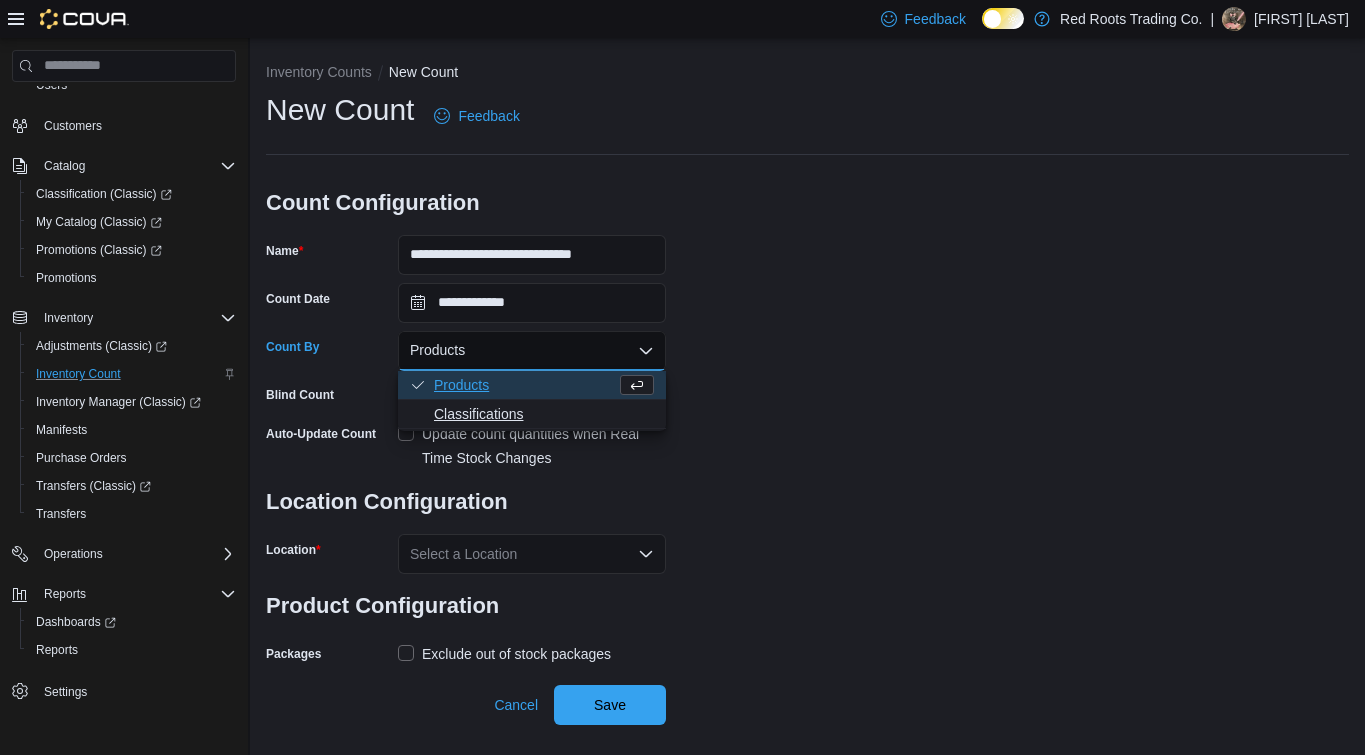 click on "Classifications" at bounding box center [544, 414] 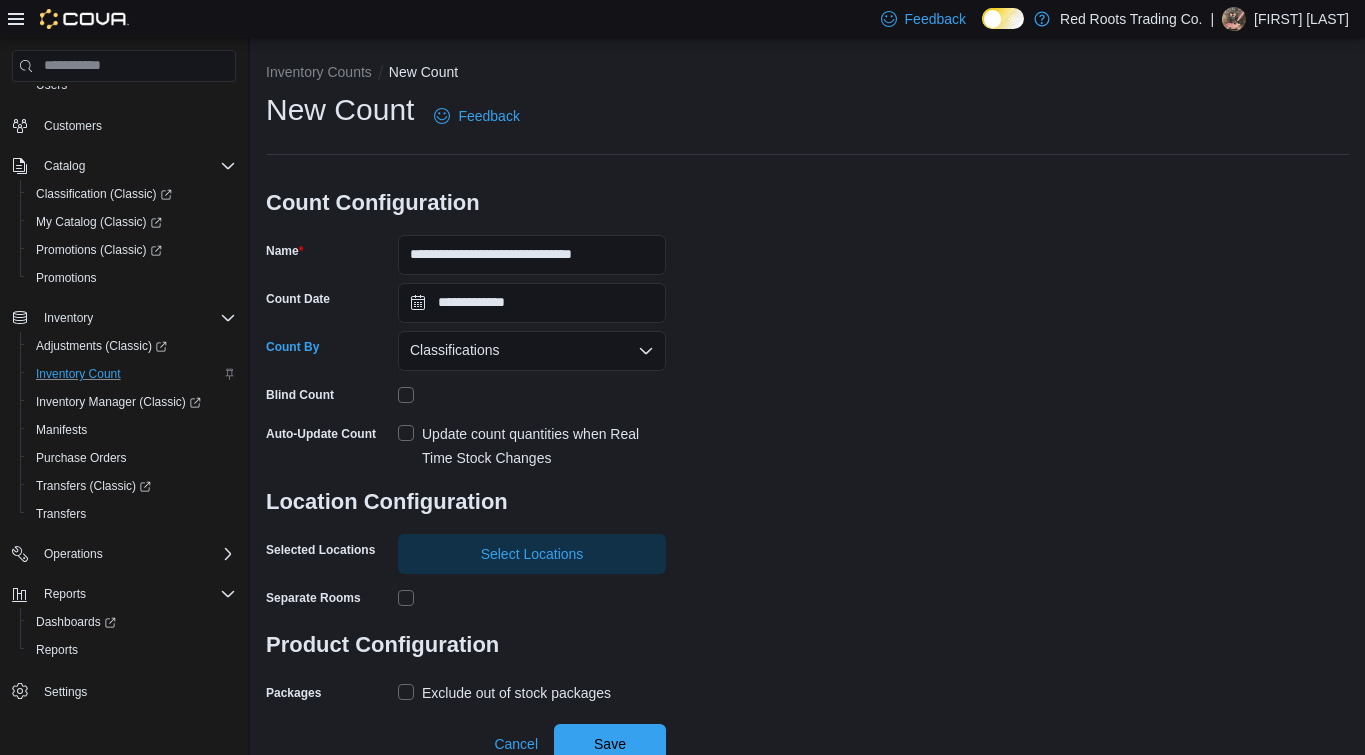 click on "Update count quantities when Real Time Stock Changes" at bounding box center [532, 446] 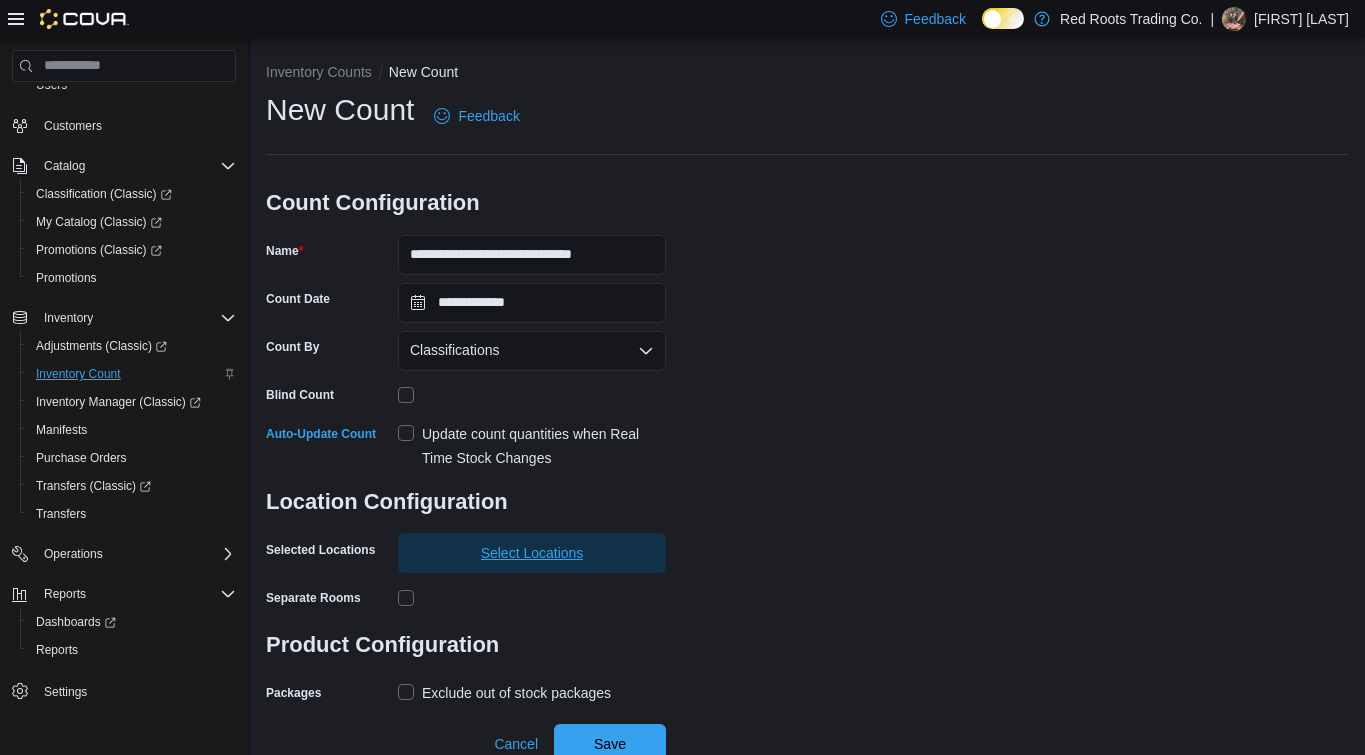 click on "Select Locations" at bounding box center (532, 553) 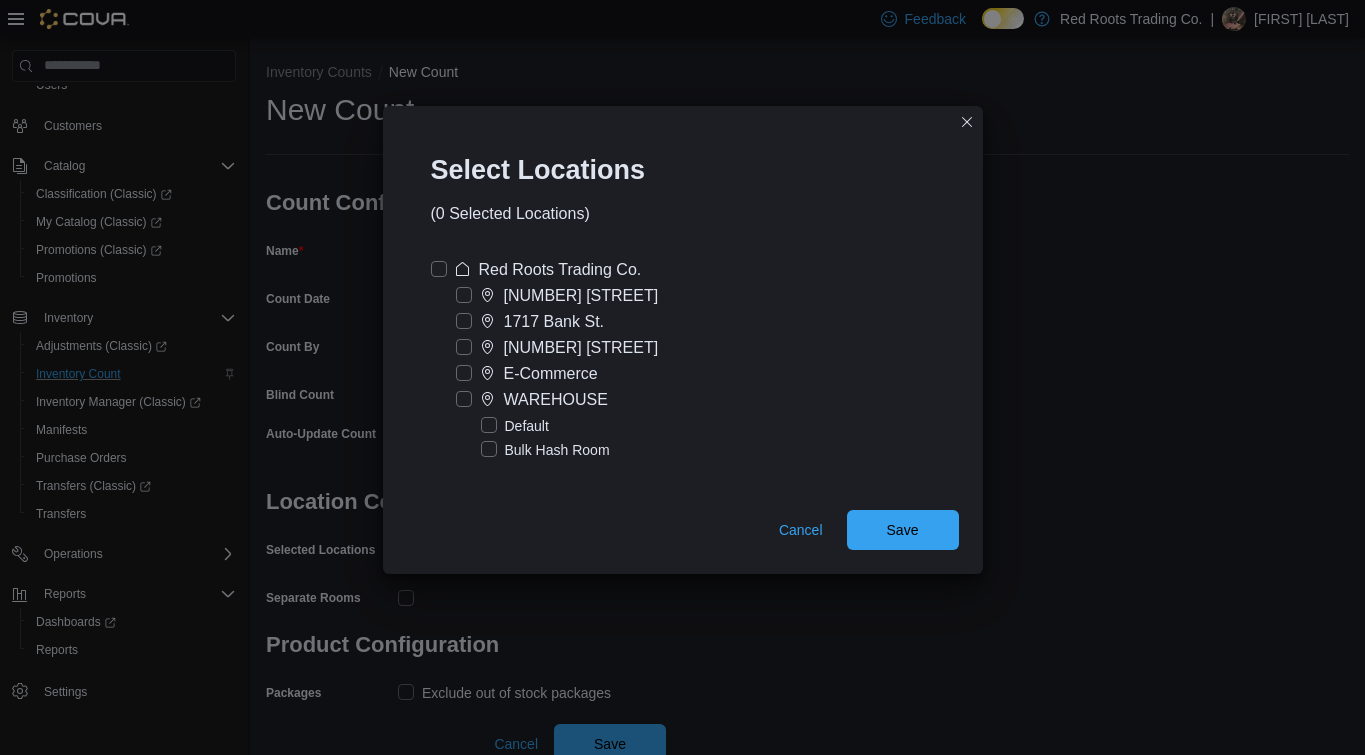 click on "[NUMBER] [STREET]" at bounding box center [581, 348] 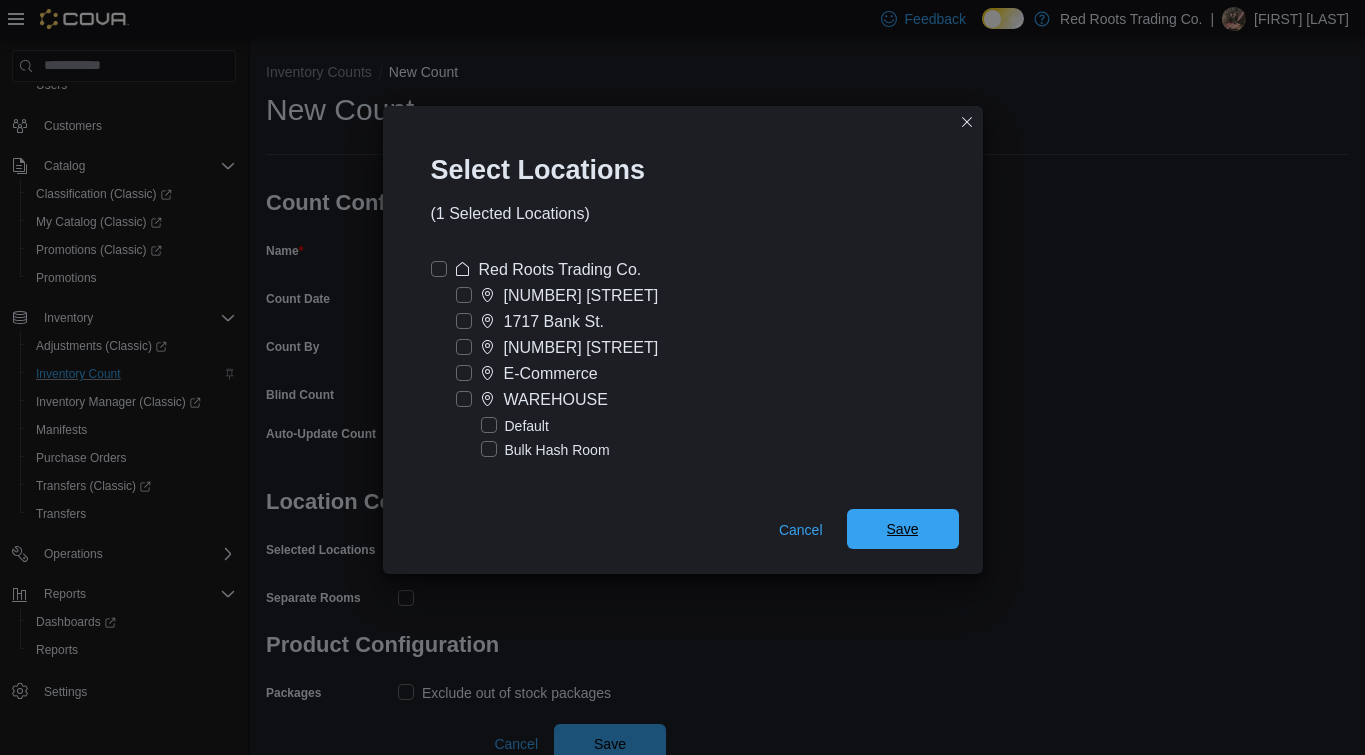 click on "Save" at bounding box center (903, 529) 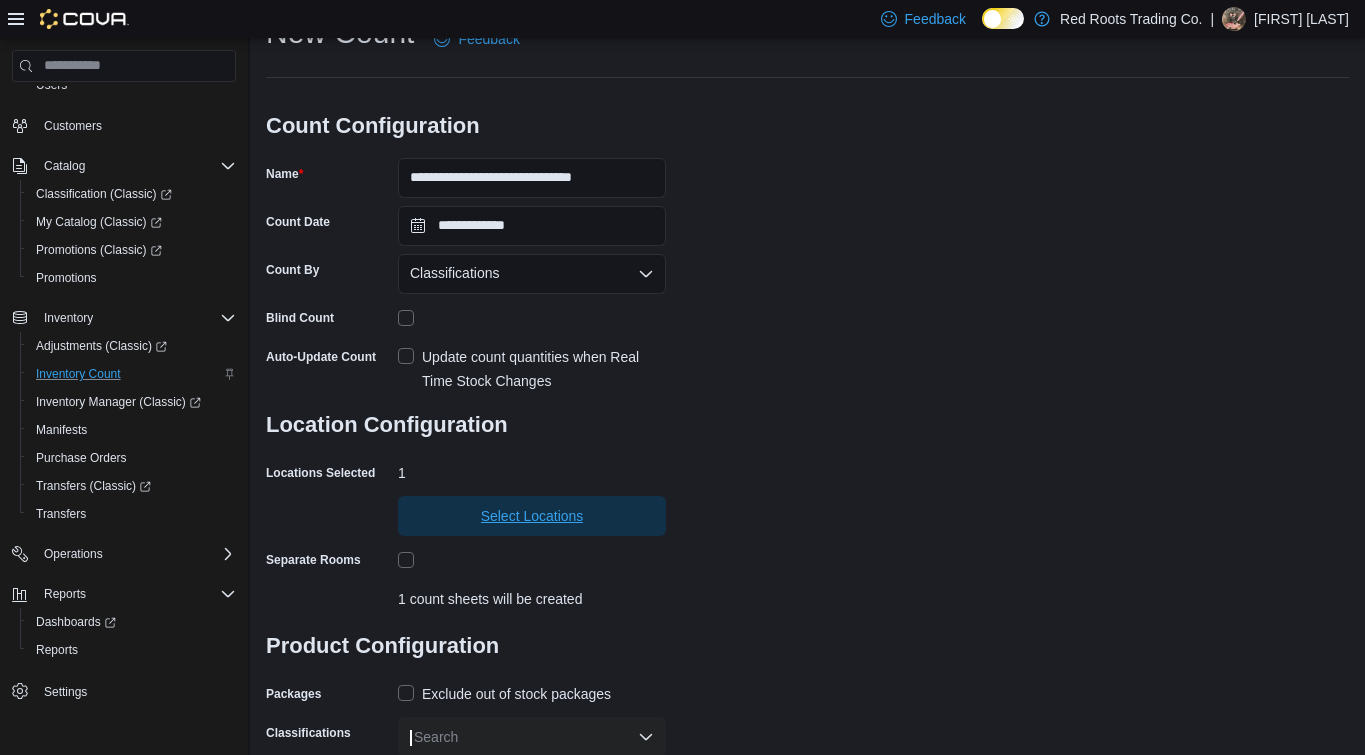 scroll, scrollTop: 135, scrollLeft: 0, axis: vertical 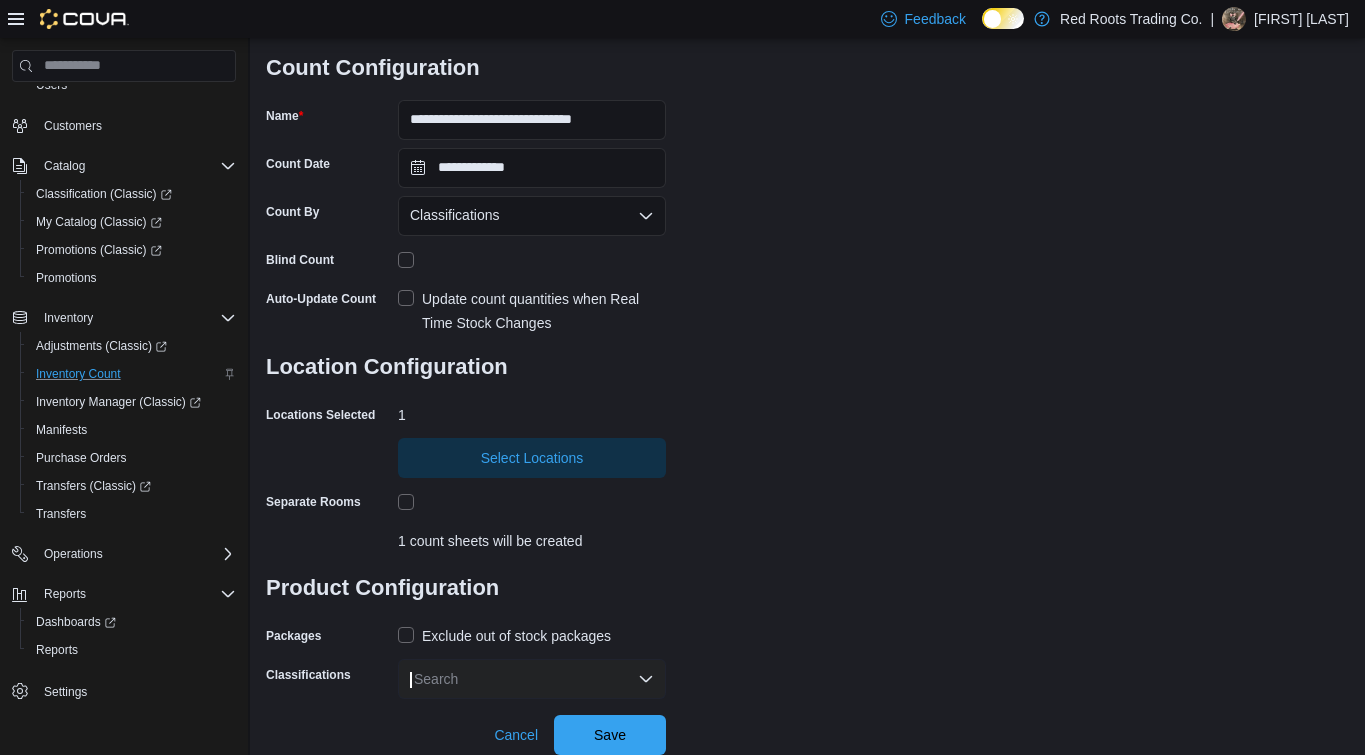 click on "Exclude out of stock packages" at bounding box center (504, 636) 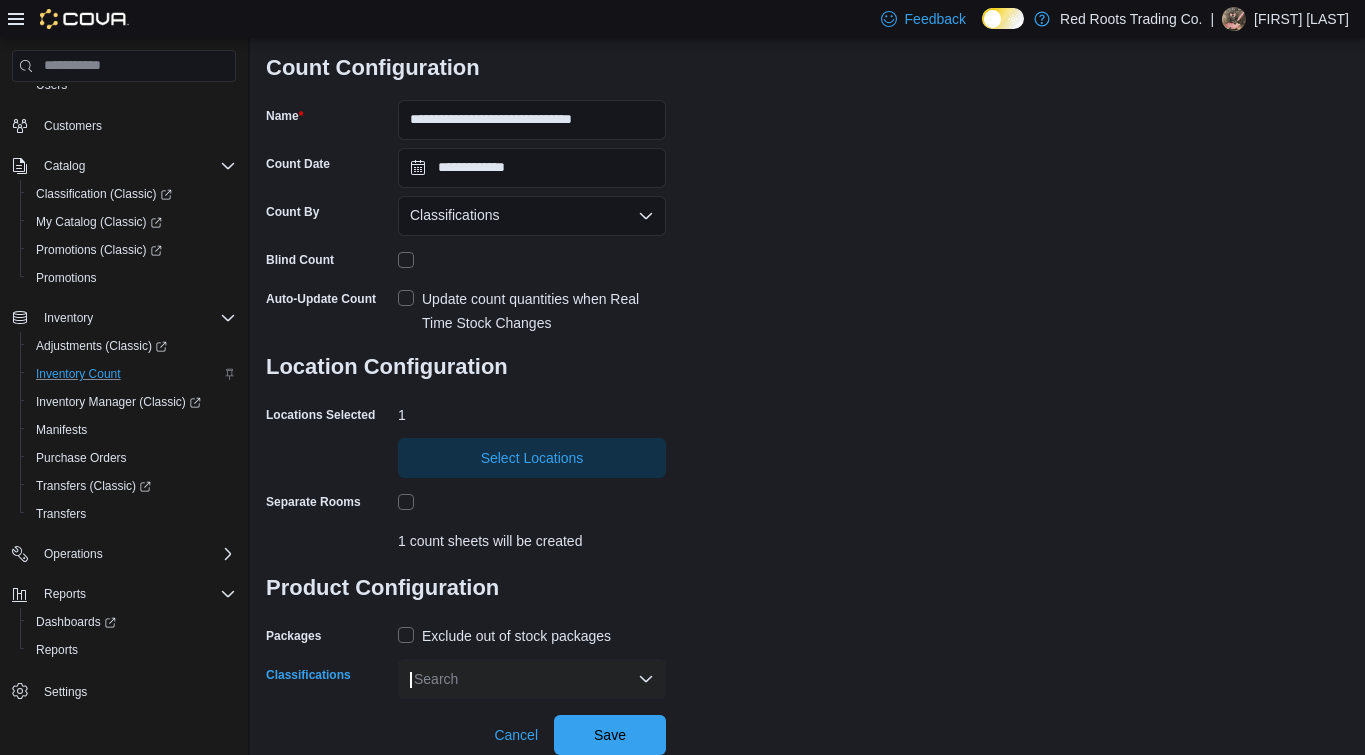 click on "Search" at bounding box center [532, 679] 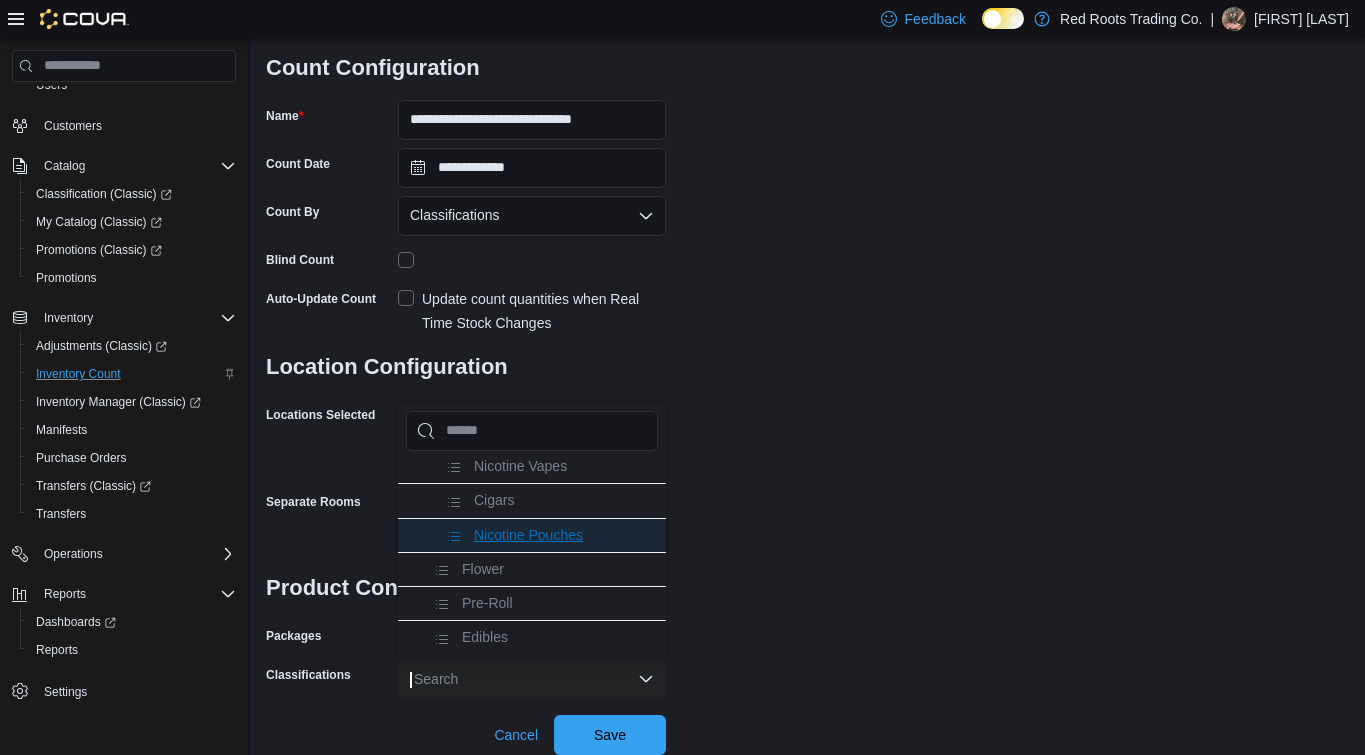 click on "Nicotine Pouches" at bounding box center (532, 535) 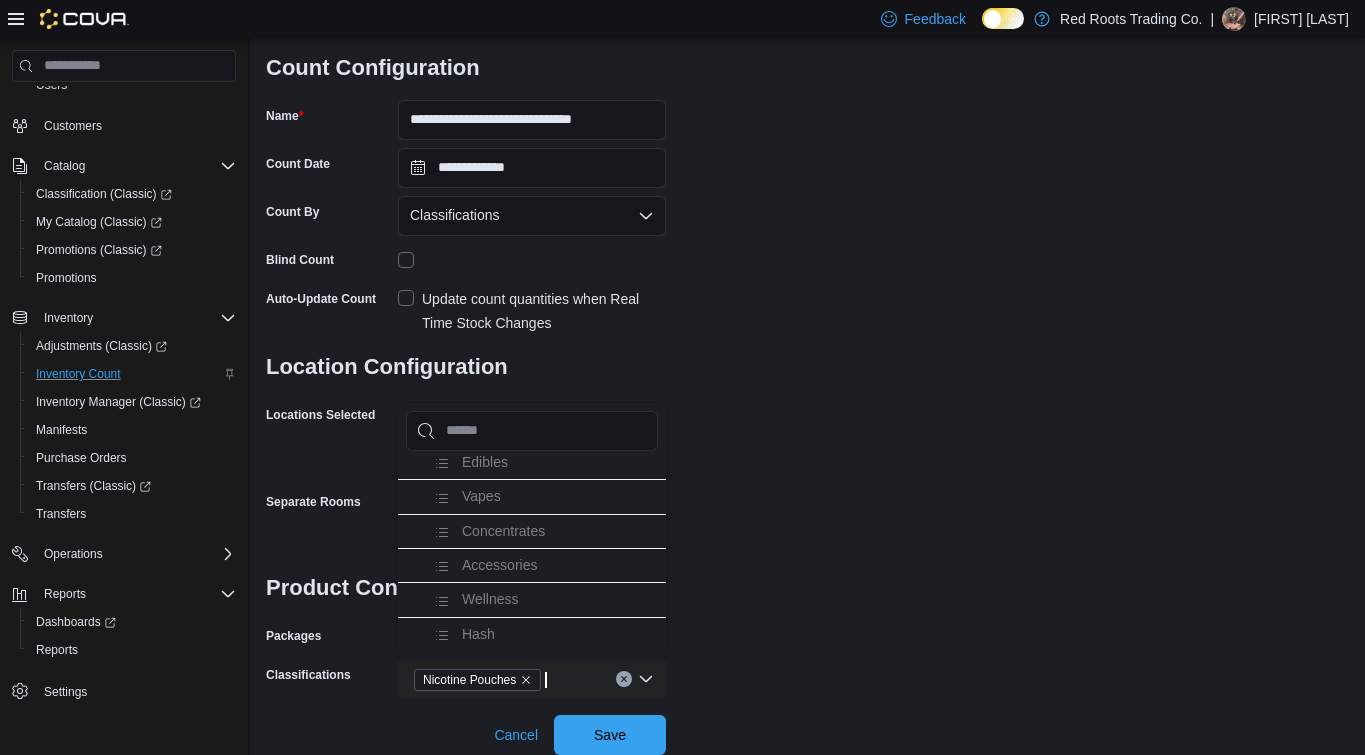 scroll, scrollTop: 297, scrollLeft: 0, axis: vertical 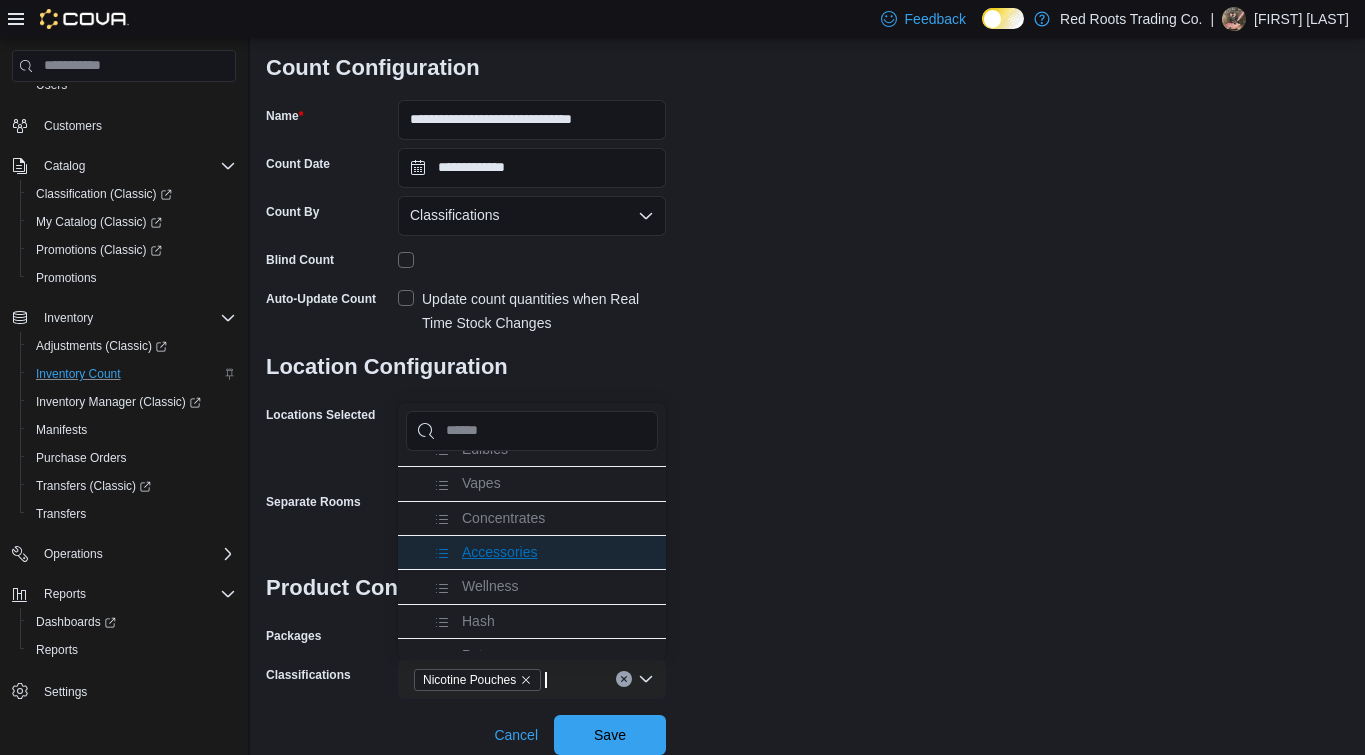 click on "Accessories" at bounding box center (499, 552) 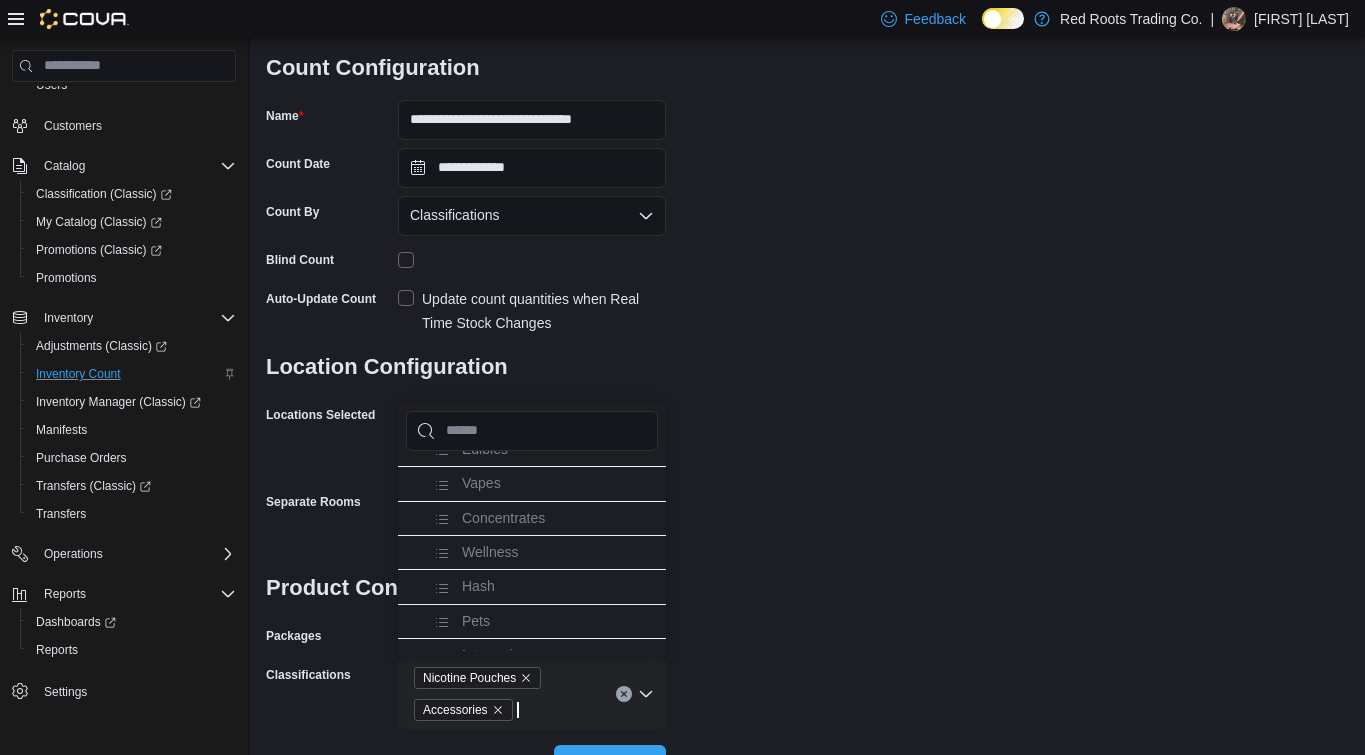 click on "**********" at bounding box center [807, 342] 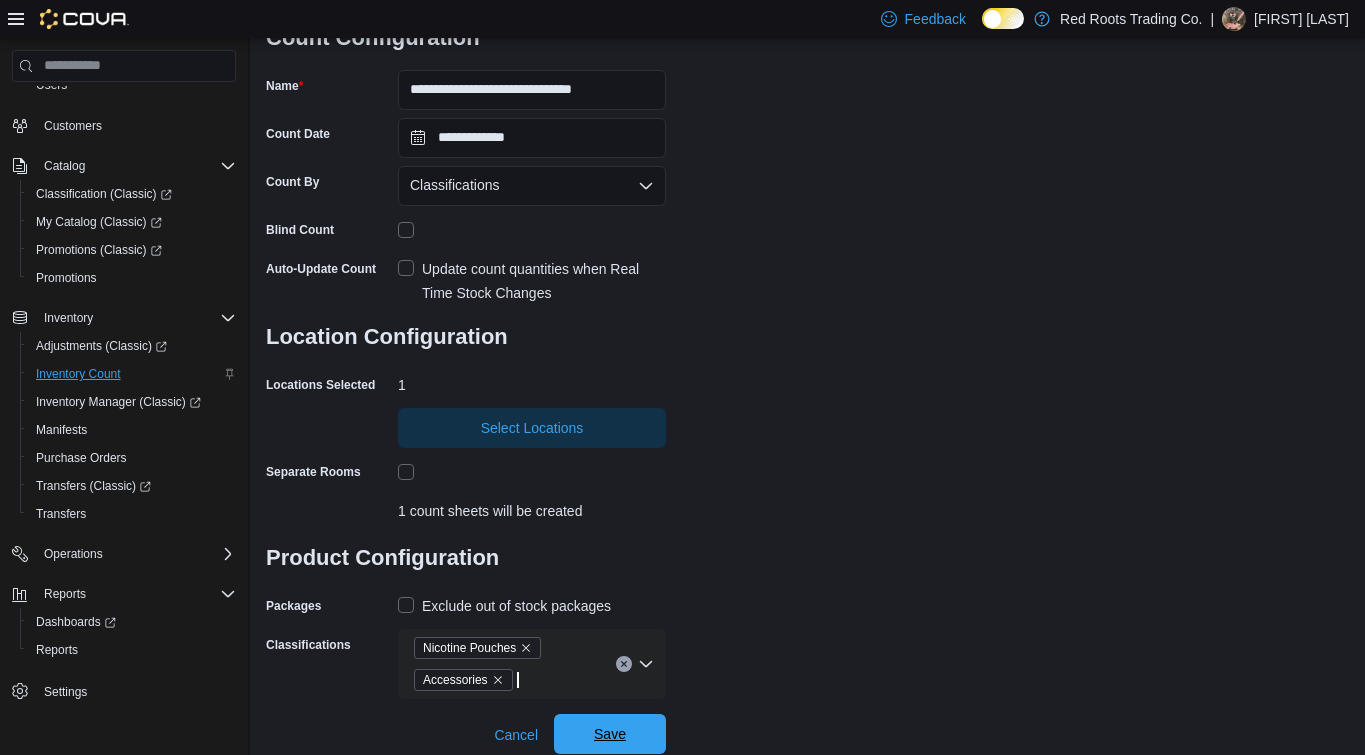 click on "Save" at bounding box center (610, 734) 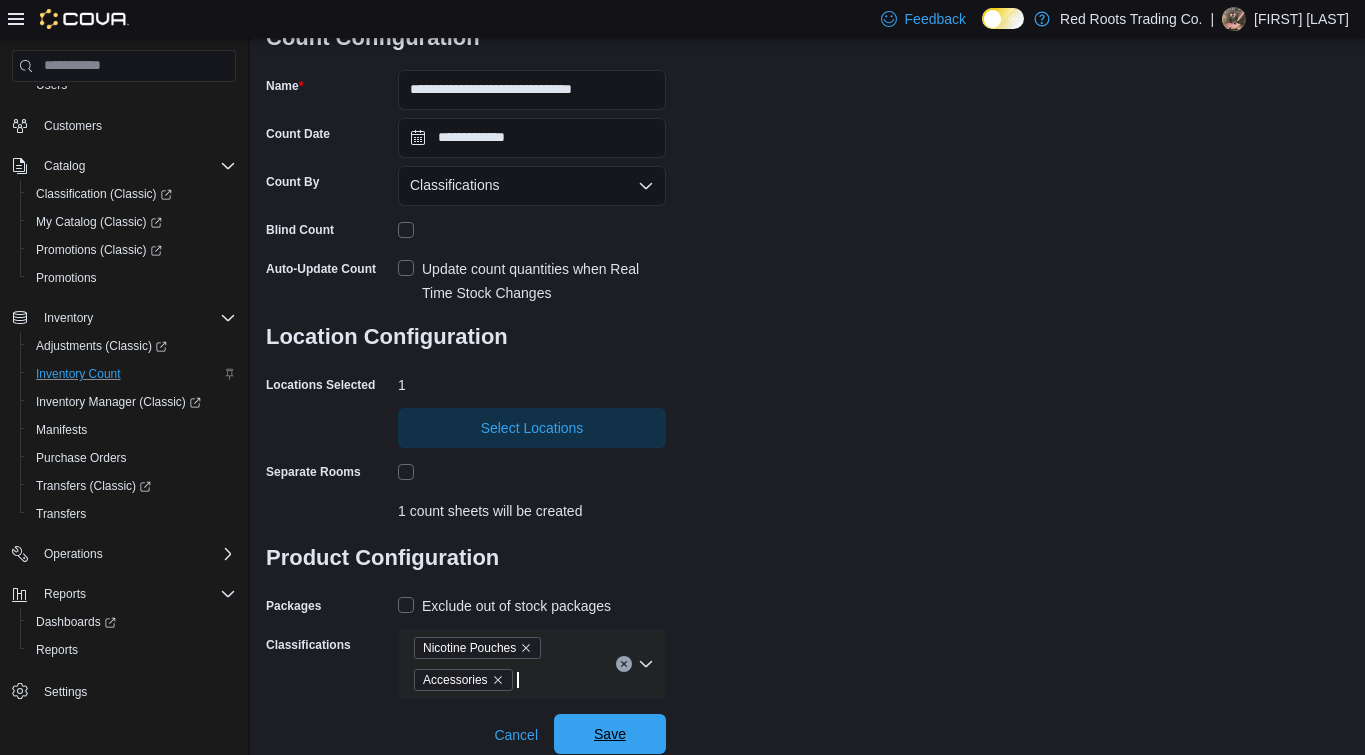 scroll, scrollTop: 164, scrollLeft: 0, axis: vertical 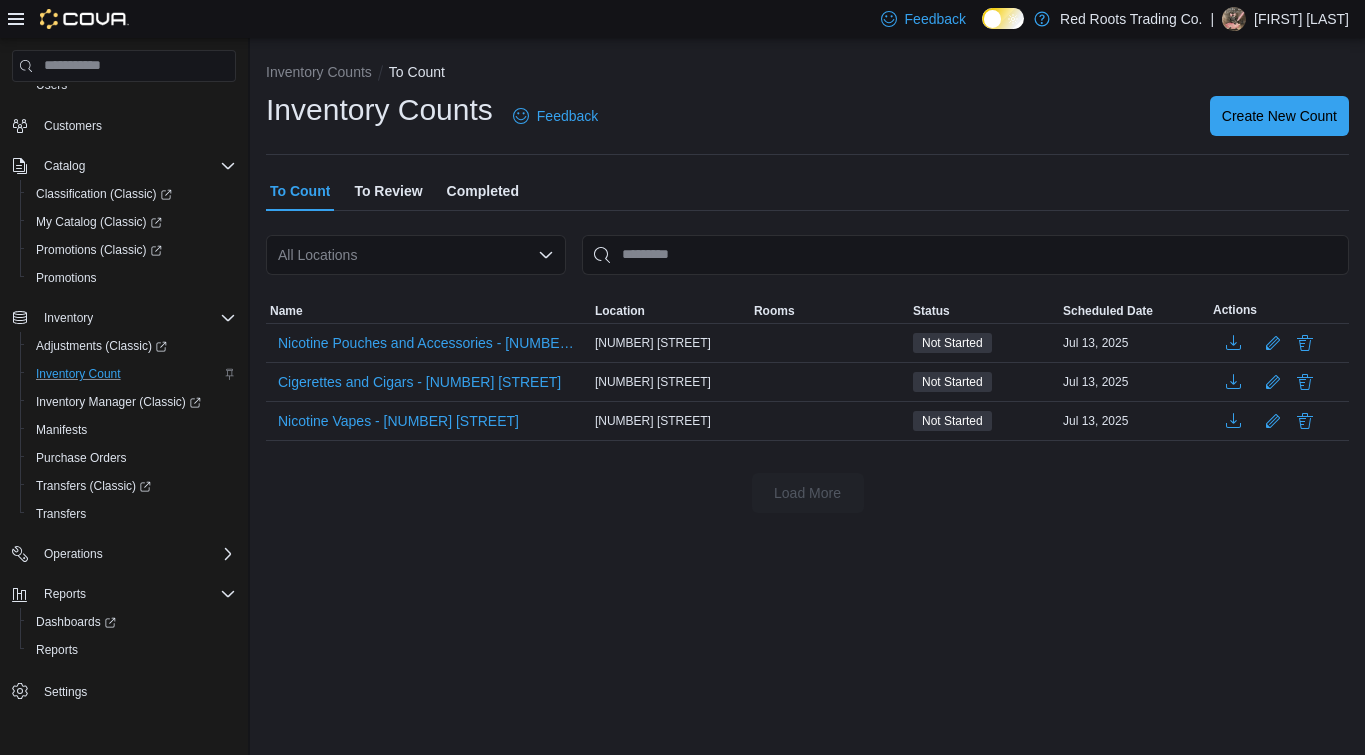 click on "Inventory Counts To Count Inventory Counts Feedback Create New Count To Count To Review Completed All Locations Sorting This table contains 3 rows. Name Location Rooms Status Scheduled Date Actions Nicotine Pouches and Accessories - [NUMBER] [STREET] [NUMBER] [STREET] Not Started [MONTH] [DAY], [YEAR] Cigerettes and Cigars - [NUMBER] [STREET] [NUMBER] [STREET] Not Started [MONTH] [DAY], [YEAR] Nicotine Vapes  - [NUMBER] [STREET] [NUMBER] [STREET] Not Started [MONTH] [DAY], [YEAR] Load More" at bounding box center [807, 396] 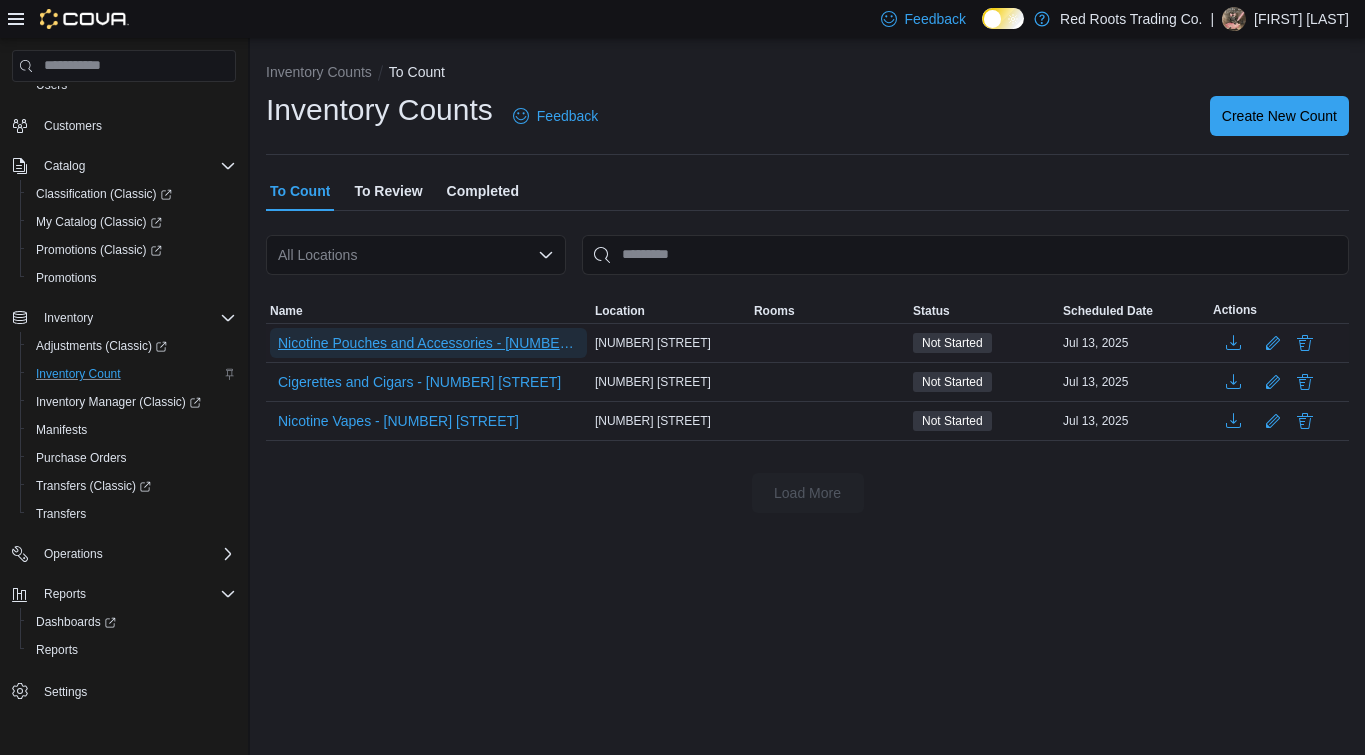click on "Nicotine Pouches and Accessories - [NUMBER] [STREET]" at bounding box center (428, 343) 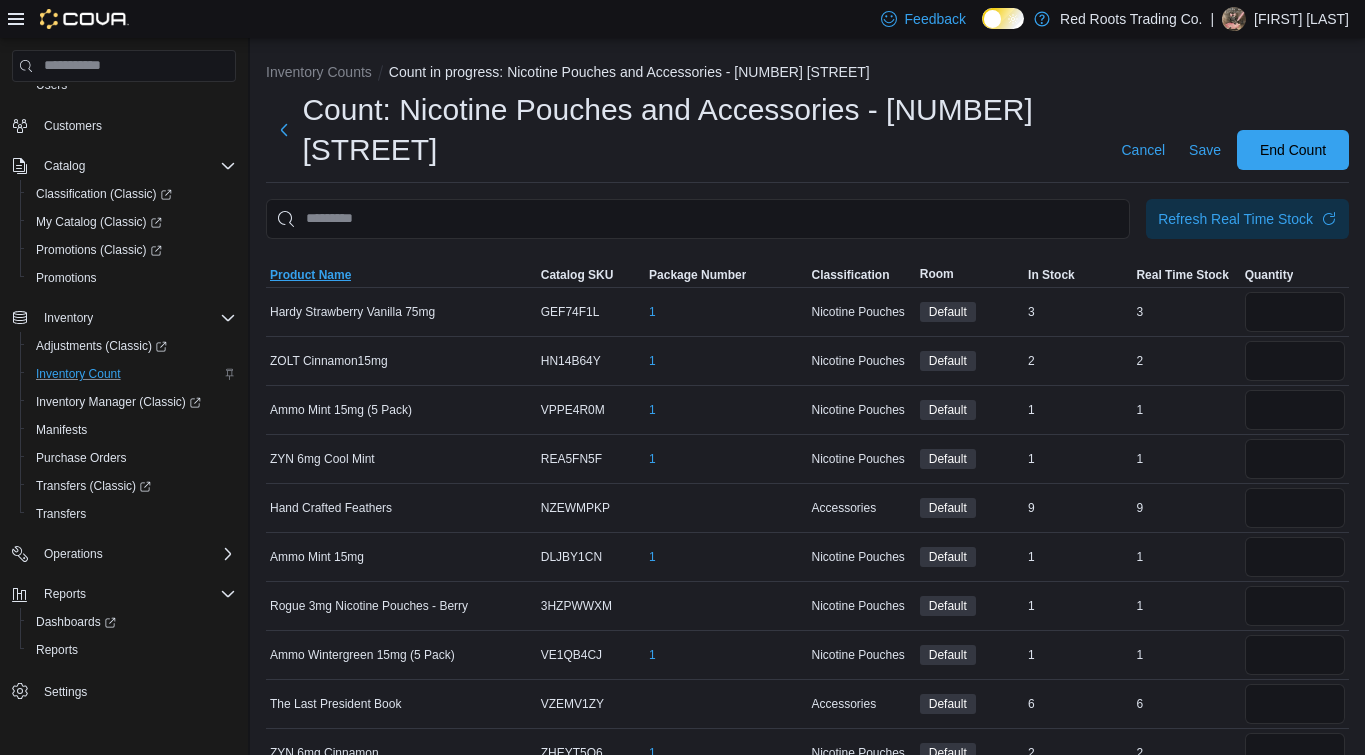 click on "Product Name" at bounding box center [310, 275] 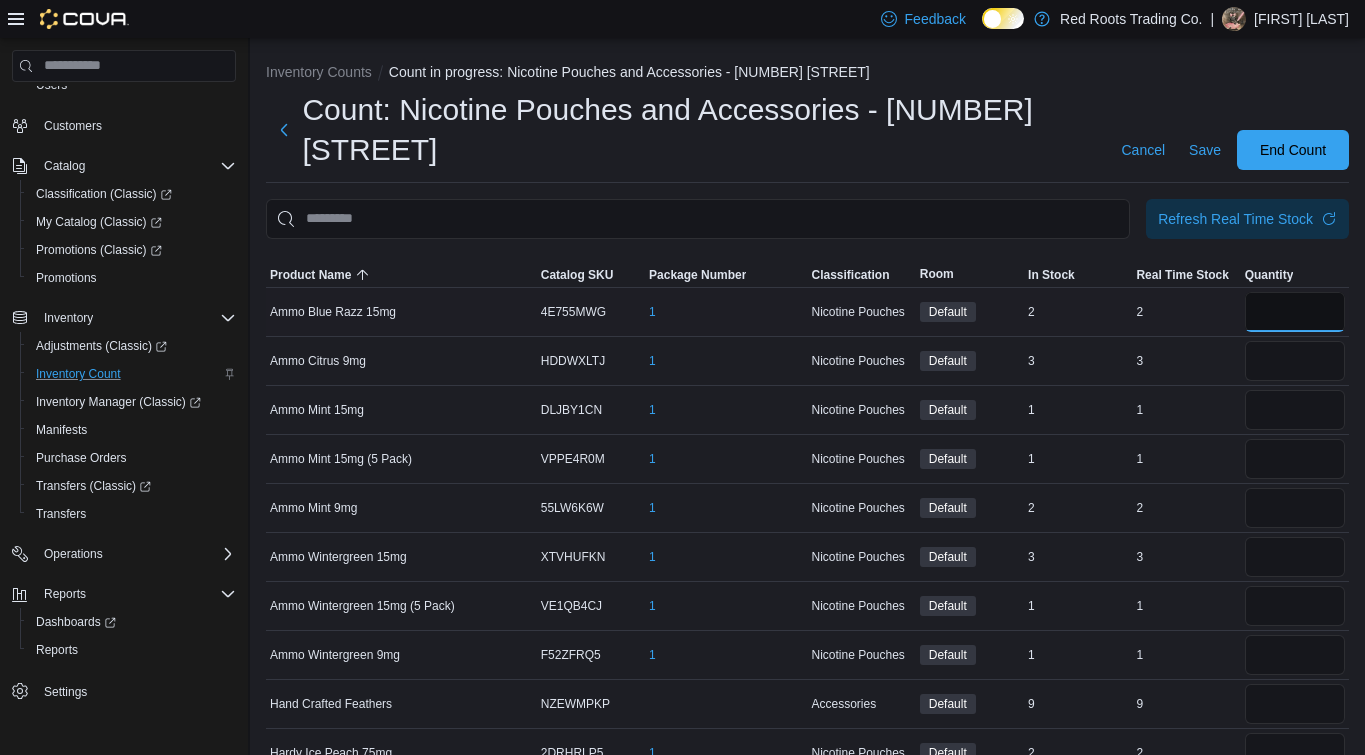 click at bounding box center (1295, 312) 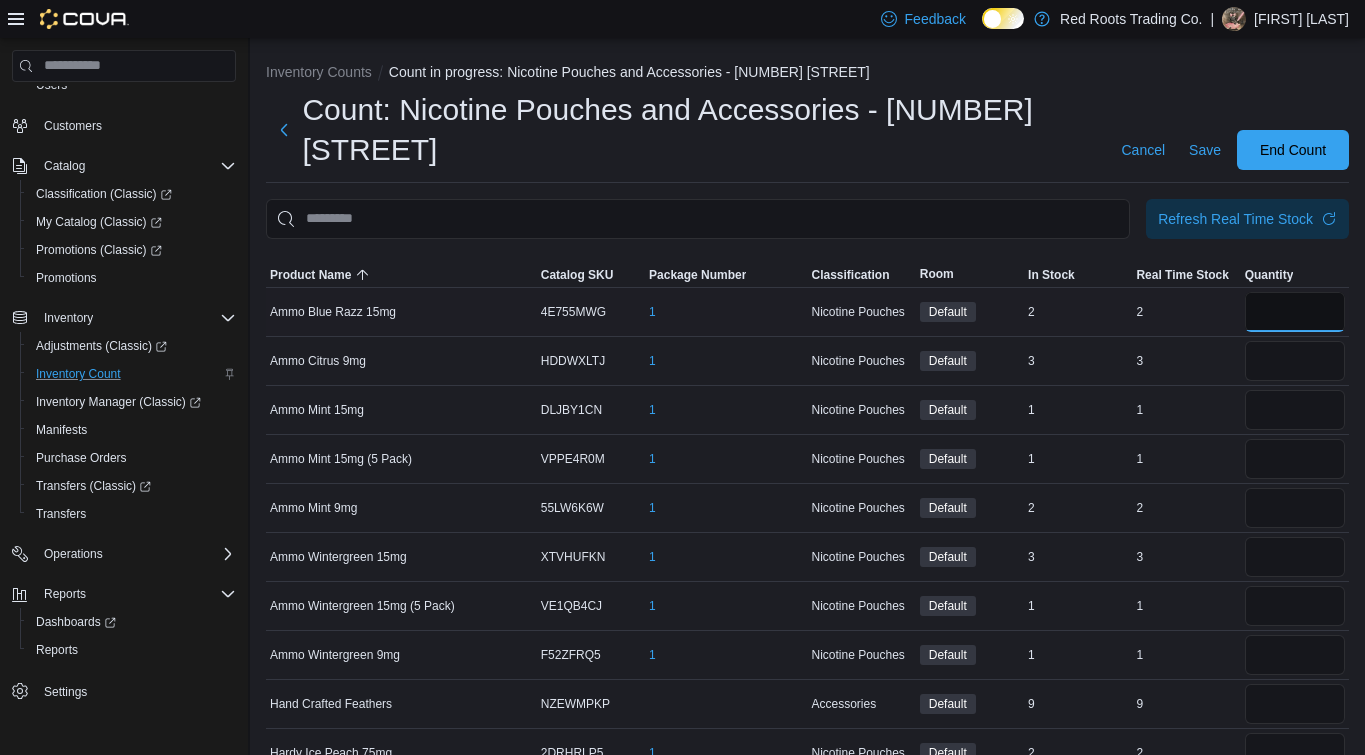 type on "*" 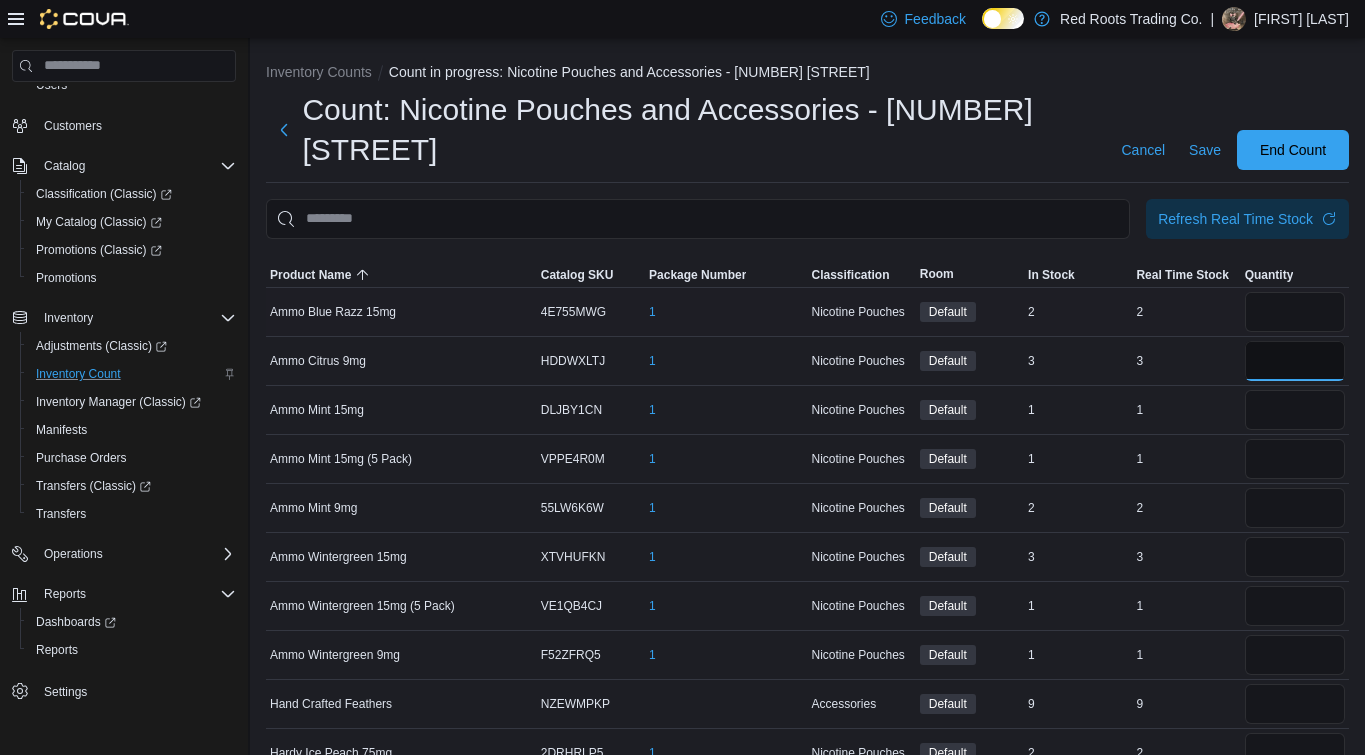 type 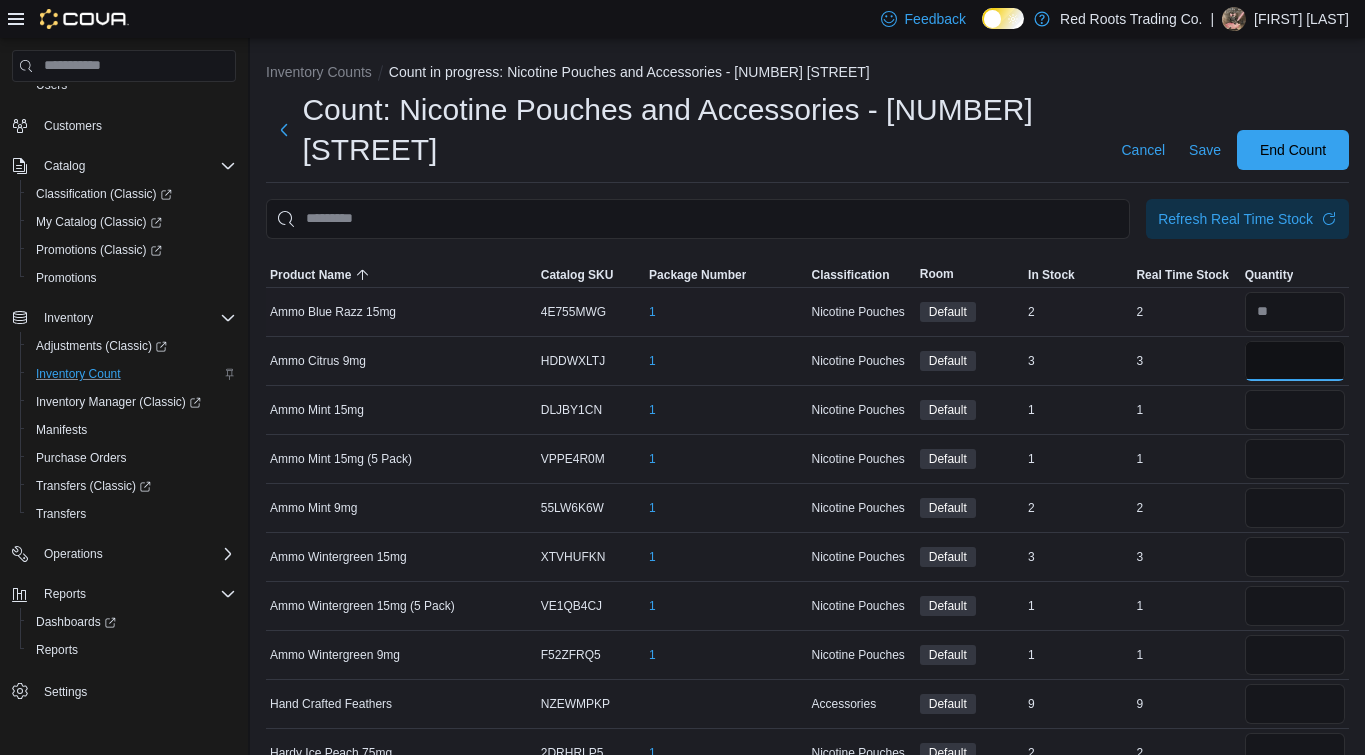 type on "*" 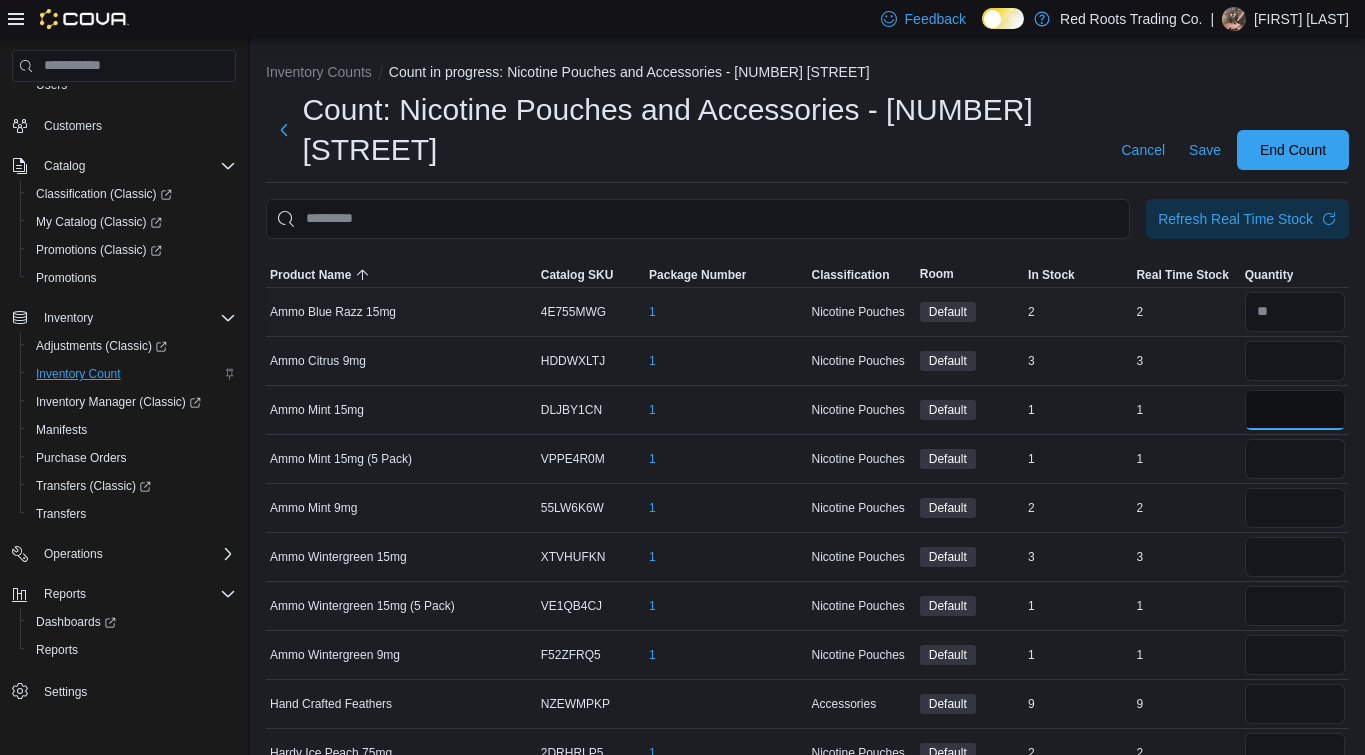 type 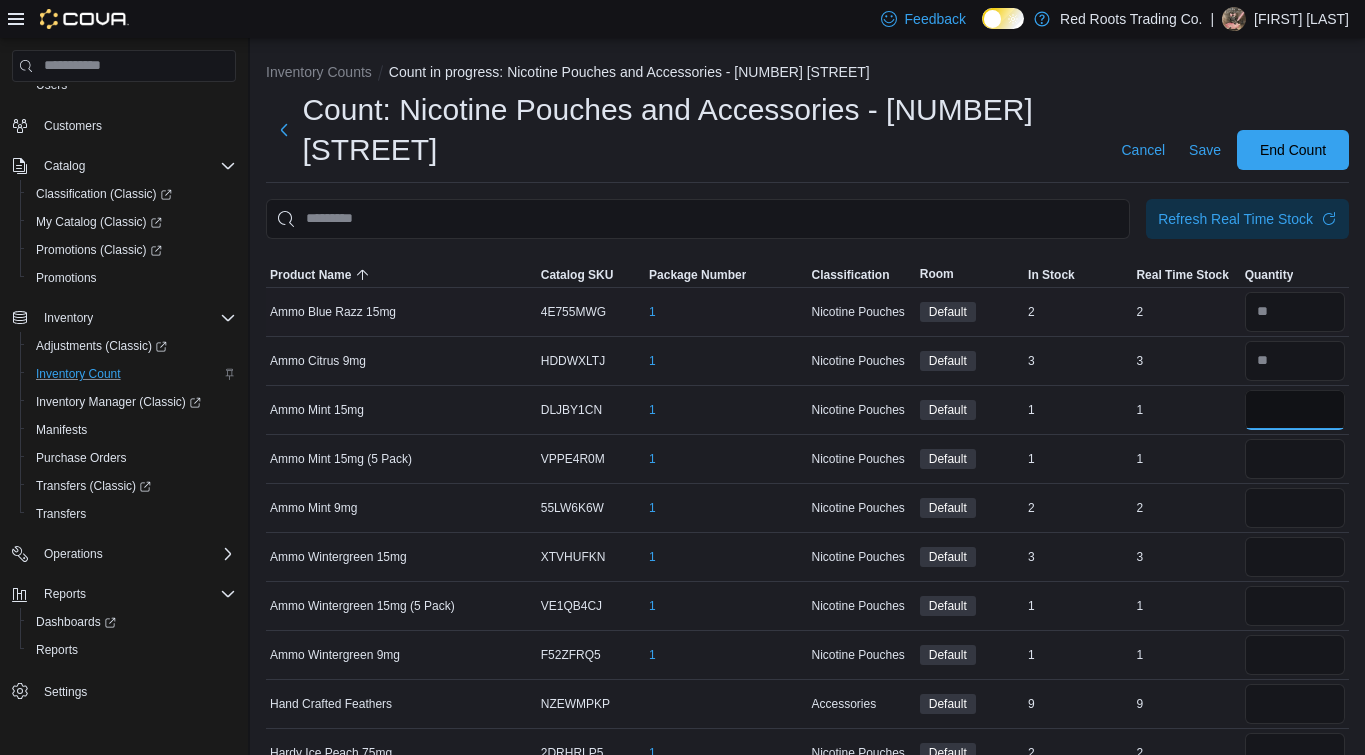 type on "*" 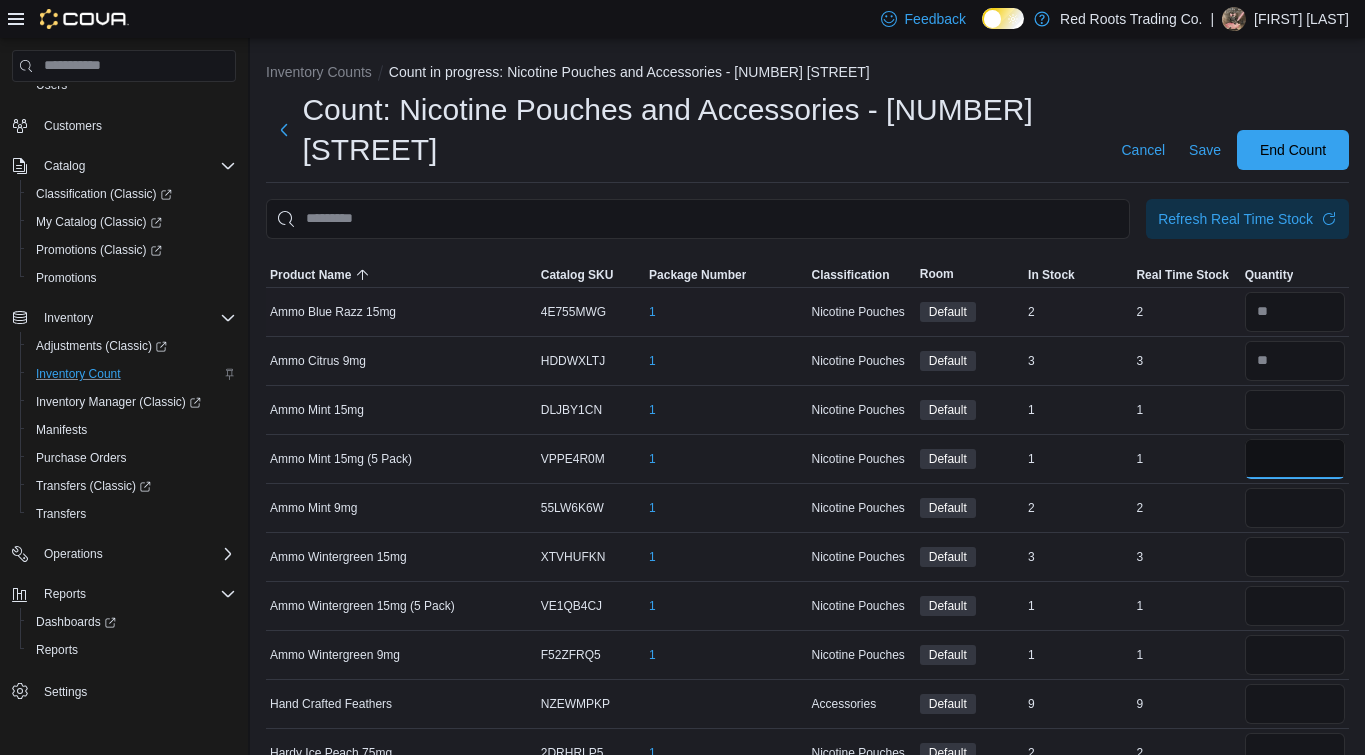 type 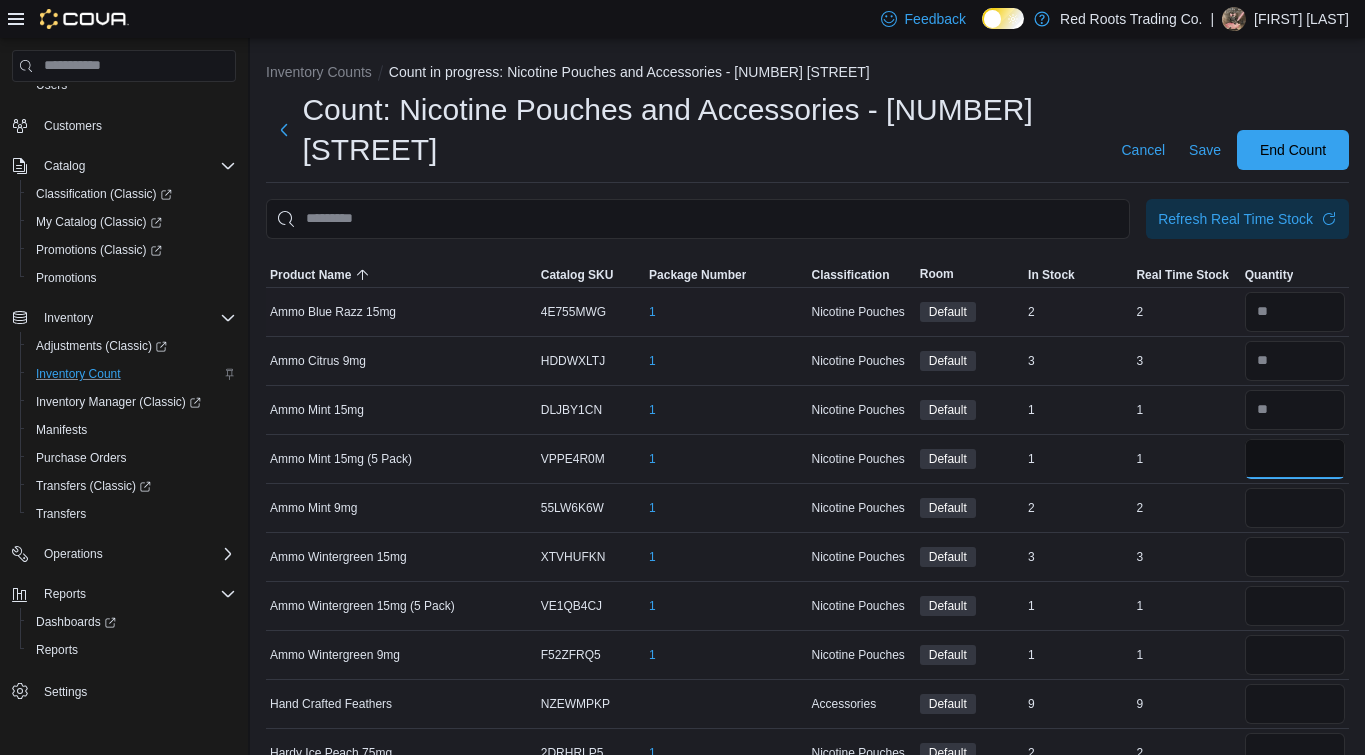 type on "*" 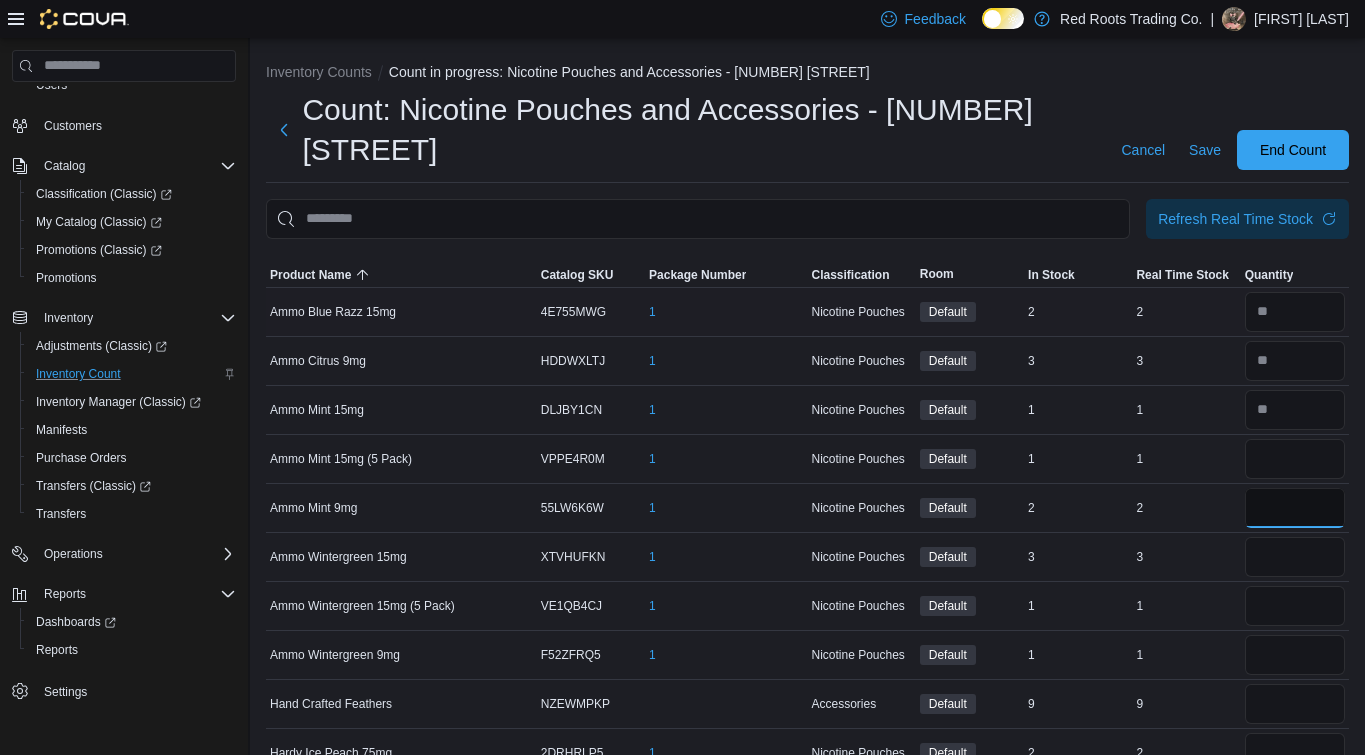type 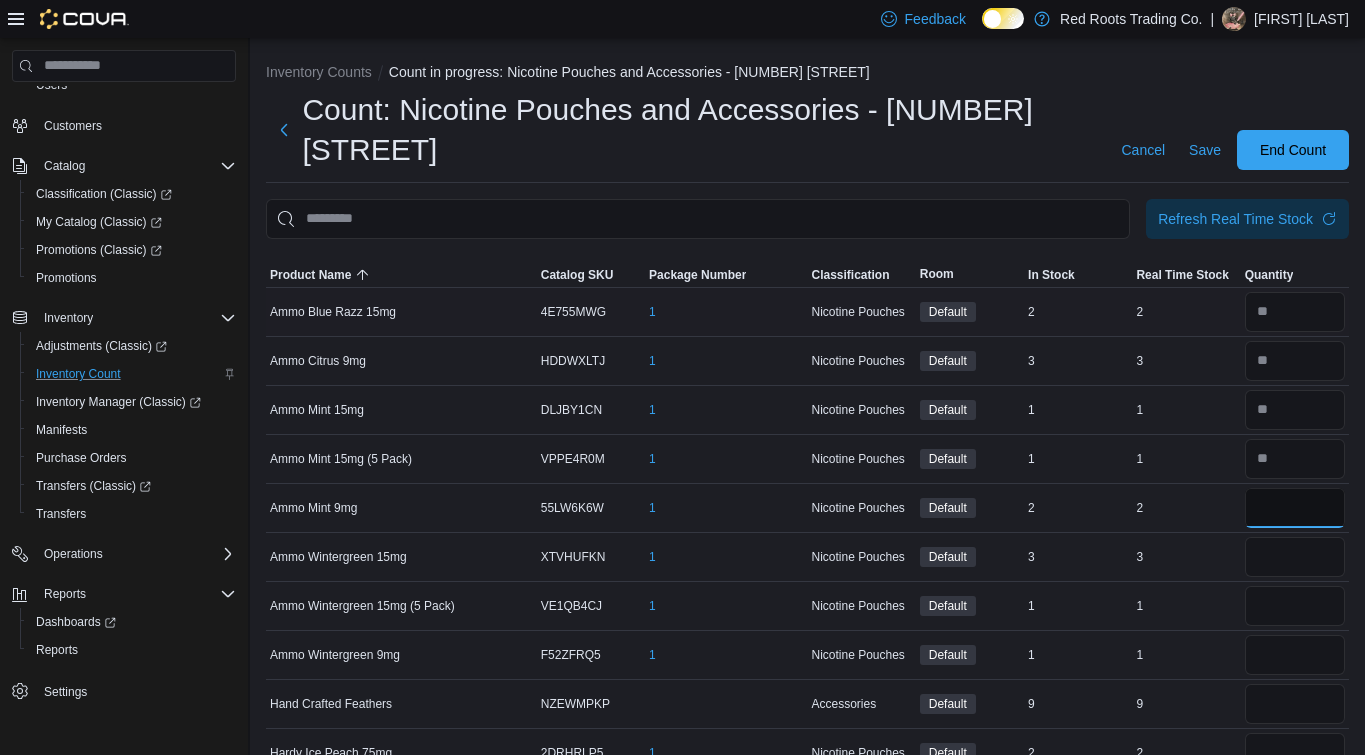 type on "*" 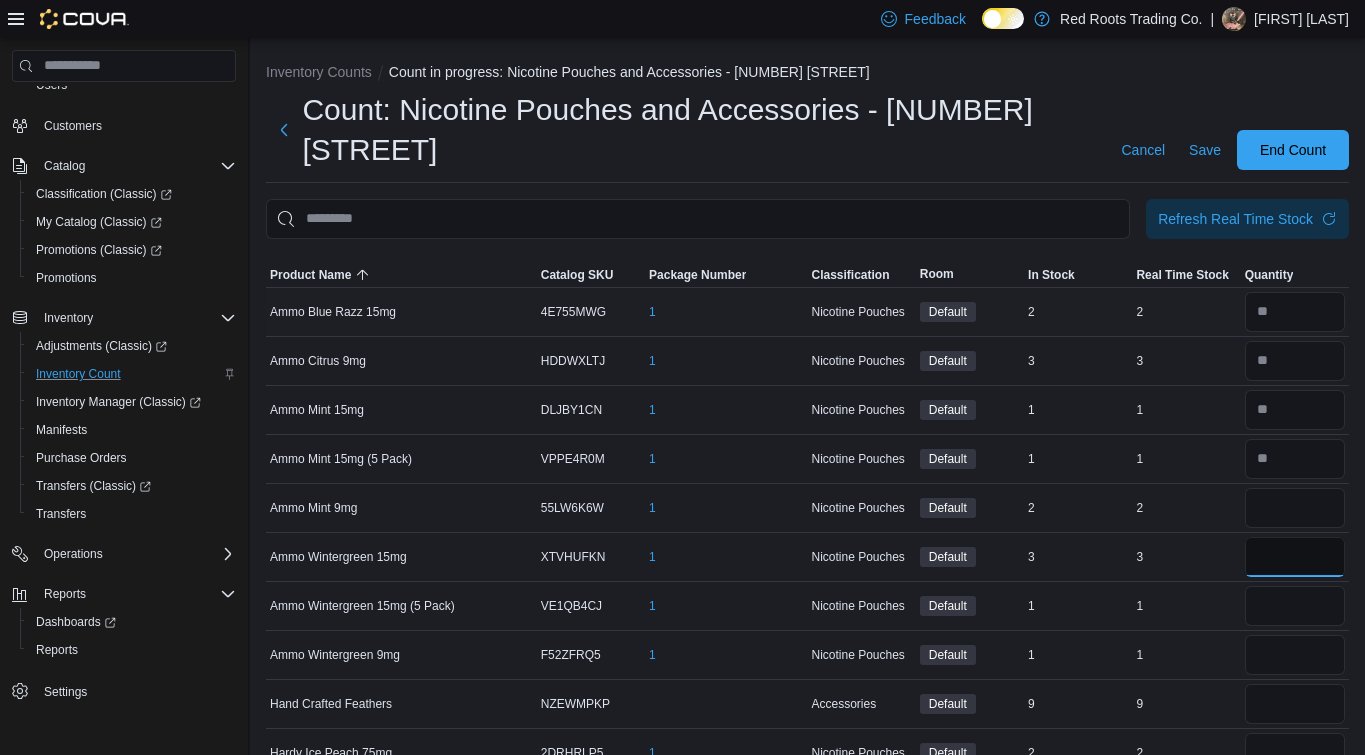 type 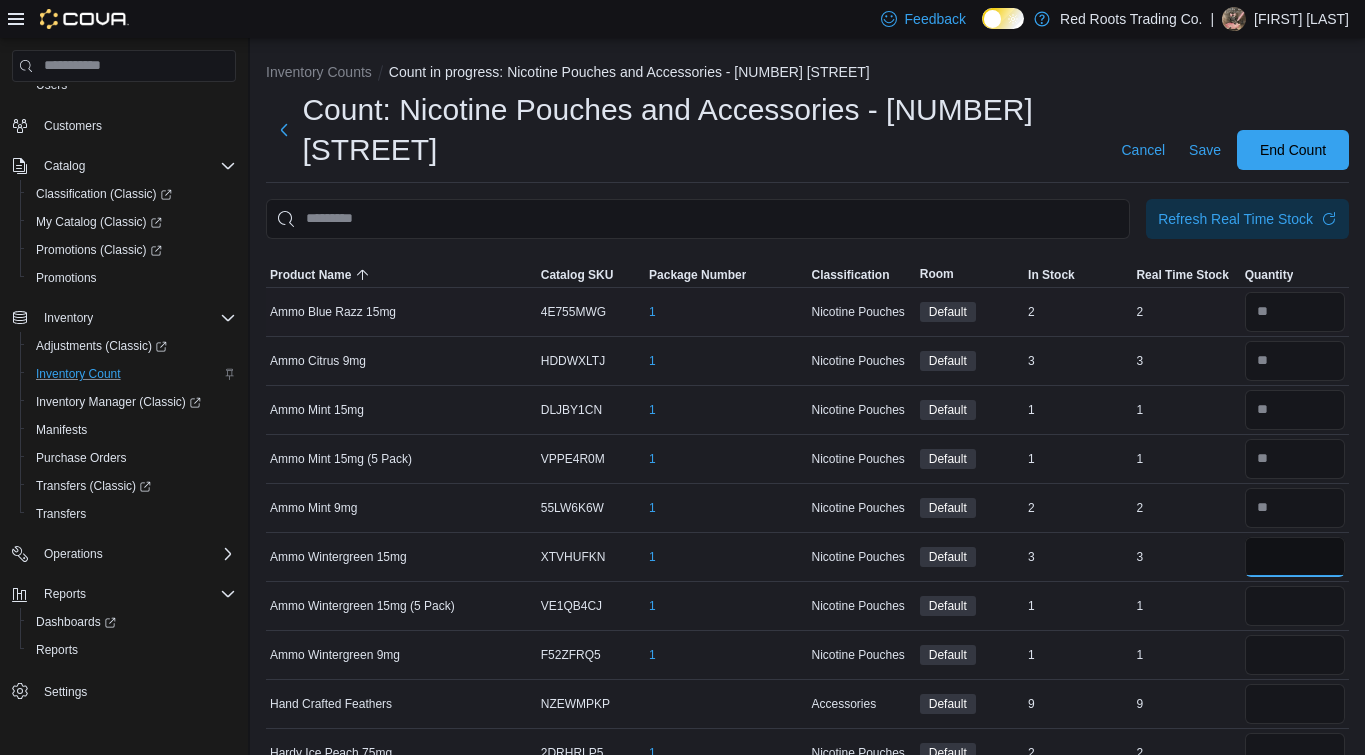 type on "*" 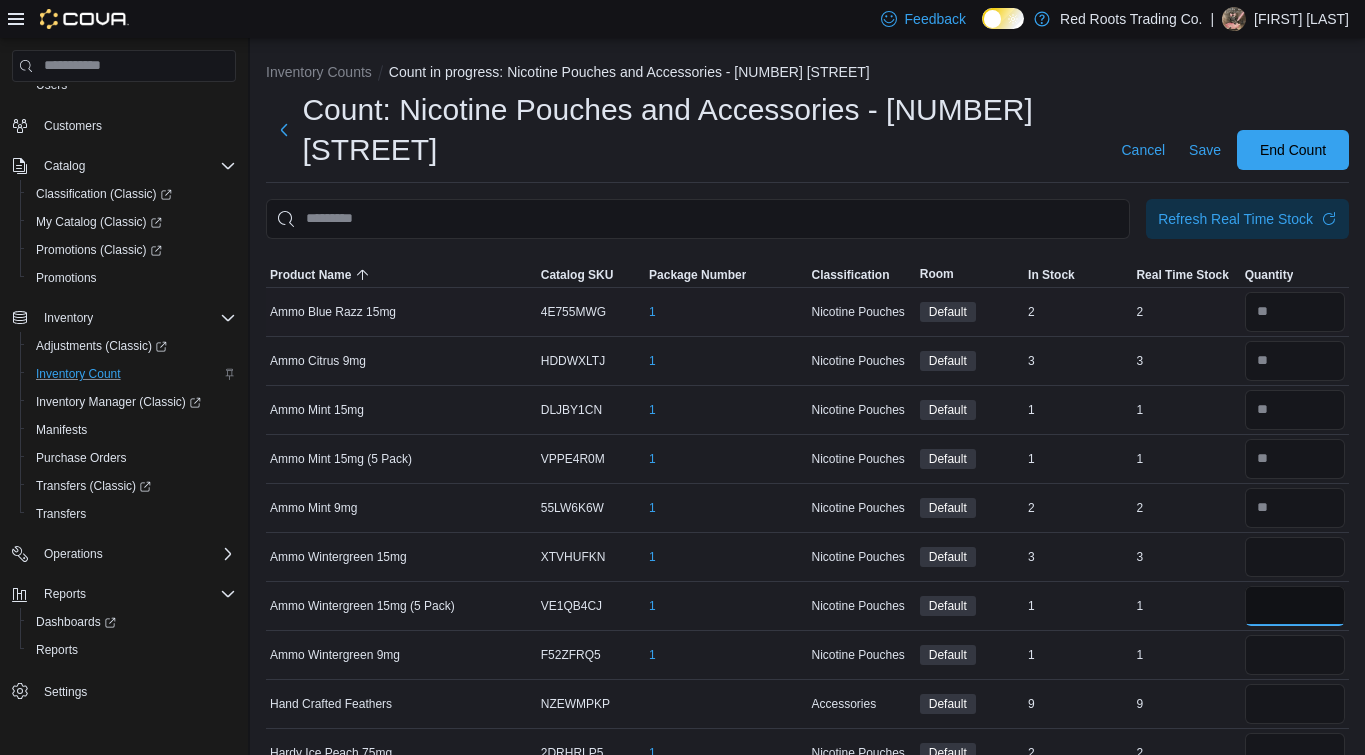 type 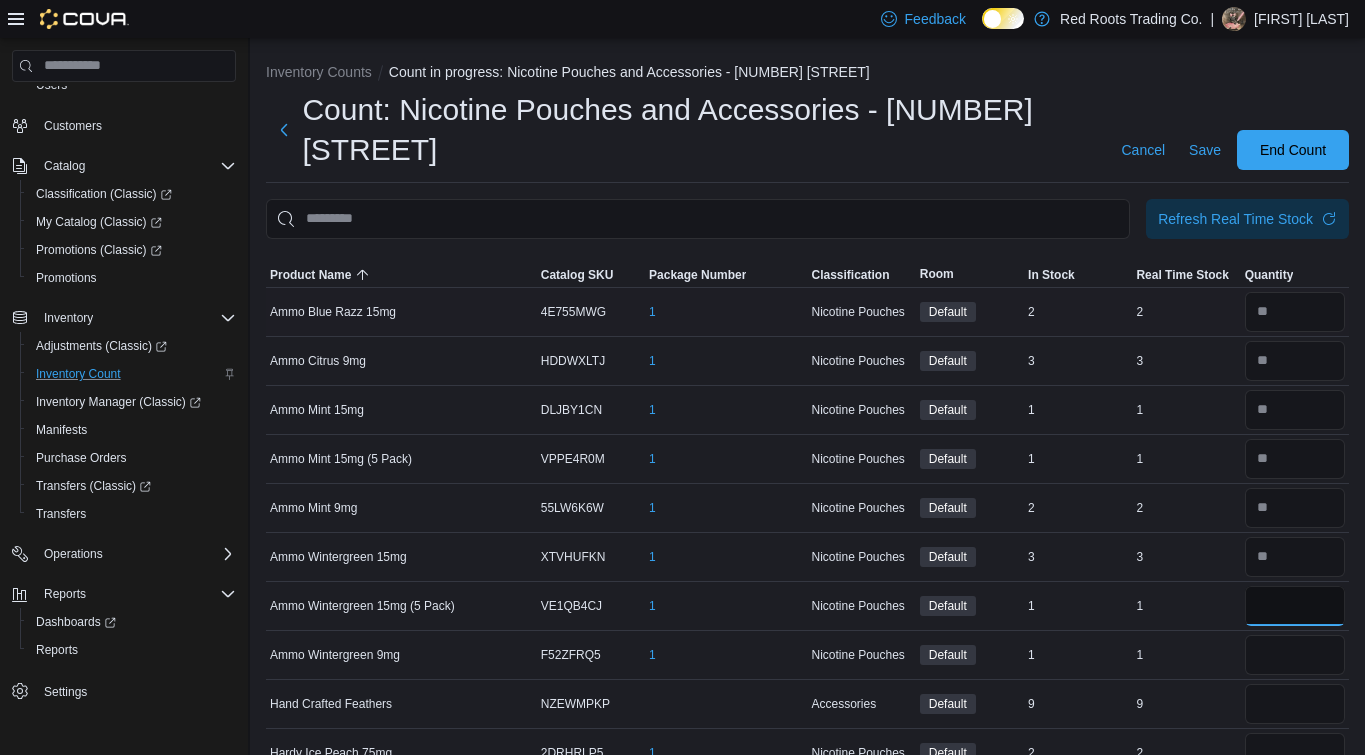 type on "*" 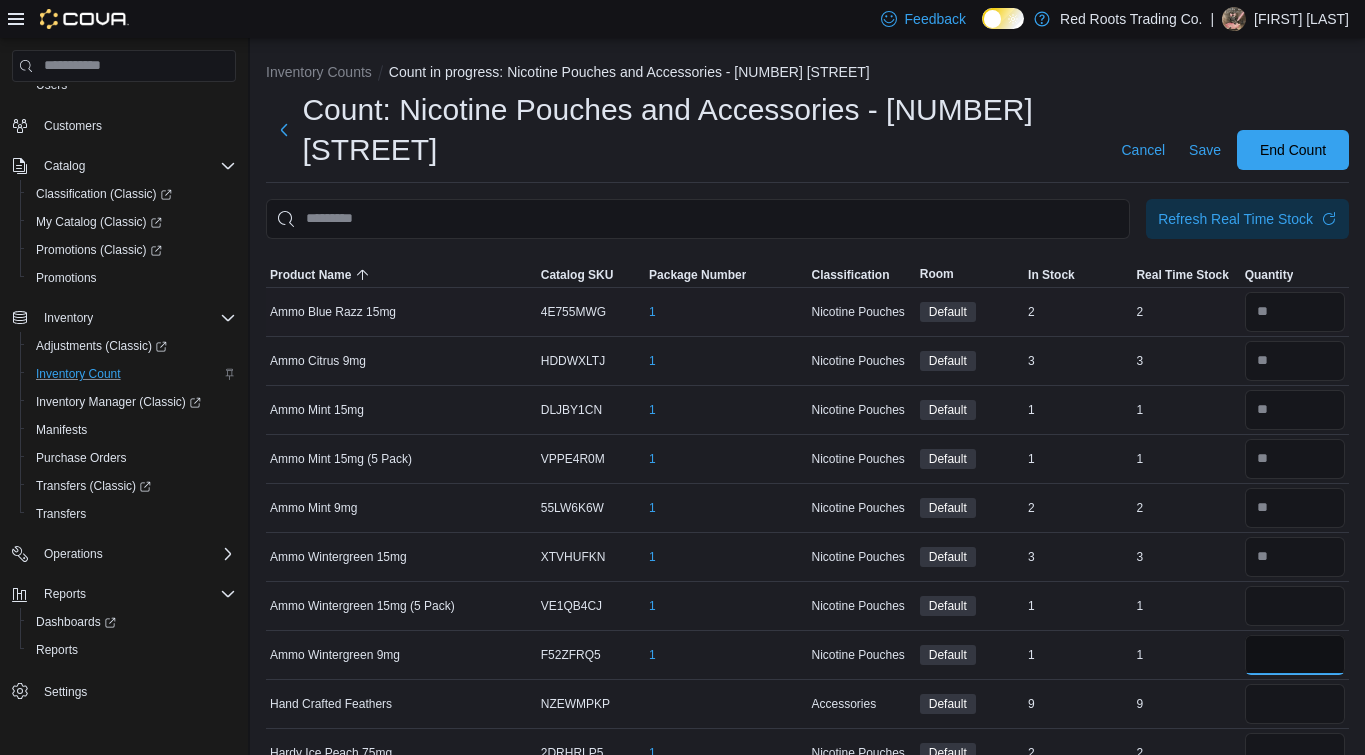 type 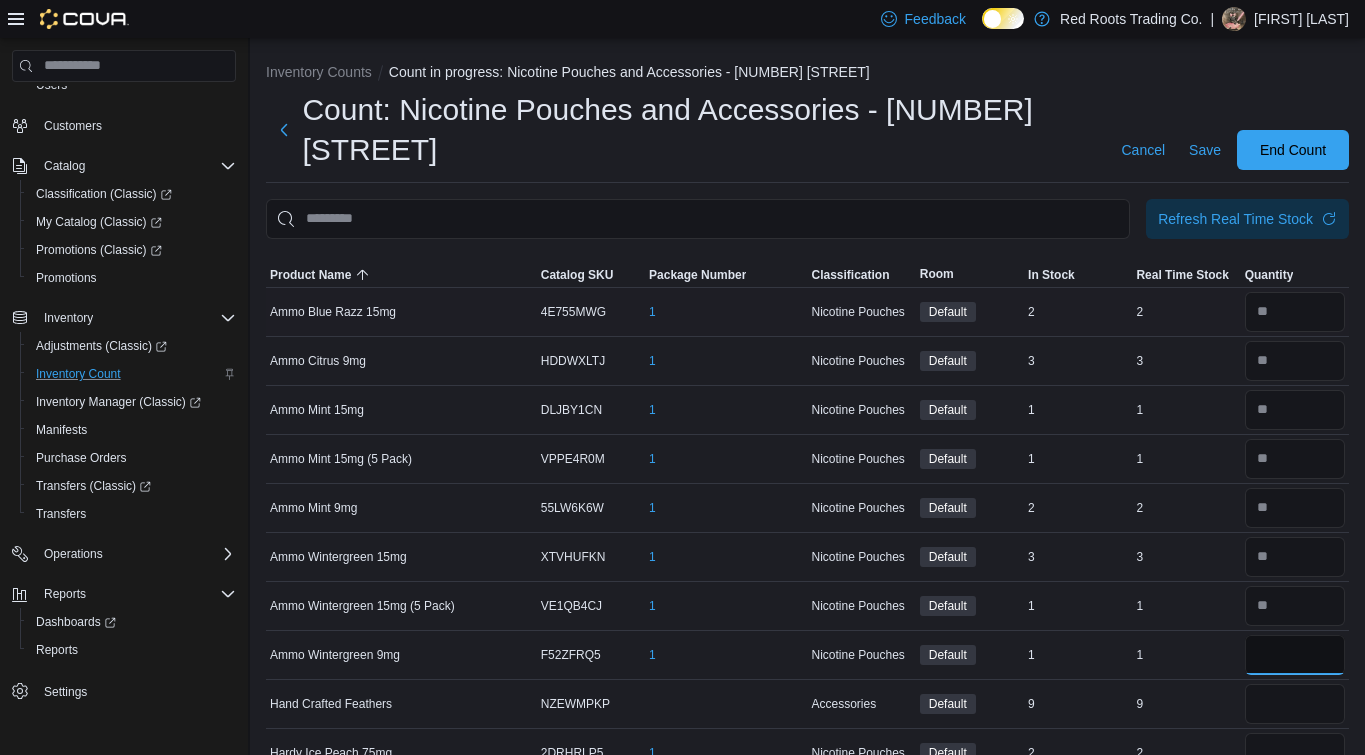 type on "*" 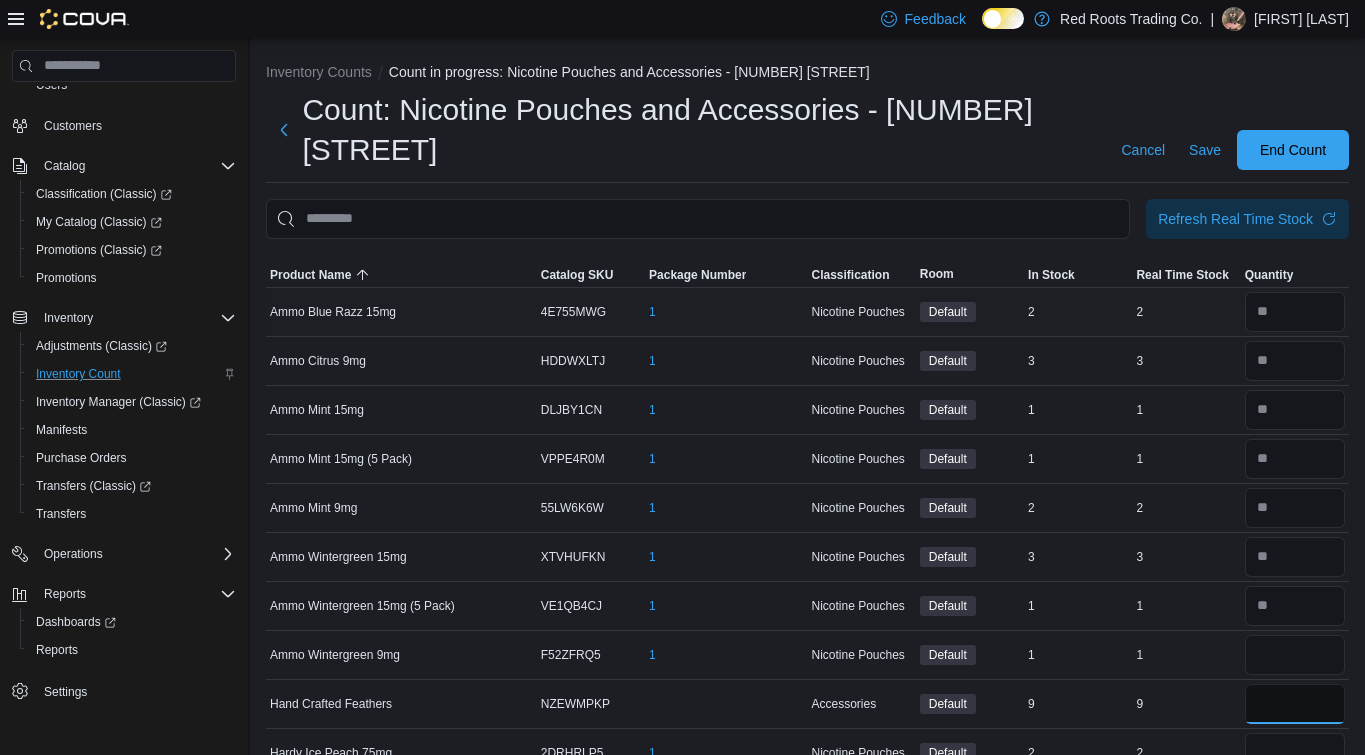 type 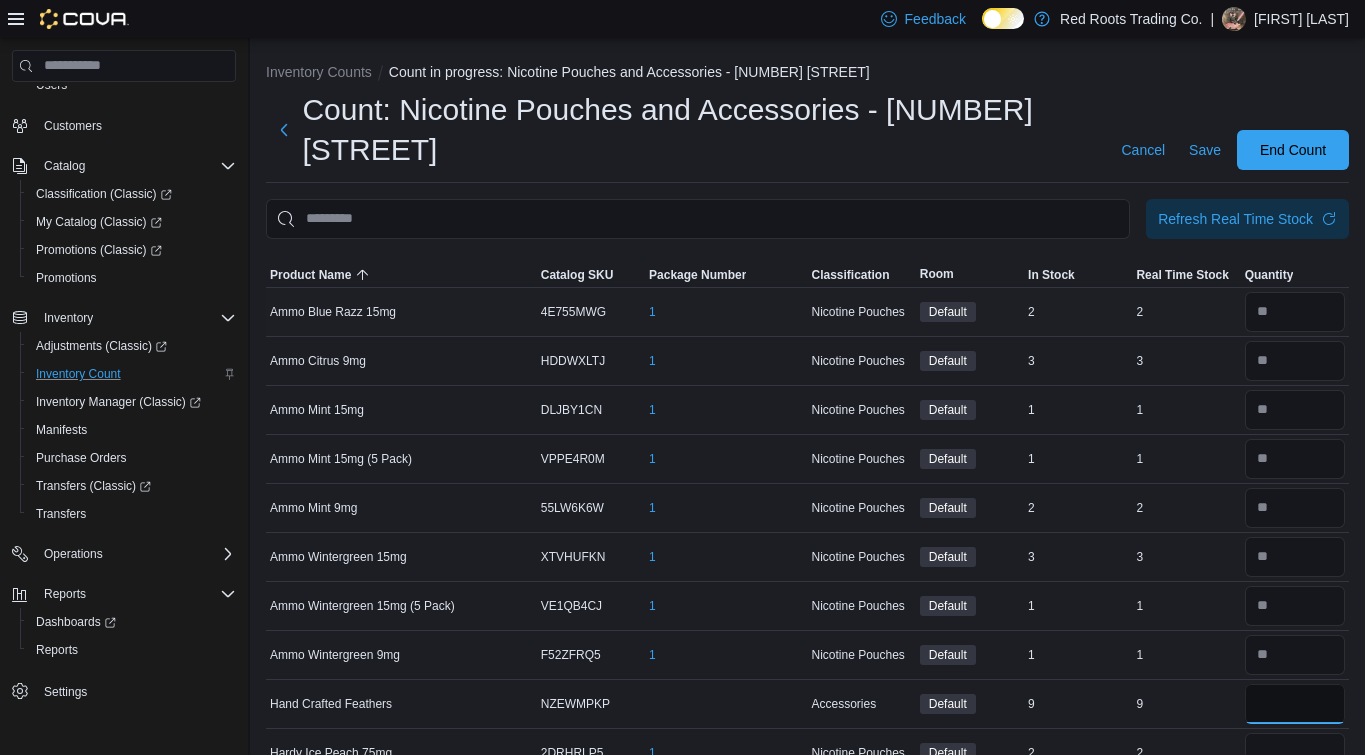 type on "*" 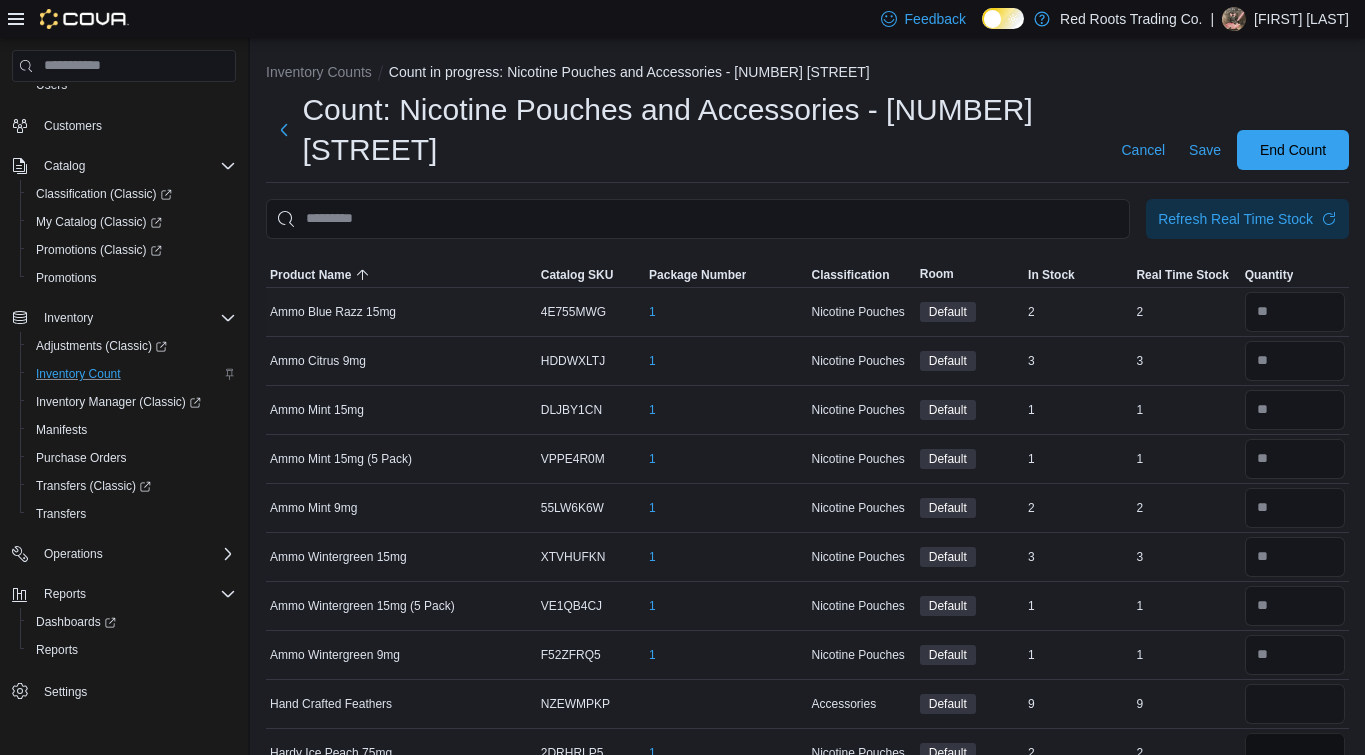 type 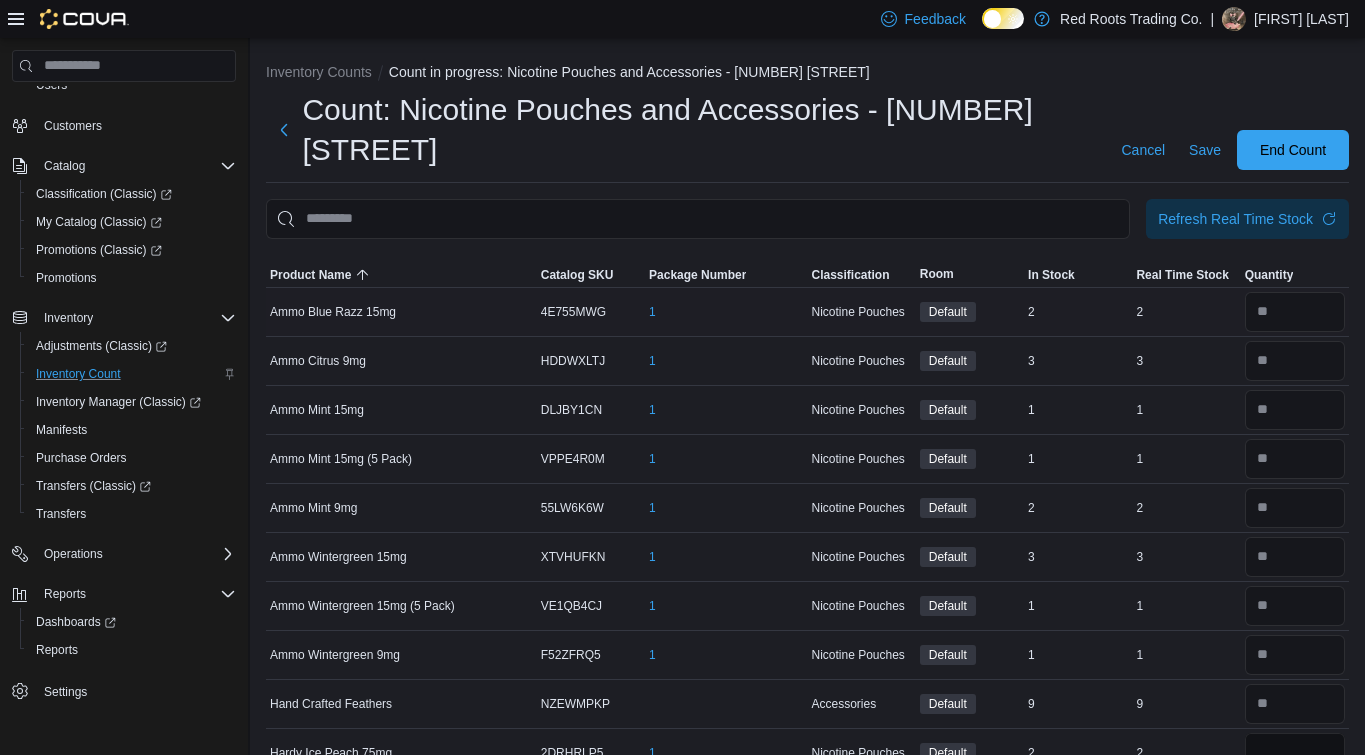 type on "*" 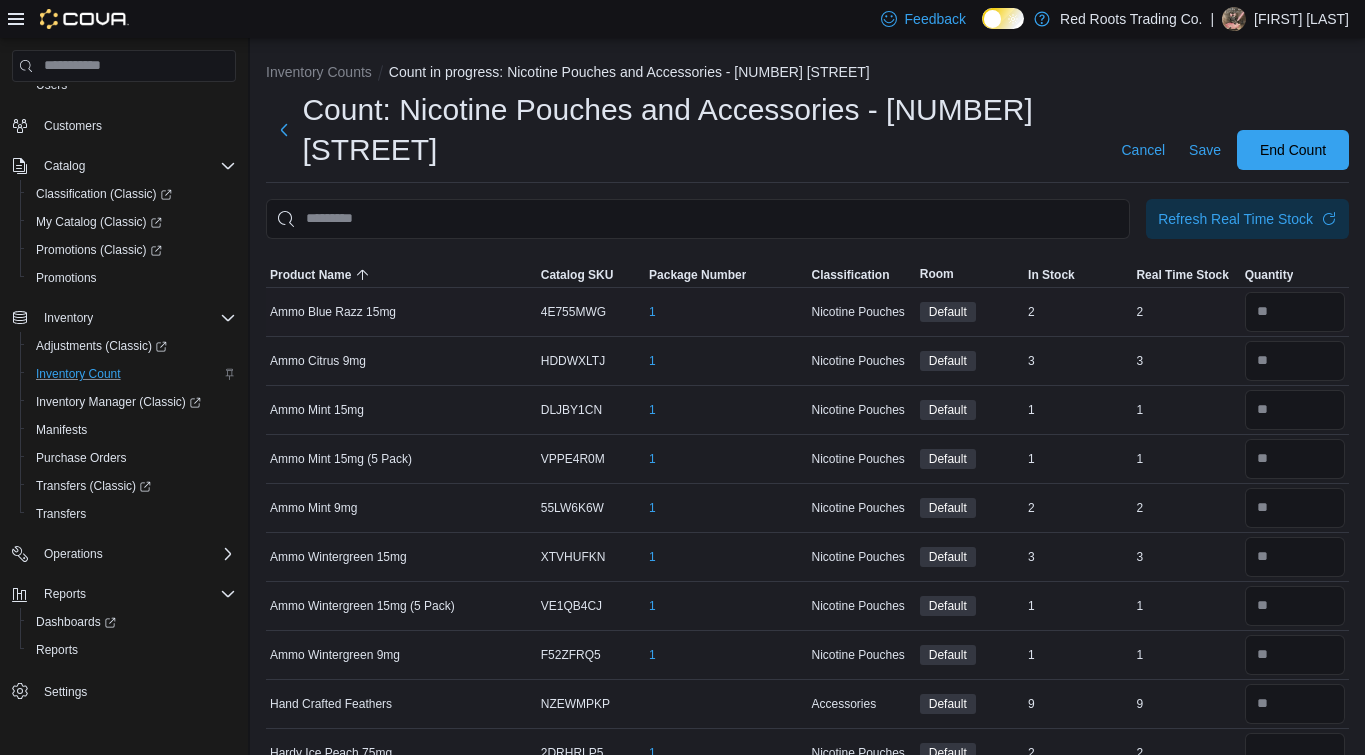 type 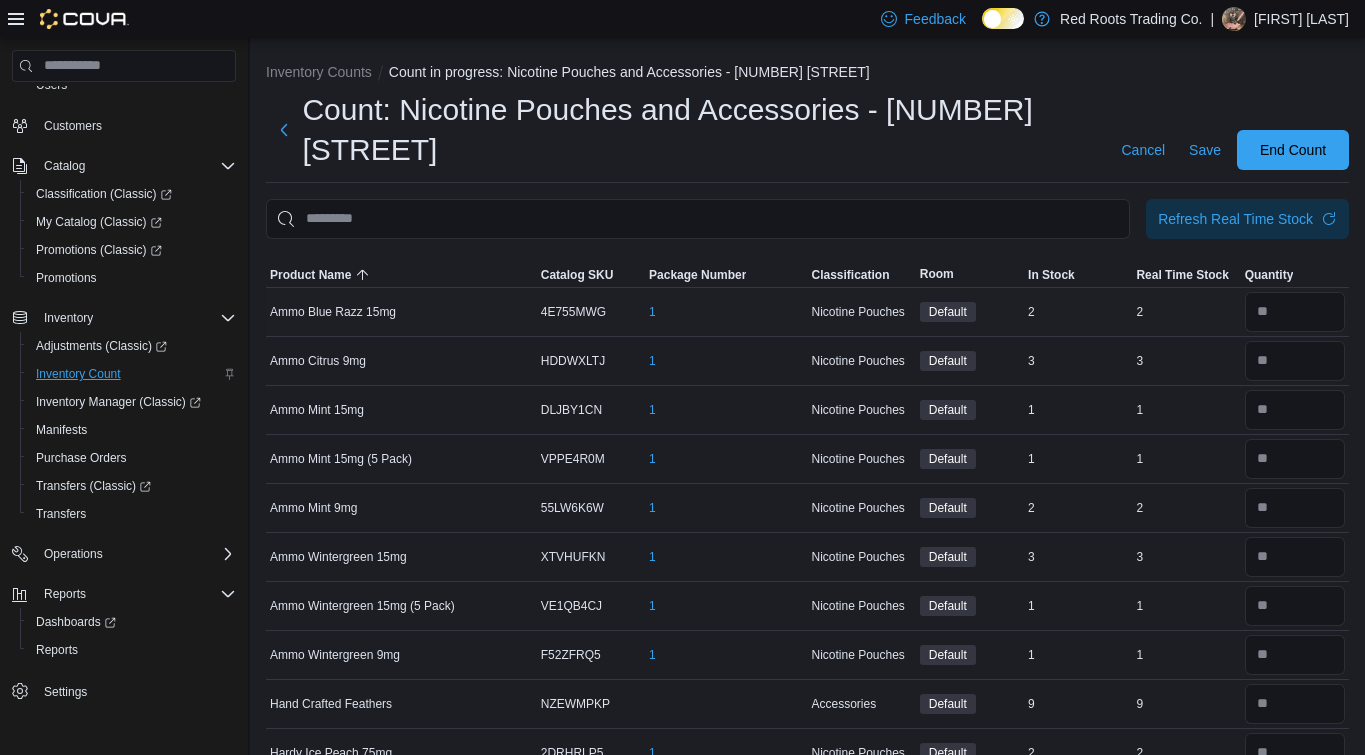 scroll, scrollTop: 26, scrollLeft: 0, axis: vertical 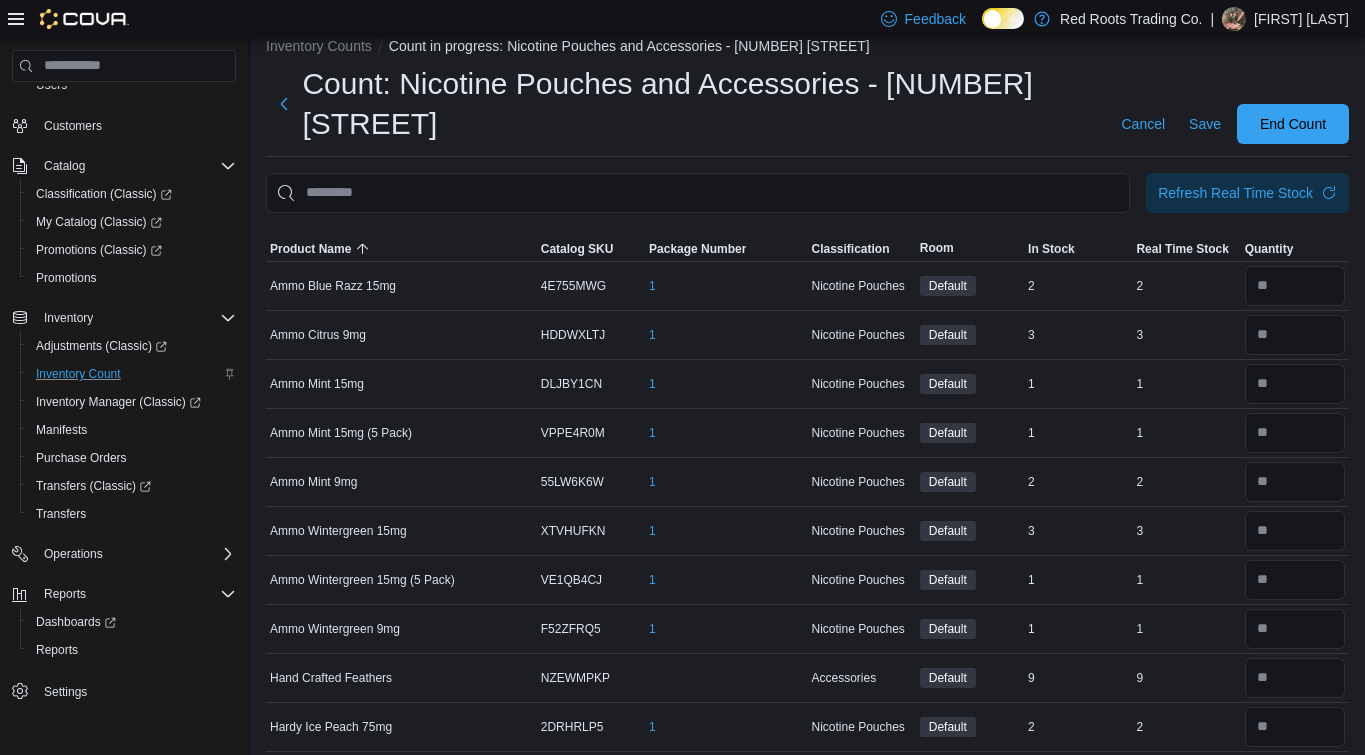 type on "*" 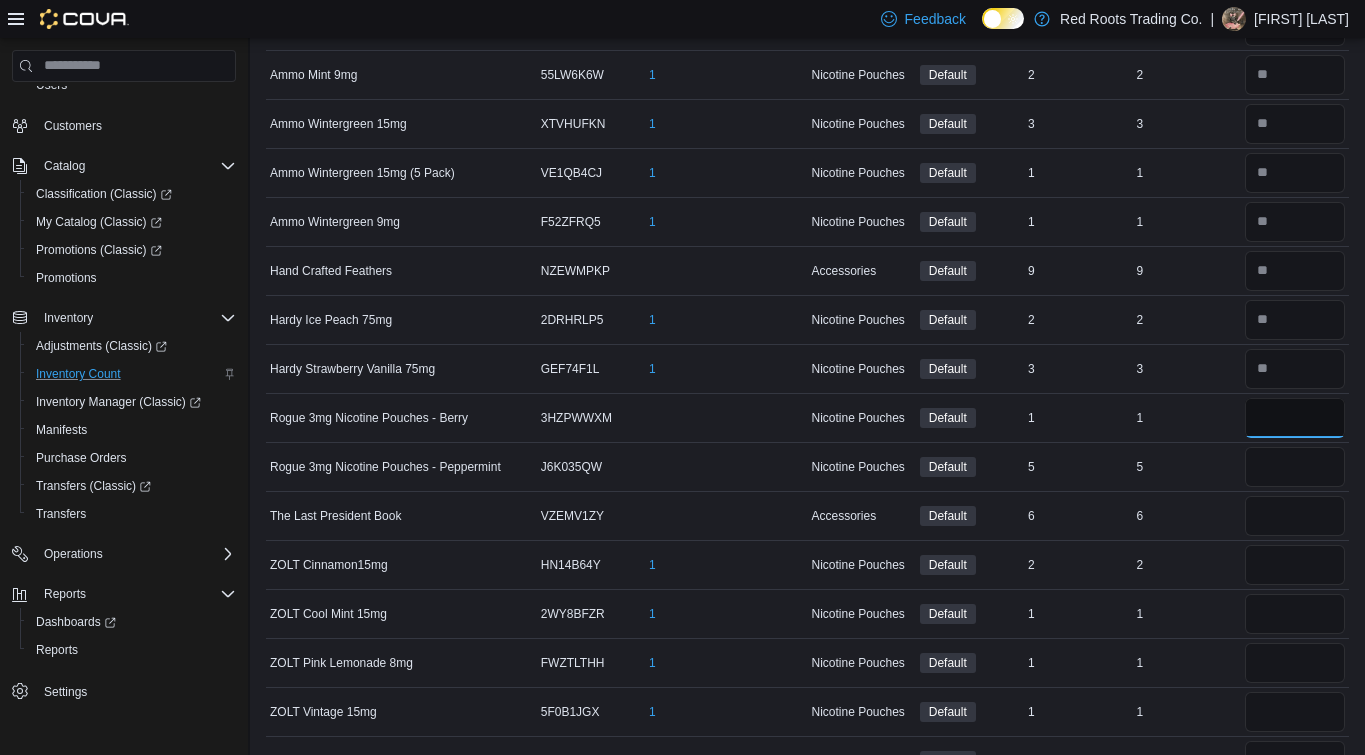 type on "*" 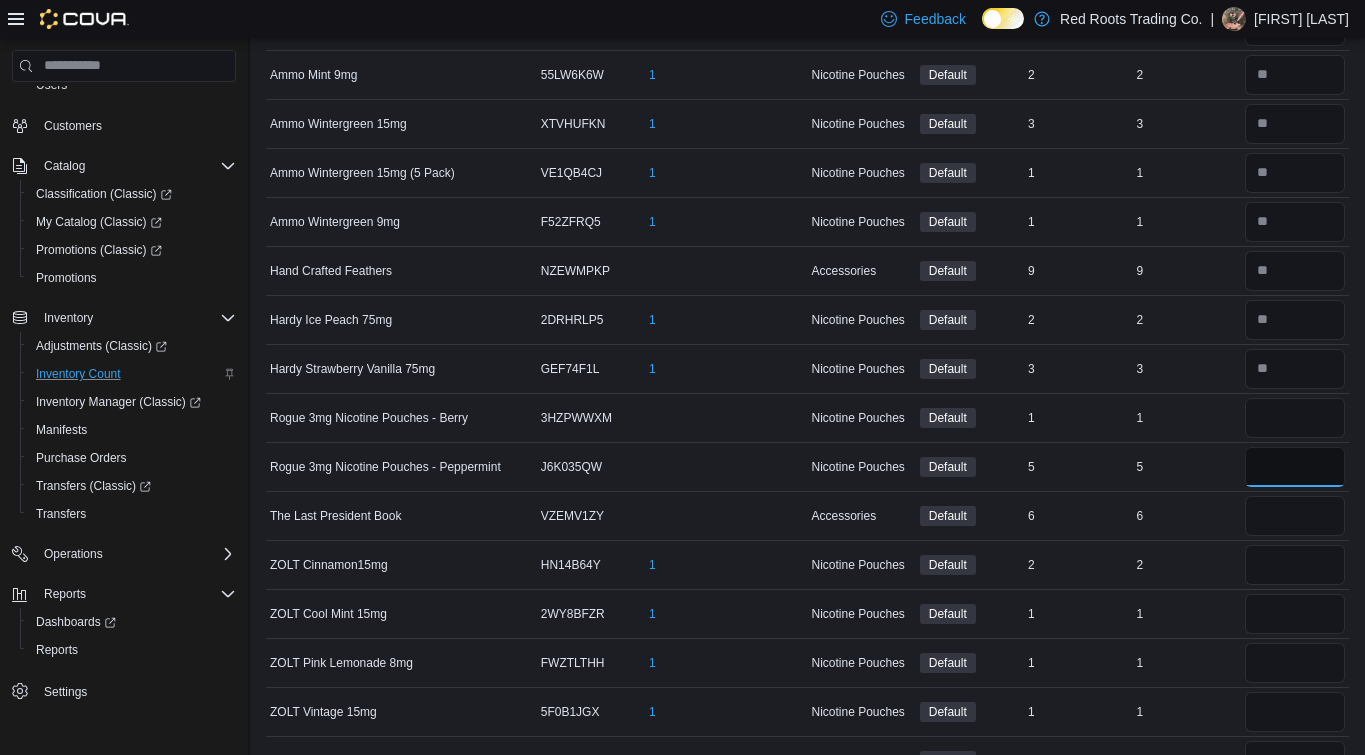 type 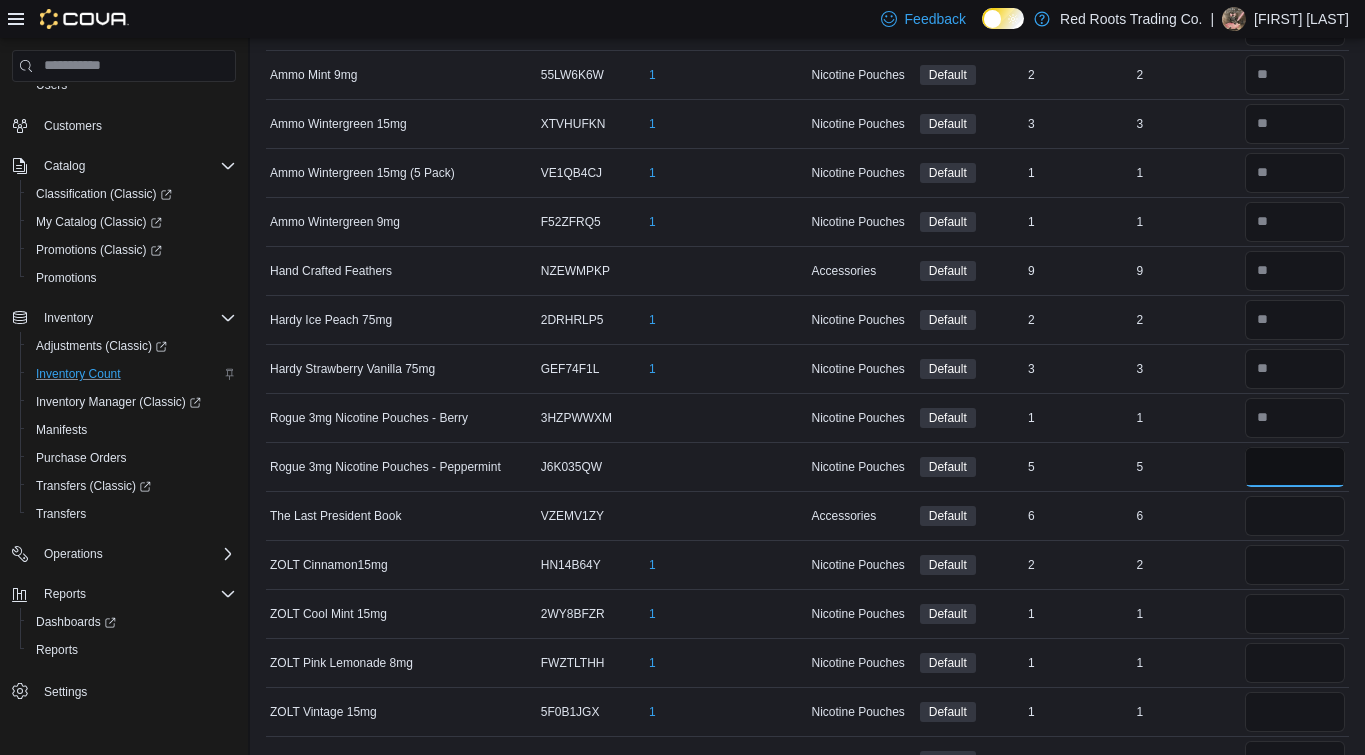 type on "*" 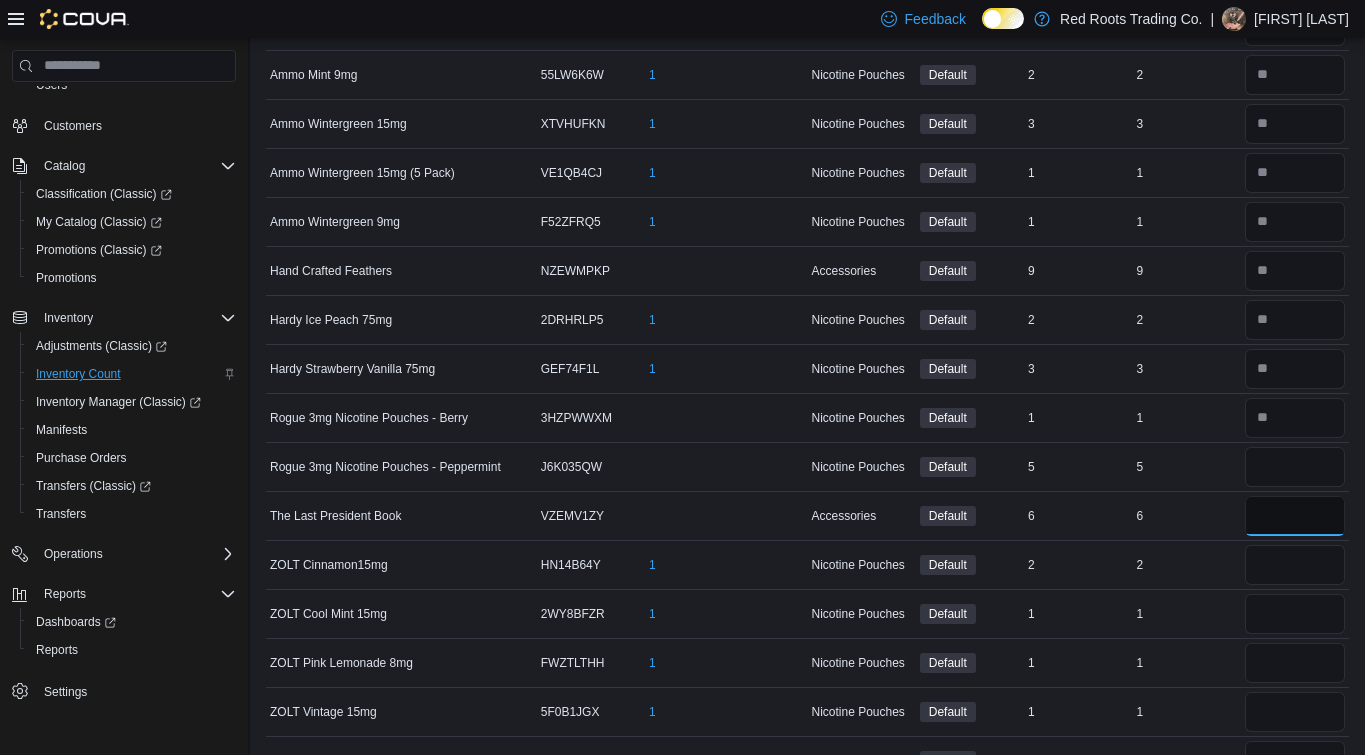 type 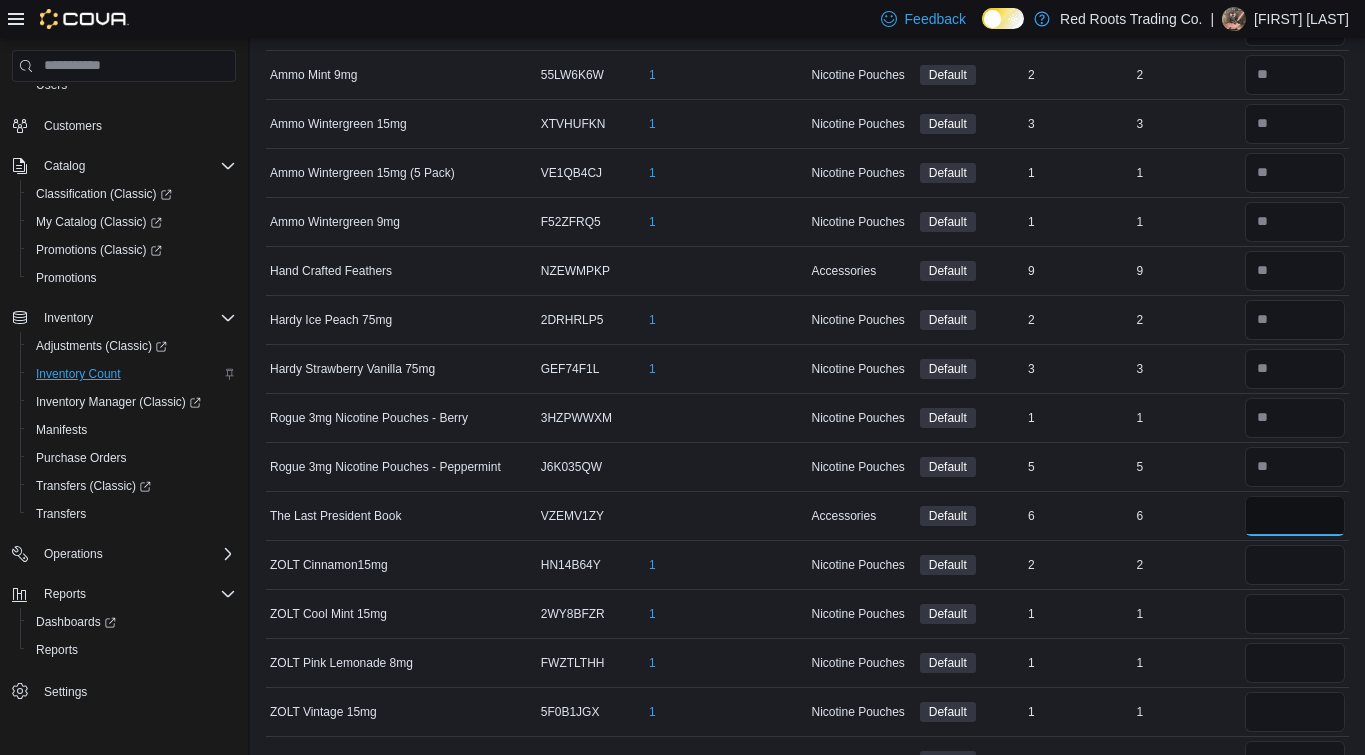 type on "*" 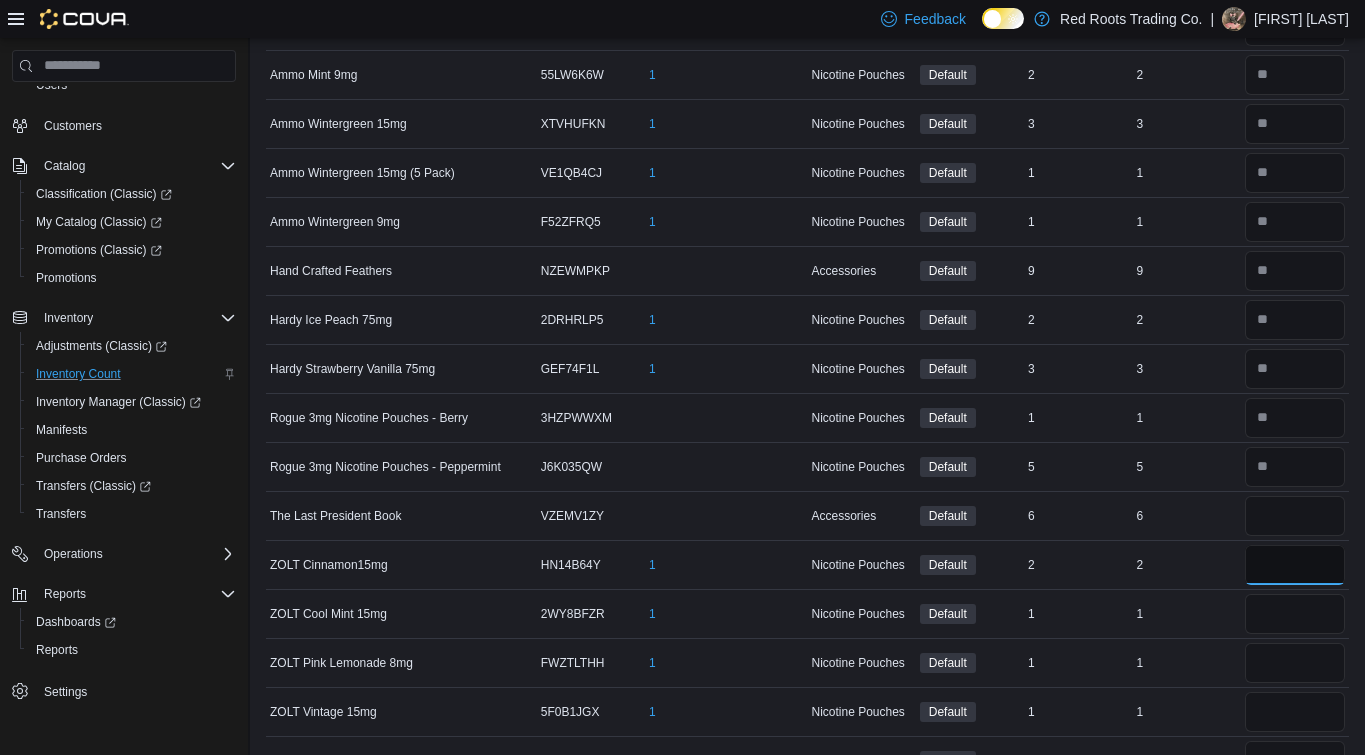 type 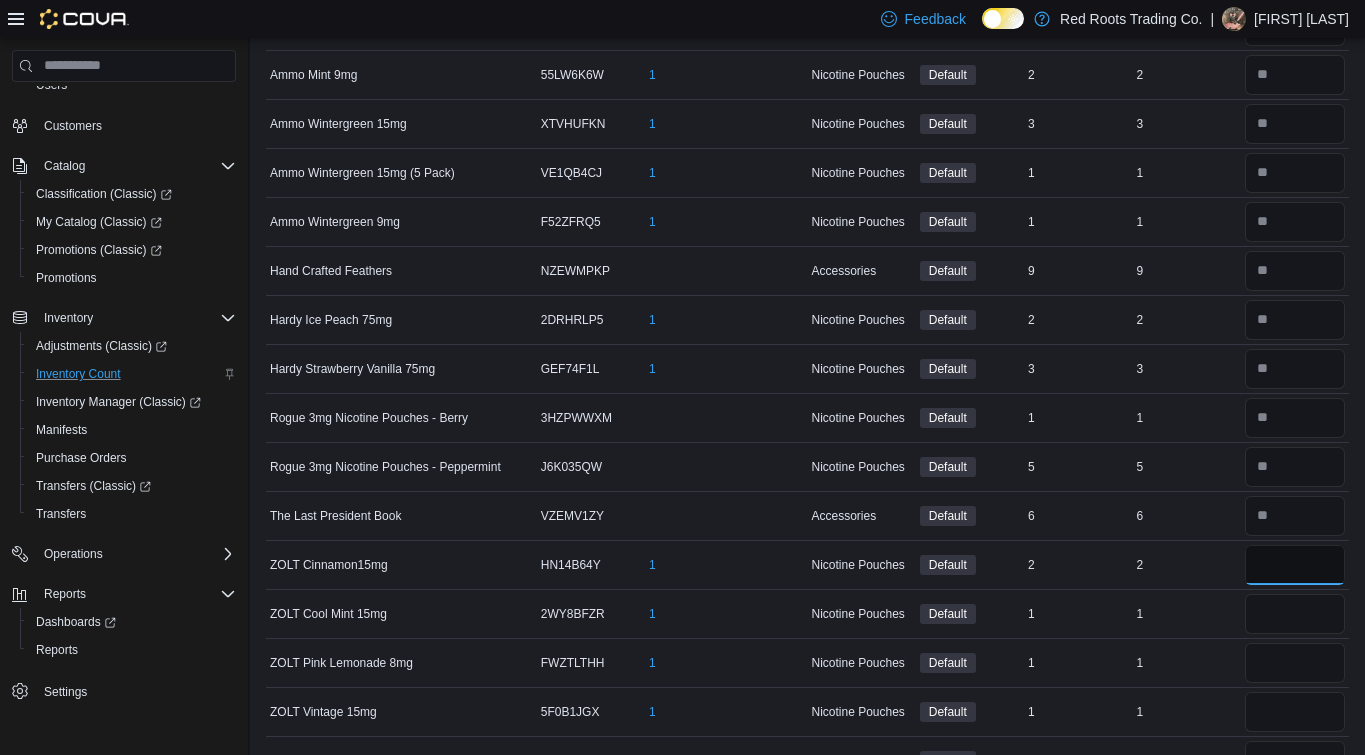 type on "*" 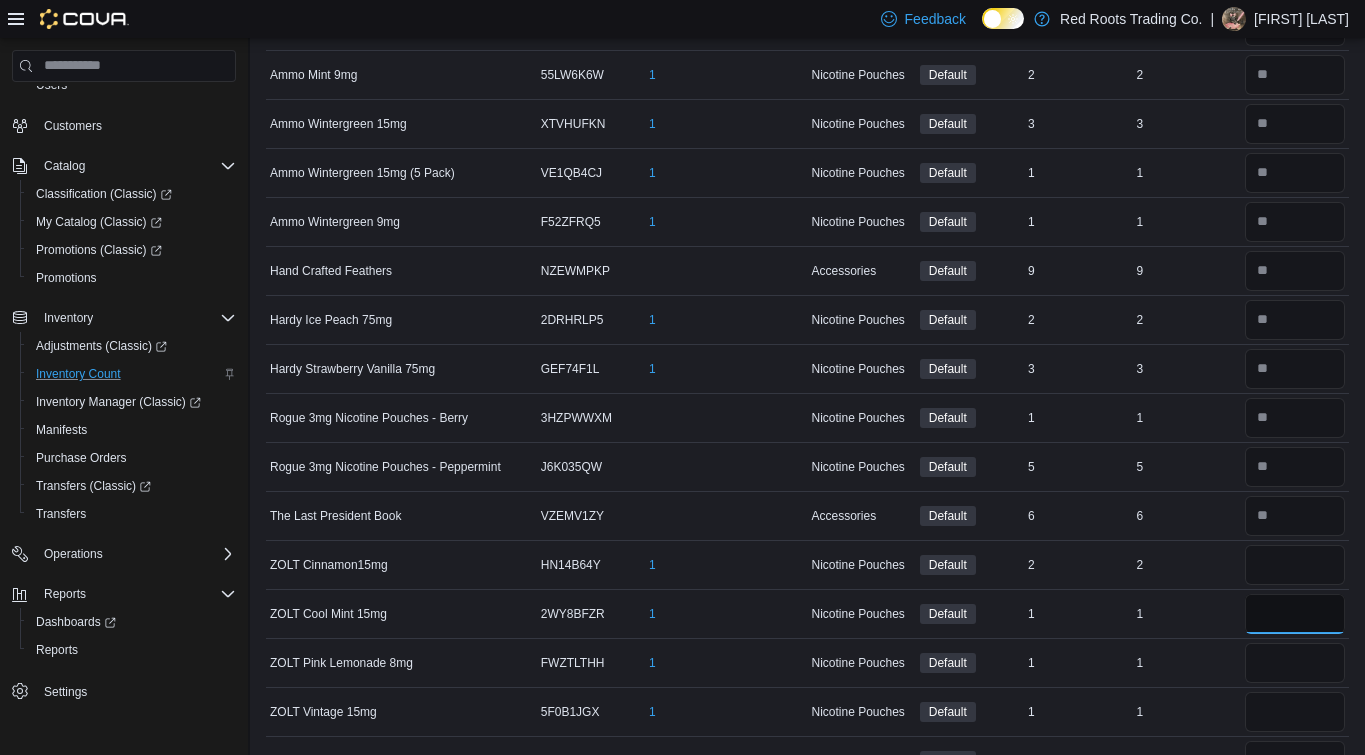 type 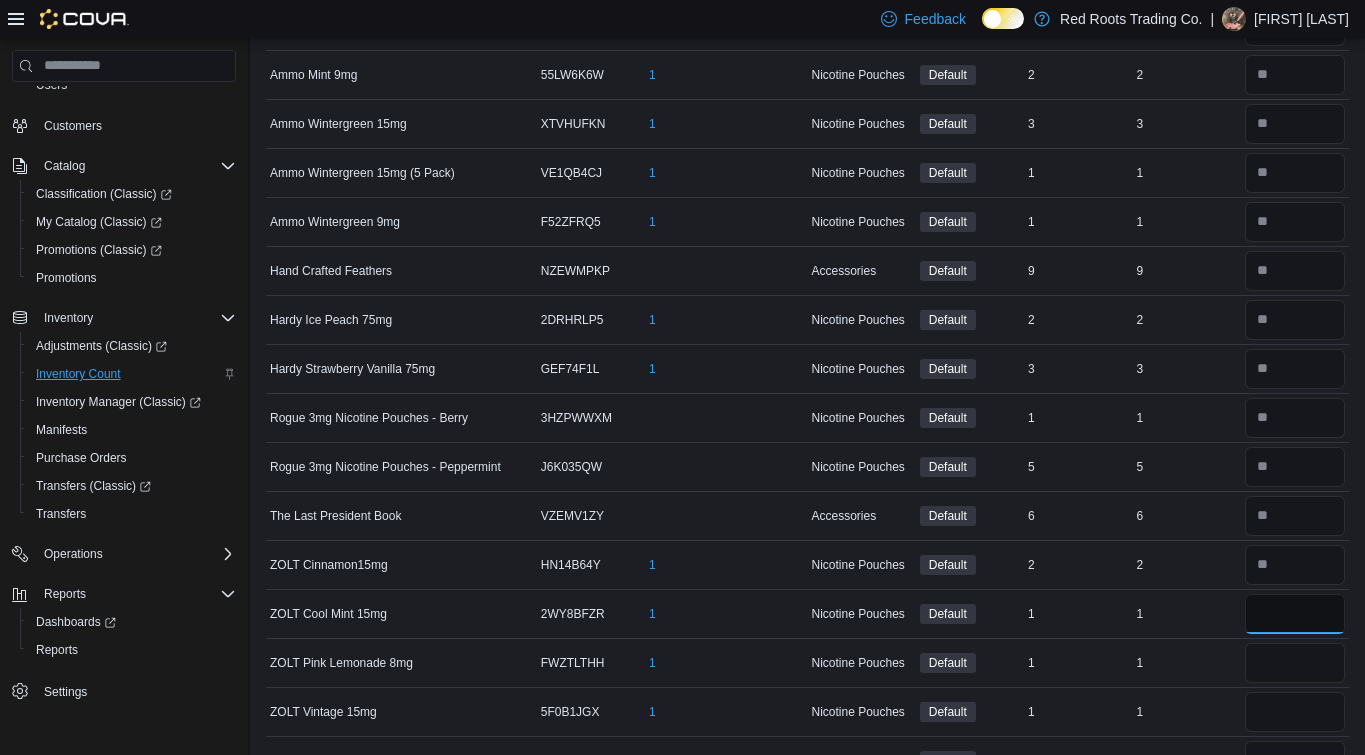type on "*" 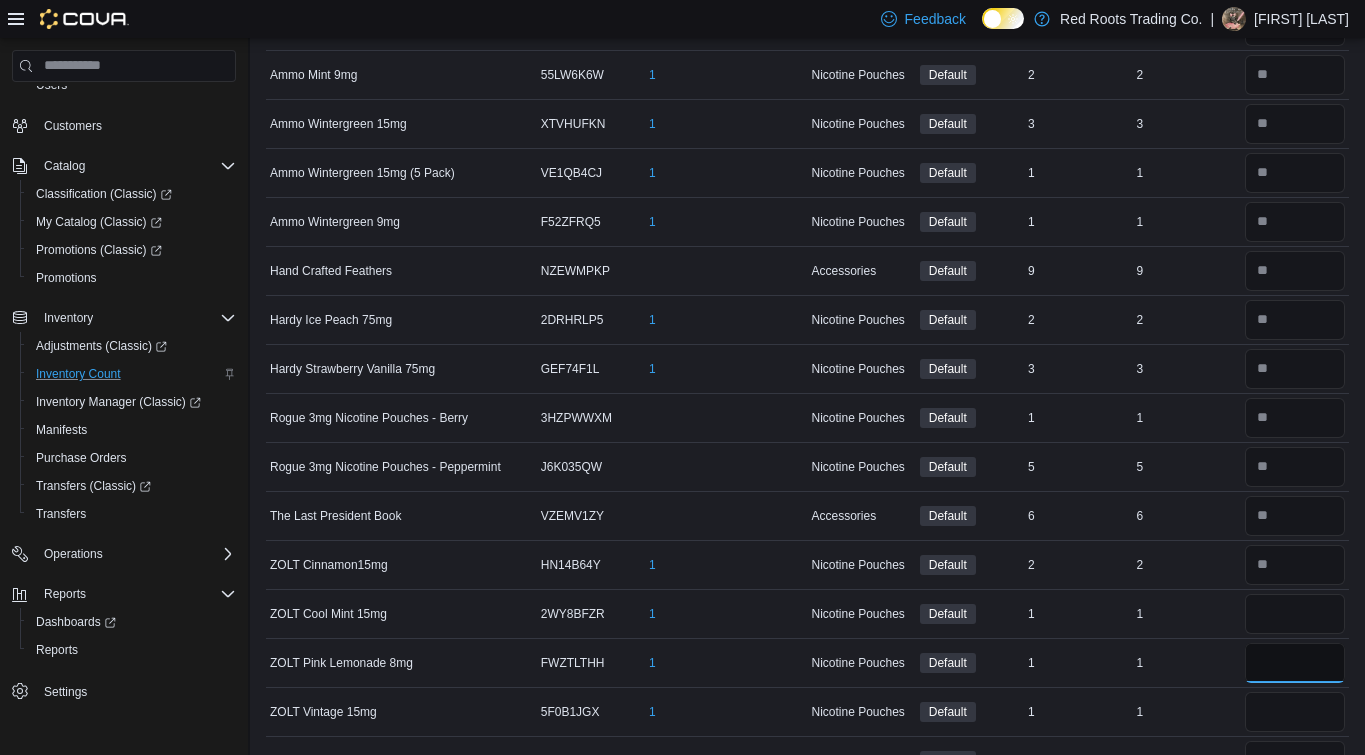 type 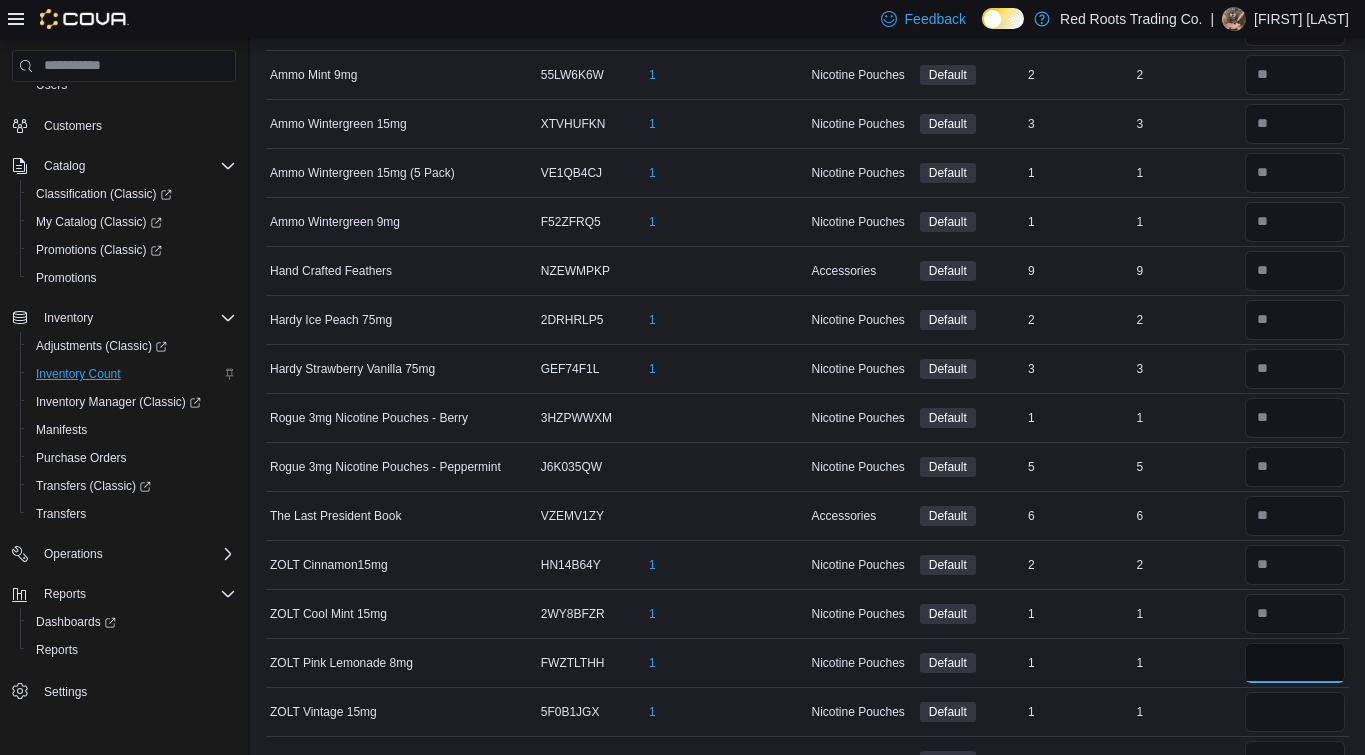 type on "*" 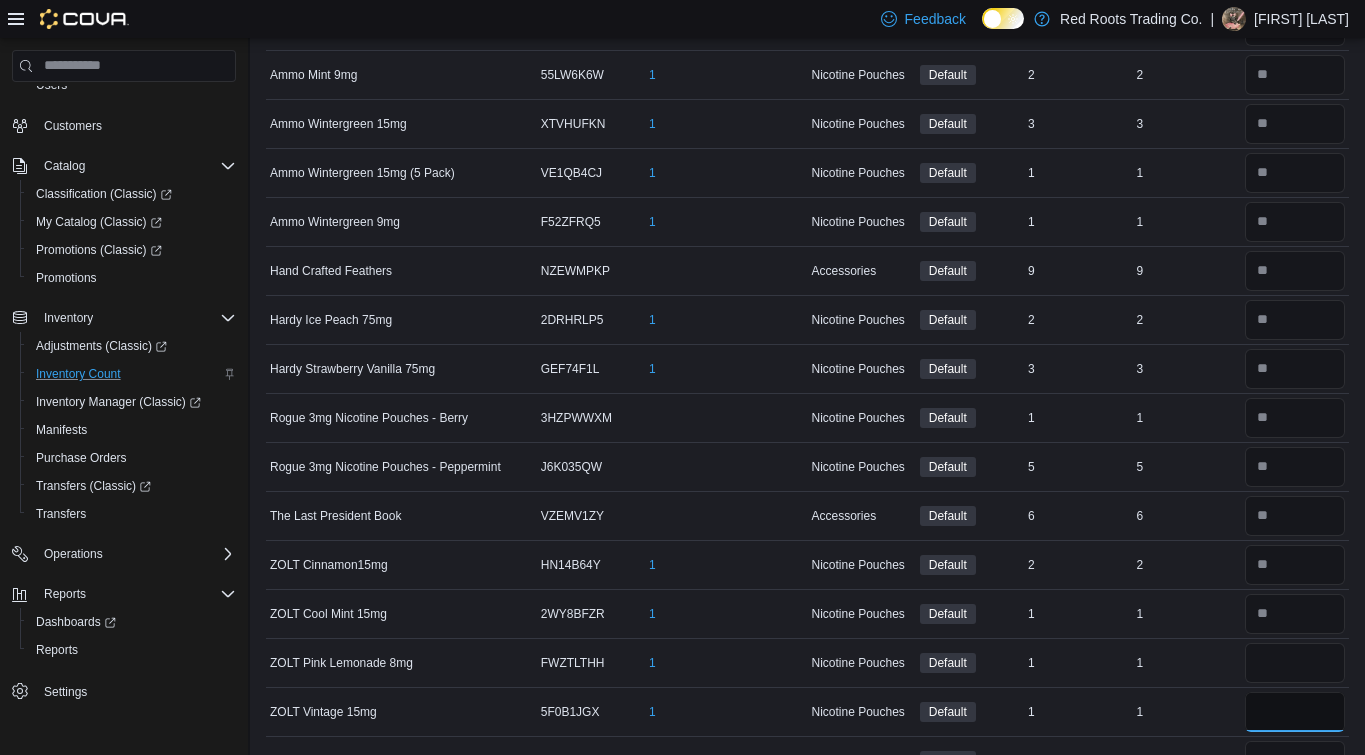 type 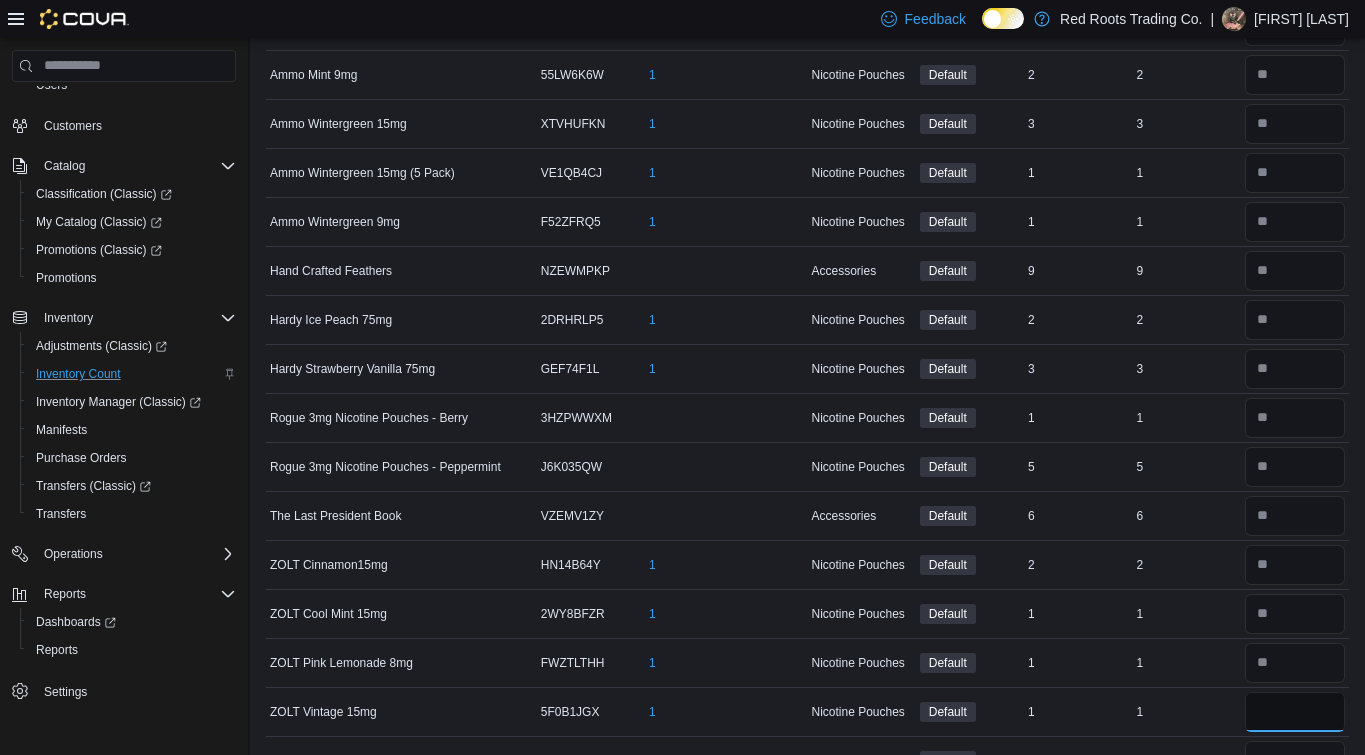 type on "*" 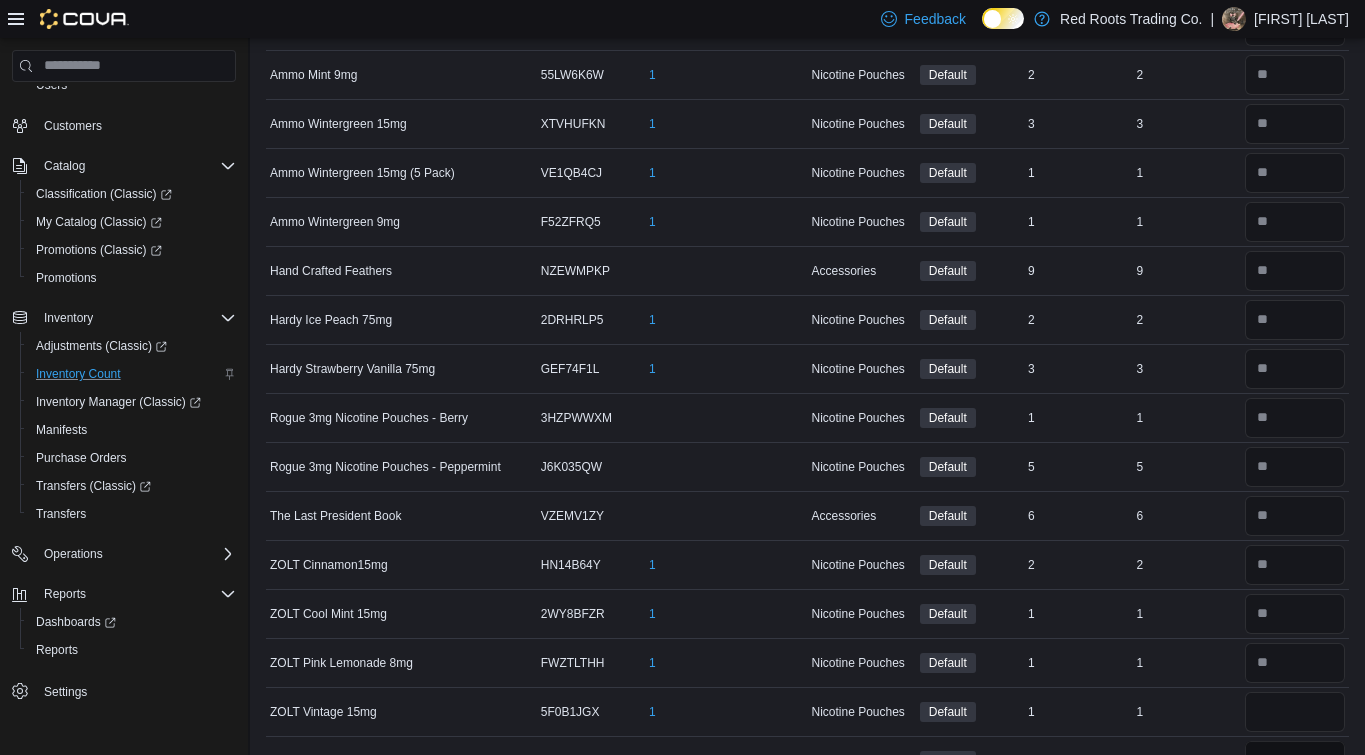 type 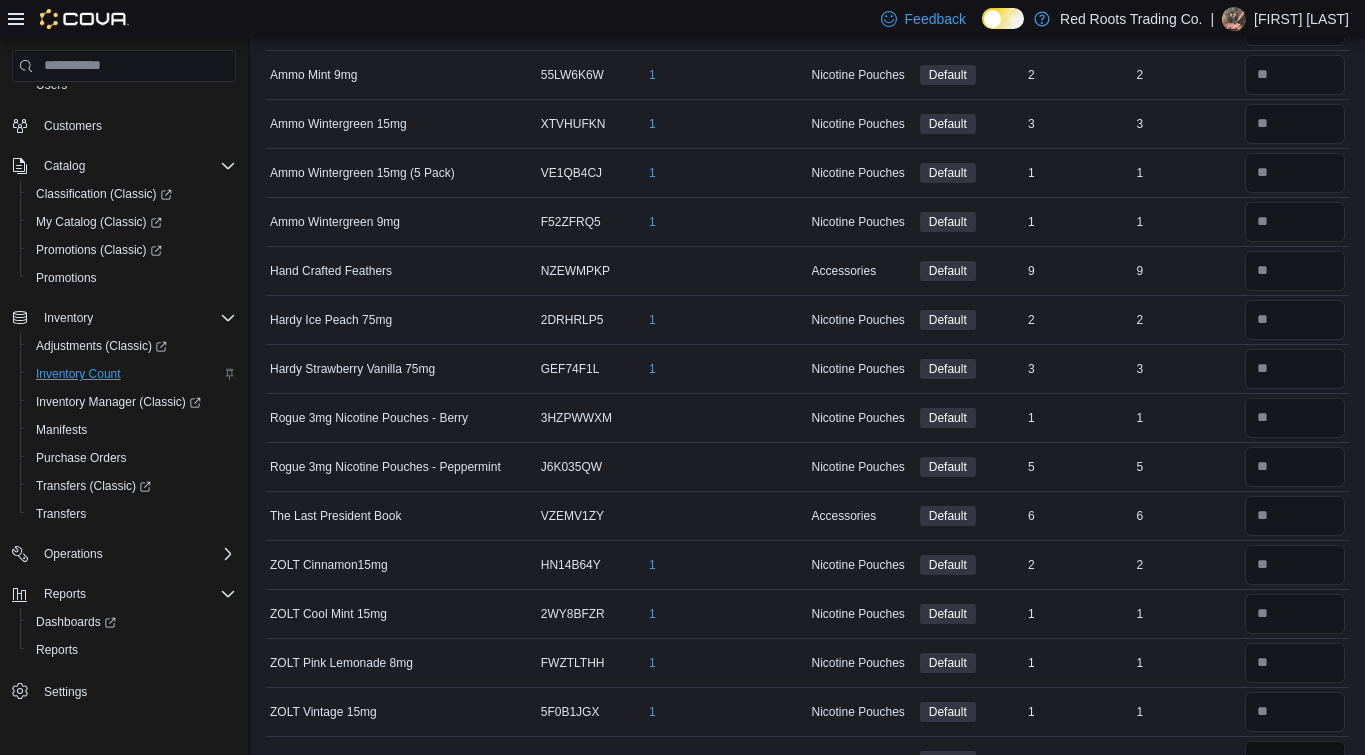 type on "*" 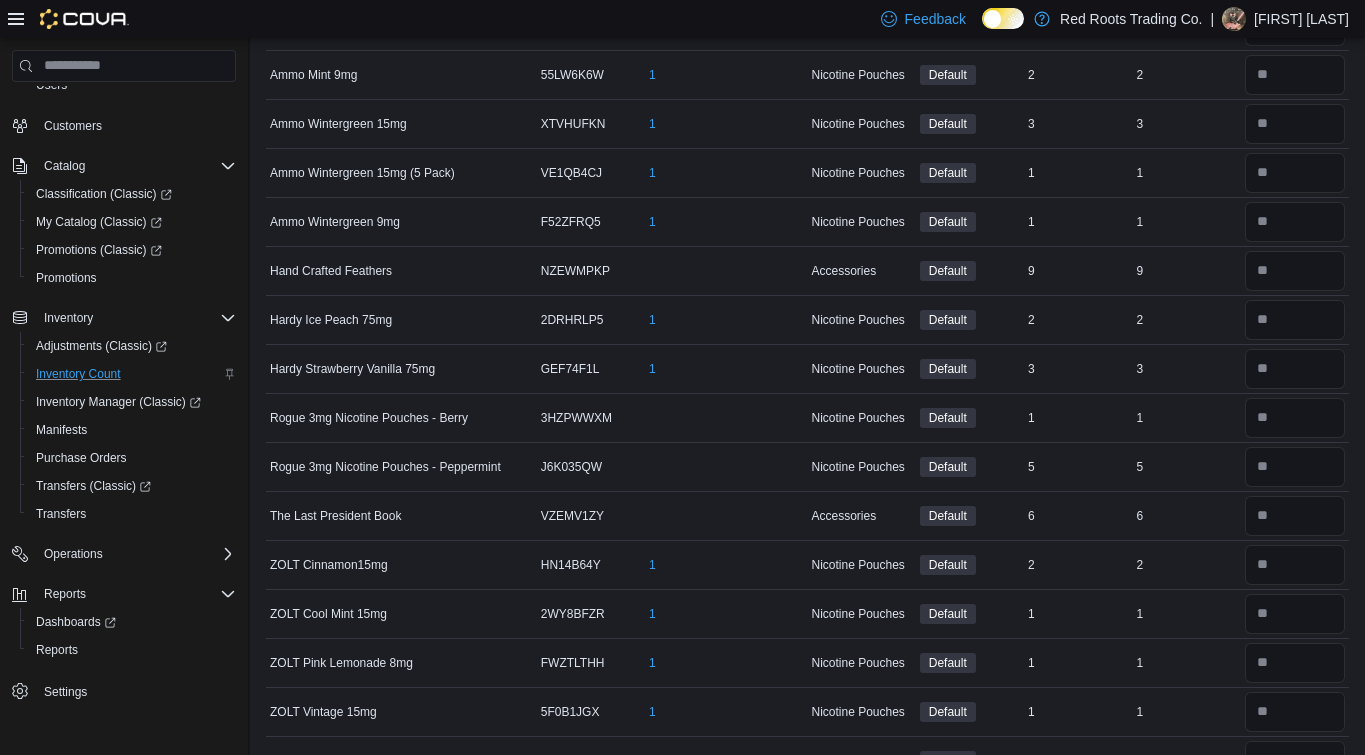 type 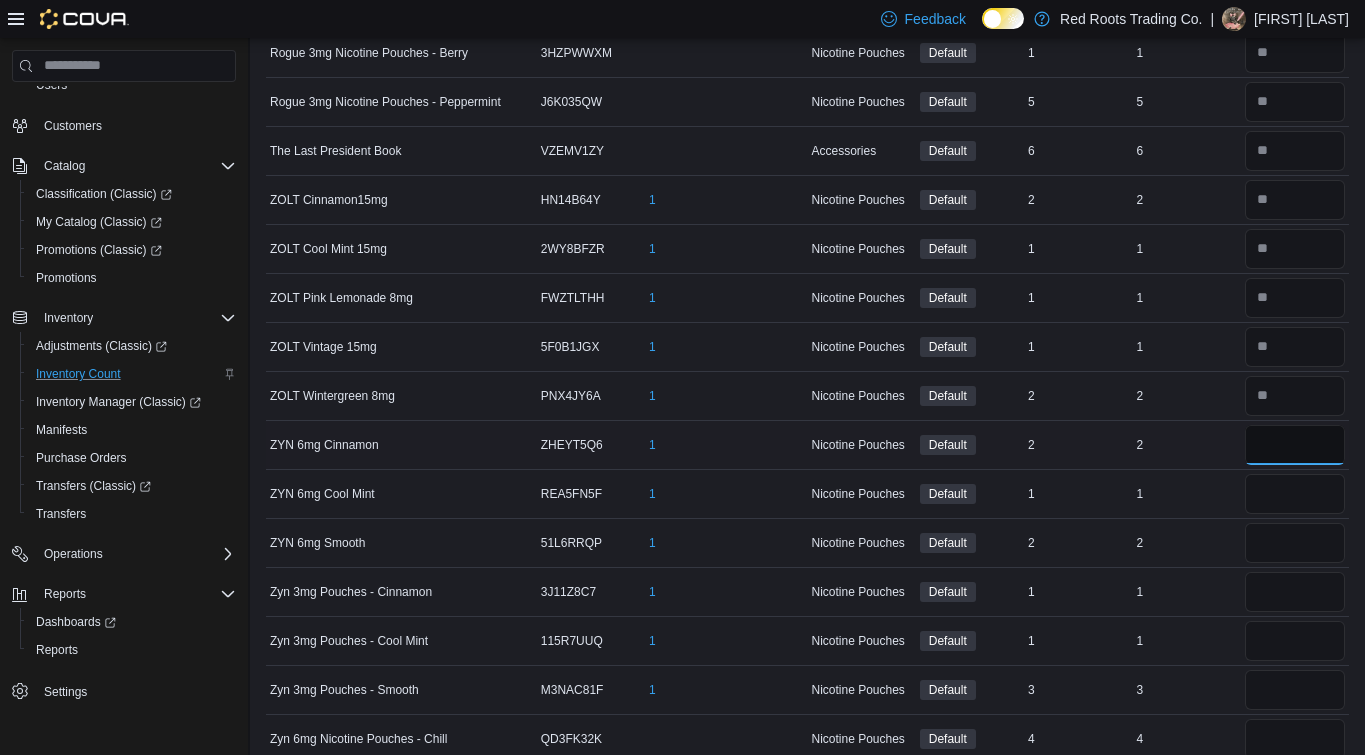 scroll, scrollTop: 929, scrollLeft: 0, axis: vertical 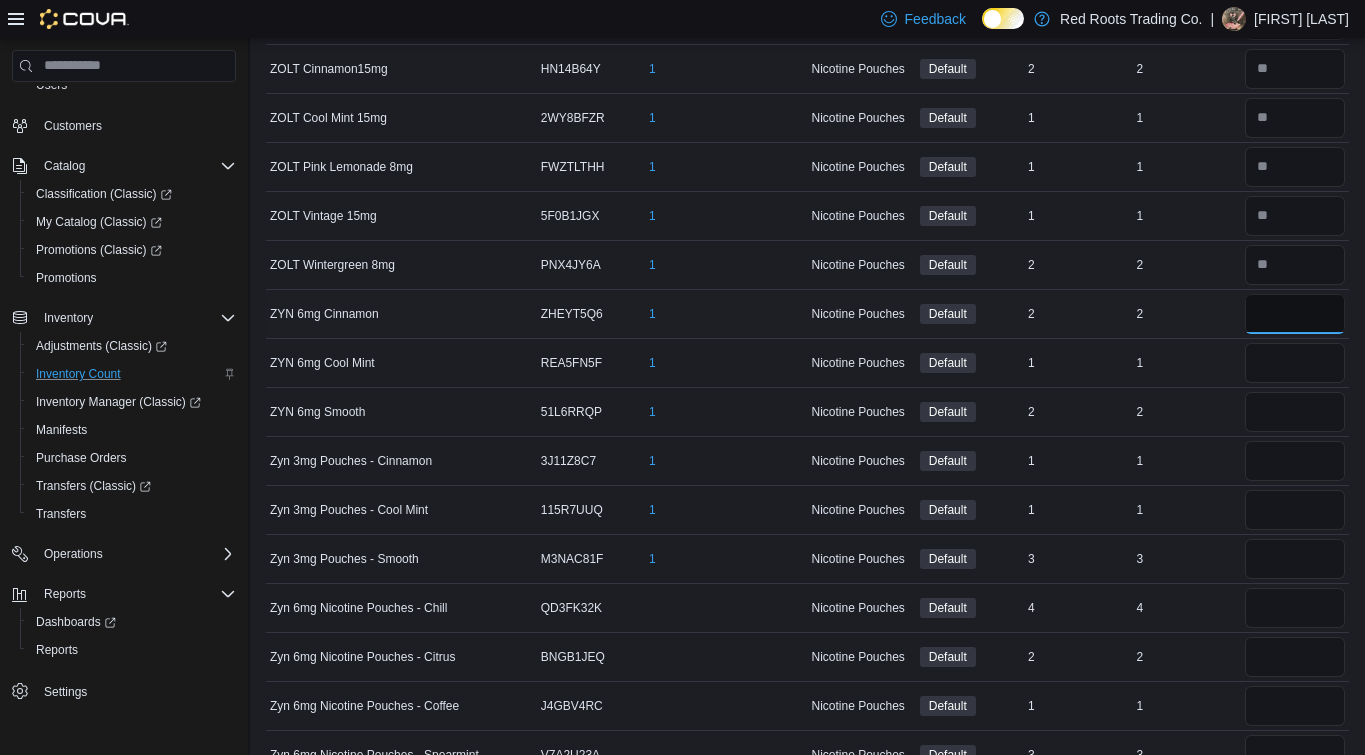 click at bounding box center [1295, 314] 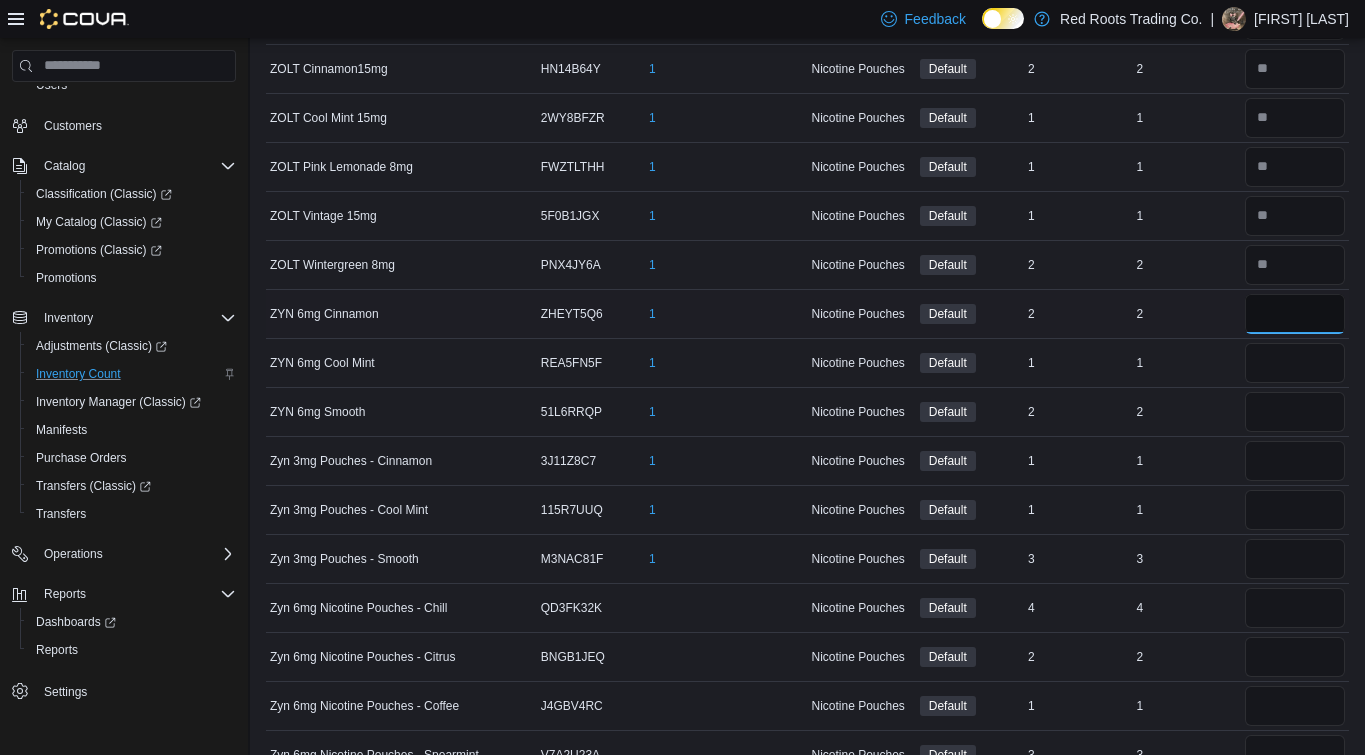 type on "*" 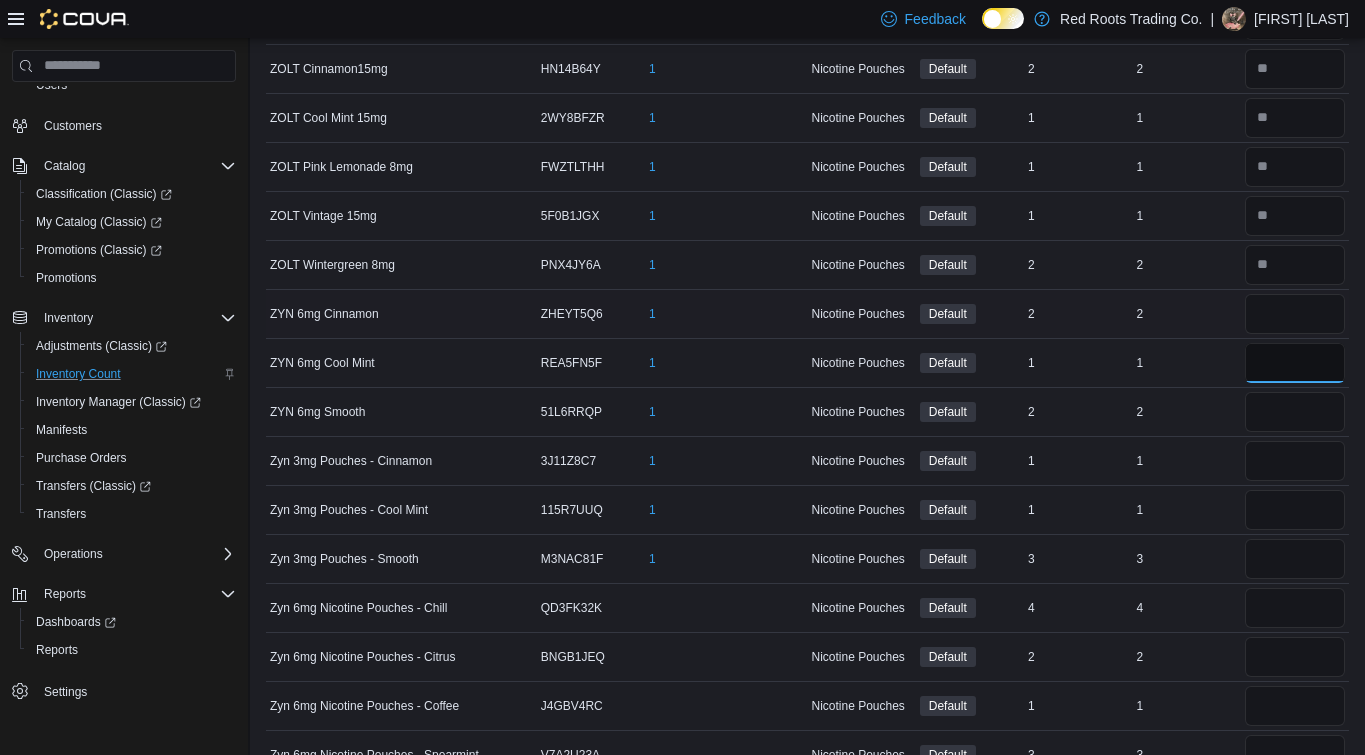 type 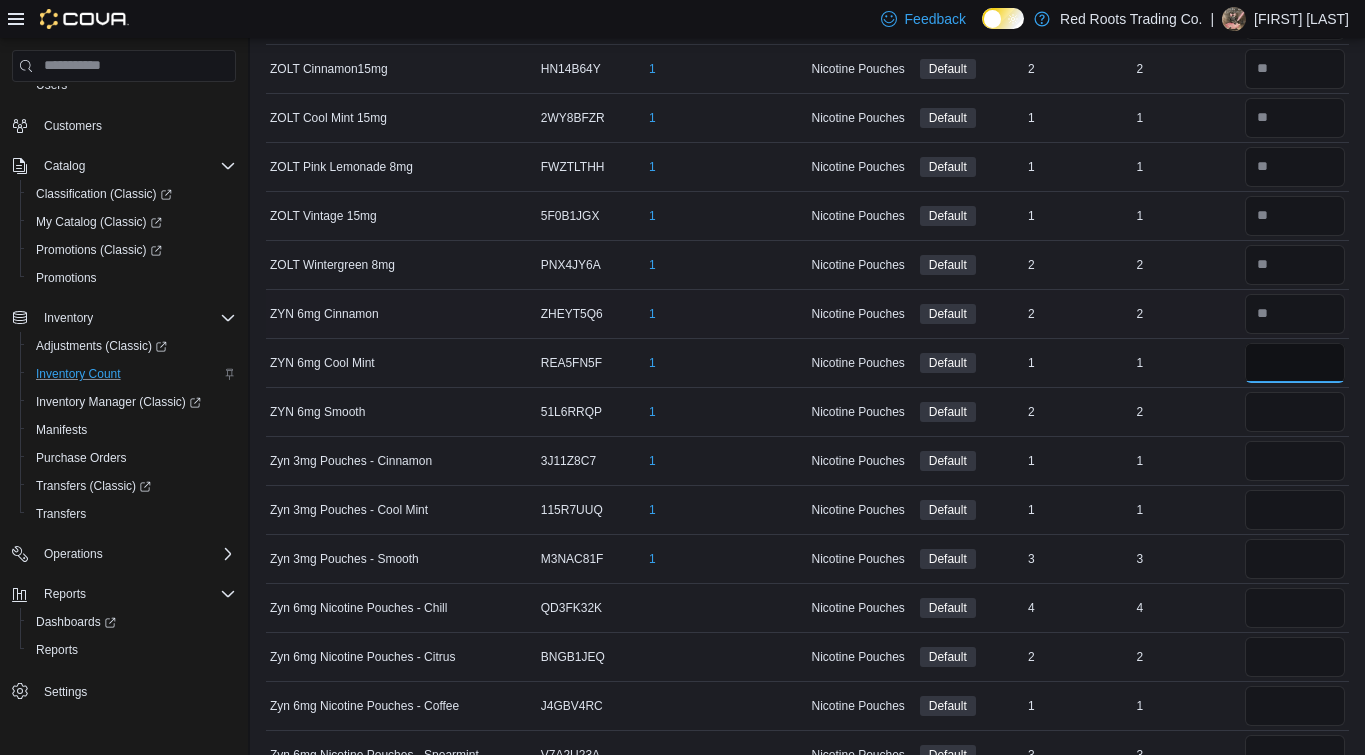 type on "*" 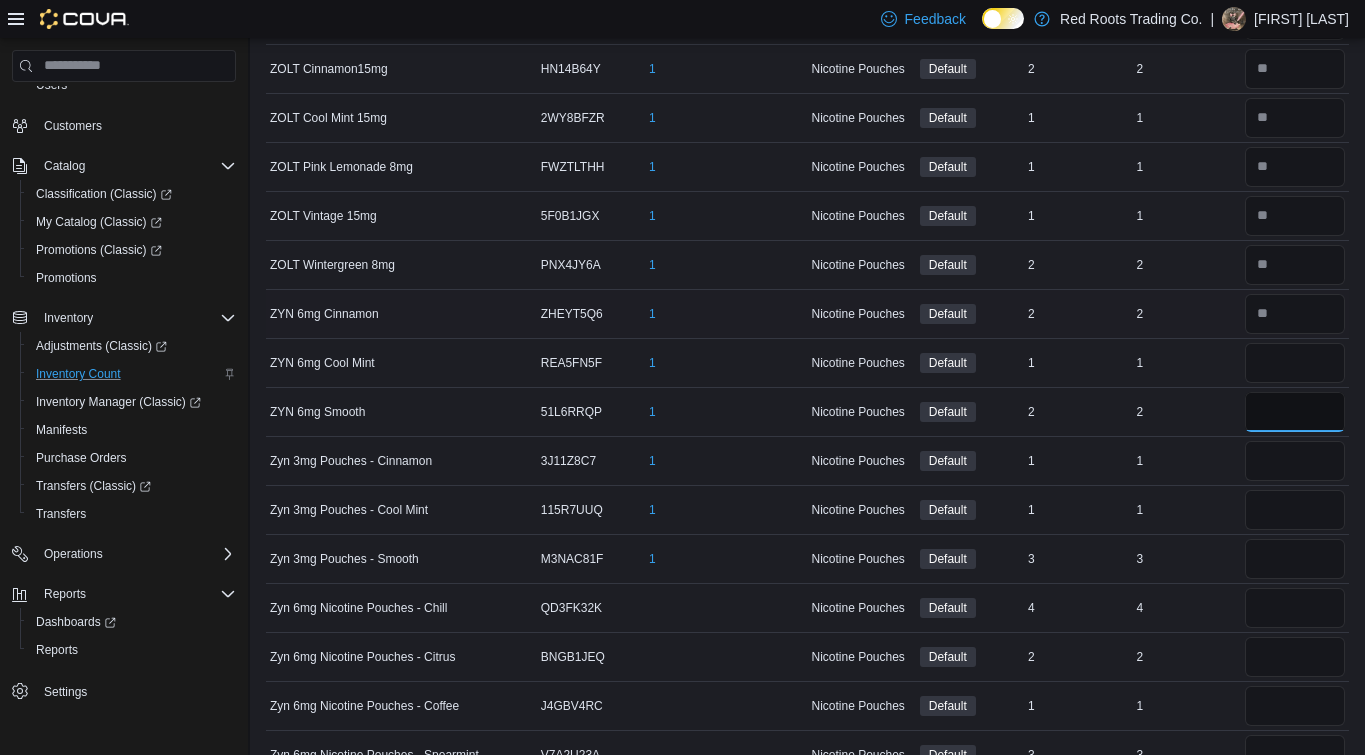 type 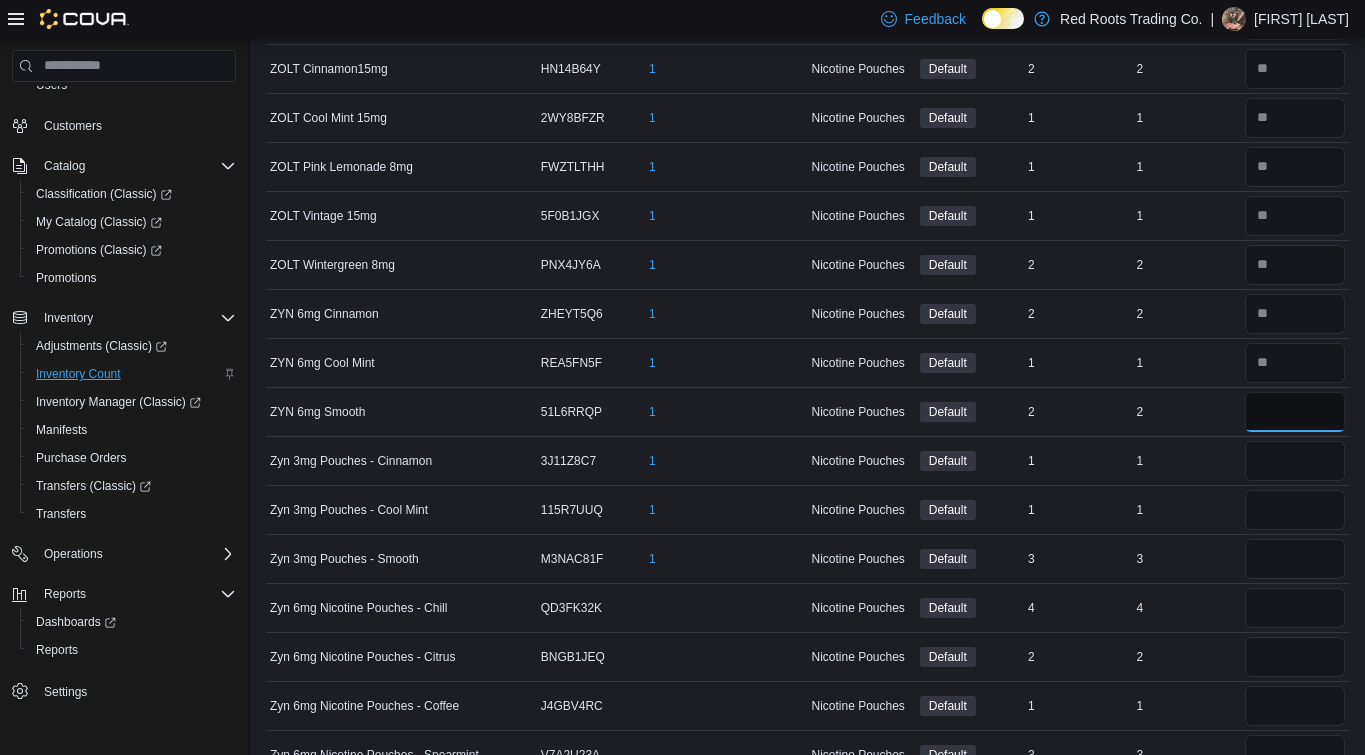 type on "*" 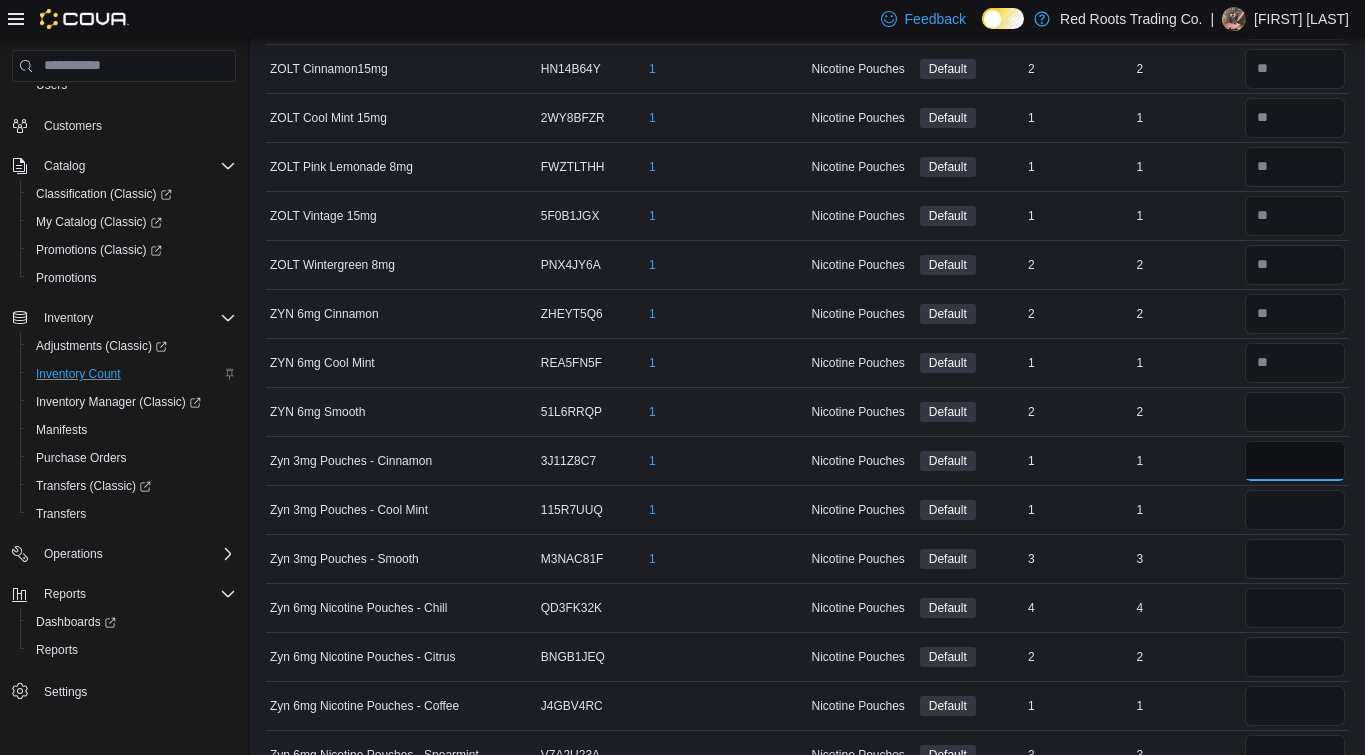 type 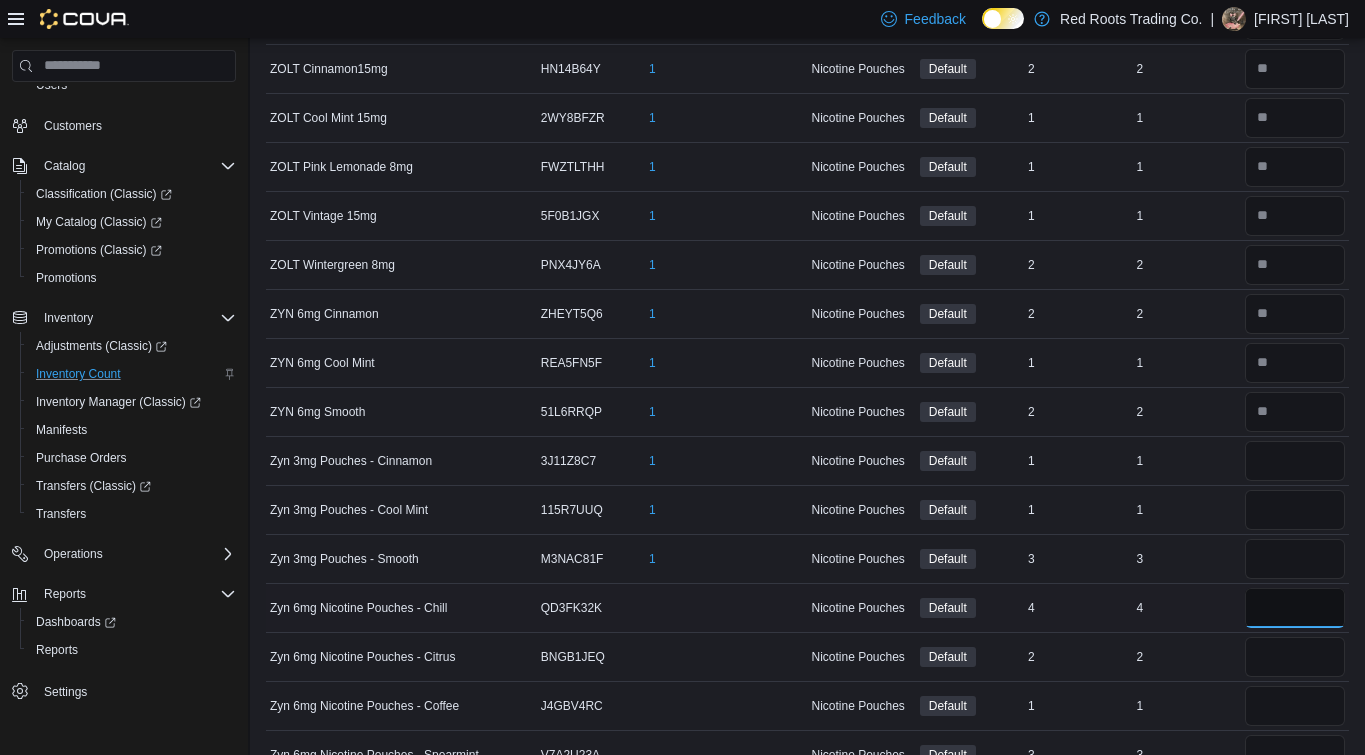 click at bounding box center (1295, 608) 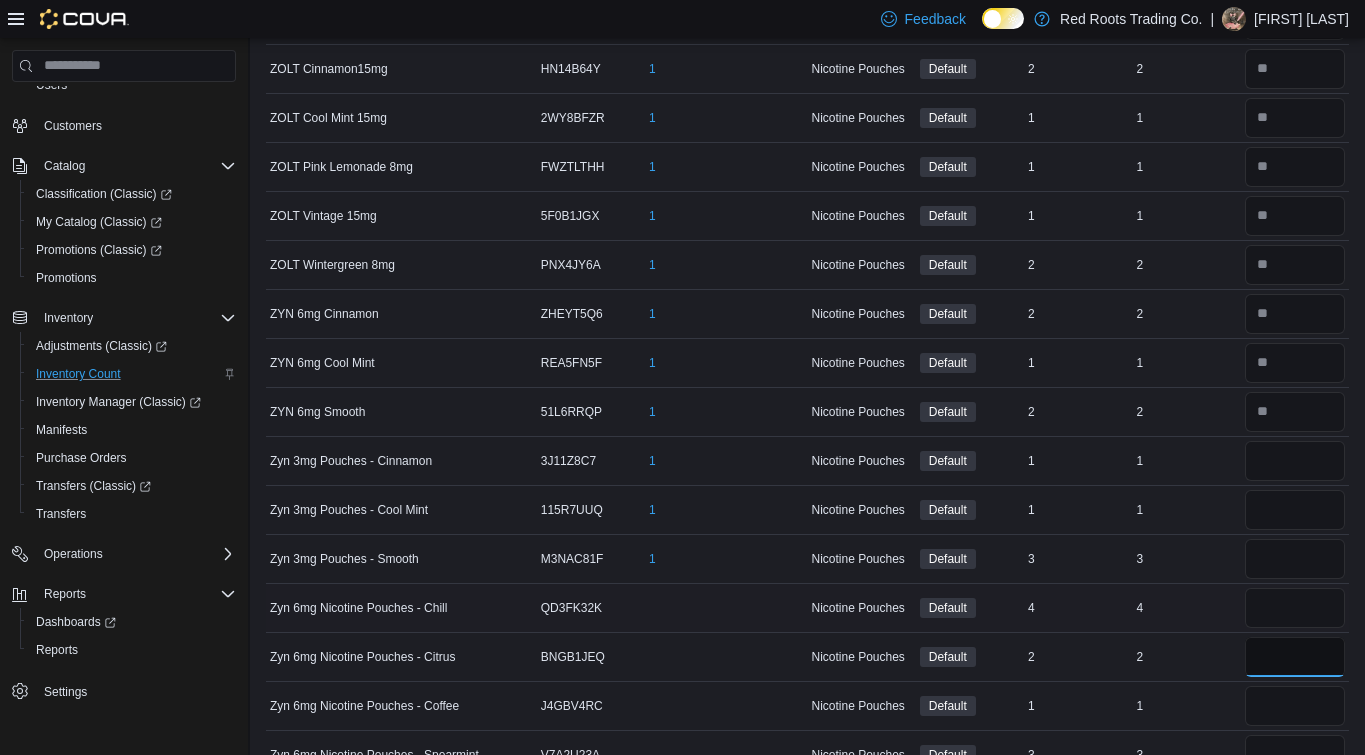 type 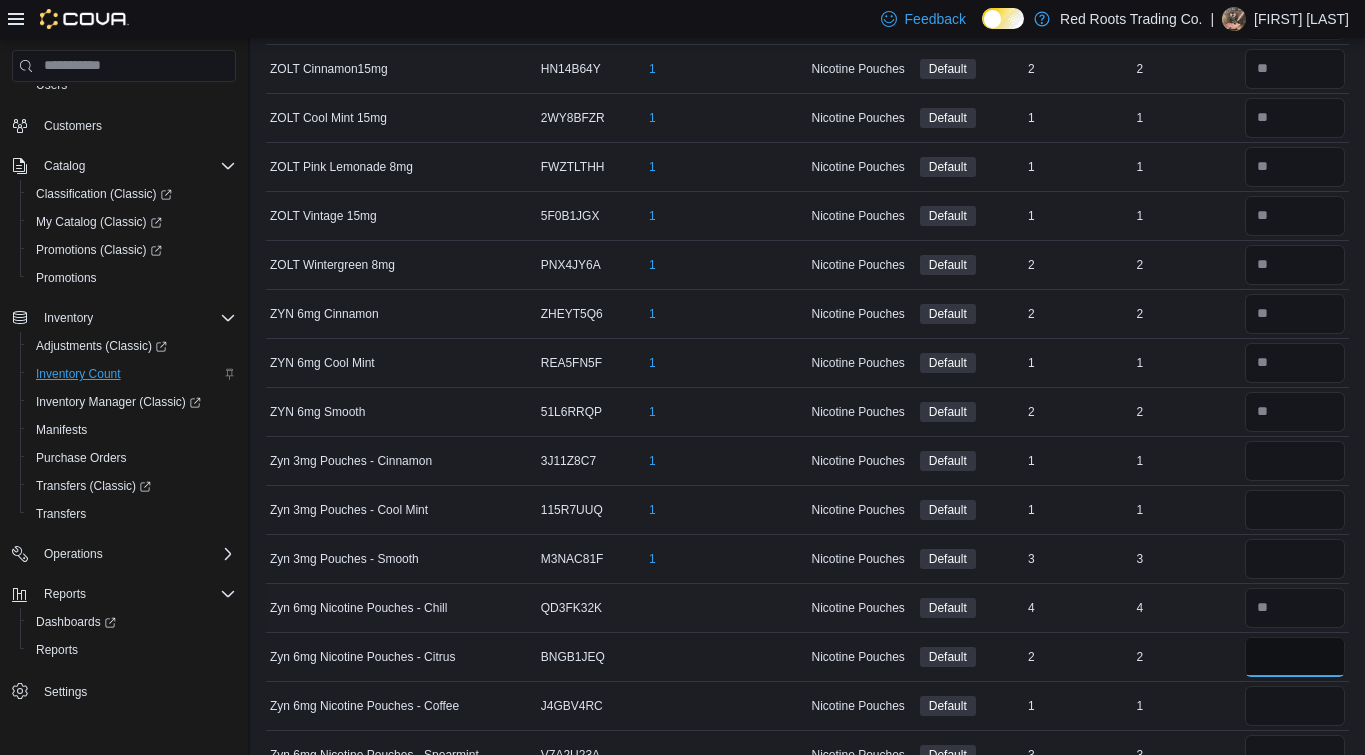 type on "*" 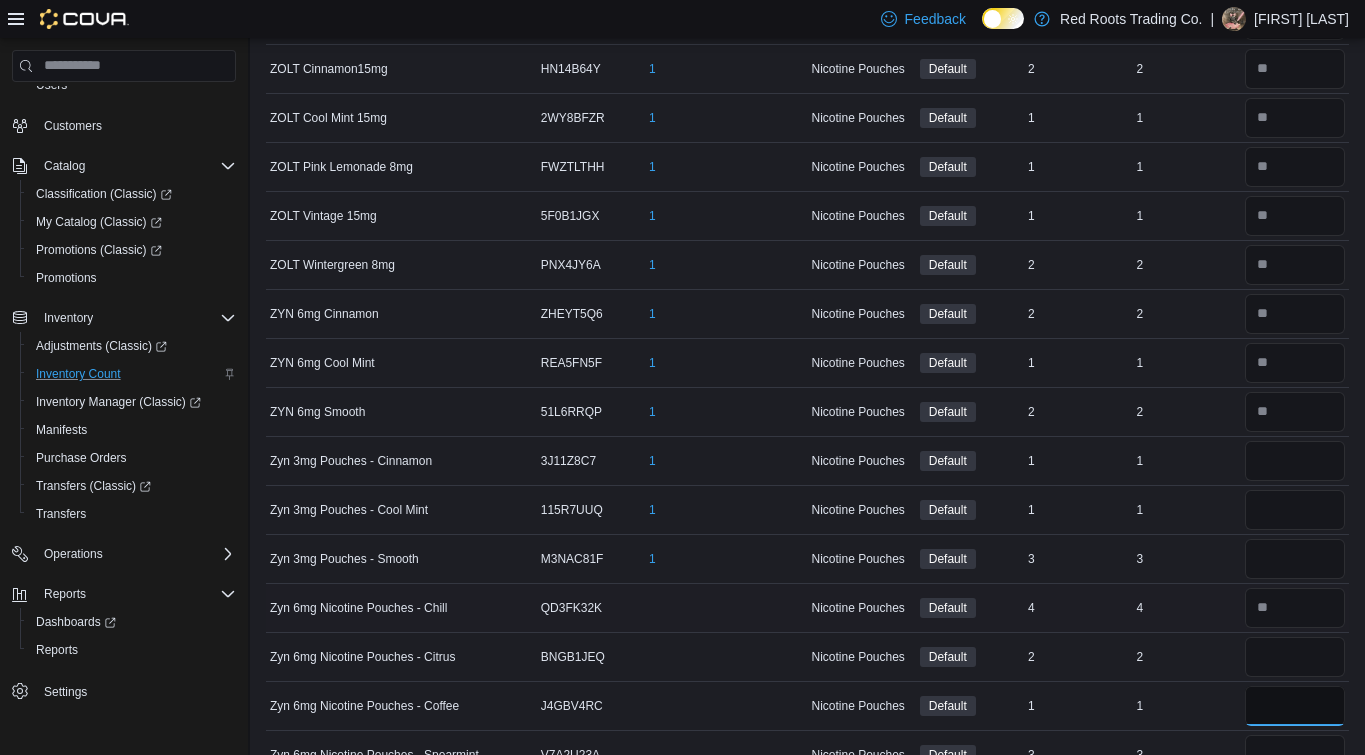 type 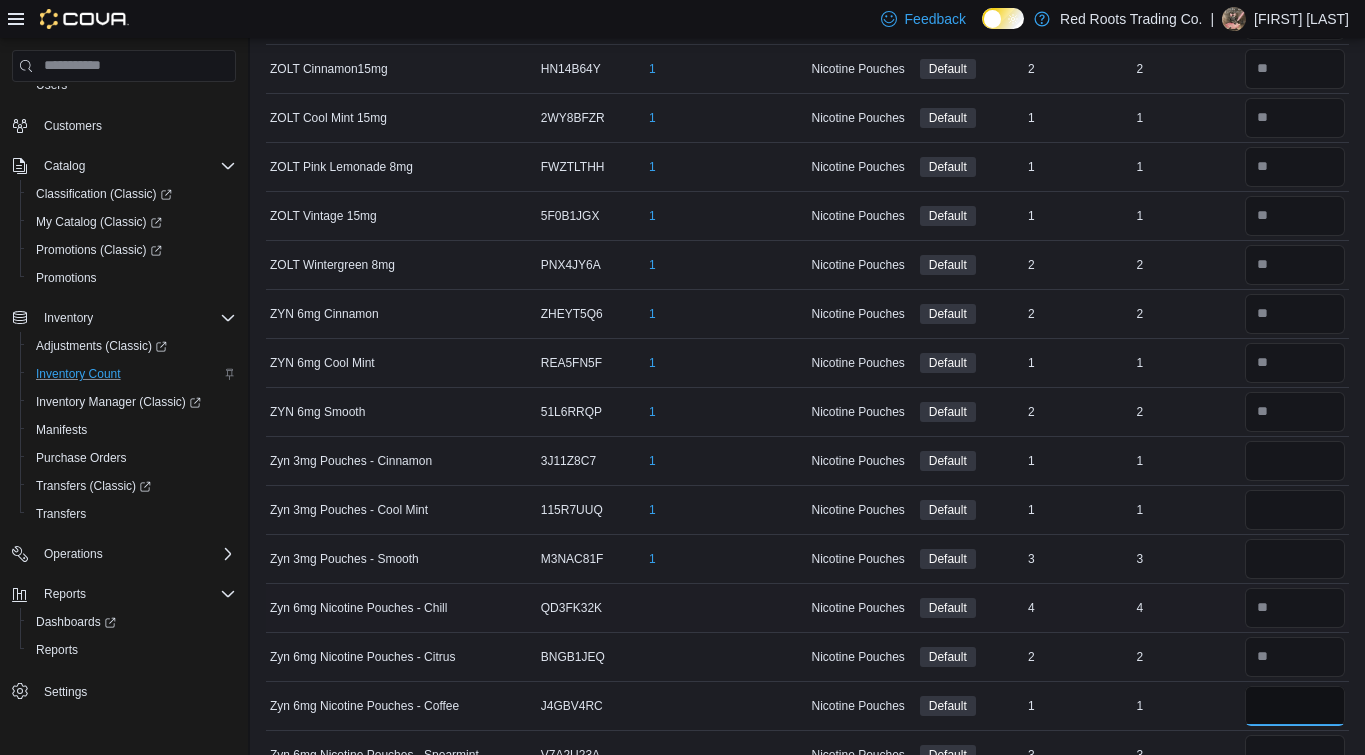 type on "*" 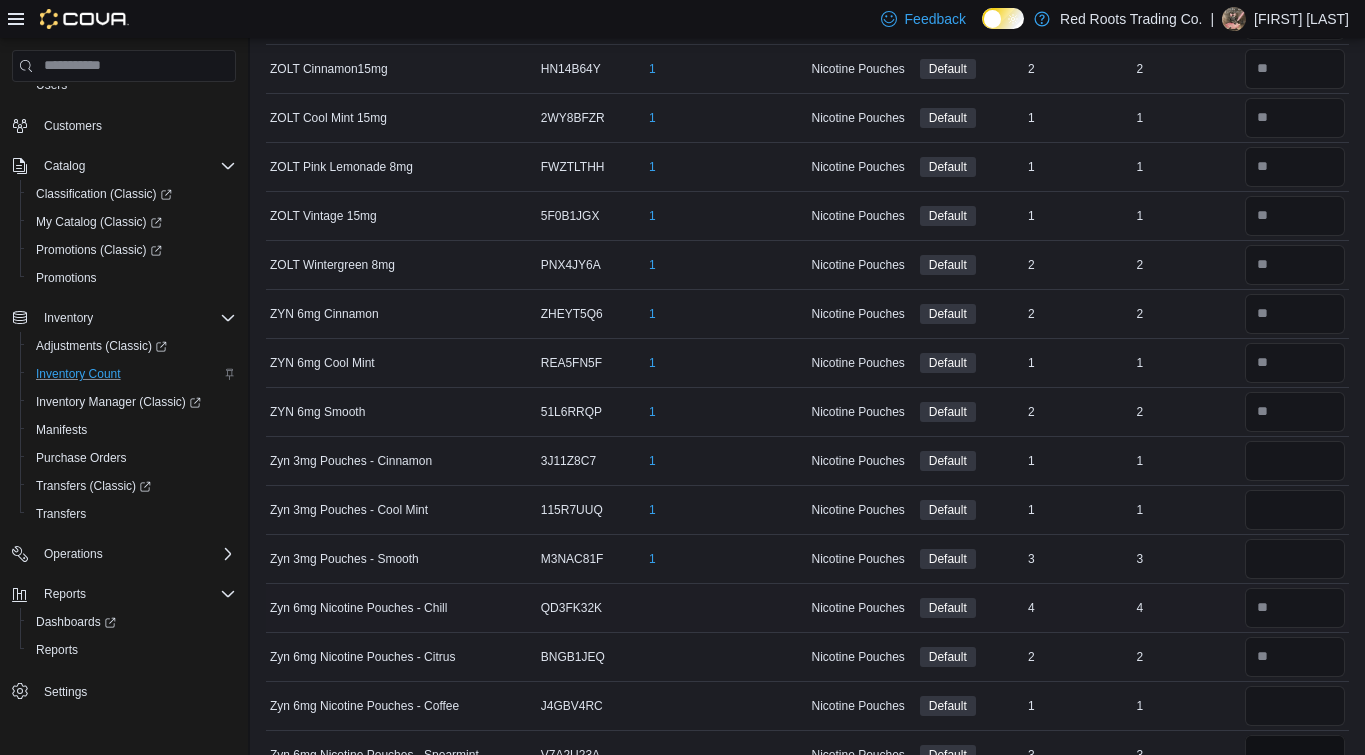 type 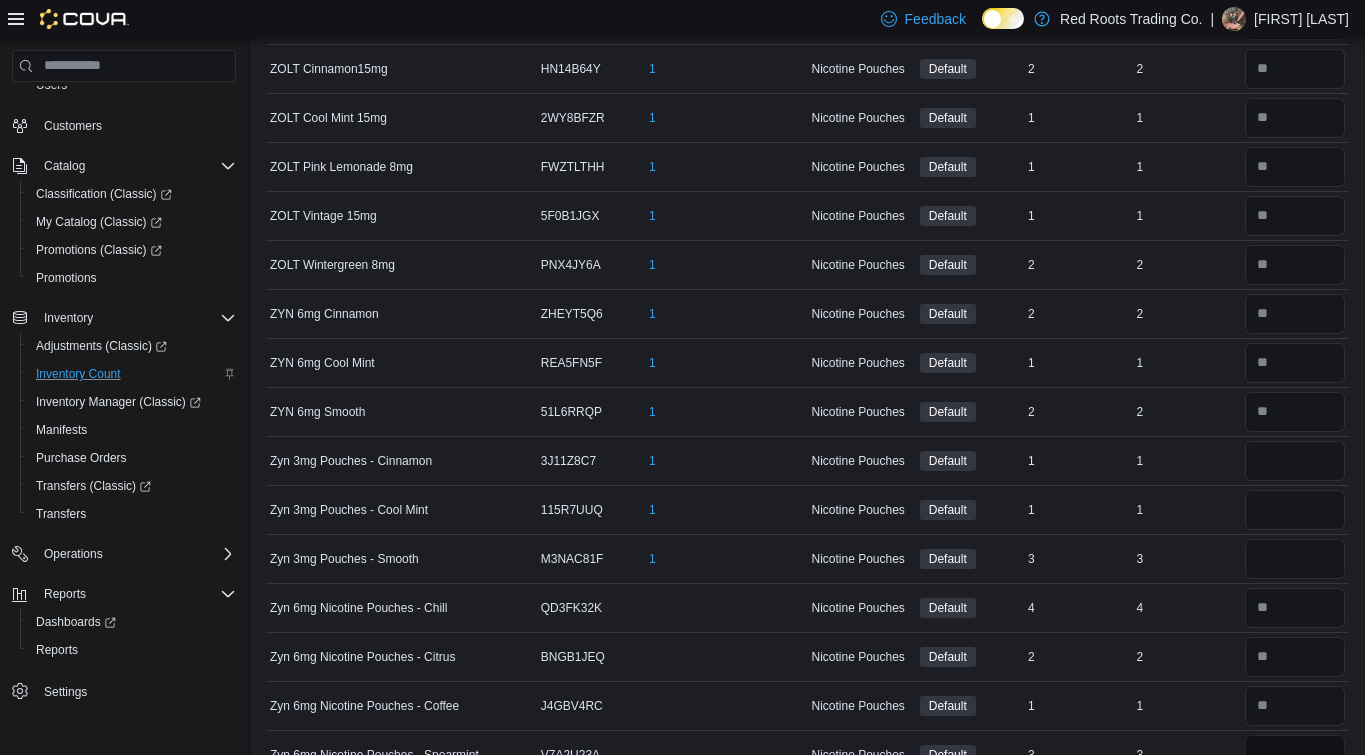 type on "*" 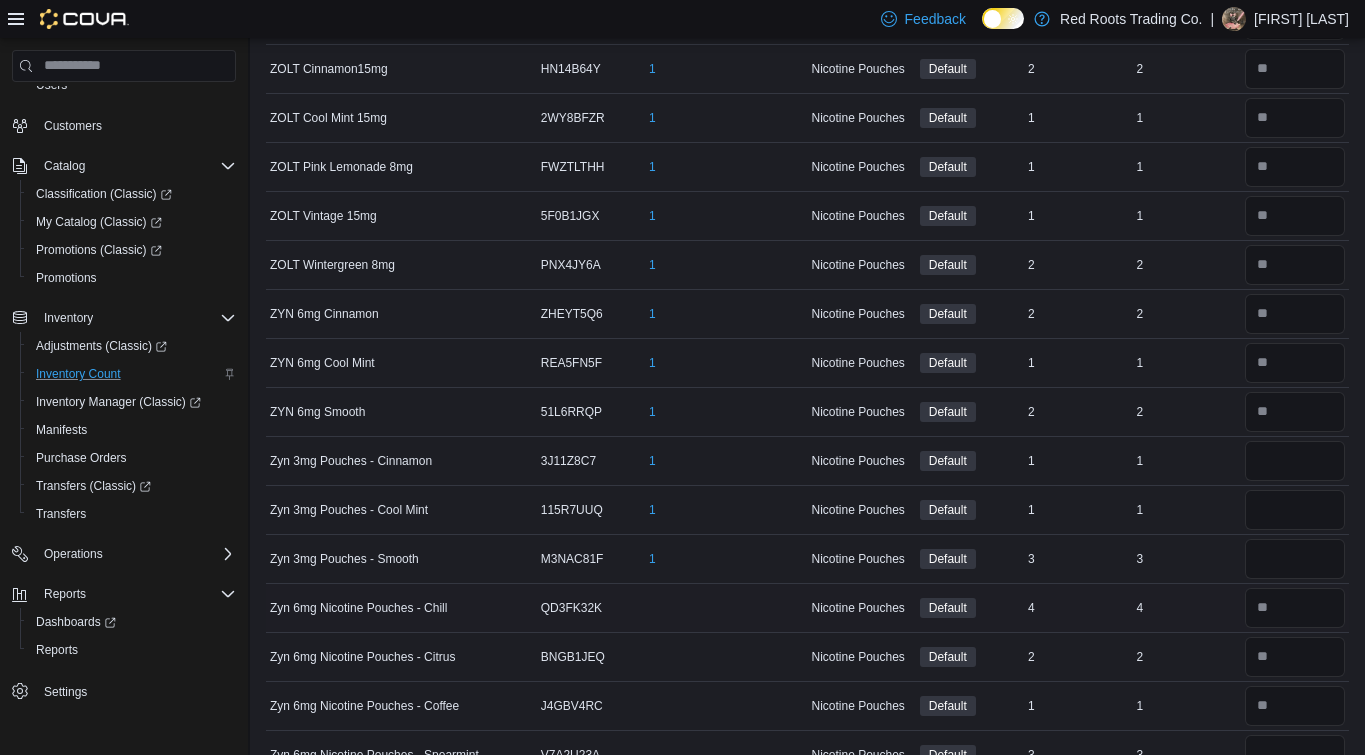 type 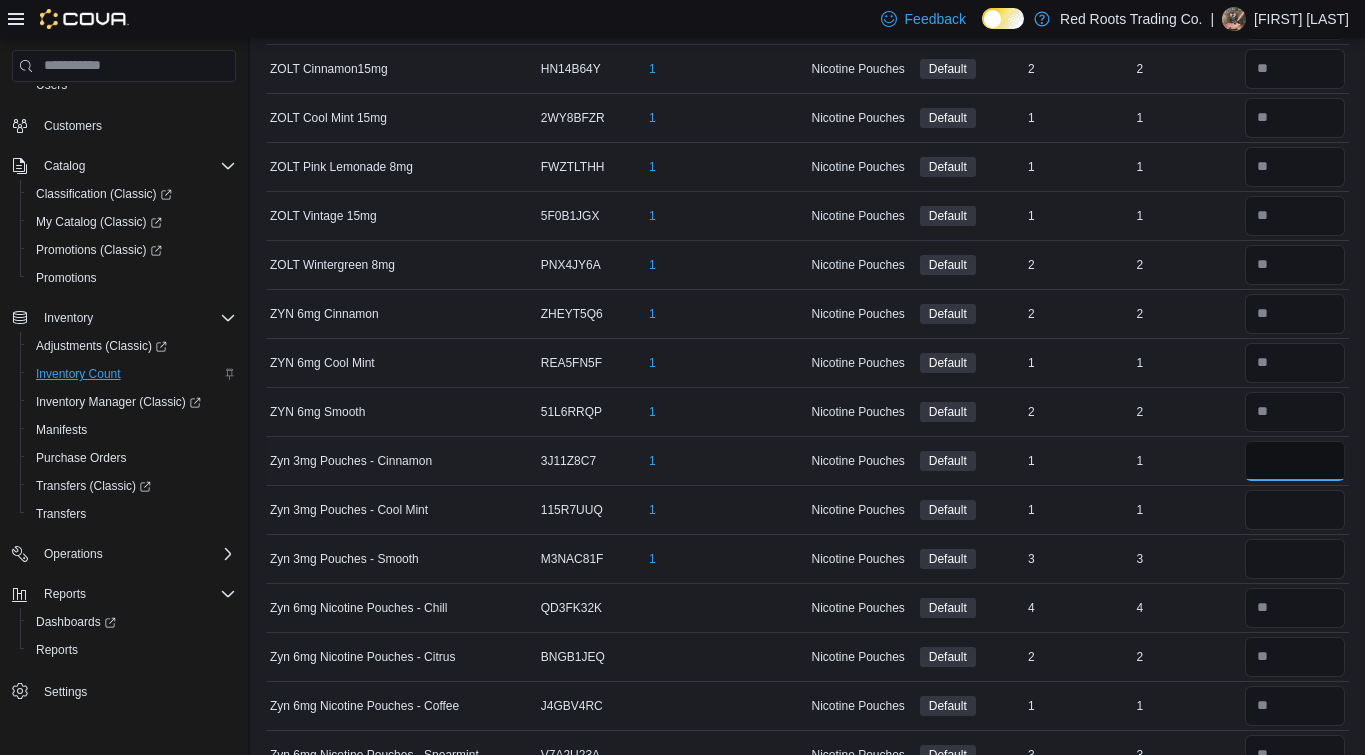 click at bounding box center [1295, 461] 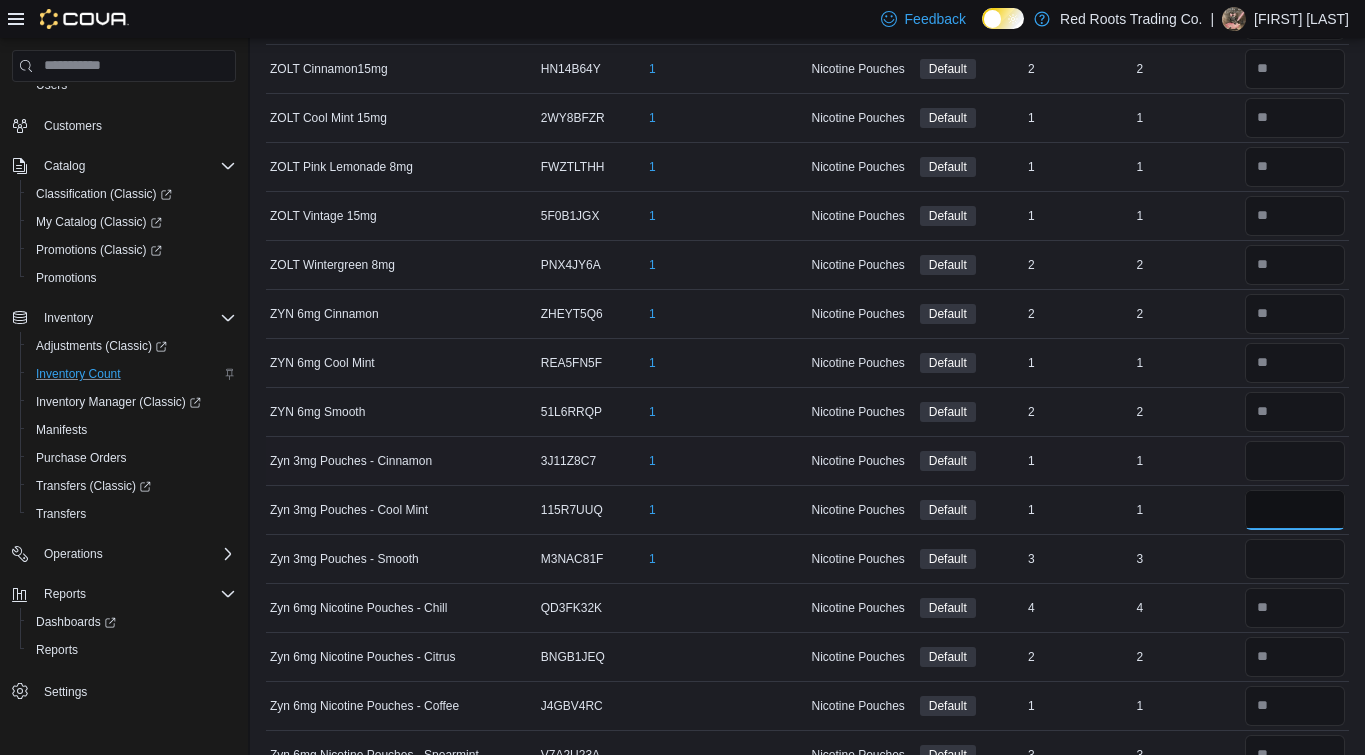 type 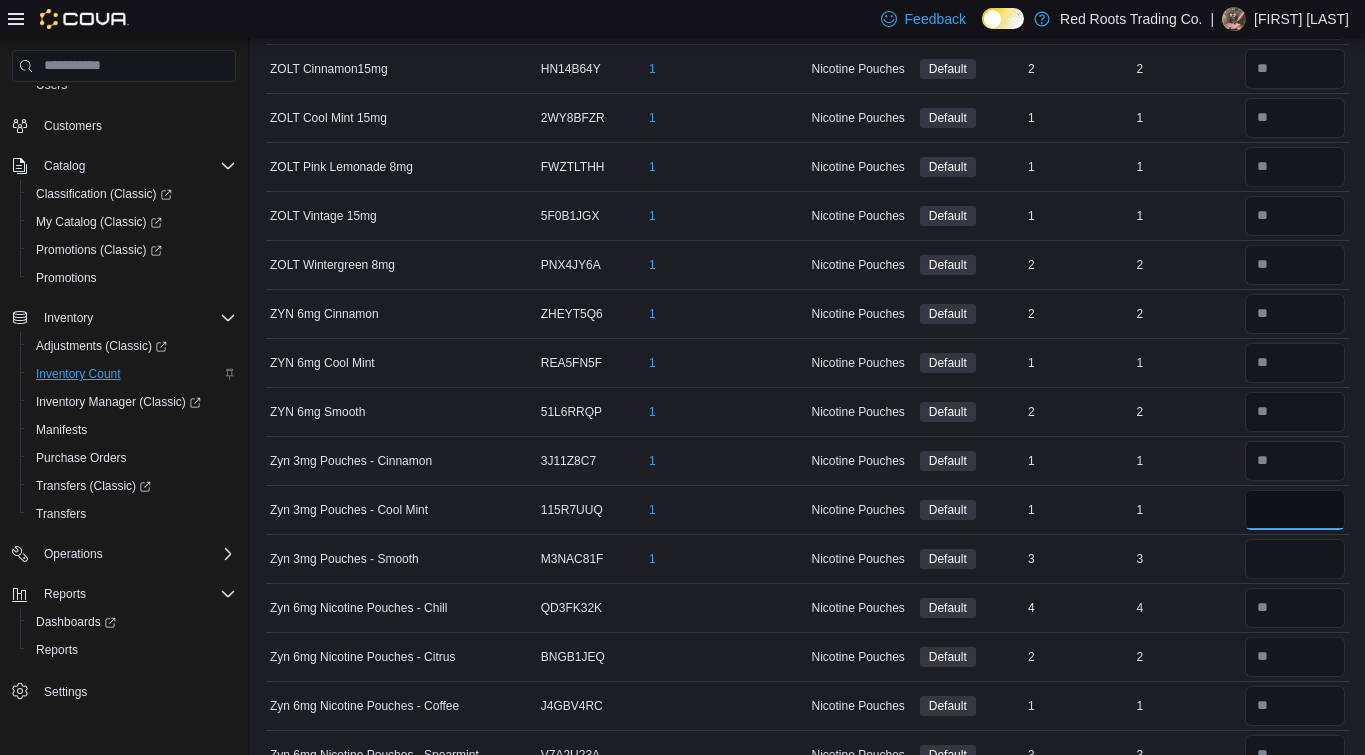 type on "*" 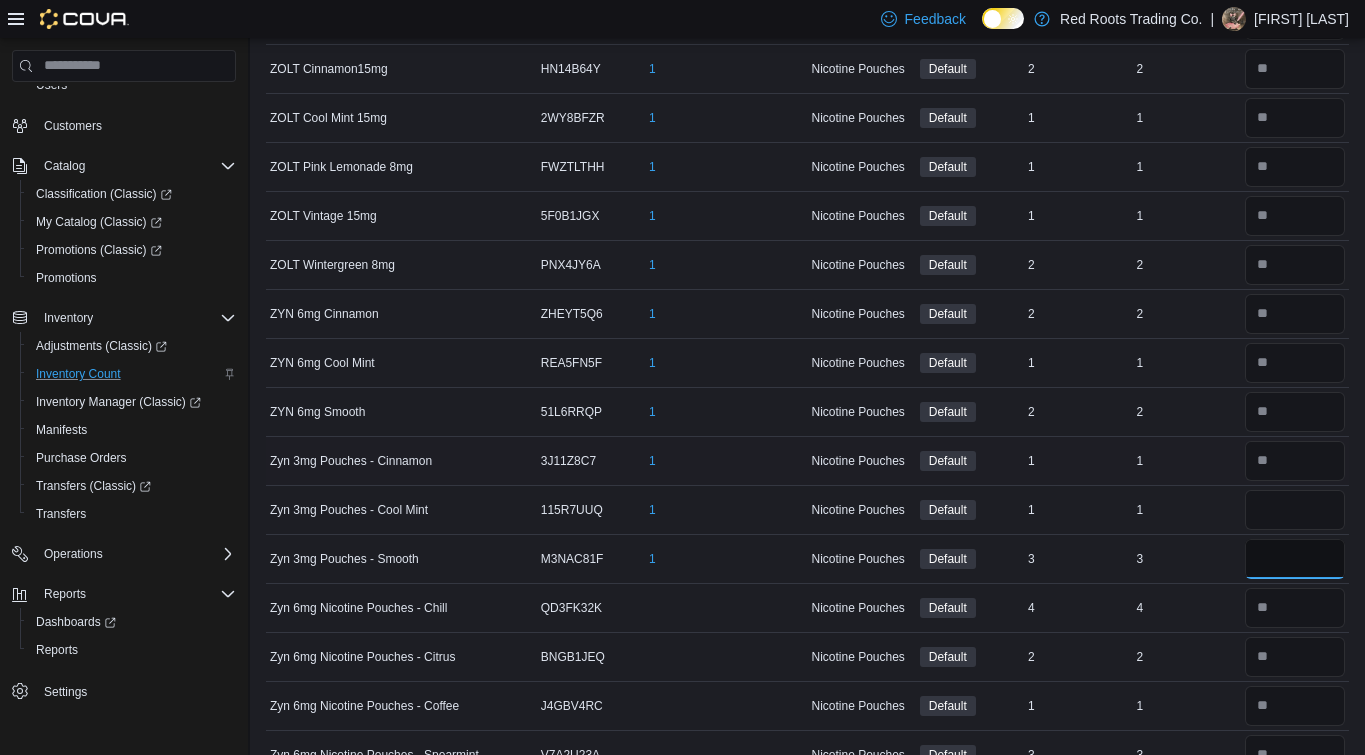 type 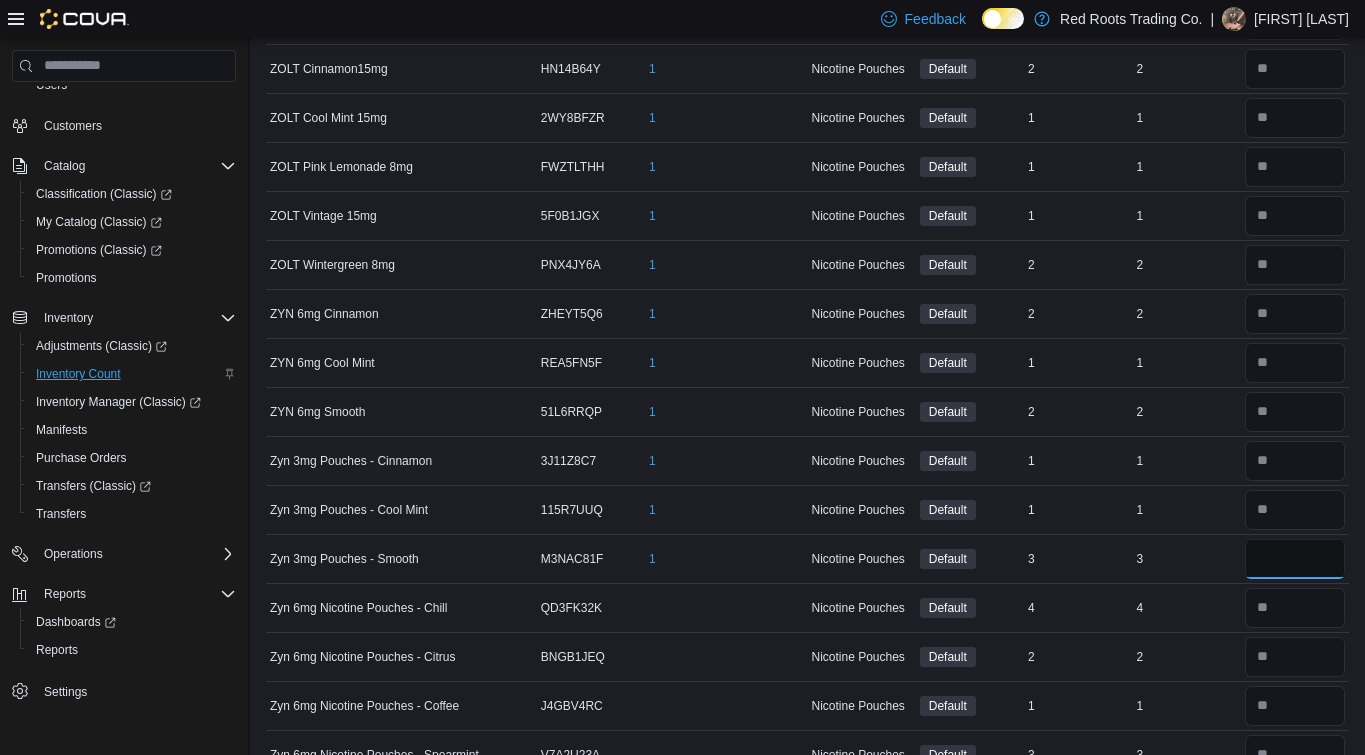 type on "*" 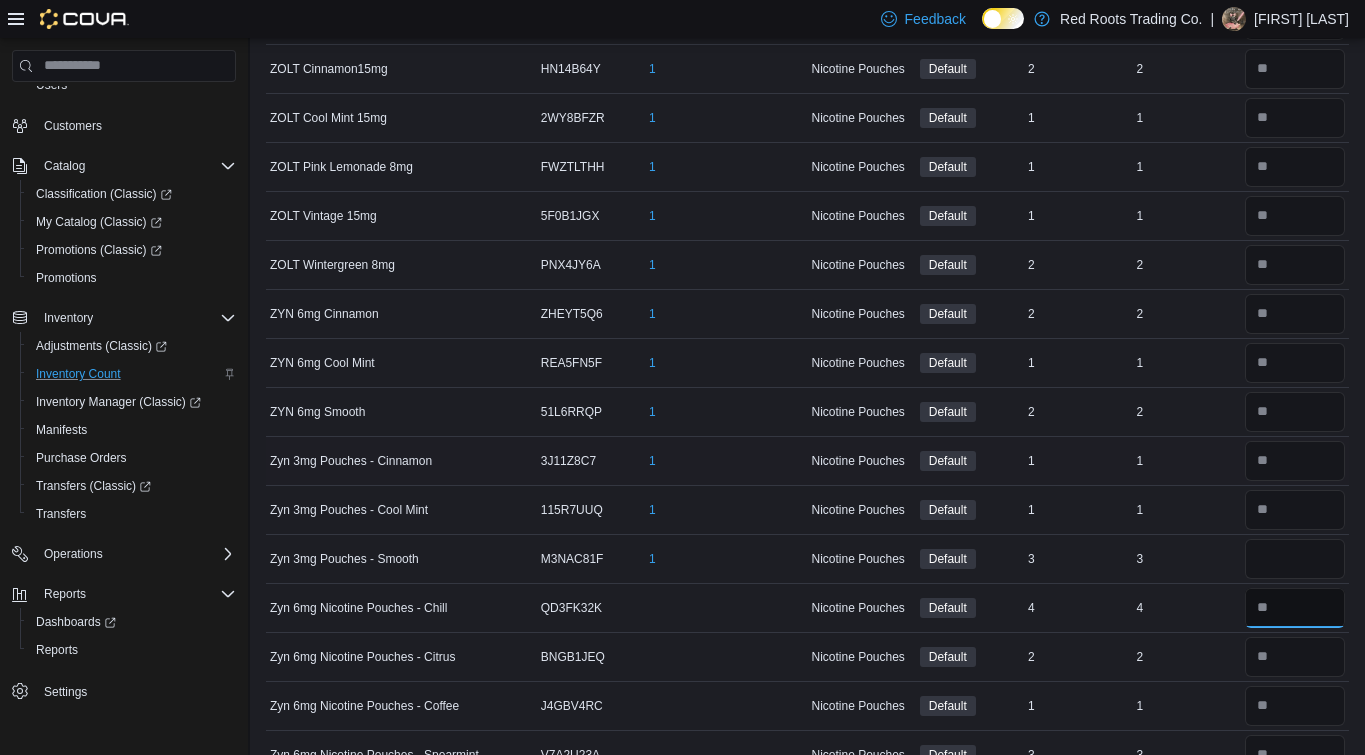 type 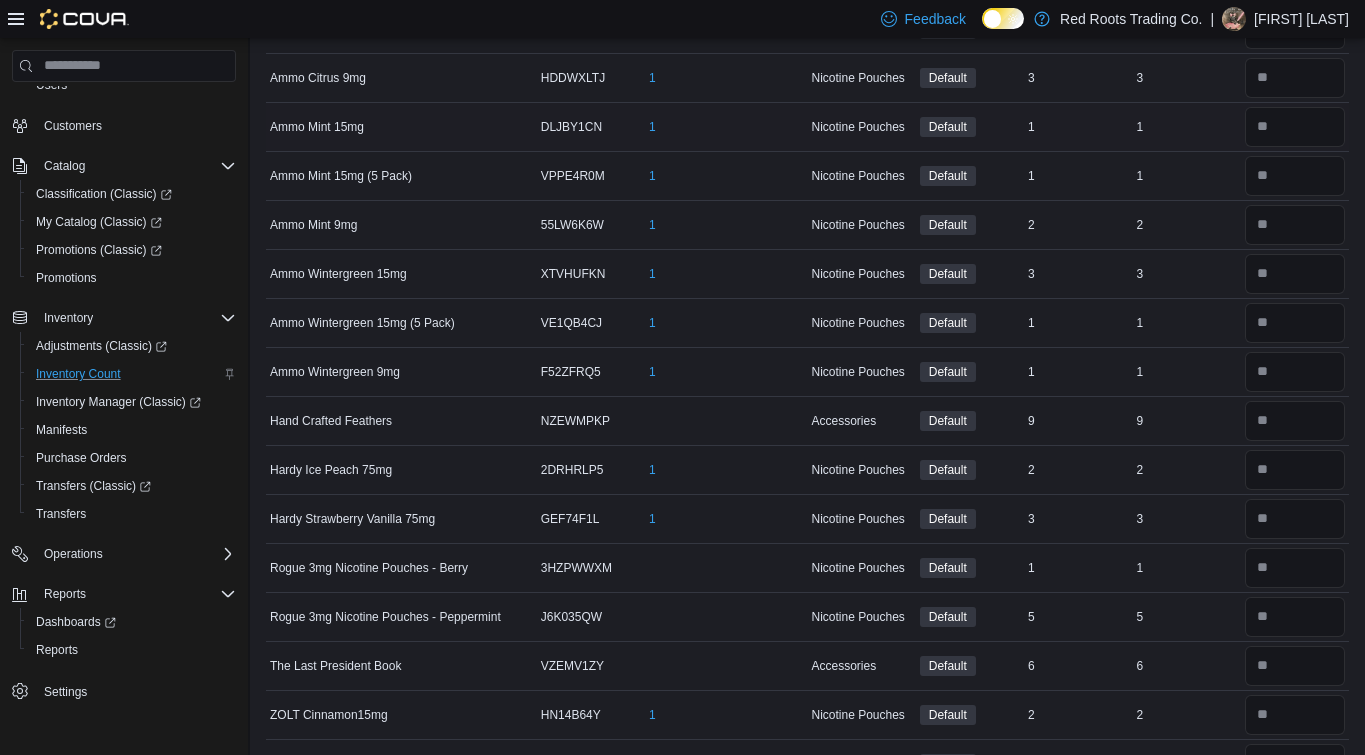 scroll, scrollTop: 0, scrollLeft: 0, axis: both 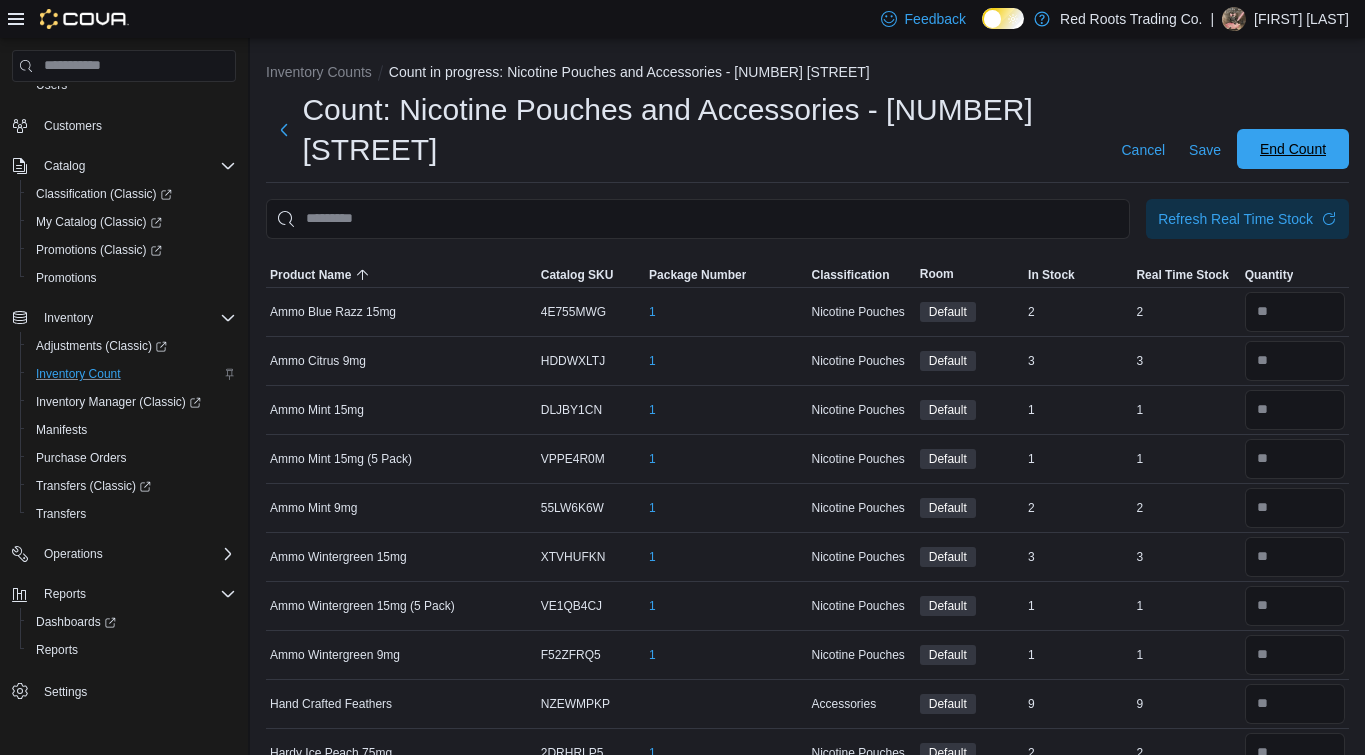 click on "End Count" at bounding box center (1293, 149) 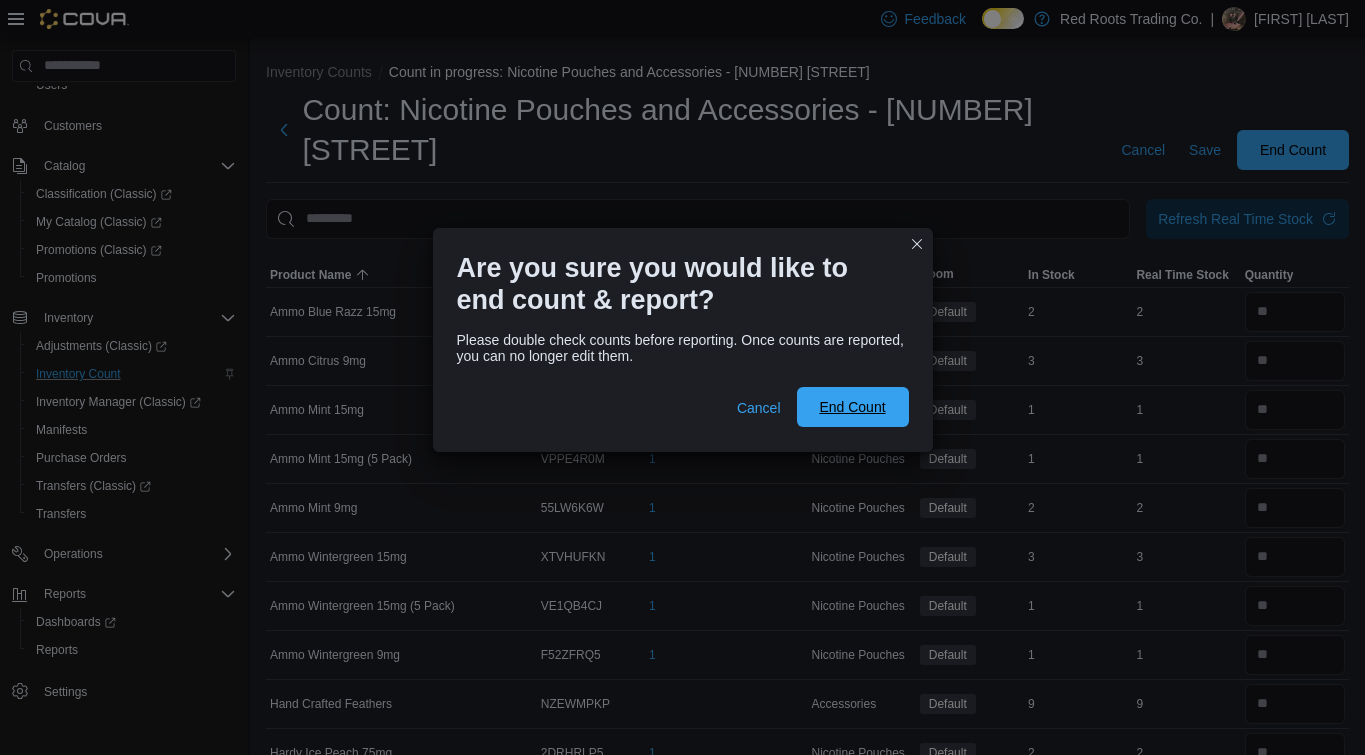 click on "End Count" at bounding box center (852, 407) 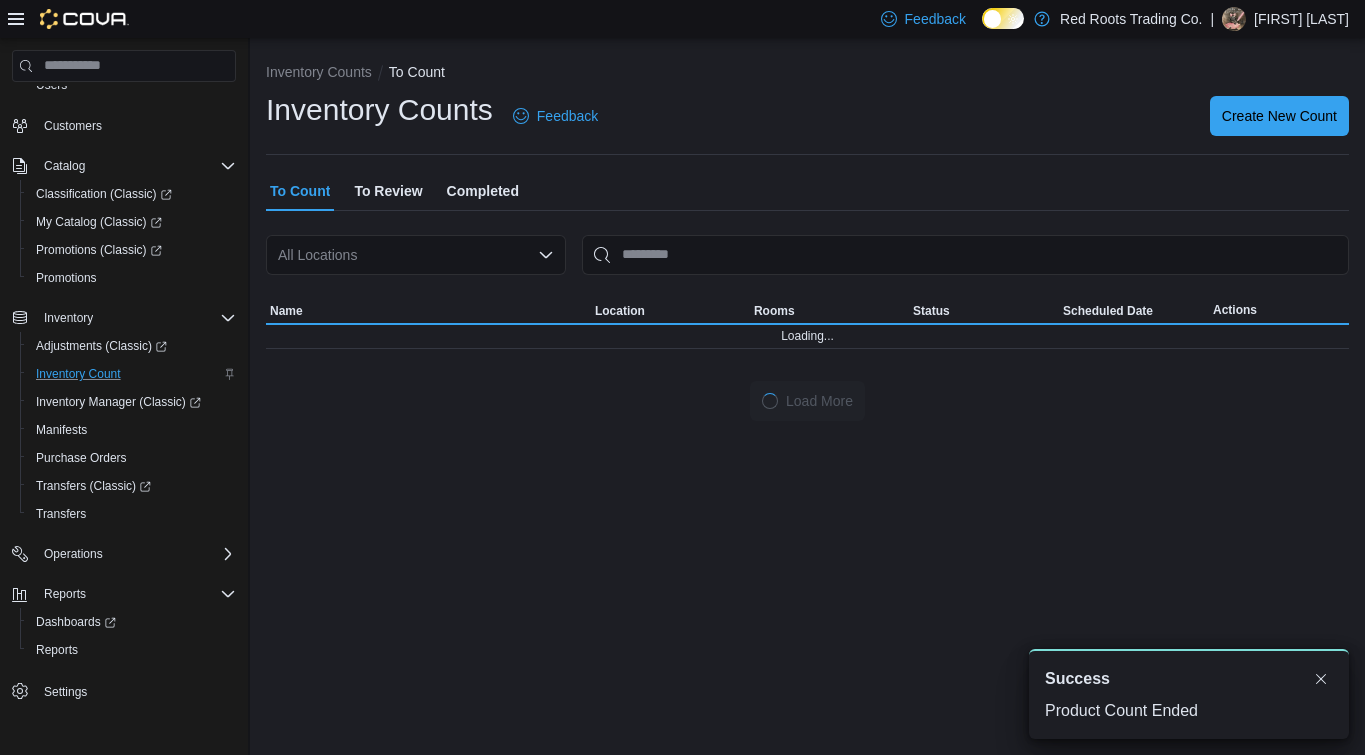 scroll, scrollTop: 0, scrollLeft: 0, axis: both 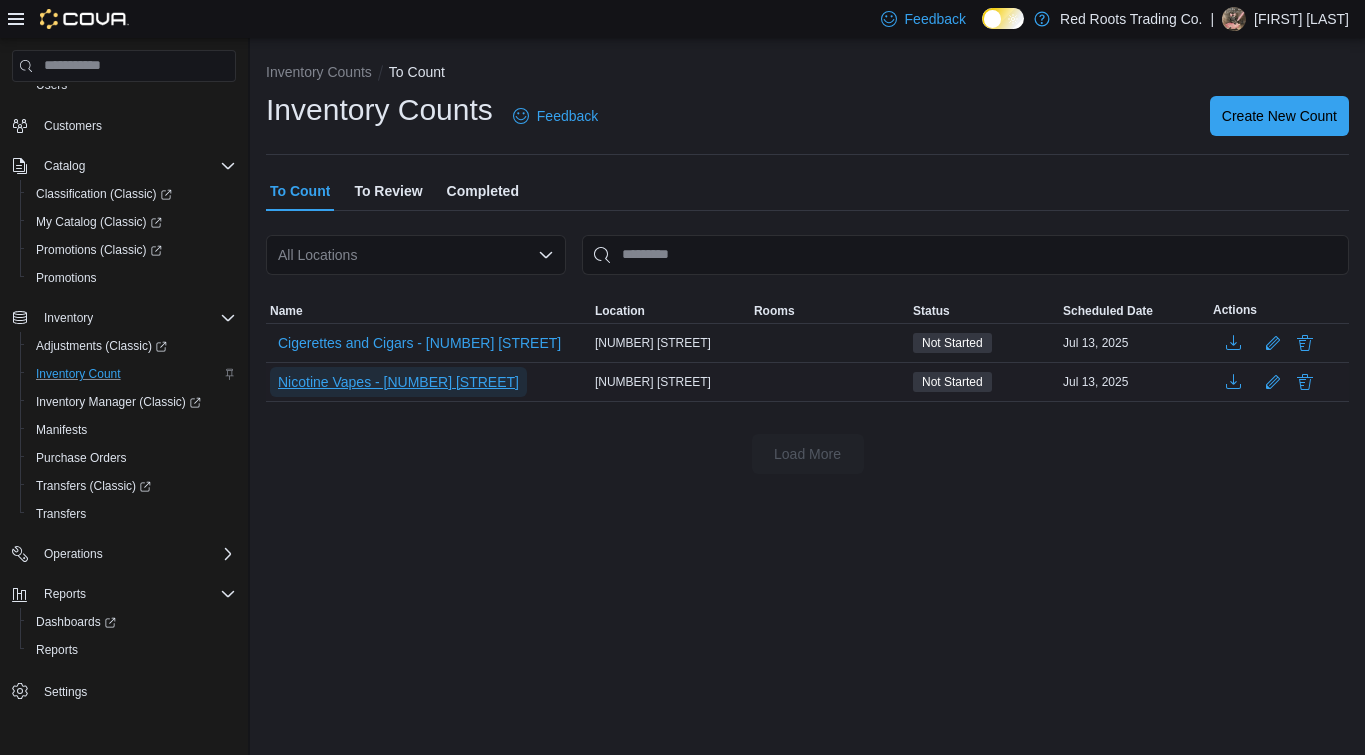 click on "Nicotine Vapes  - [NUMBER] [STREET]" at bounding box center [398, 382] 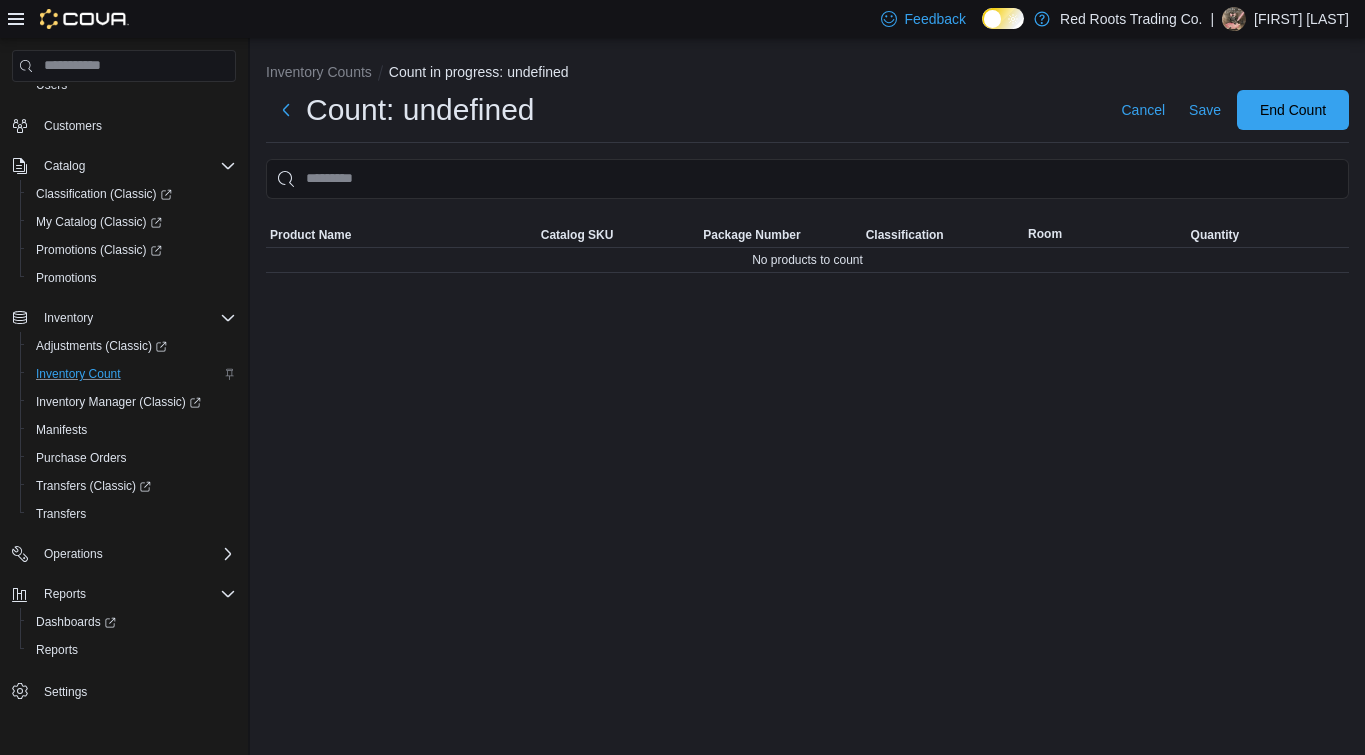 scroll, scrollTop: 81, scrollLeft: 0, axis: vertical 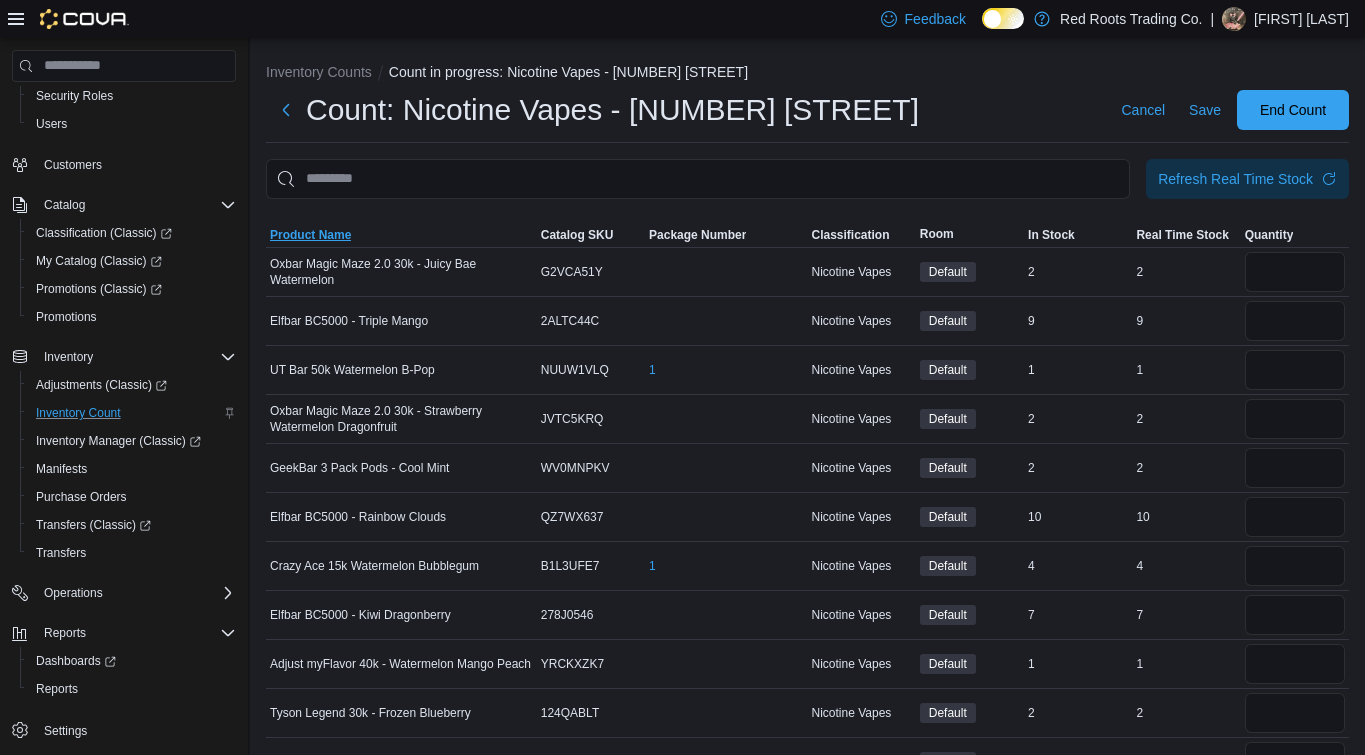 click on "Product Name" at bounding box center (310, 235) 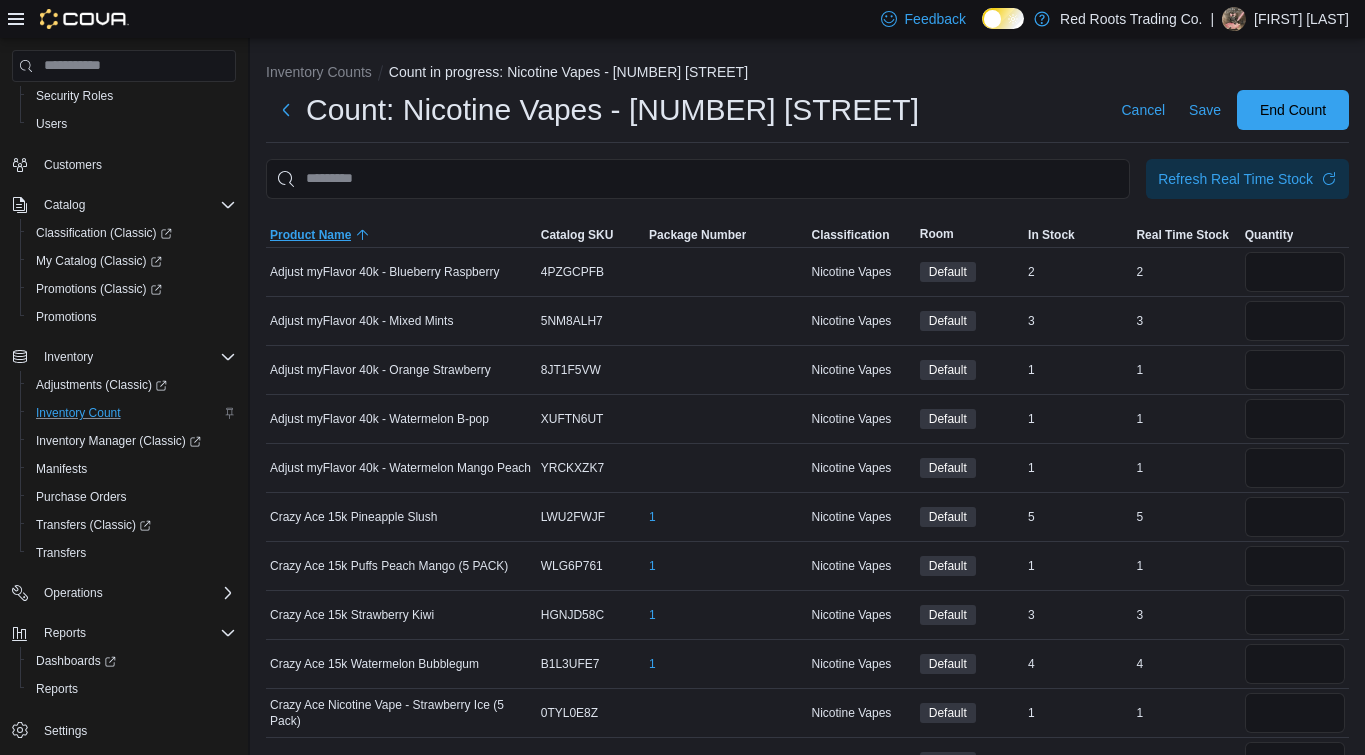 type 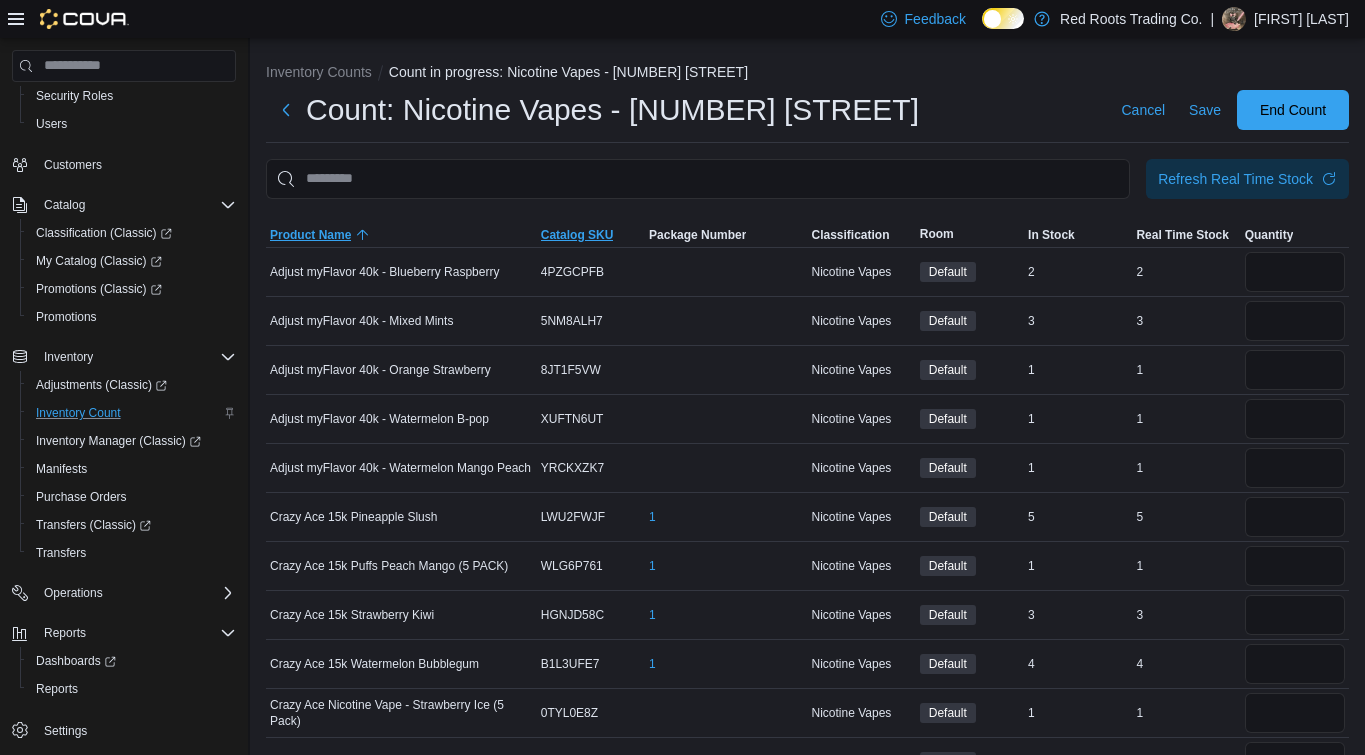 type 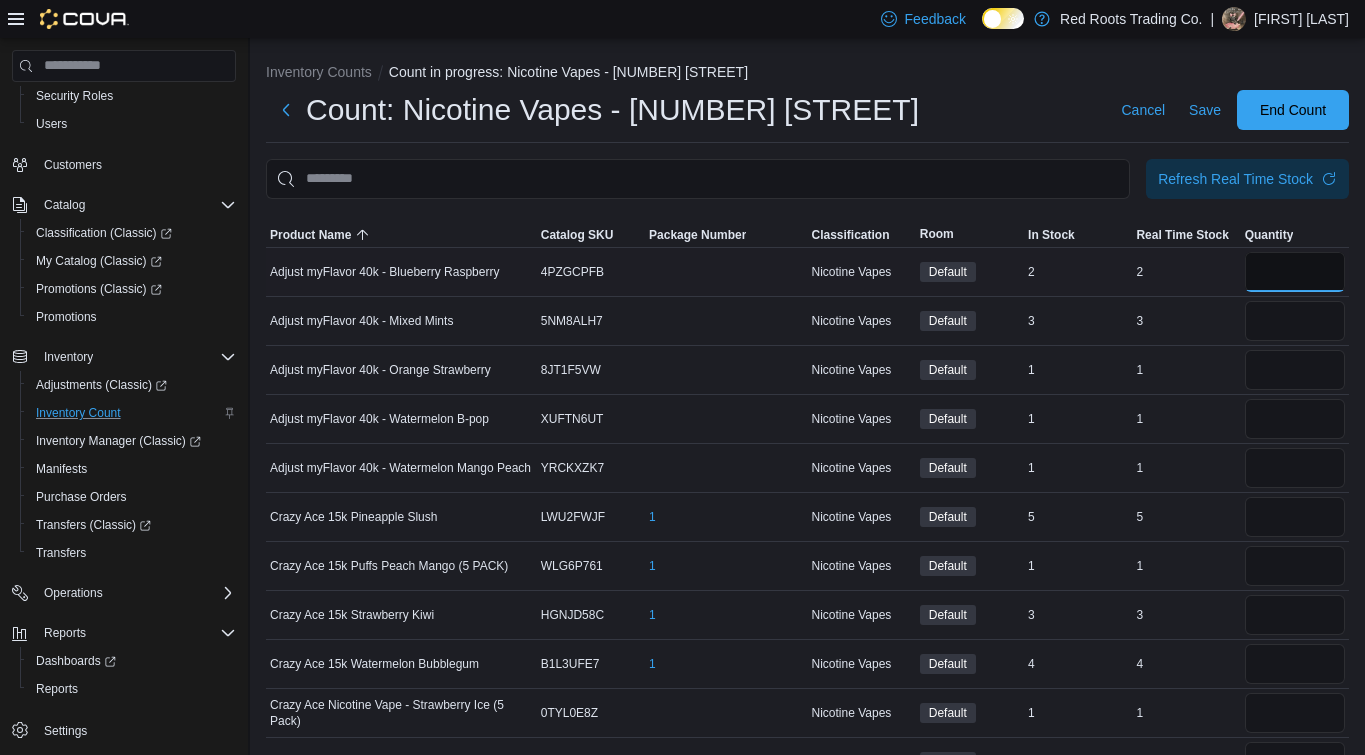 click at bounding box center (1295, 272) 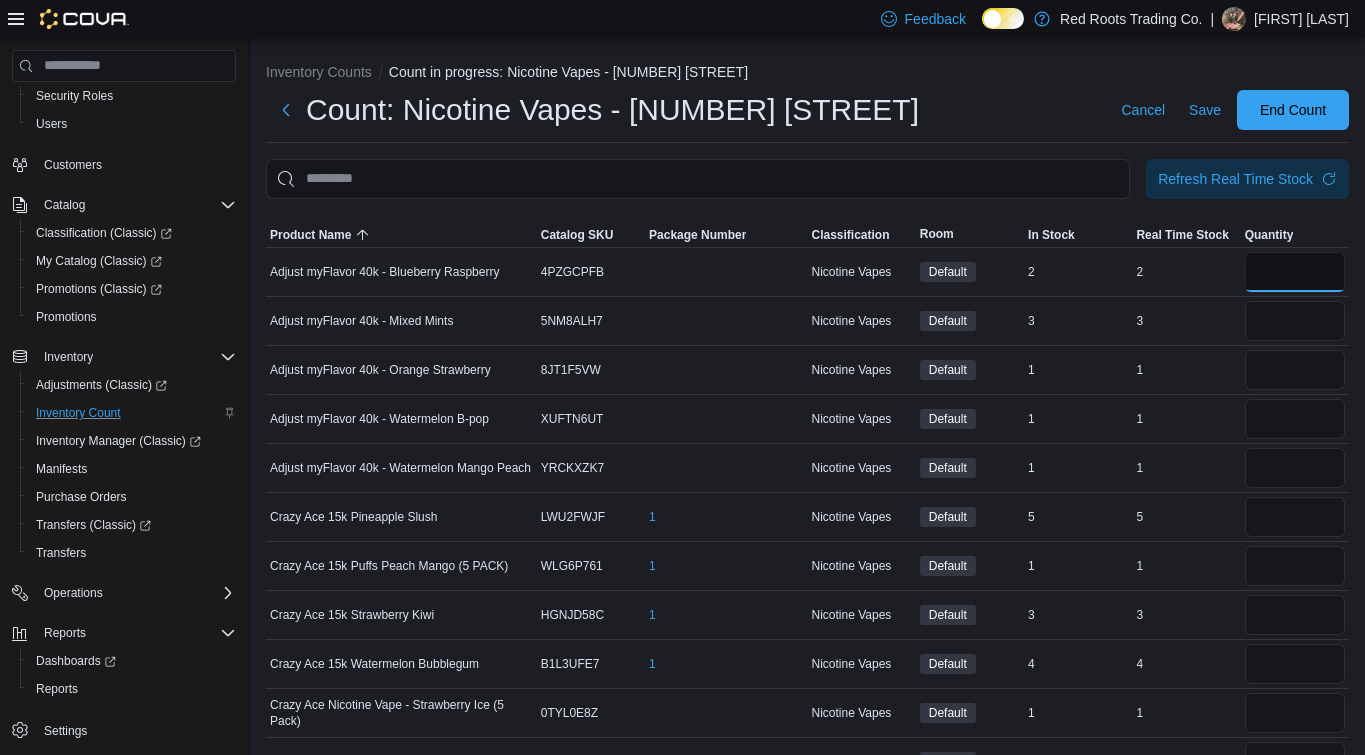 type on "*" 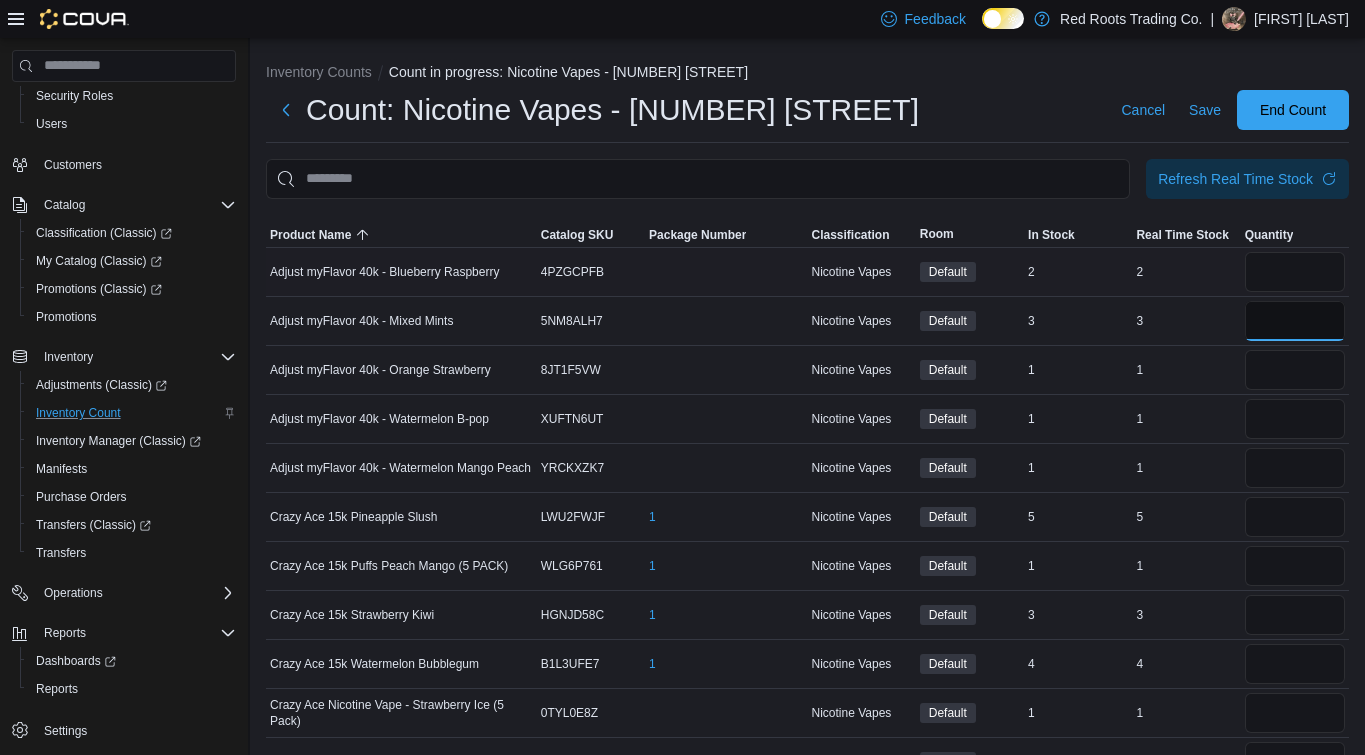 type 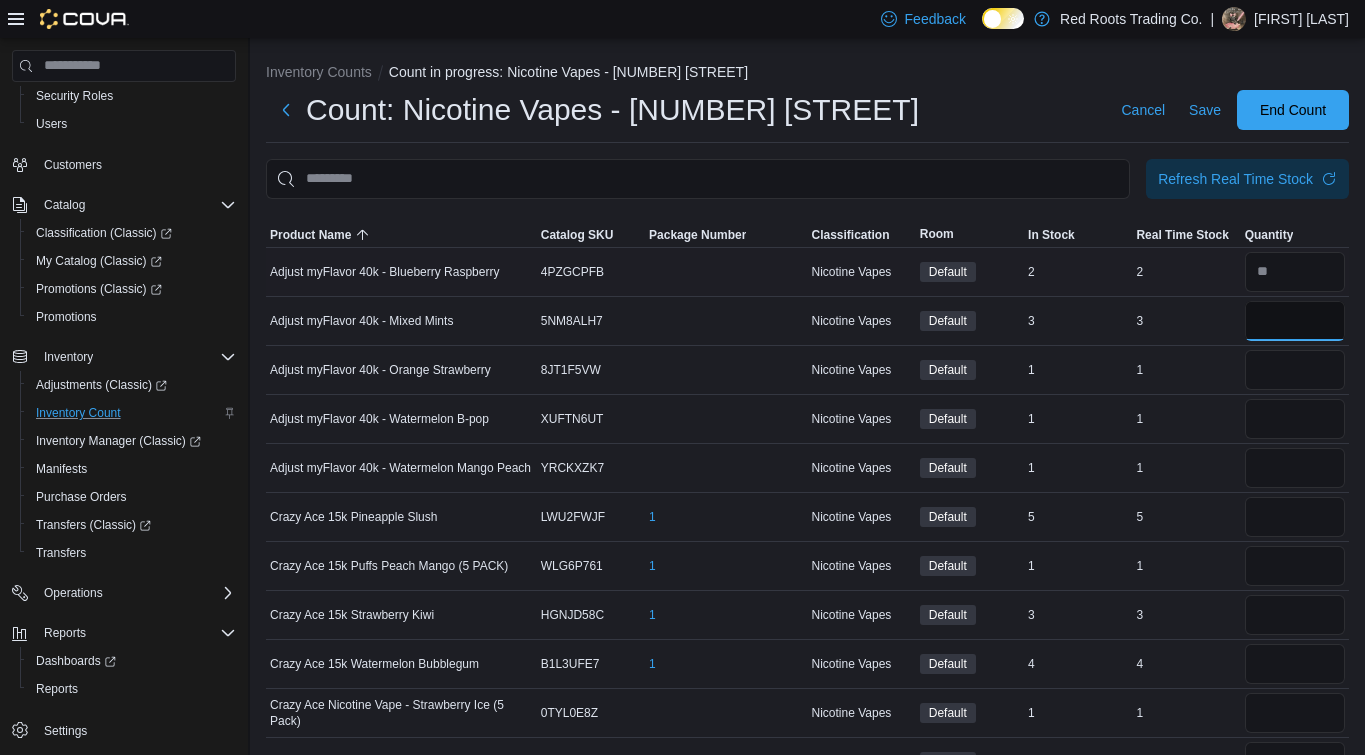 type on "*" 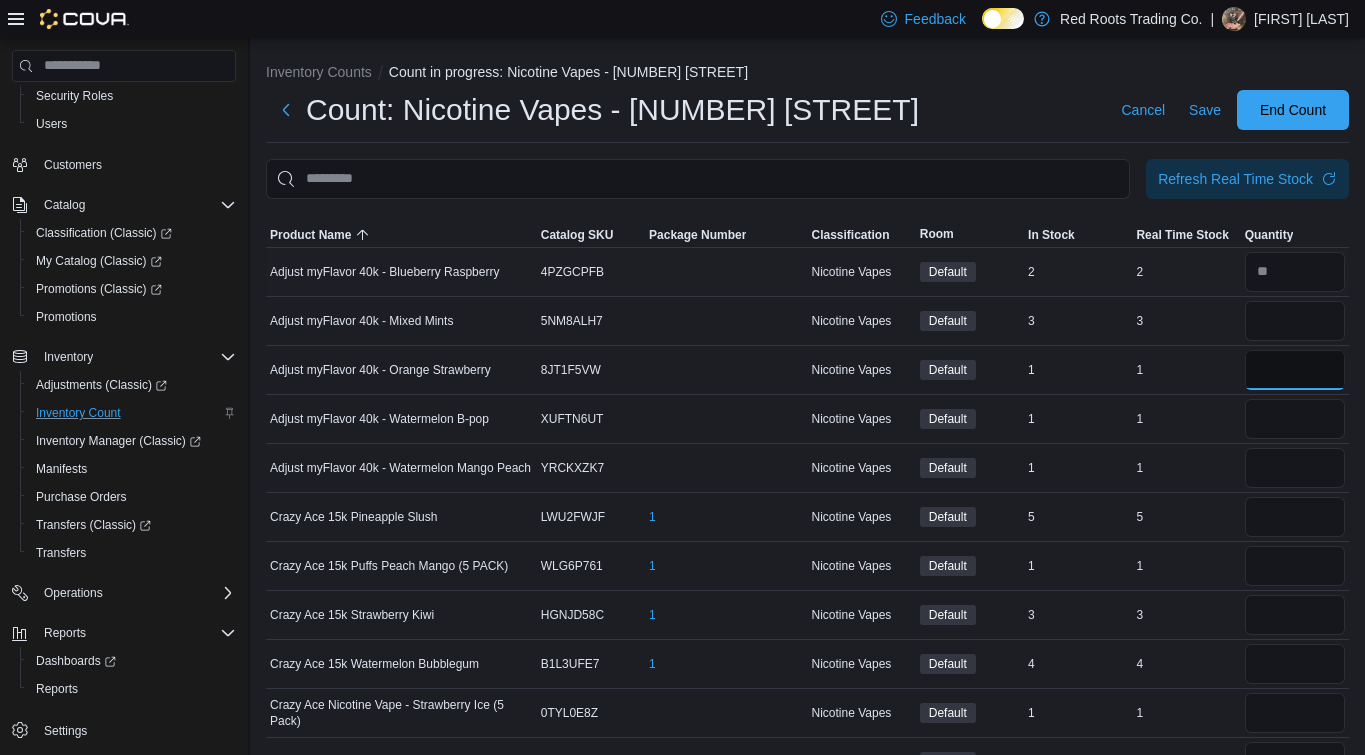 type 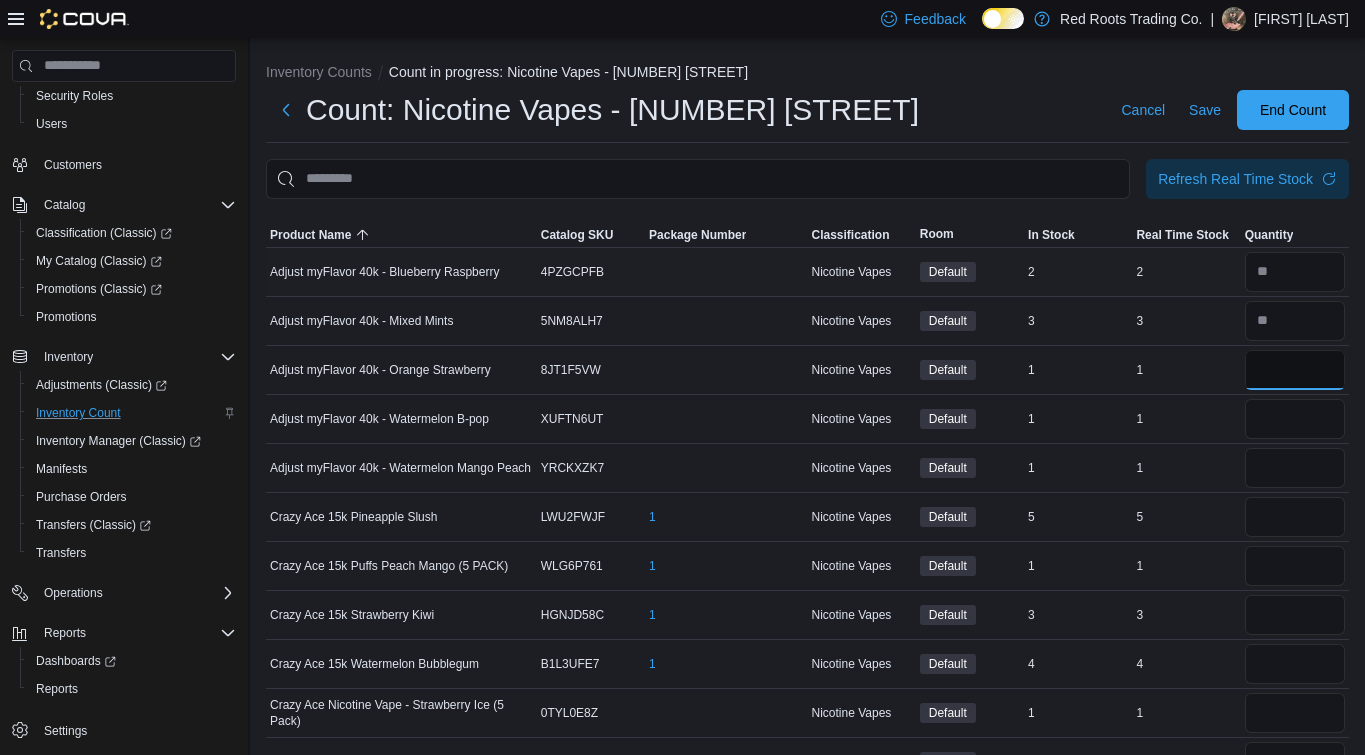 type on "*" 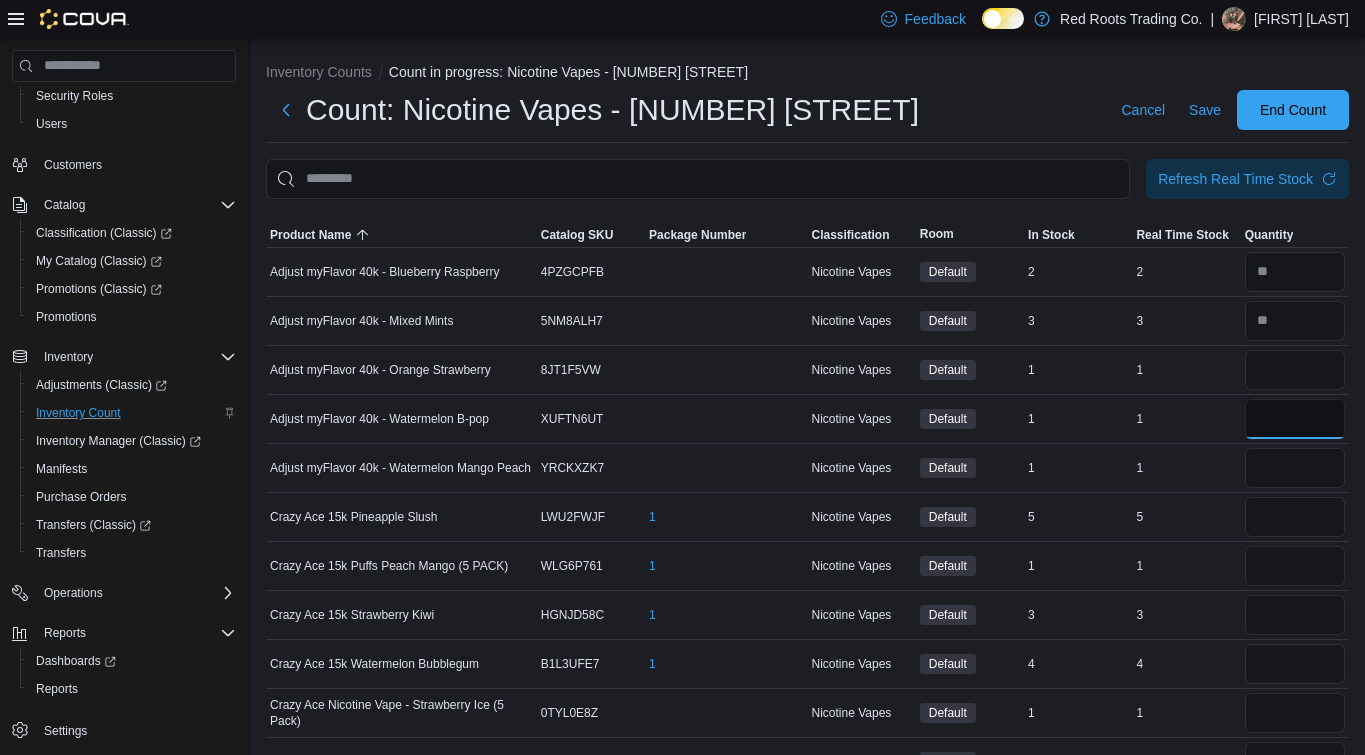 type 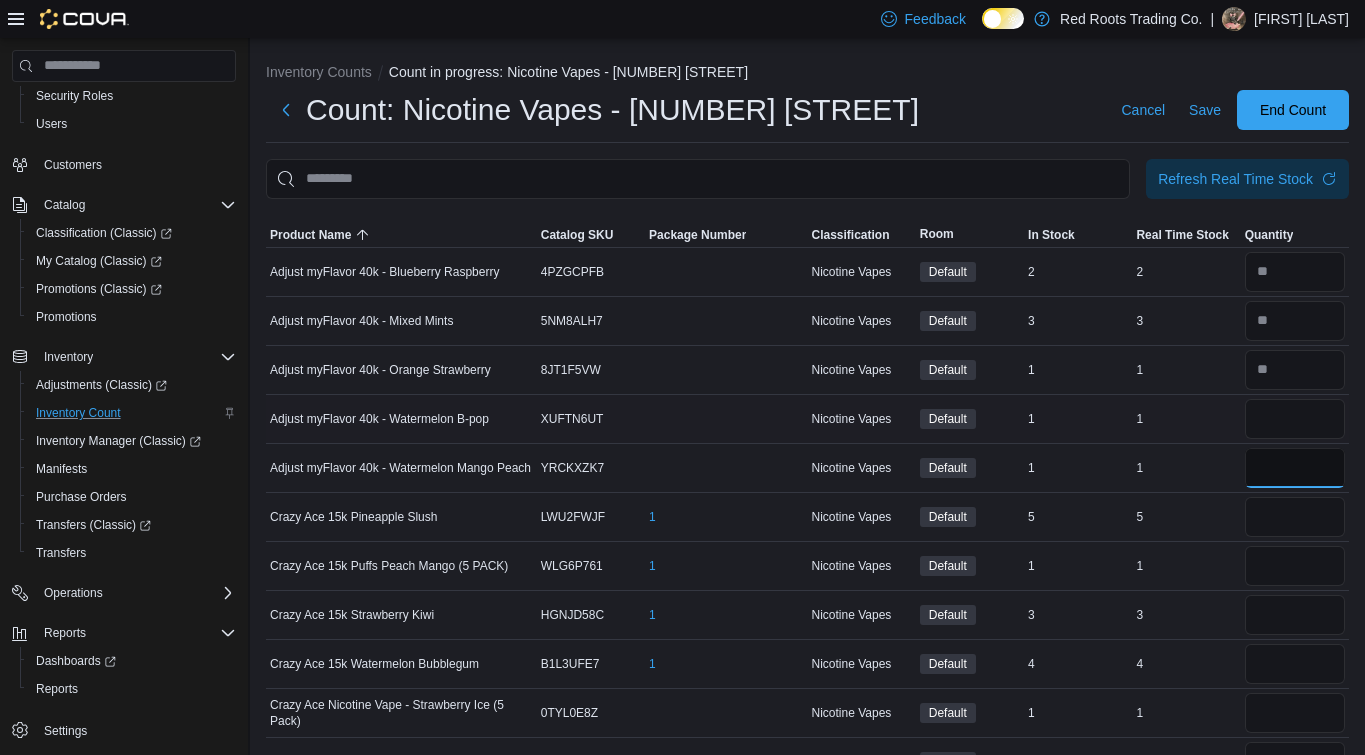 type on "*" 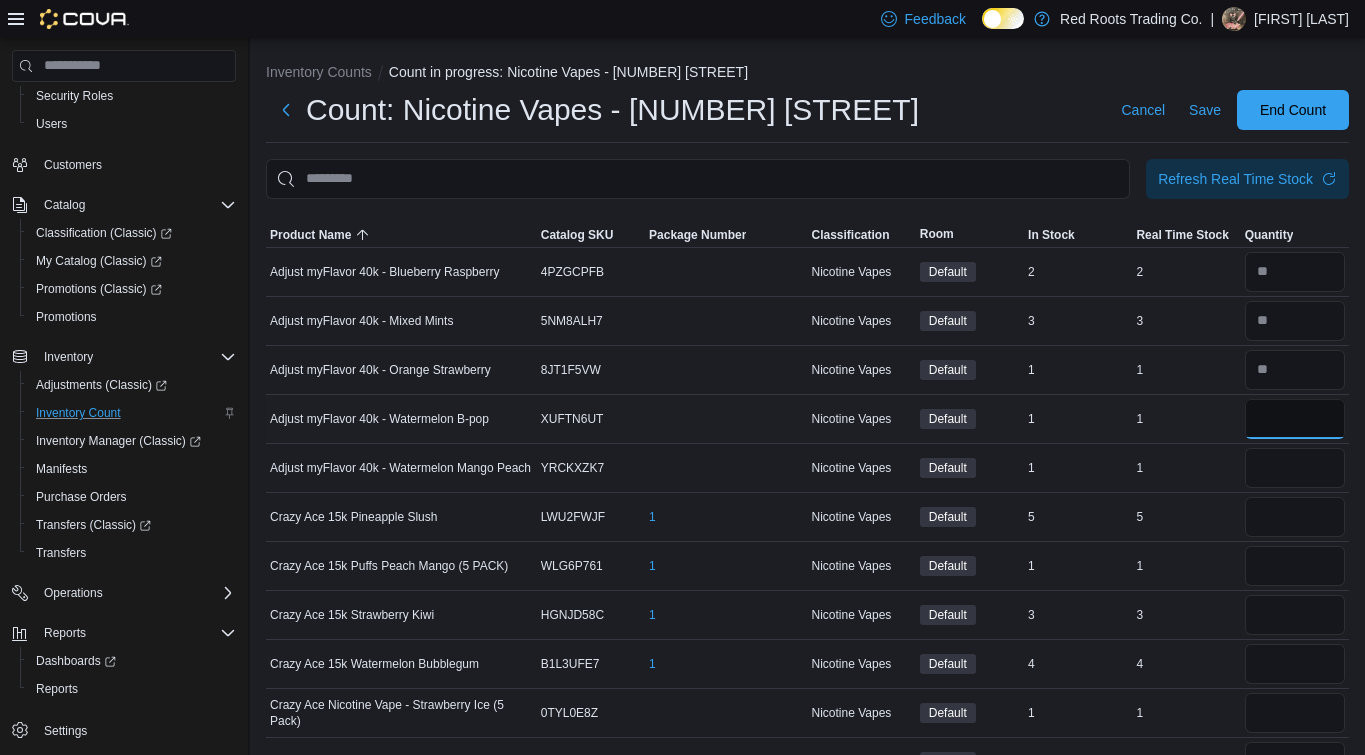 type 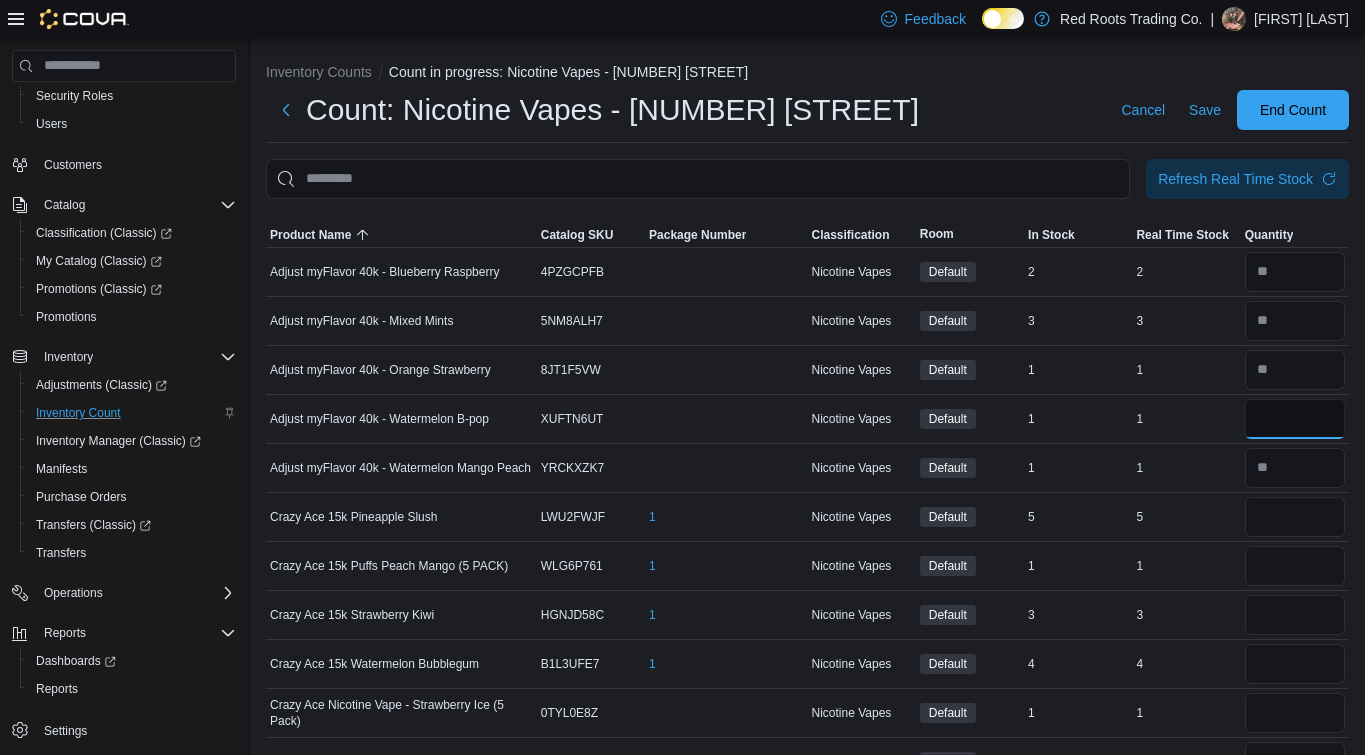 click on "*" at bounding box center [1295, 419] 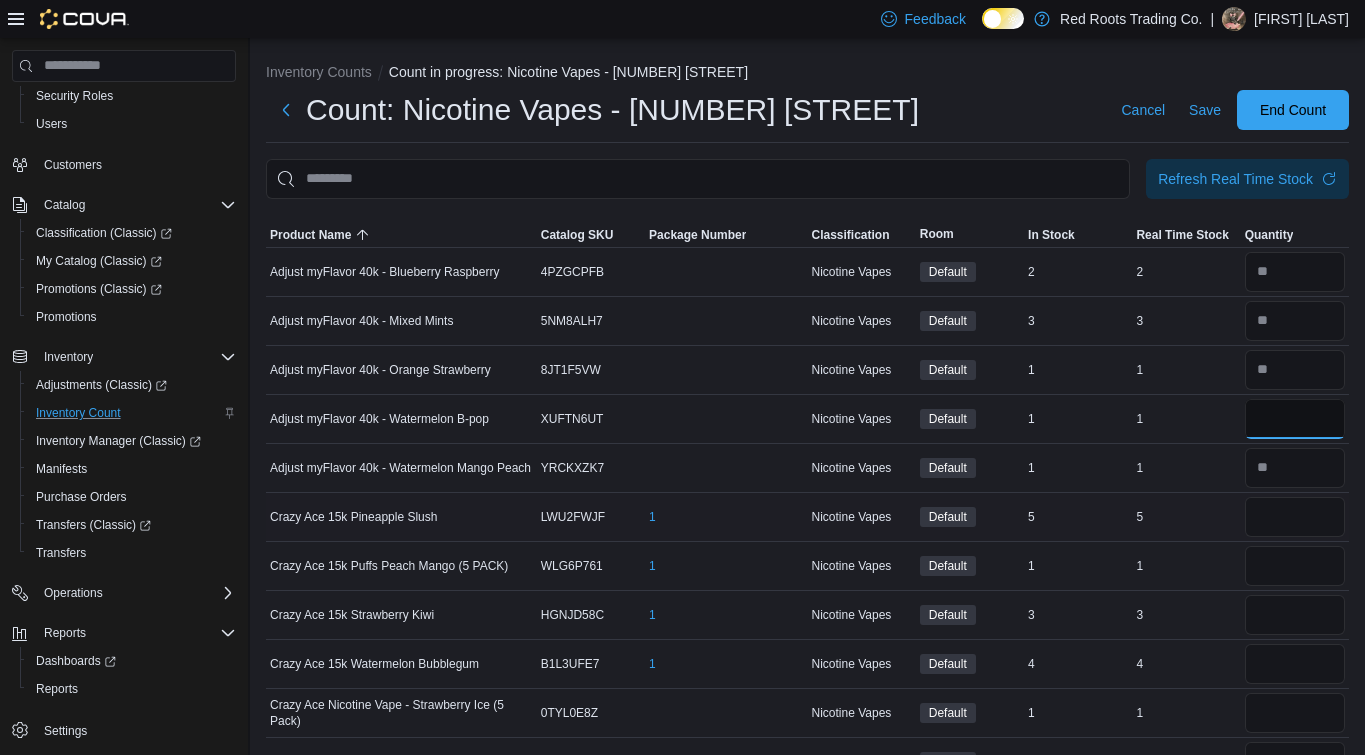type on "*" 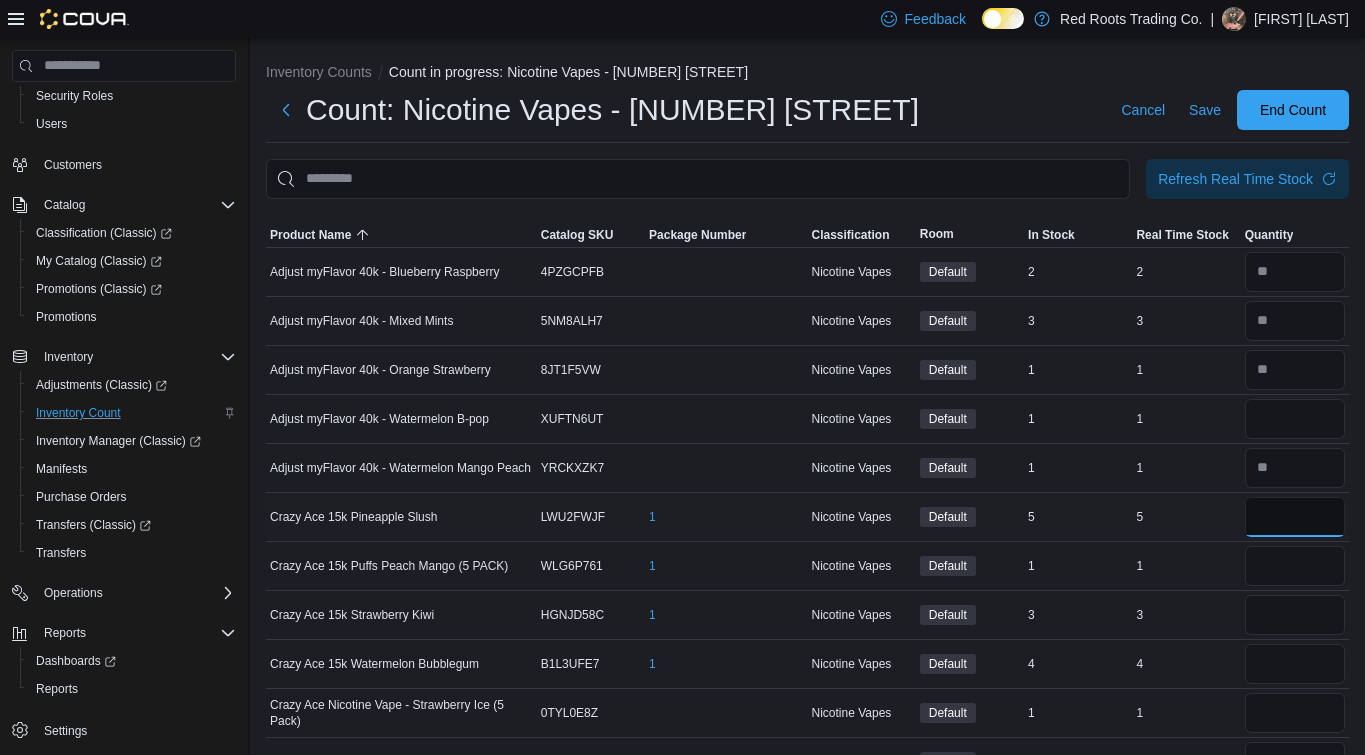 type 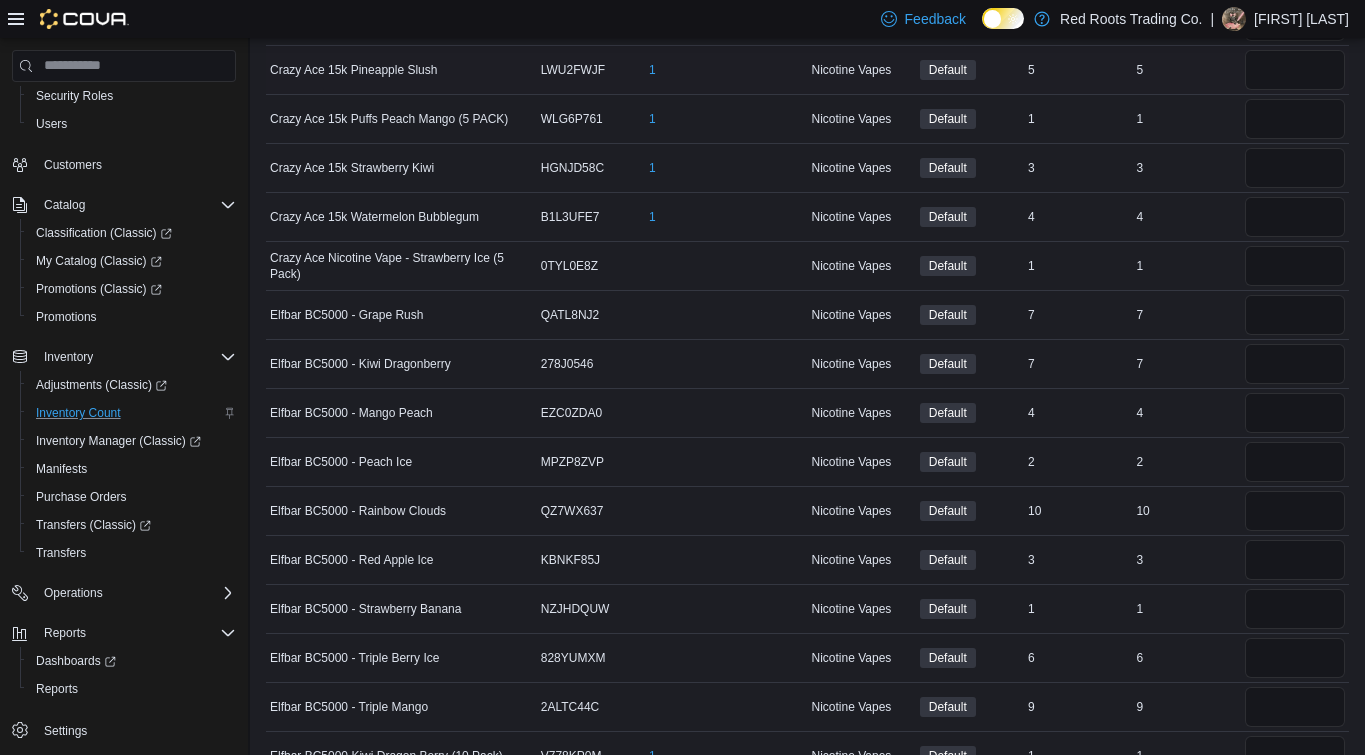 scroll, scrollTop: 451, scrollLeft: 0, axis: vertical 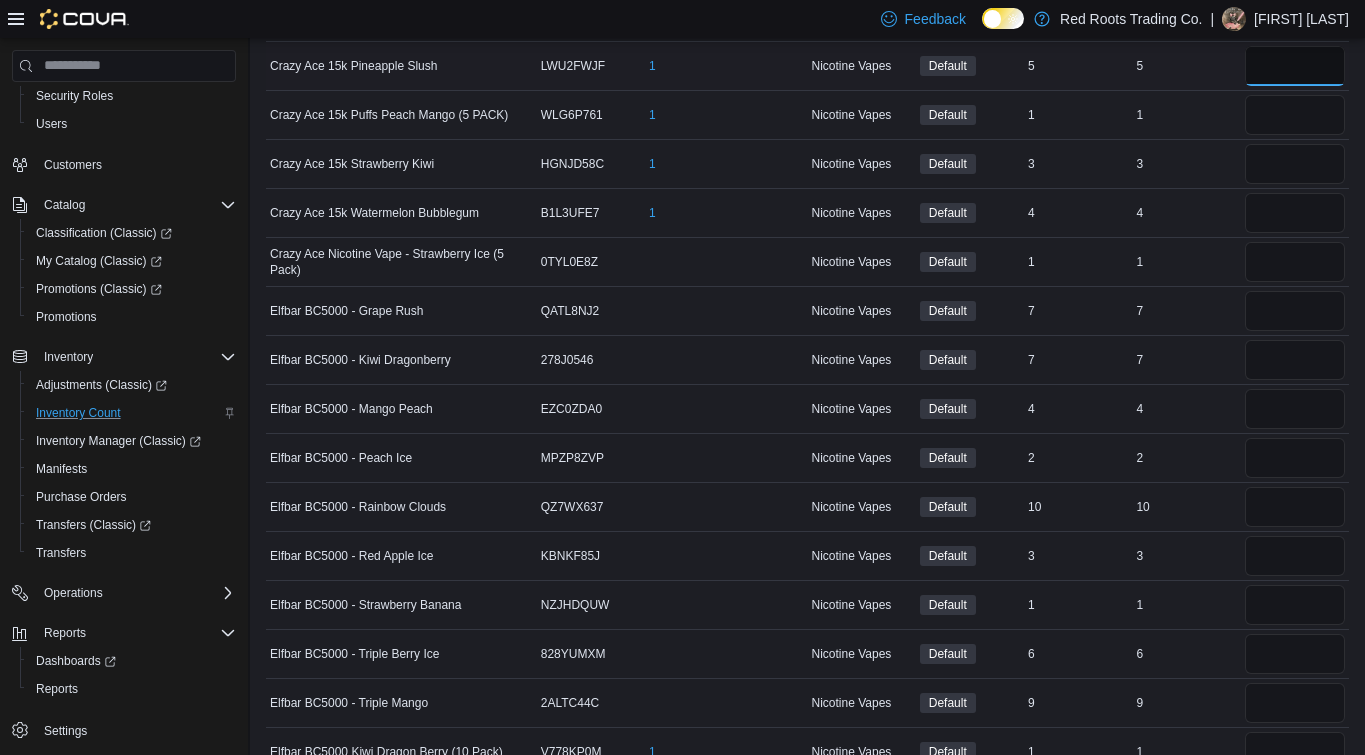 click at bounding box center (1295, 66) 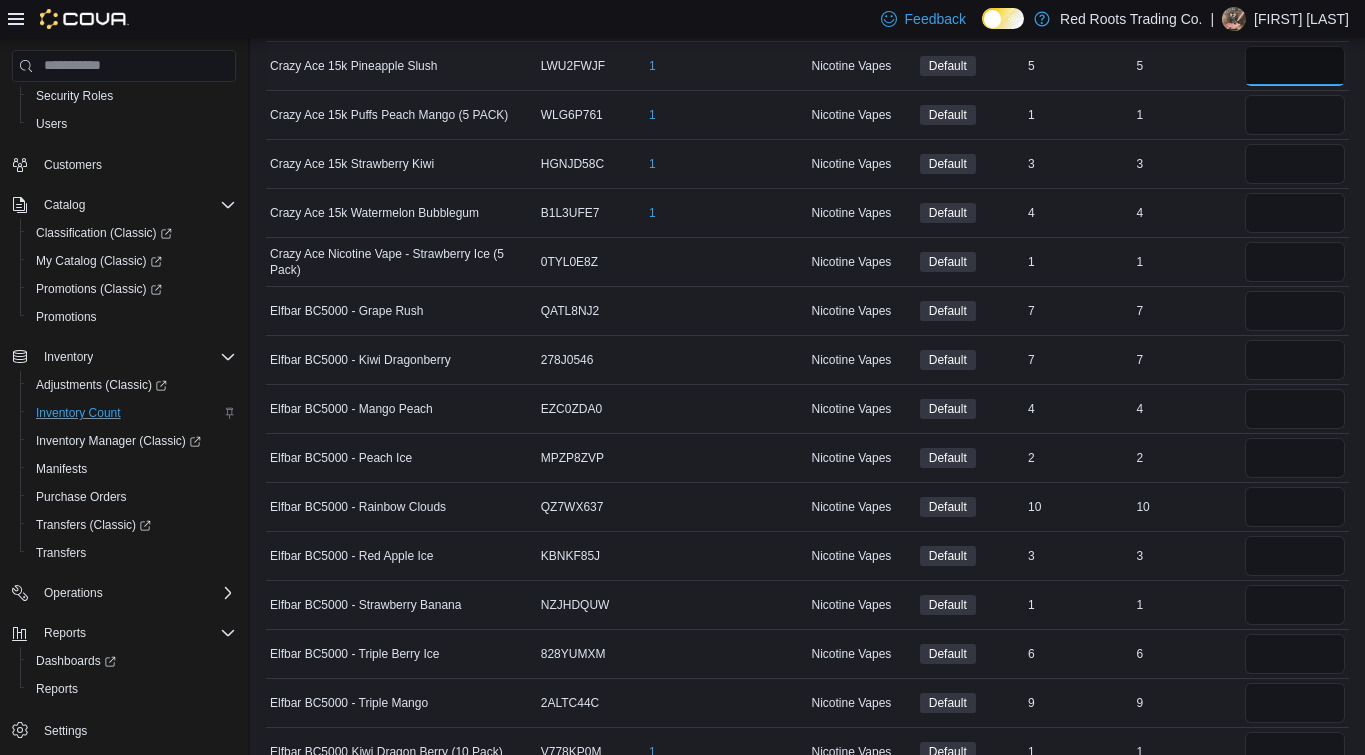 type on "*" 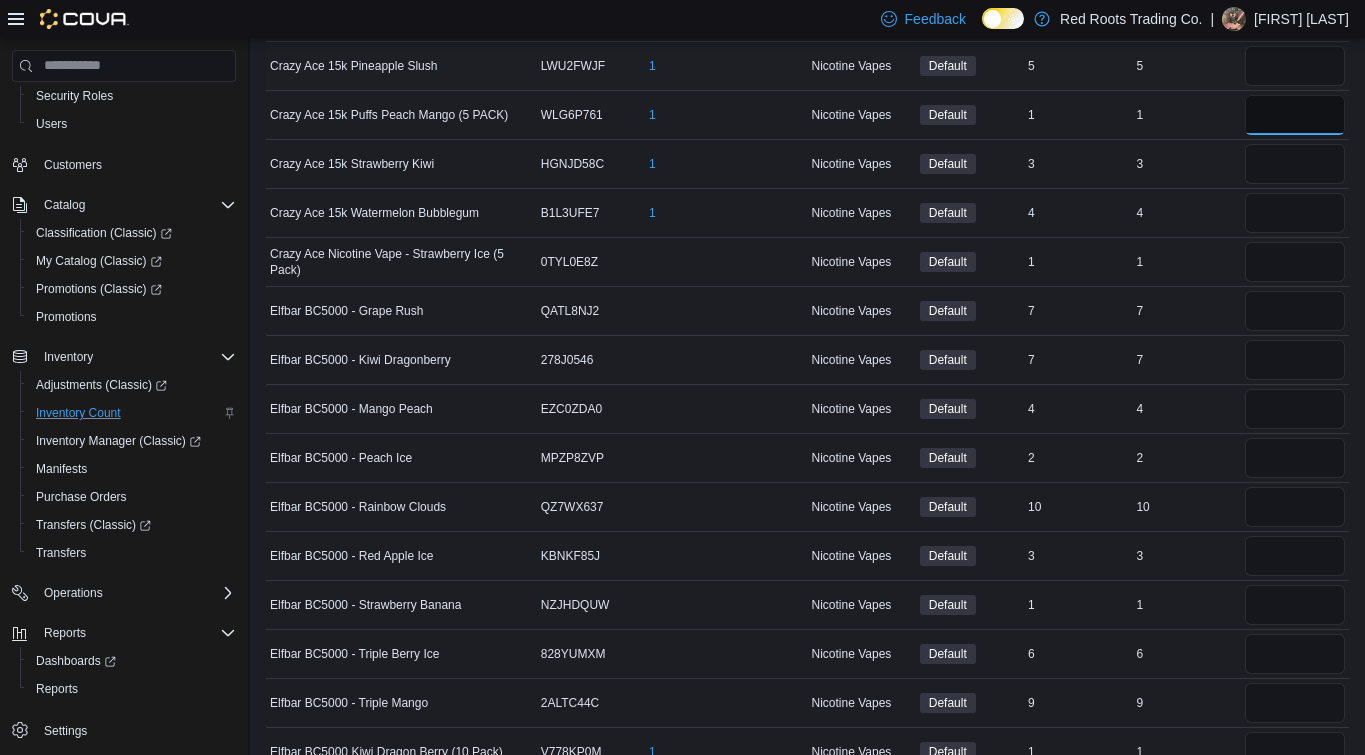 type 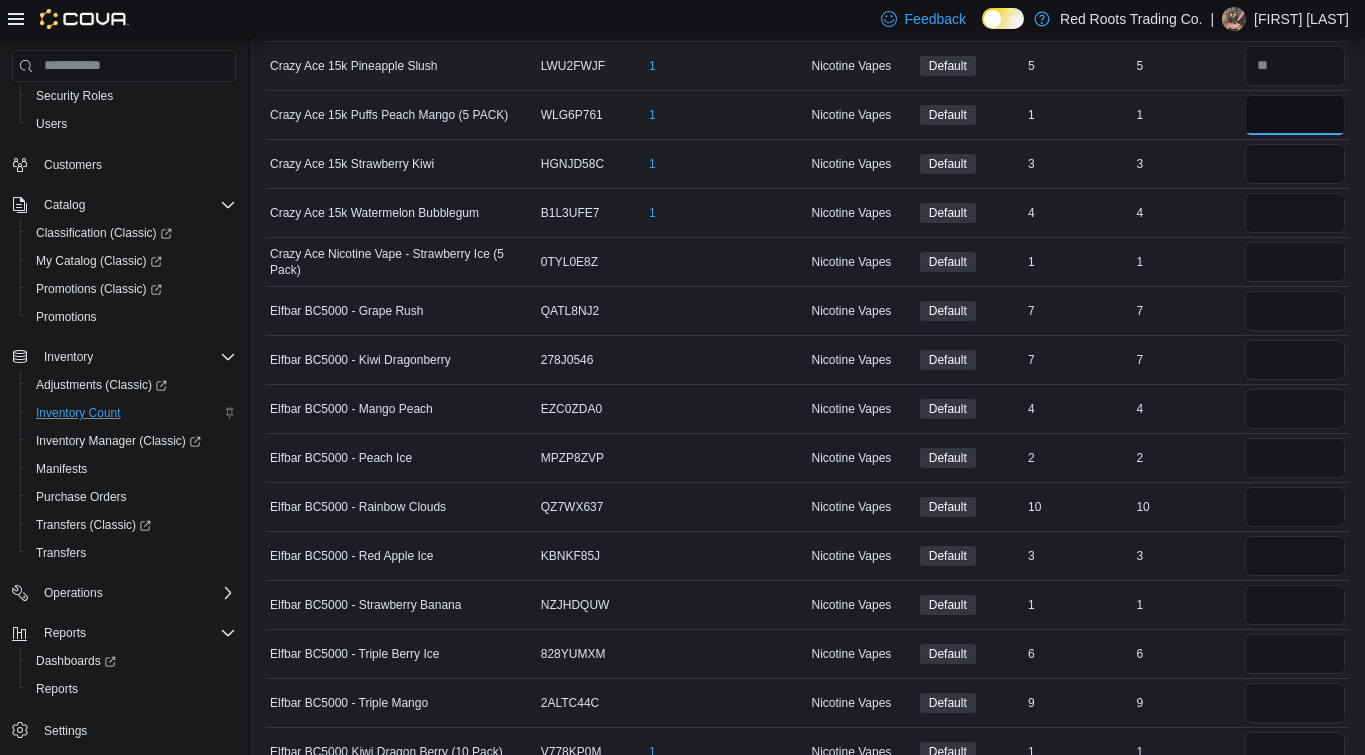 type on "*" 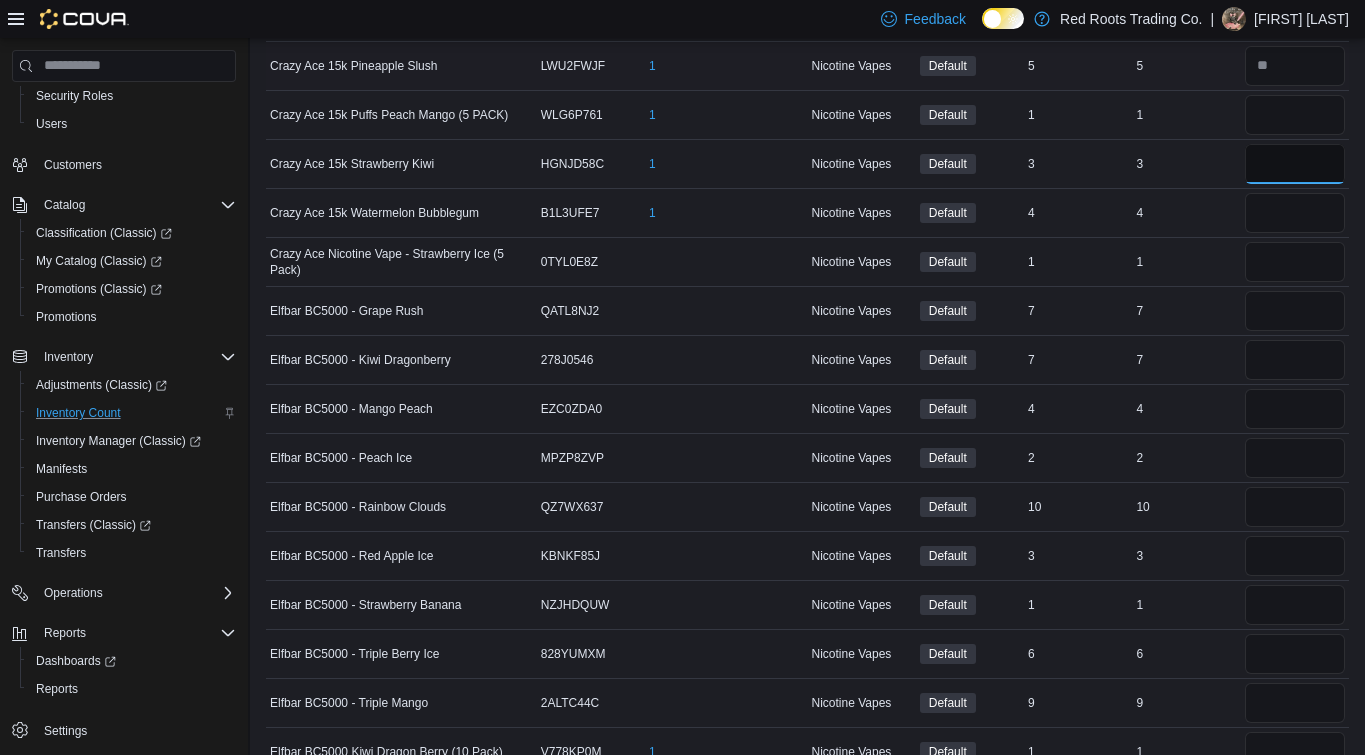 type 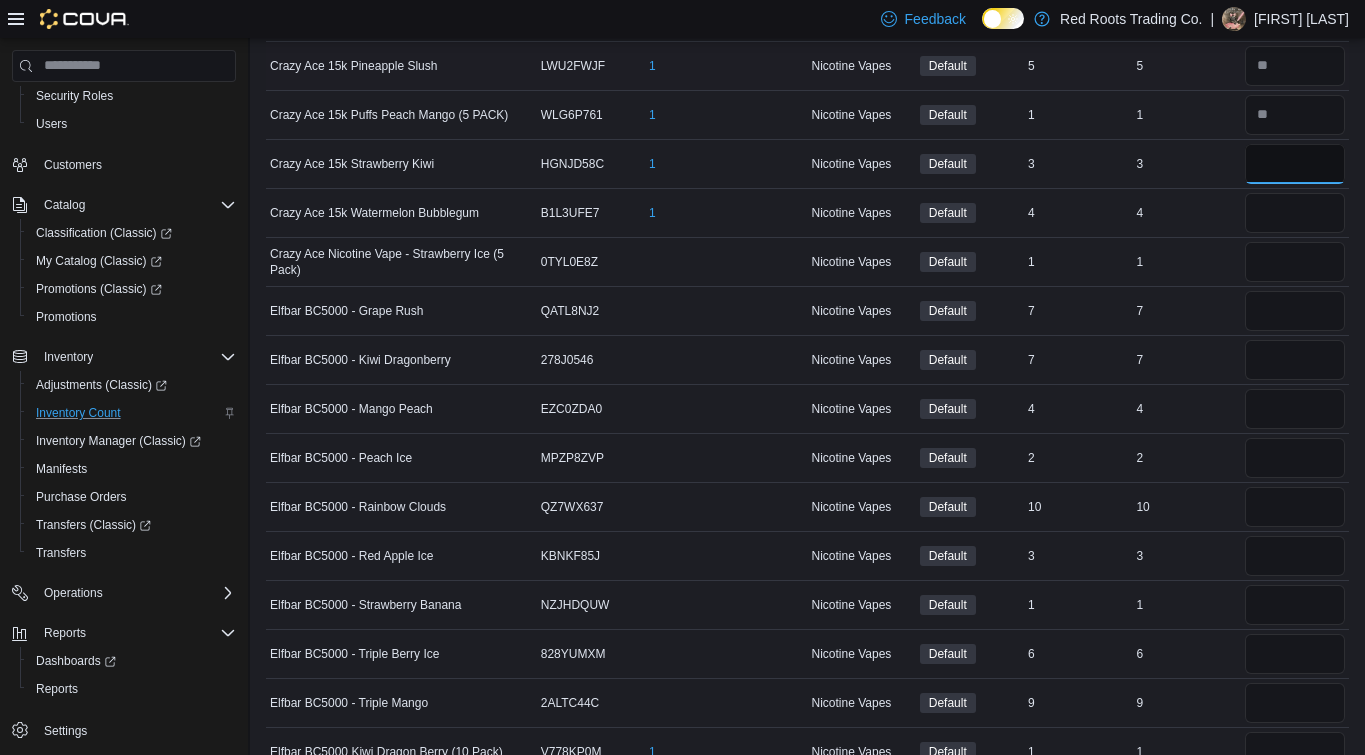 type on "*" 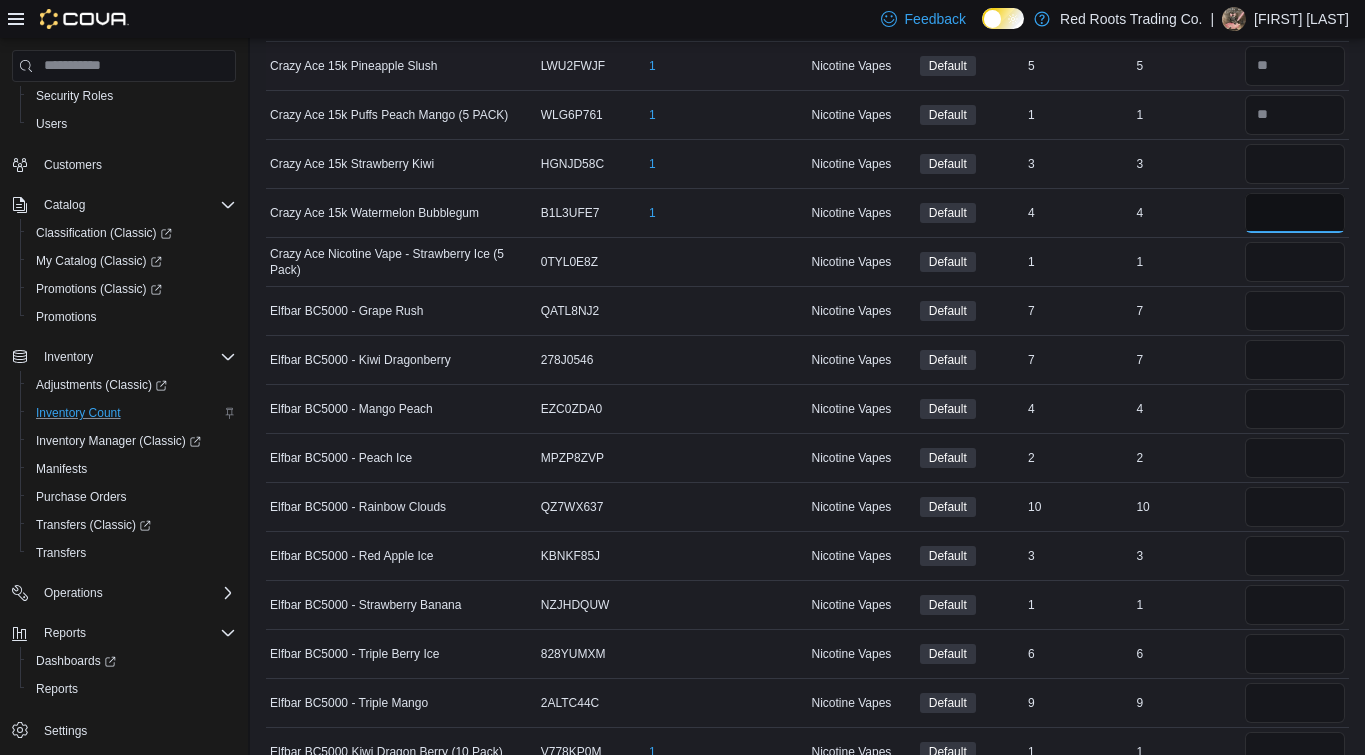 type 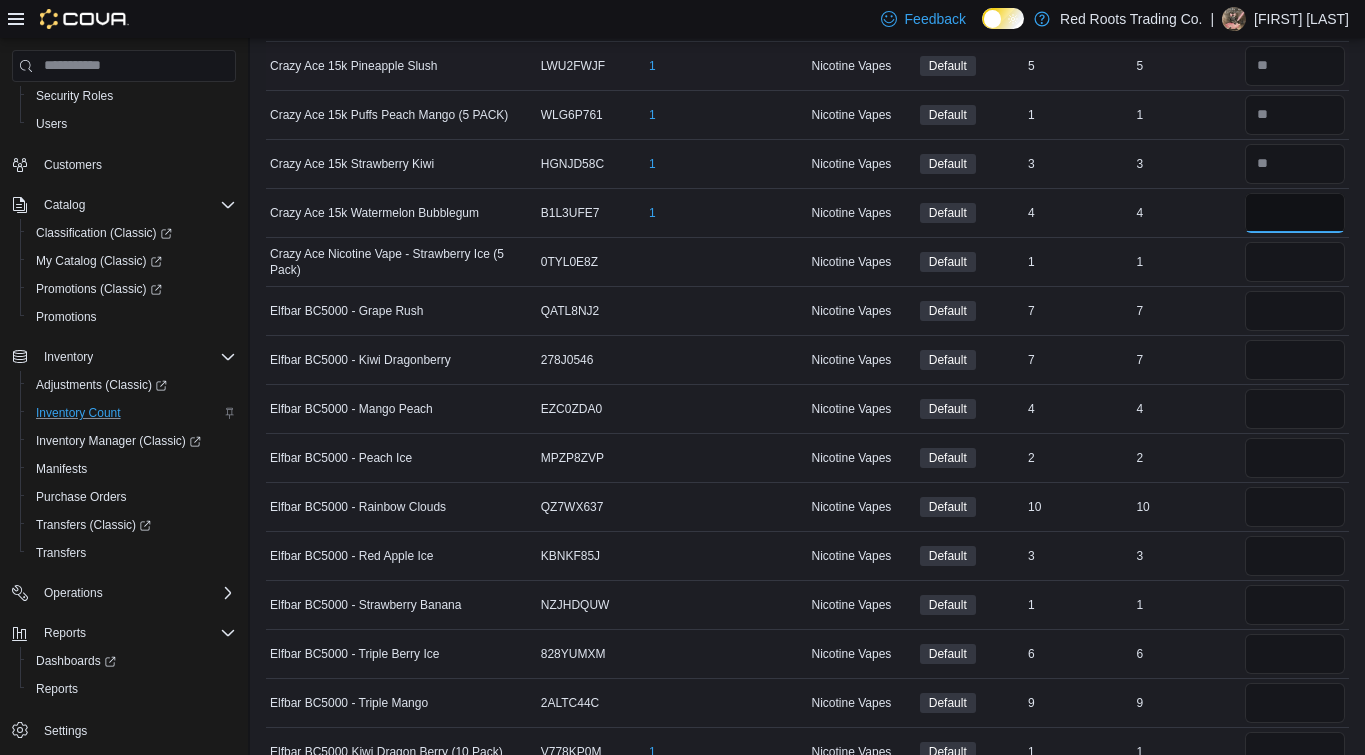type on "*" 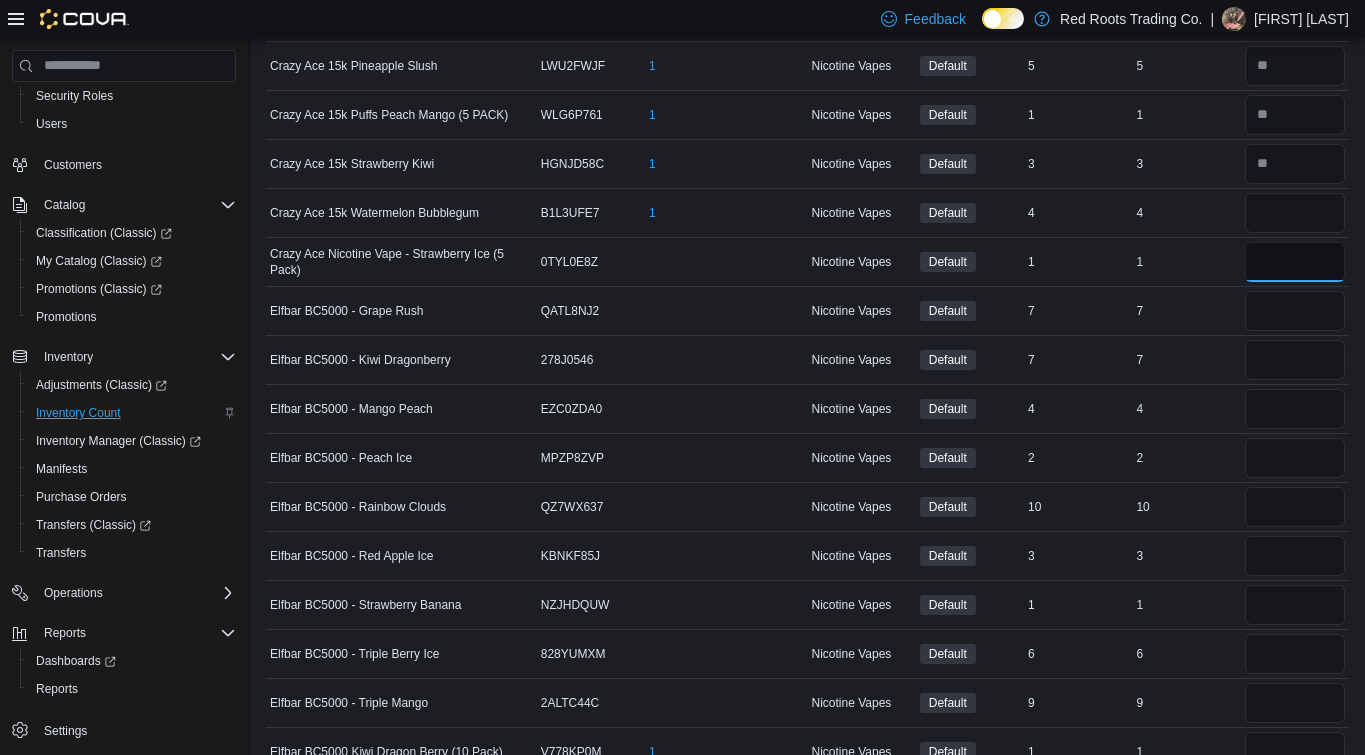 type 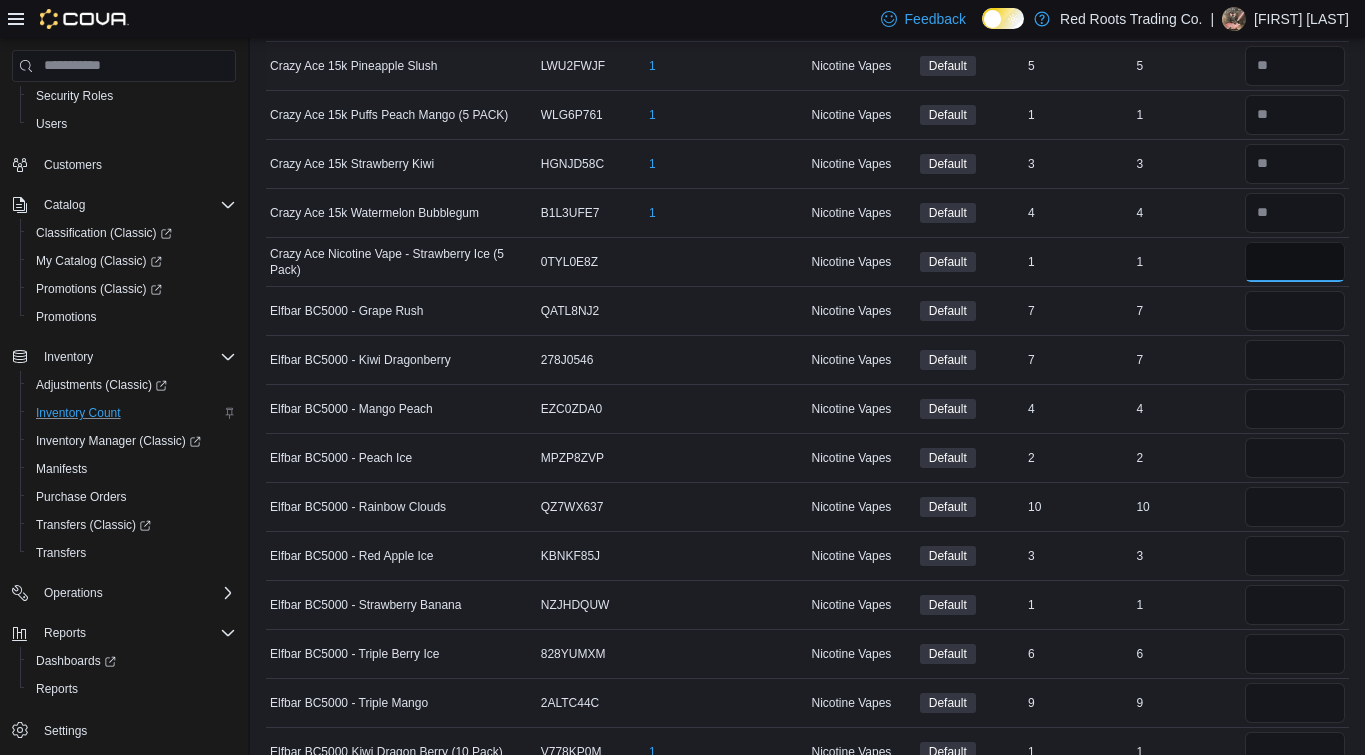 type on "*" 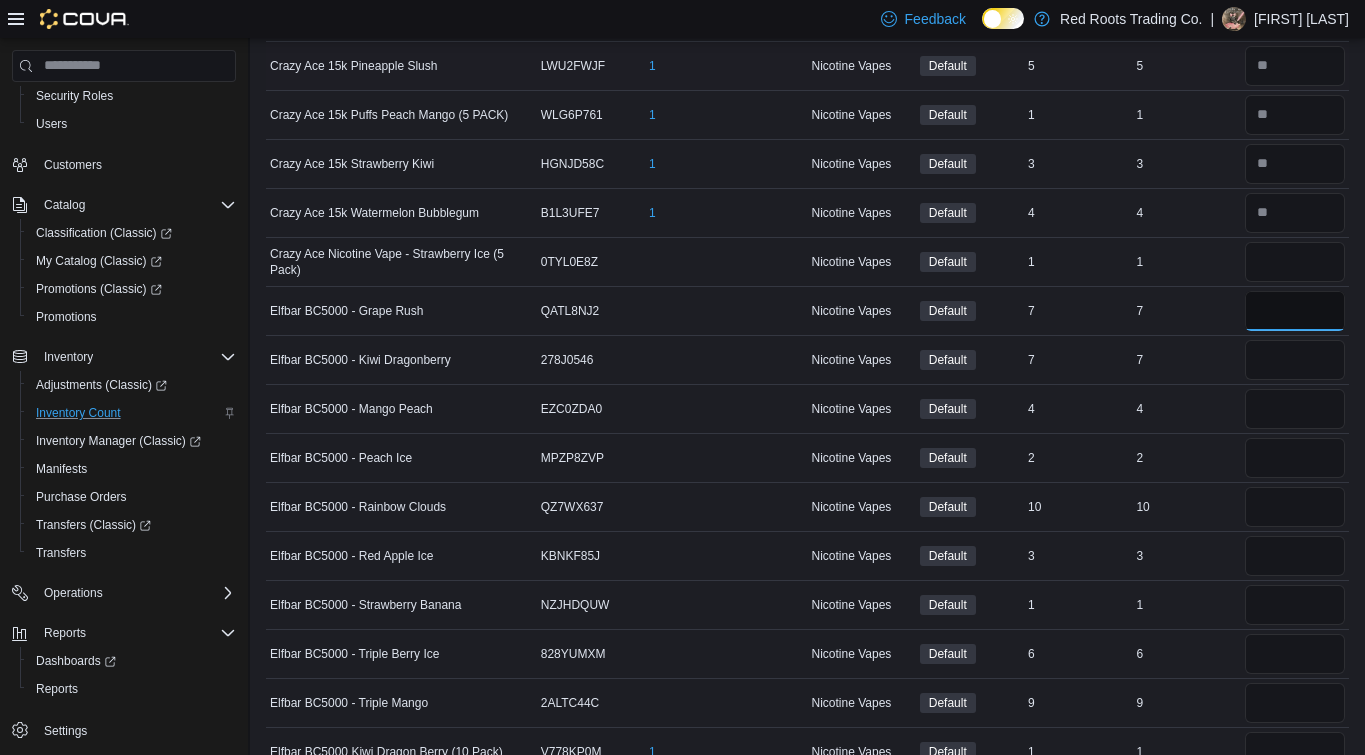 type 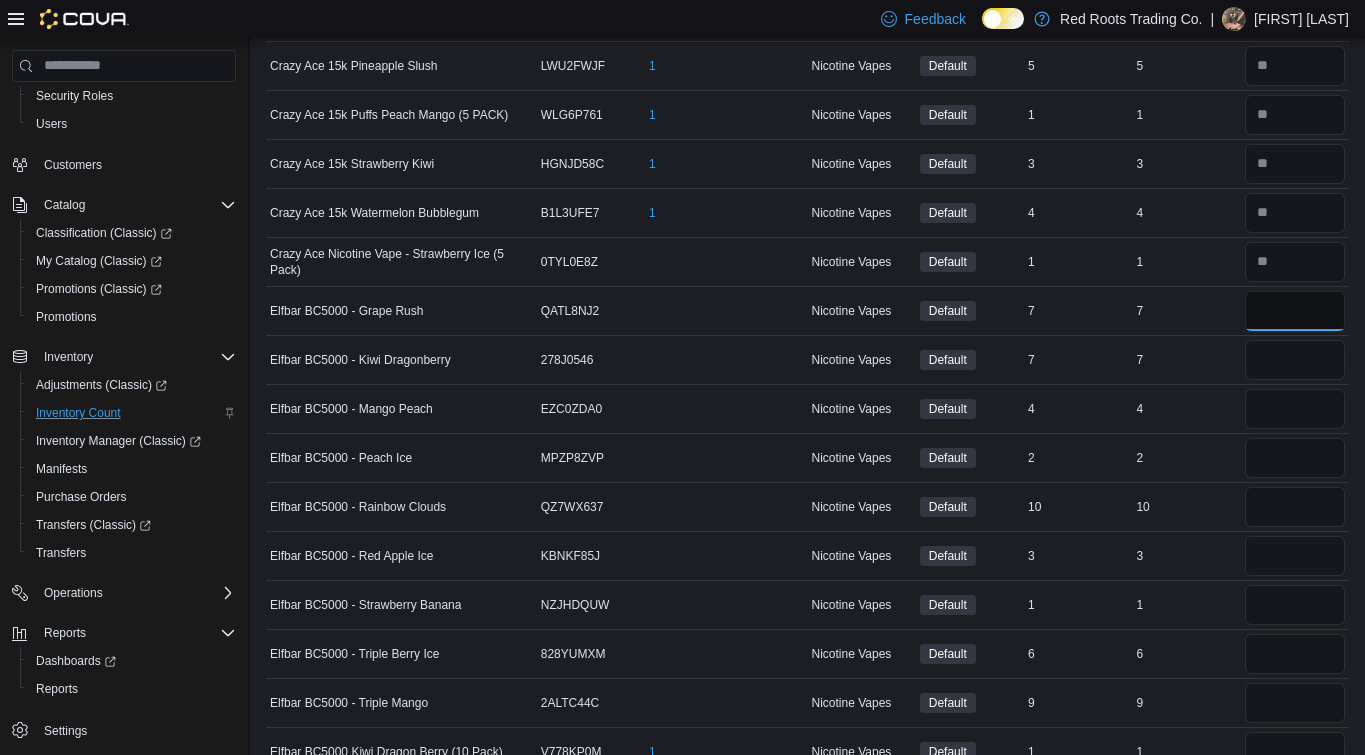 type on "*" 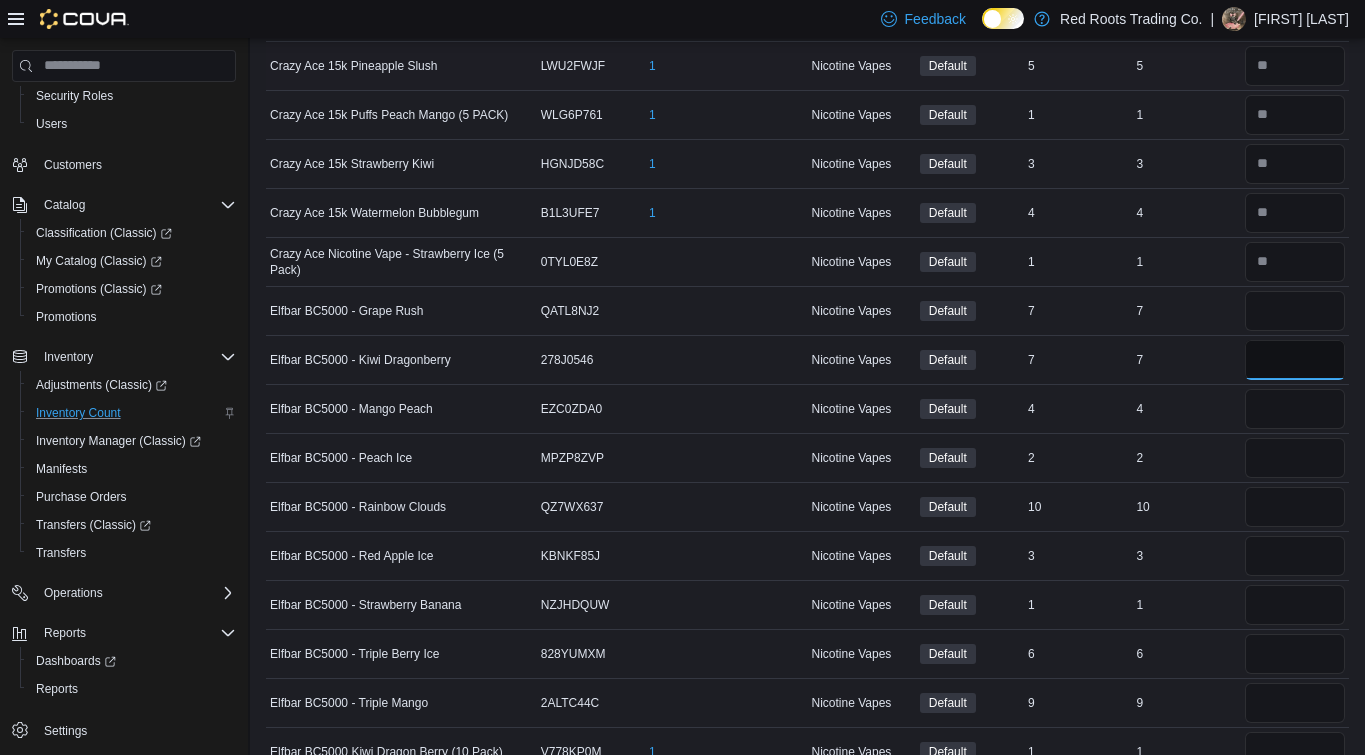 type 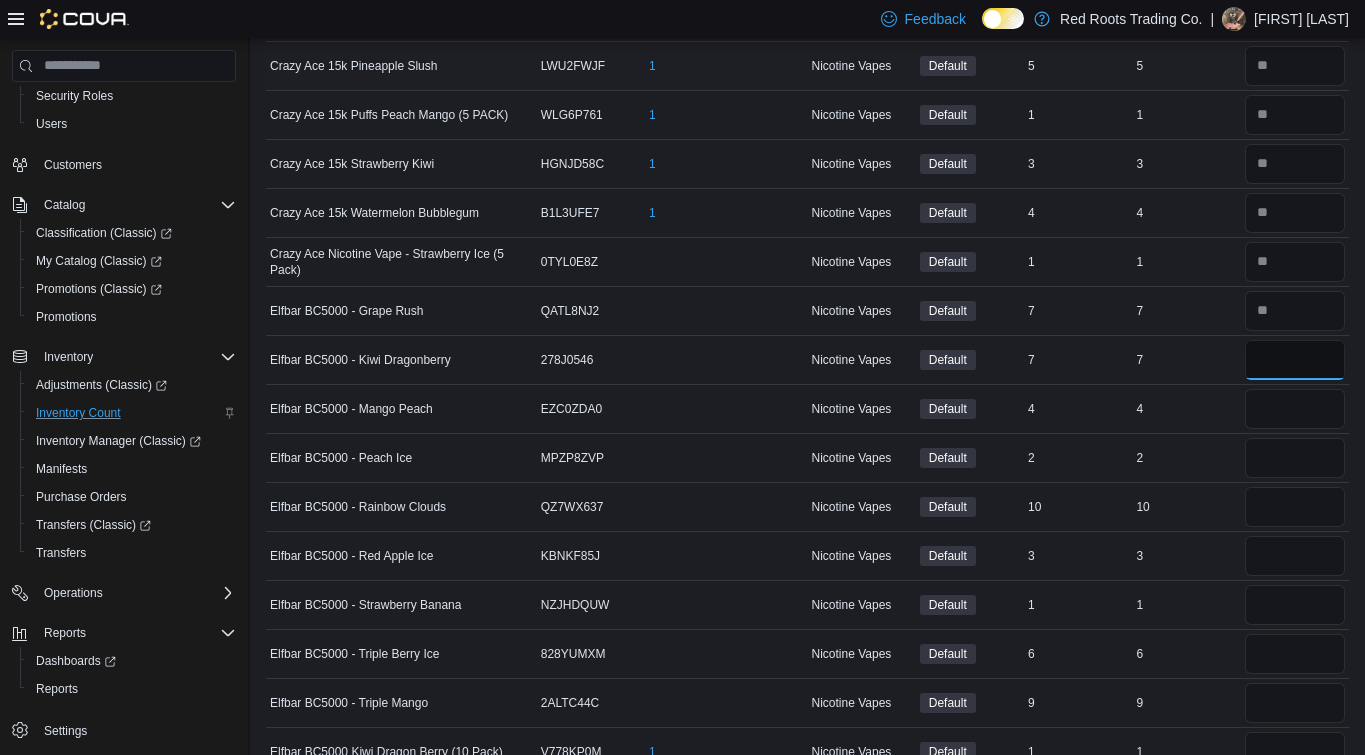type on "*" 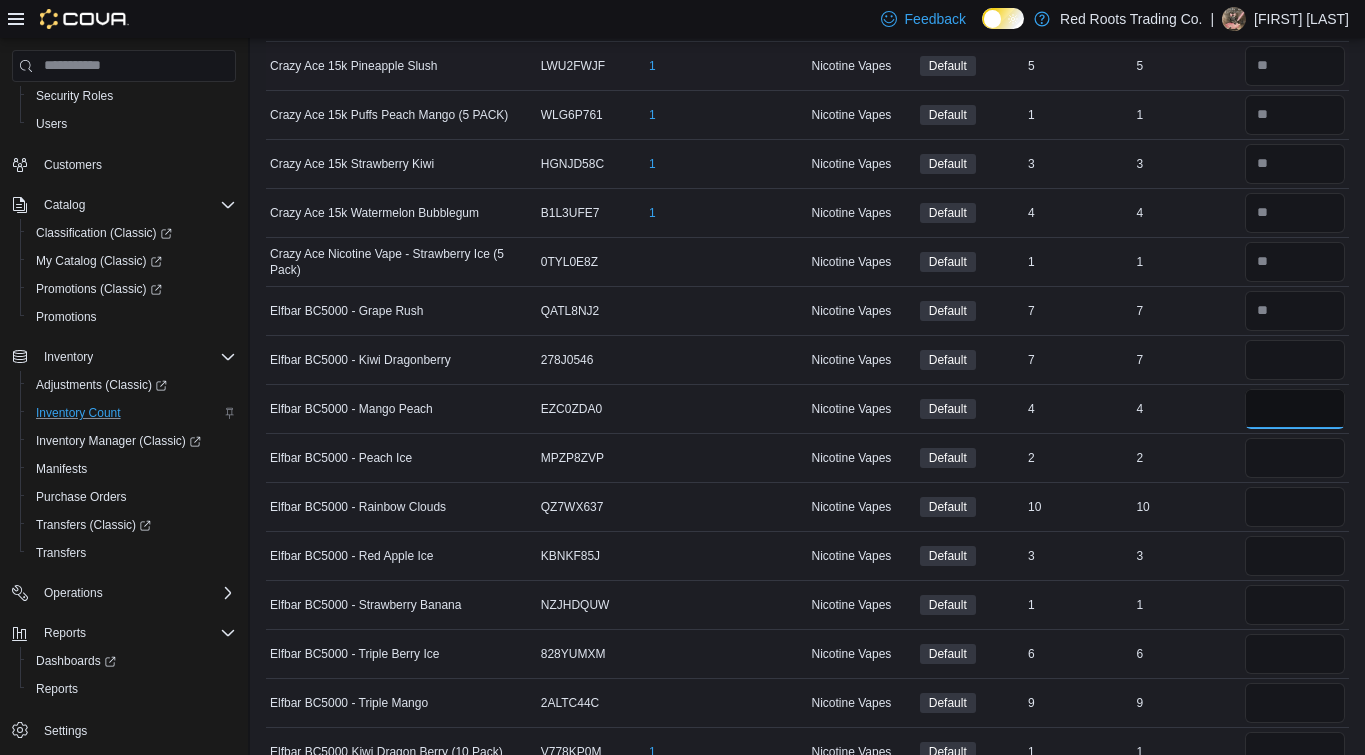 type 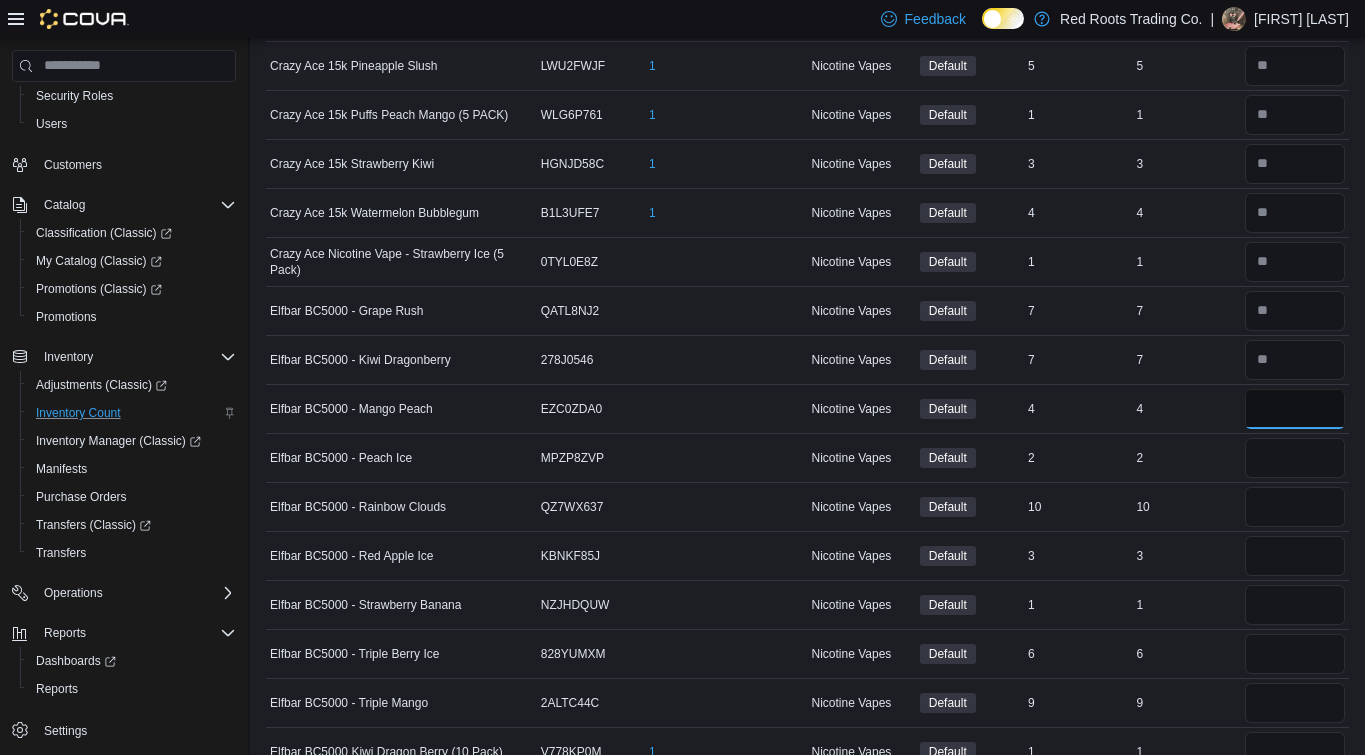 type on "*" 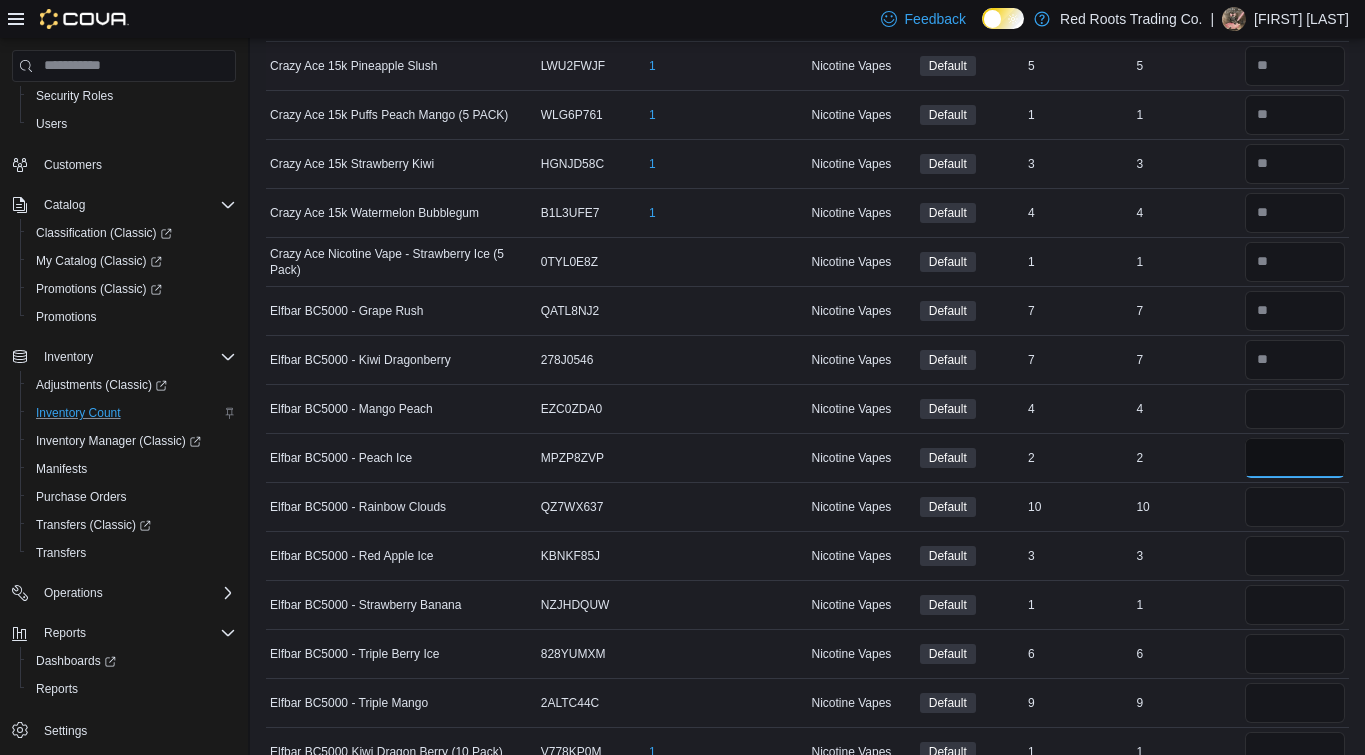 type 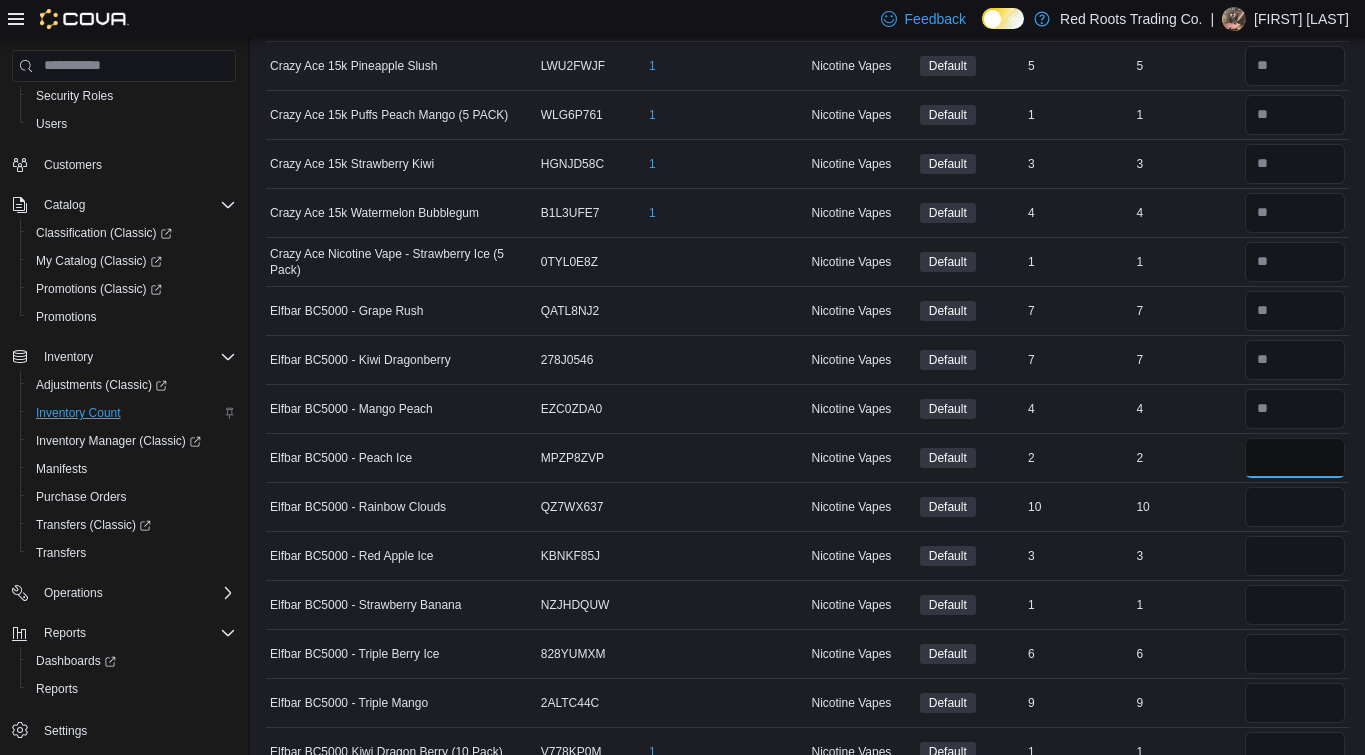 type on "*" 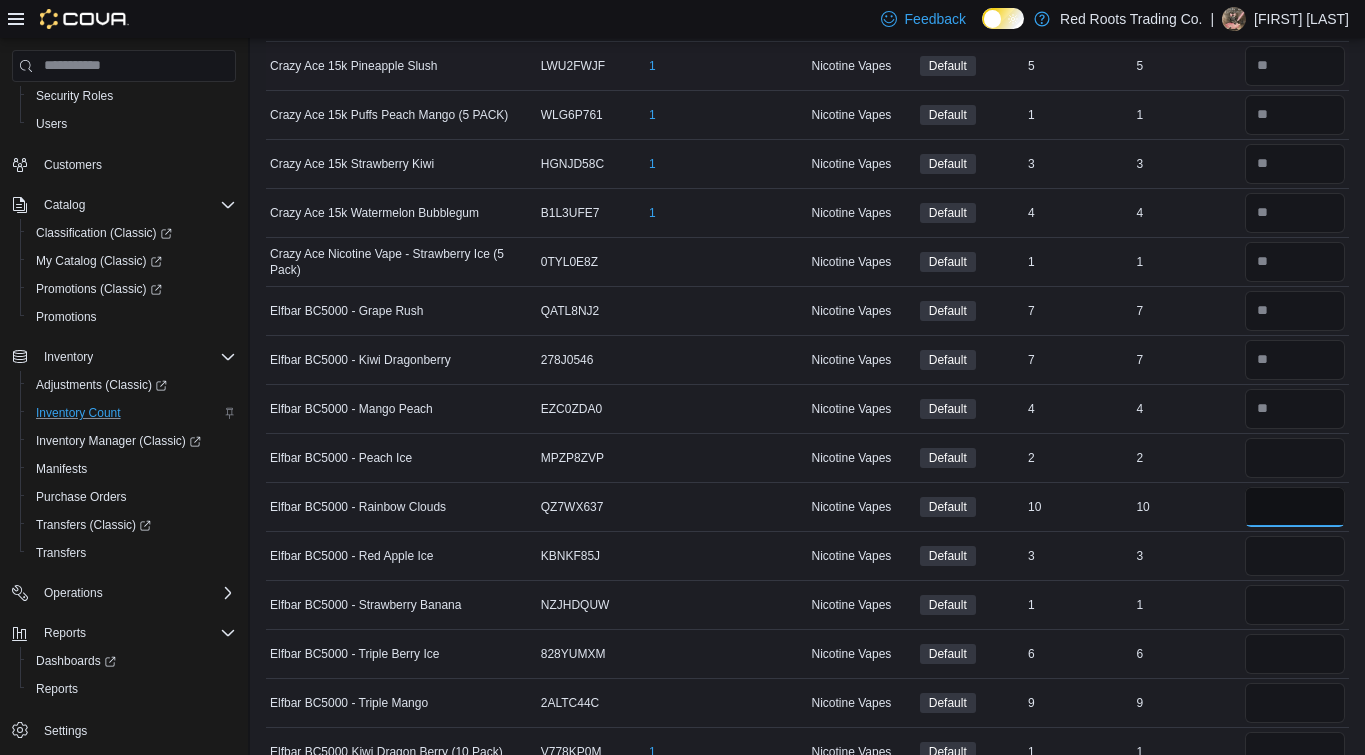 type 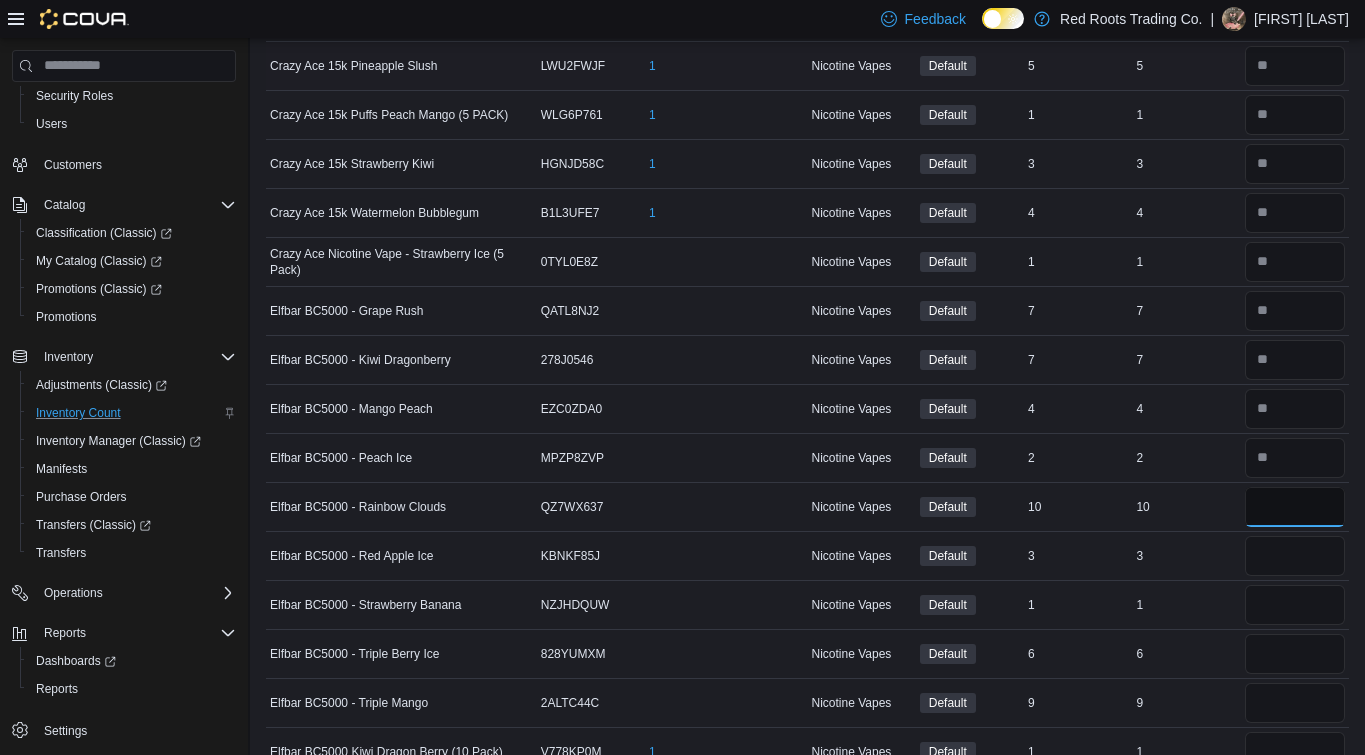 type on "**" 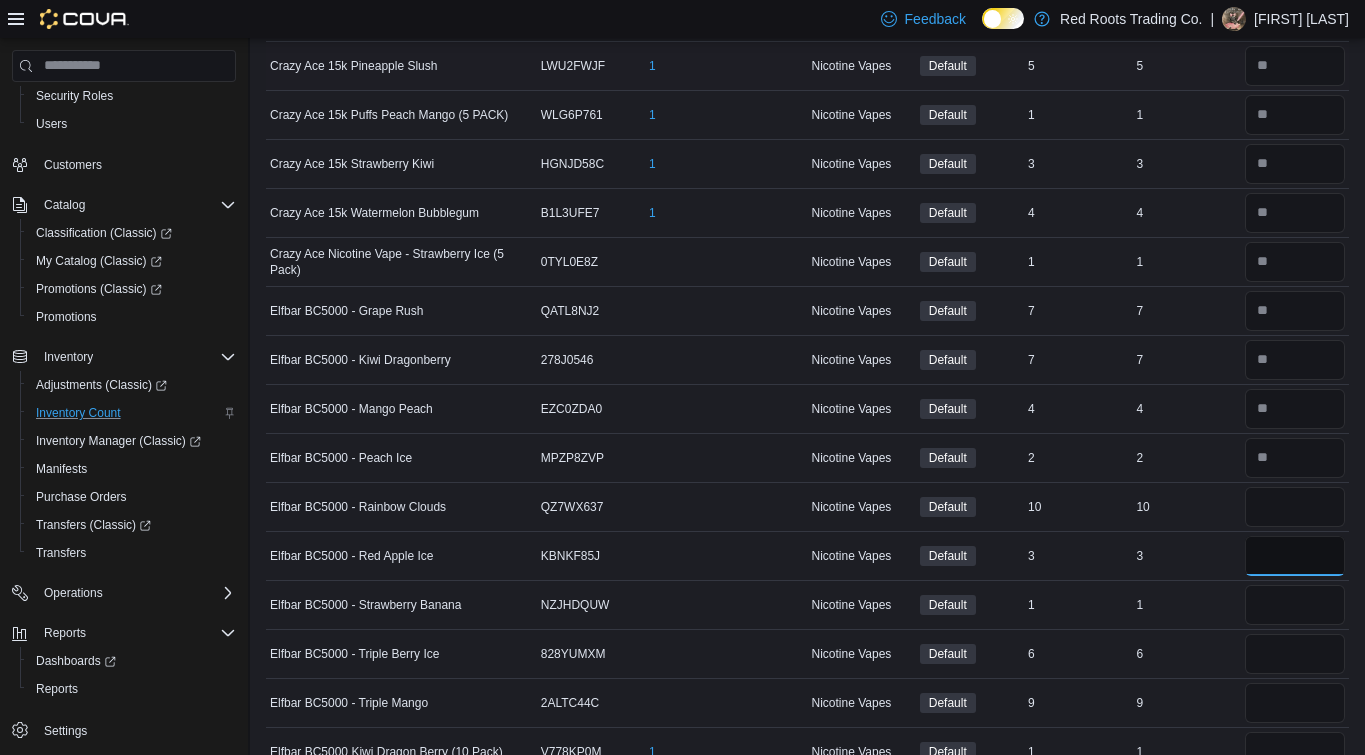 type 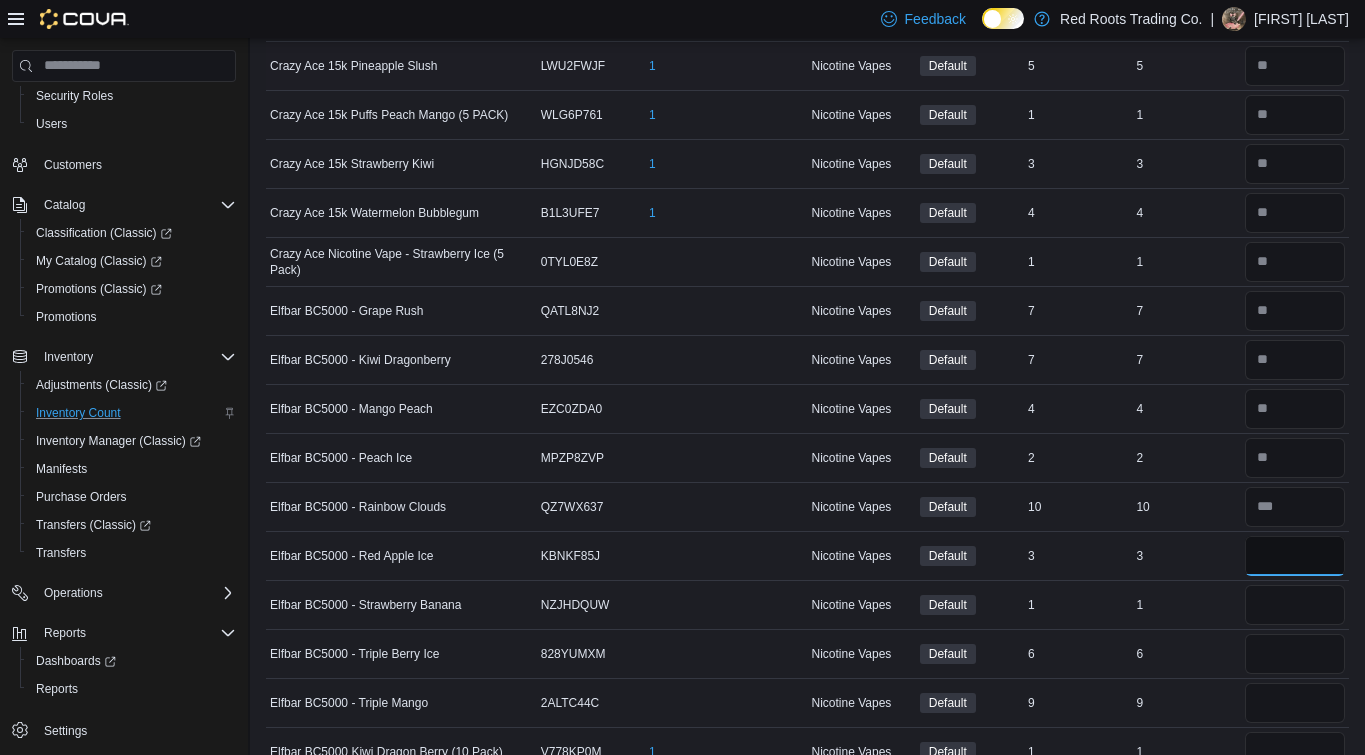 type on "*" 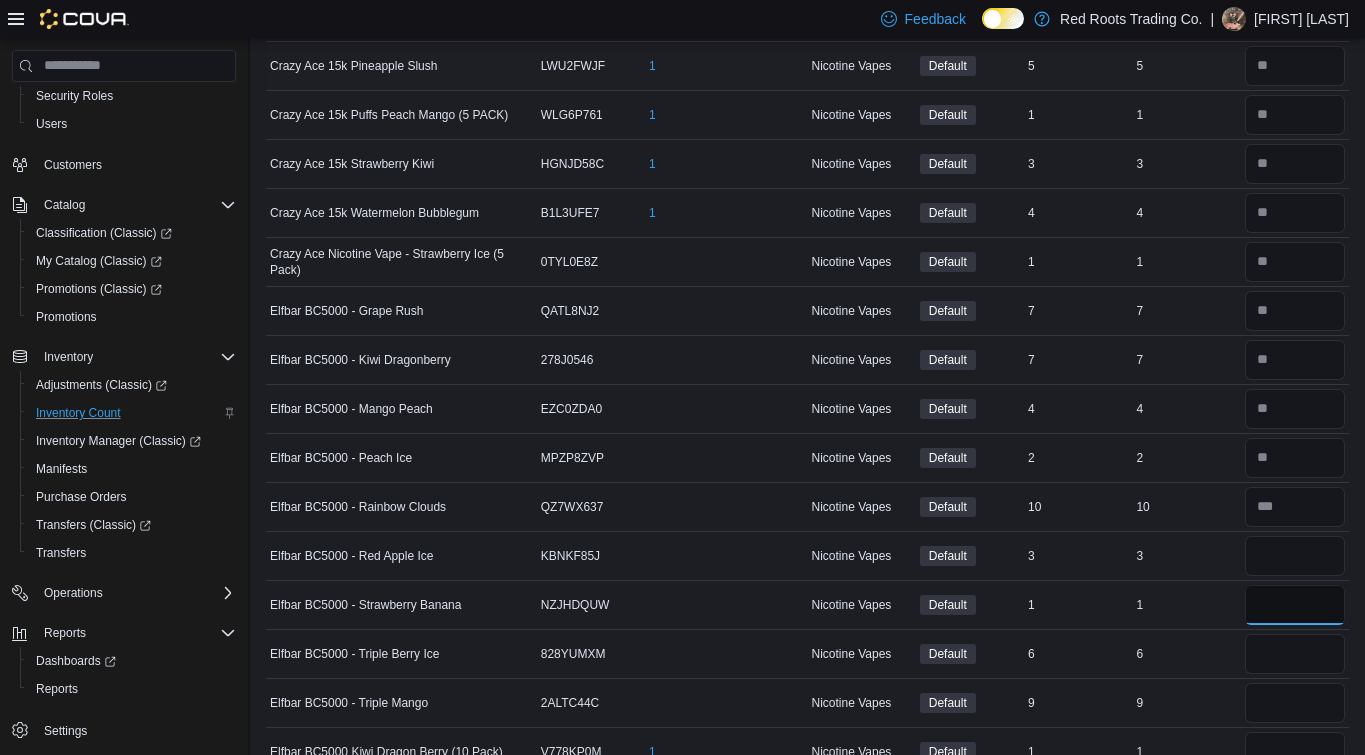 type 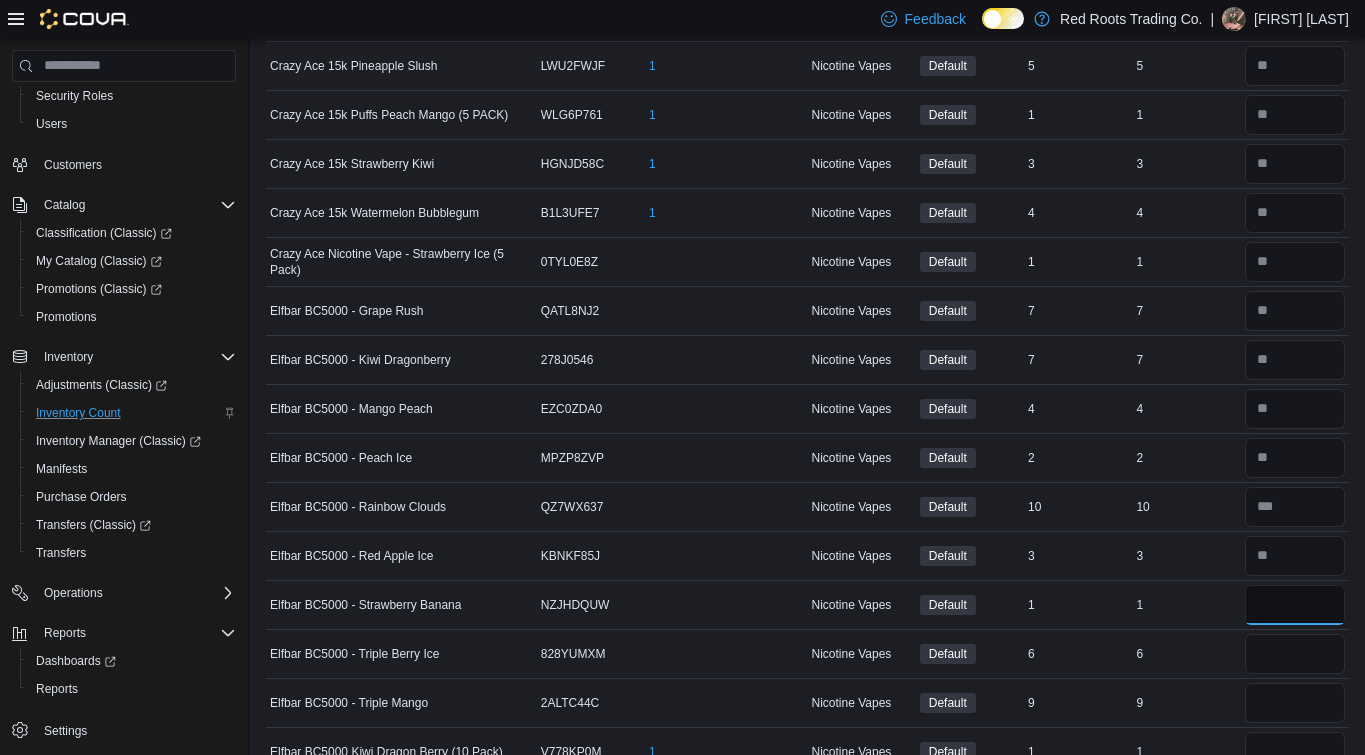 type on "*" 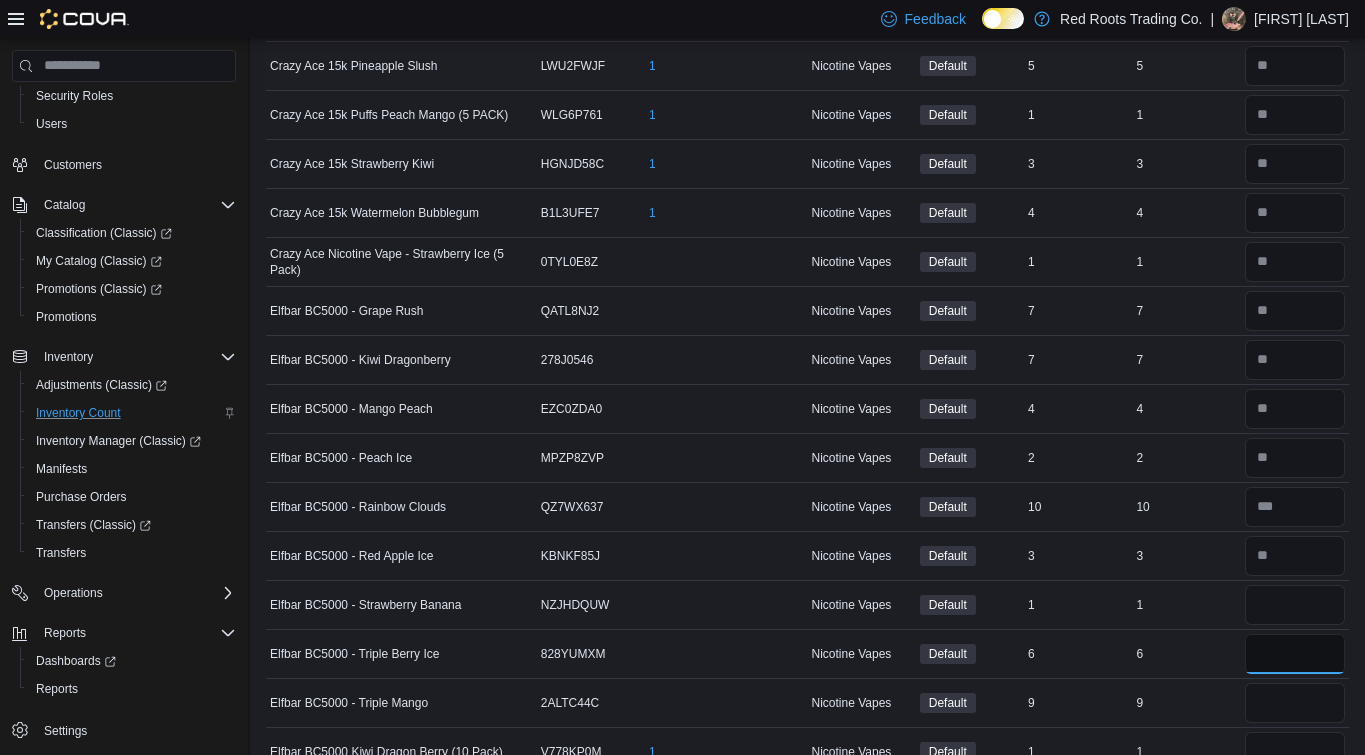 type 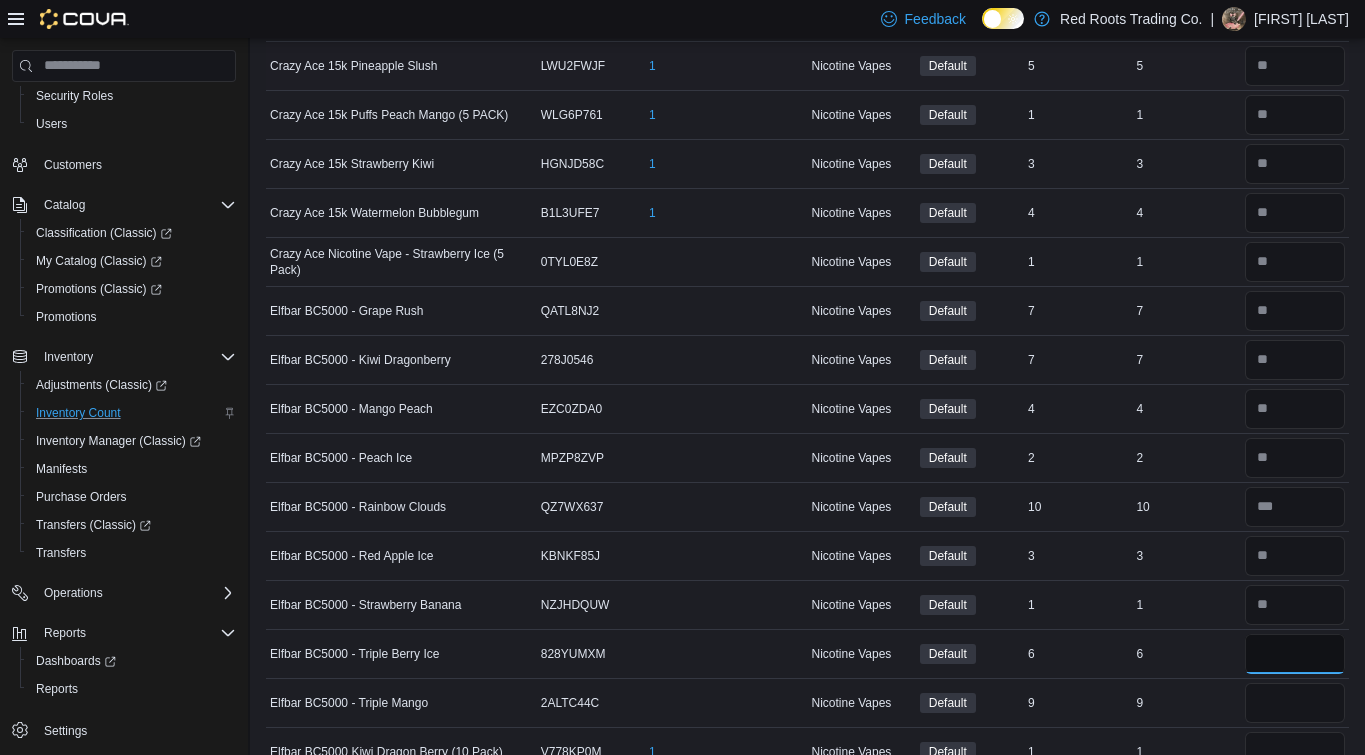 type on "*" 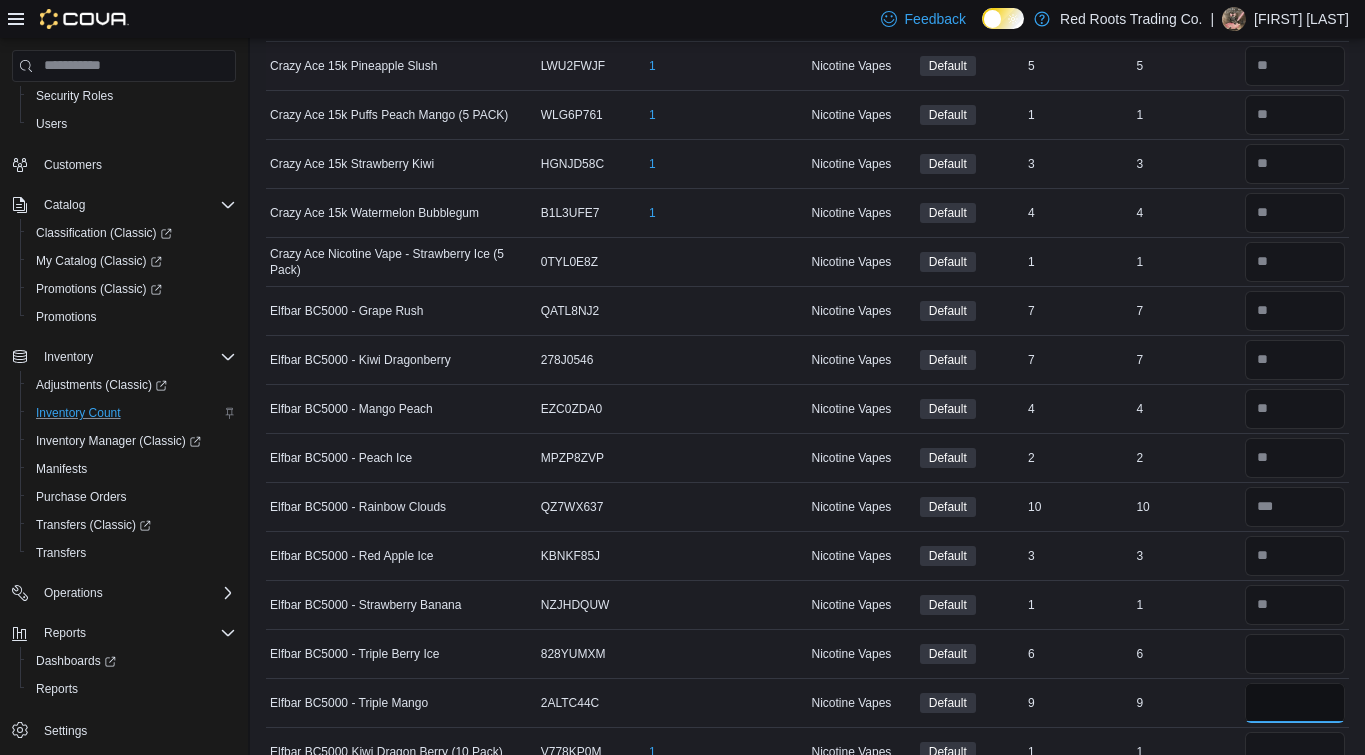 type 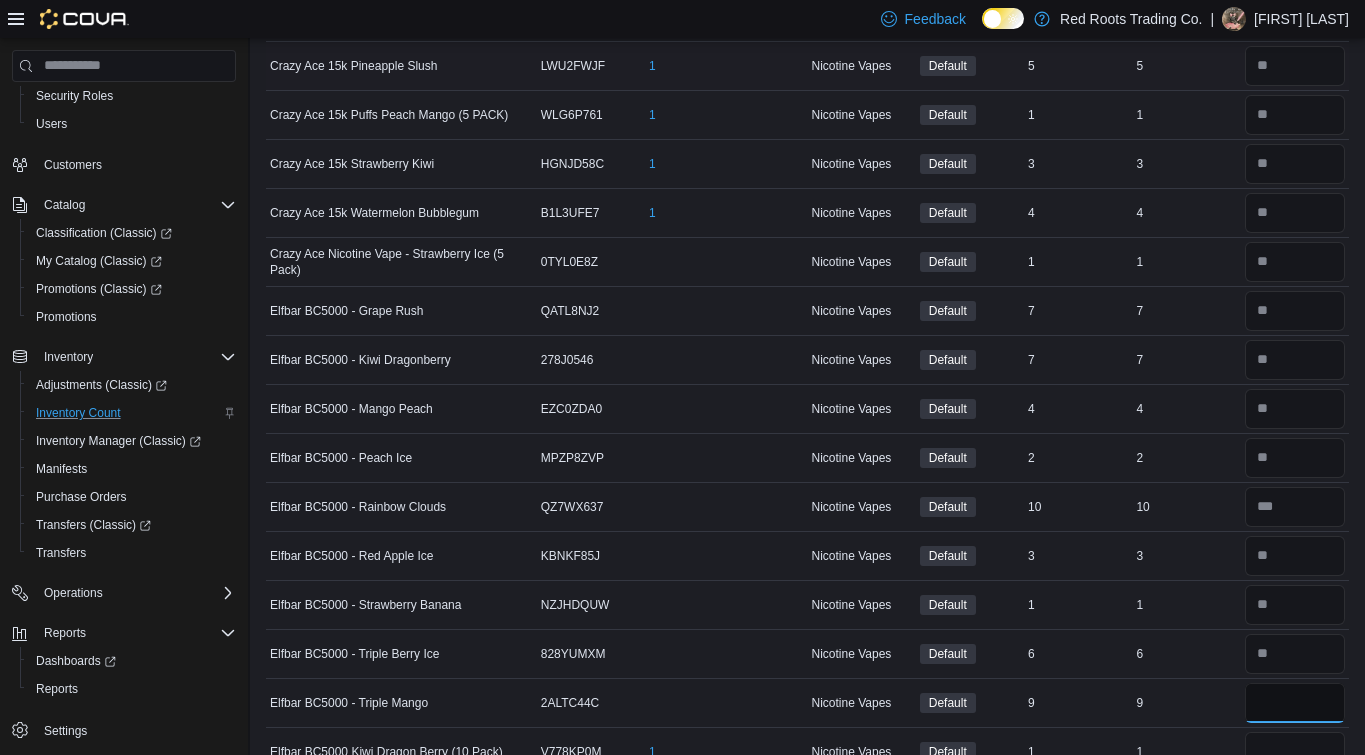 type on "*" 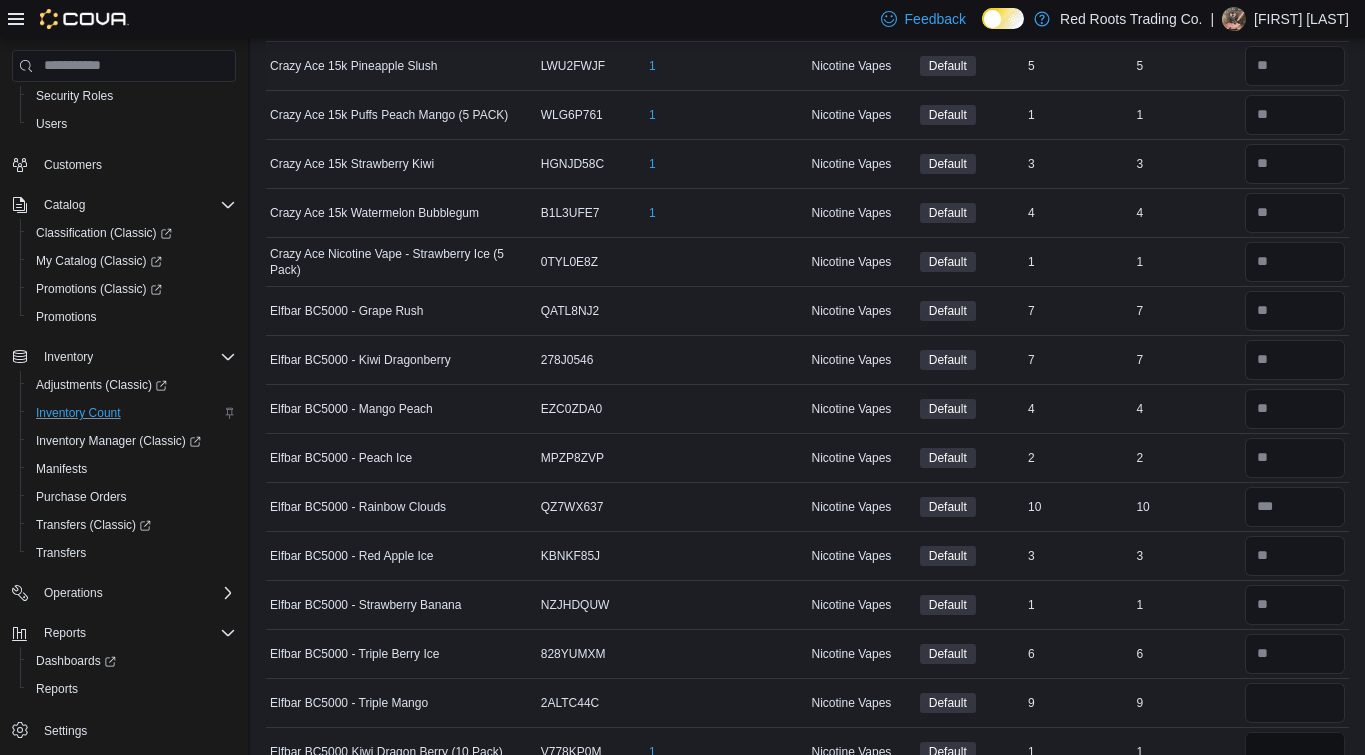 type 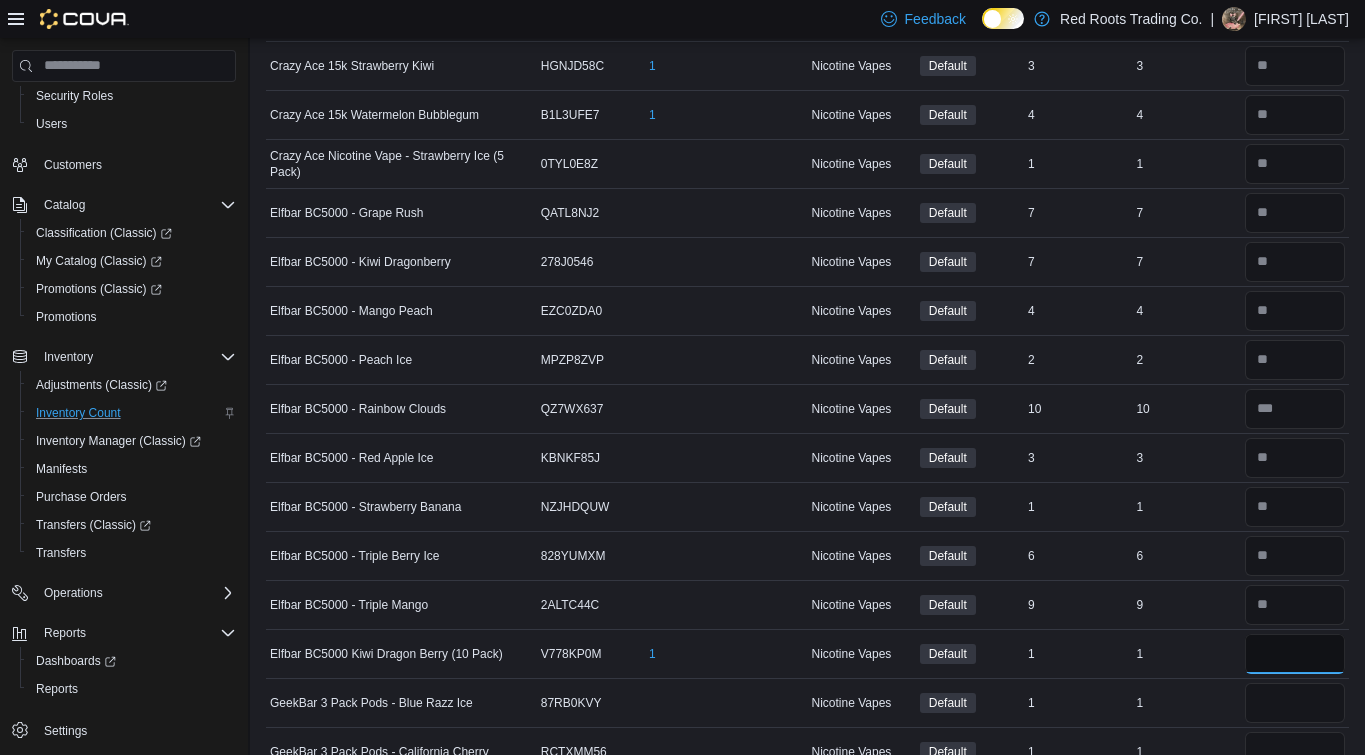 scroll, scrollTop: 555, scrollLeft: 0, axis: vertical 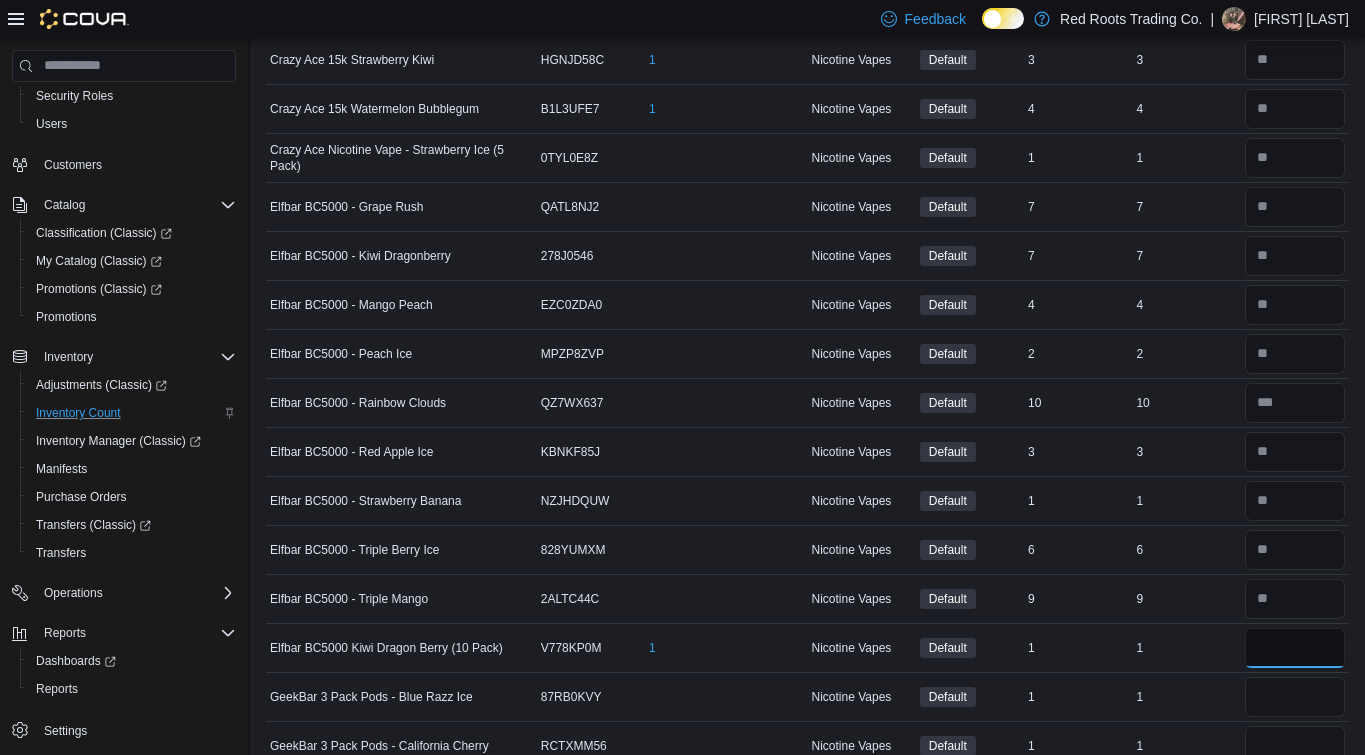 type on "*" 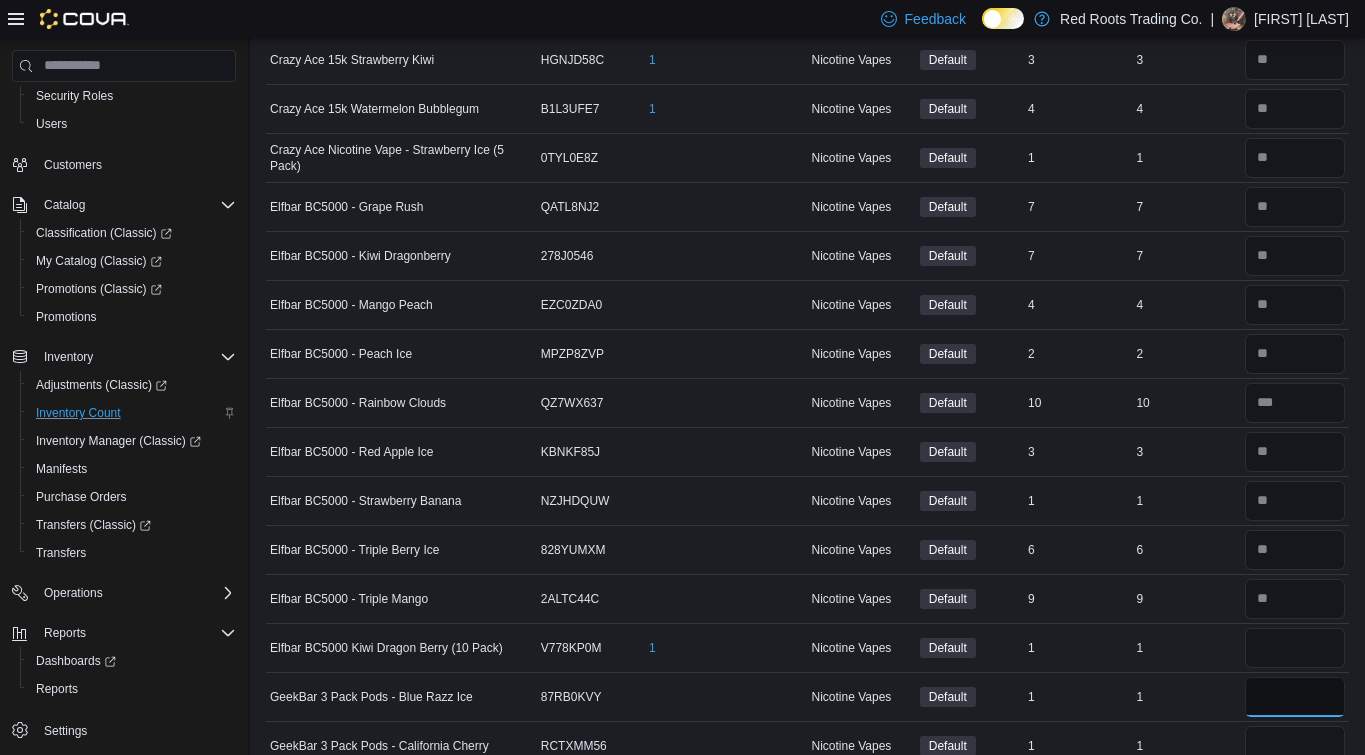 type 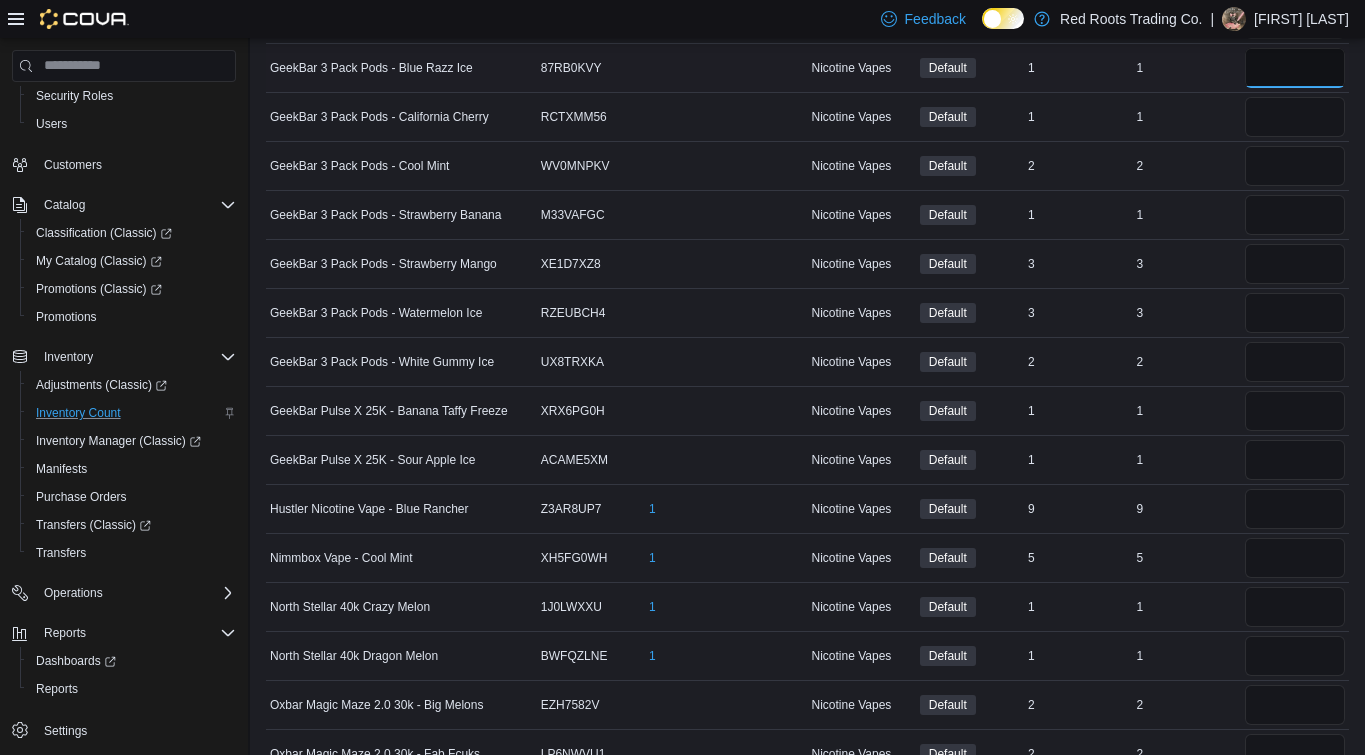 scroll, scrollTop: 1187, scrollLeft: 0, axis: vertical 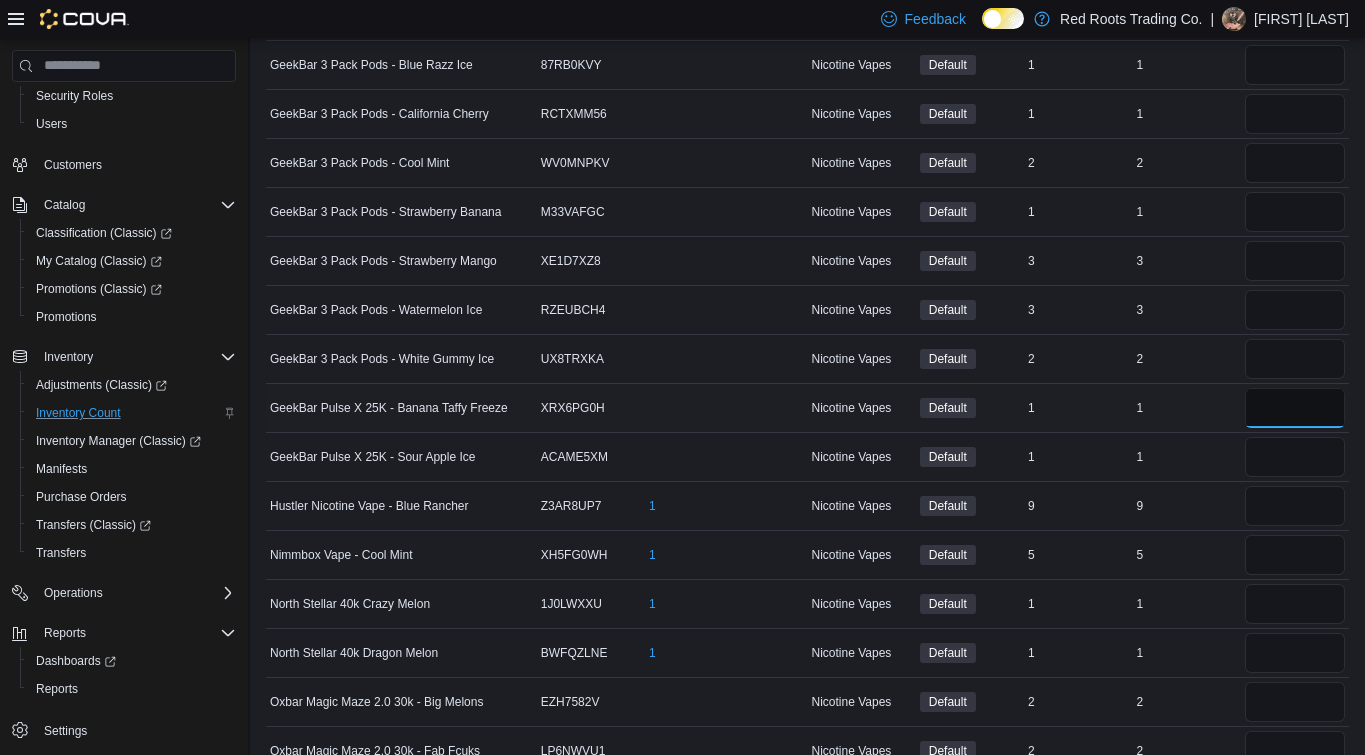 click at bounding box center (1295, 408) 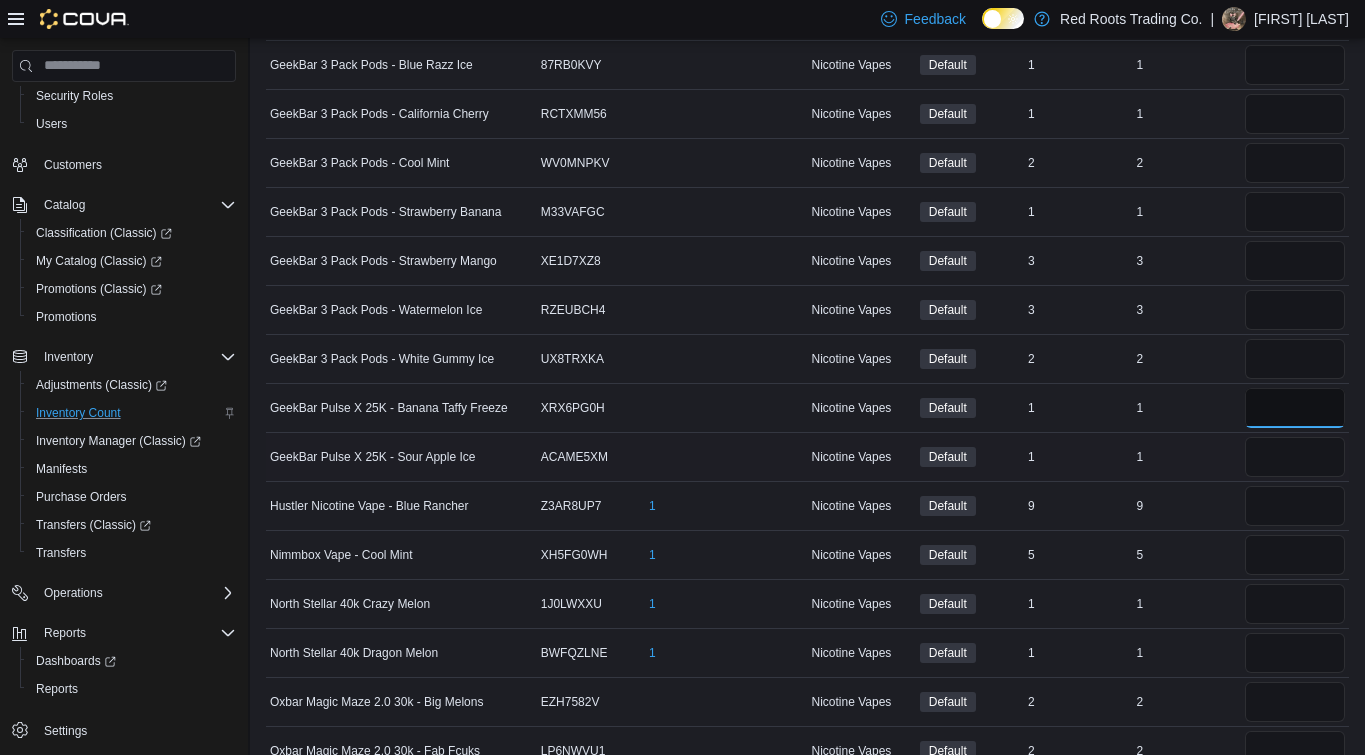 type on "*" 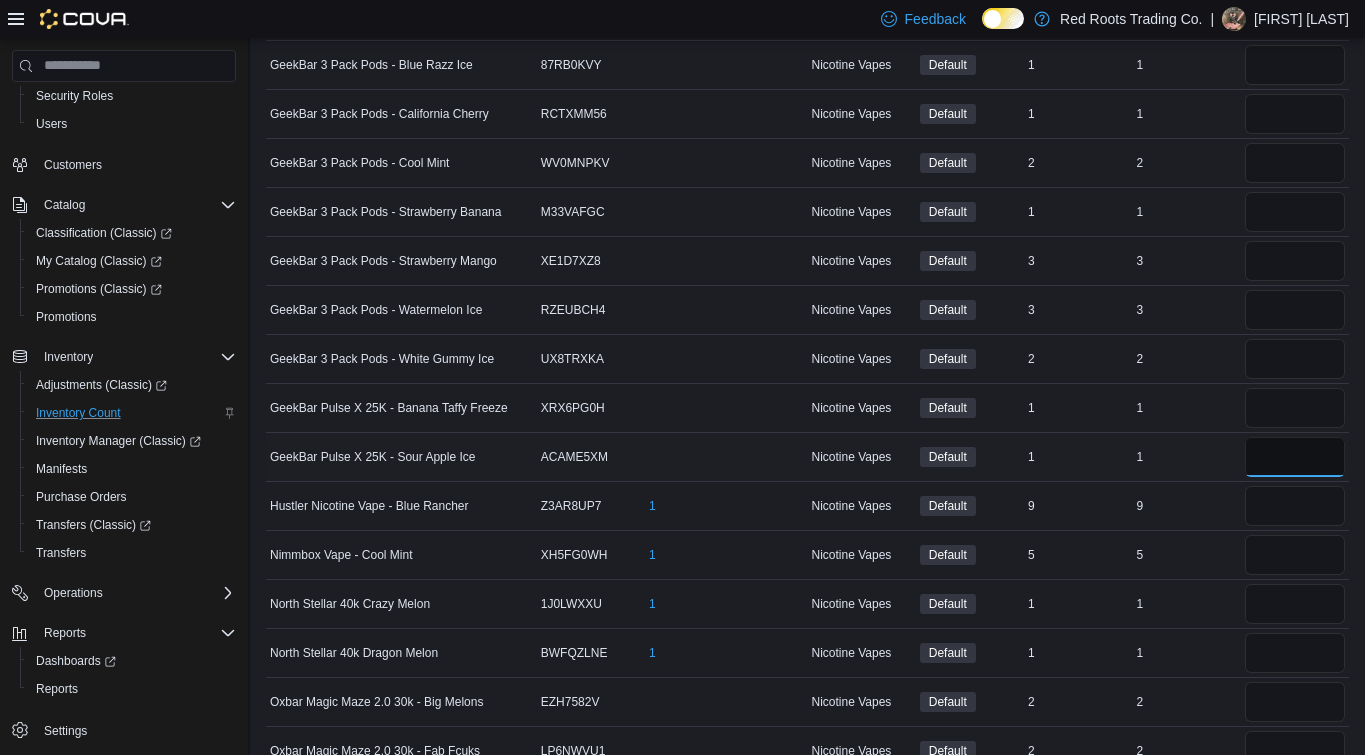 type 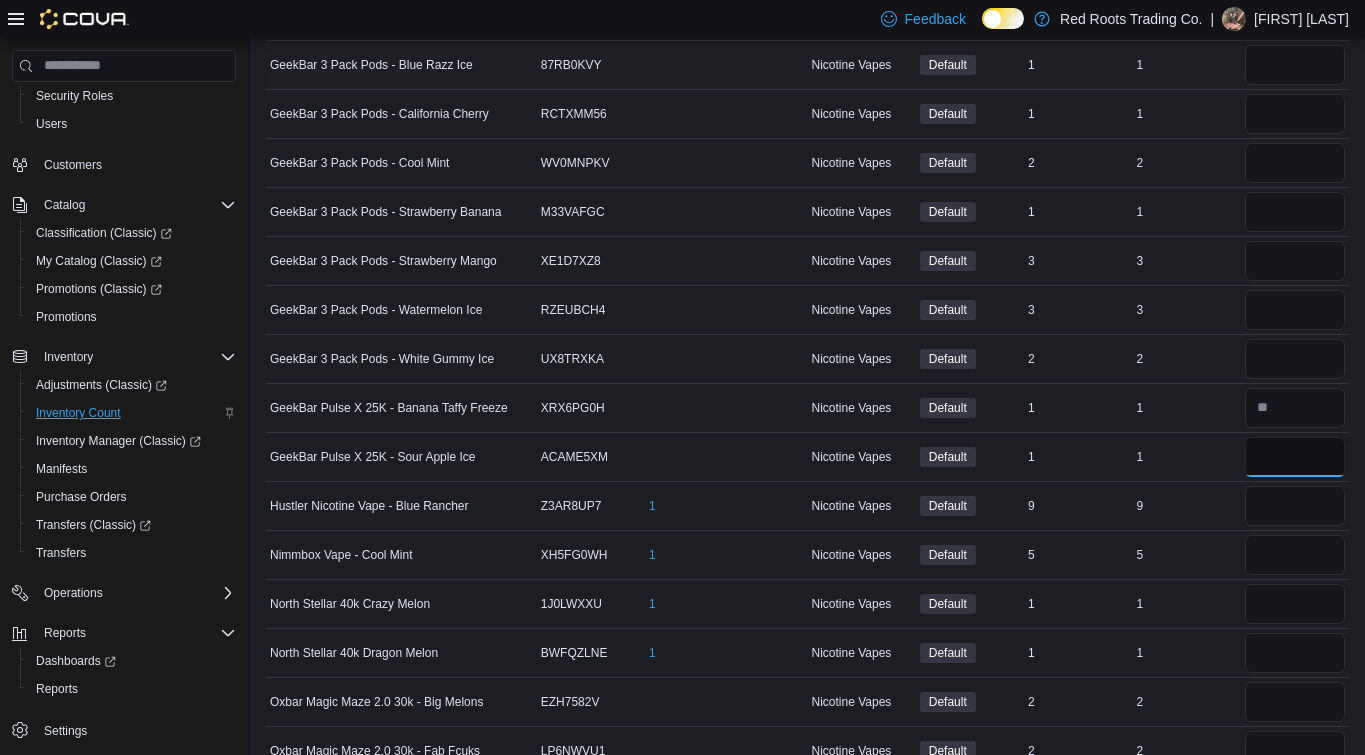 type on "*" 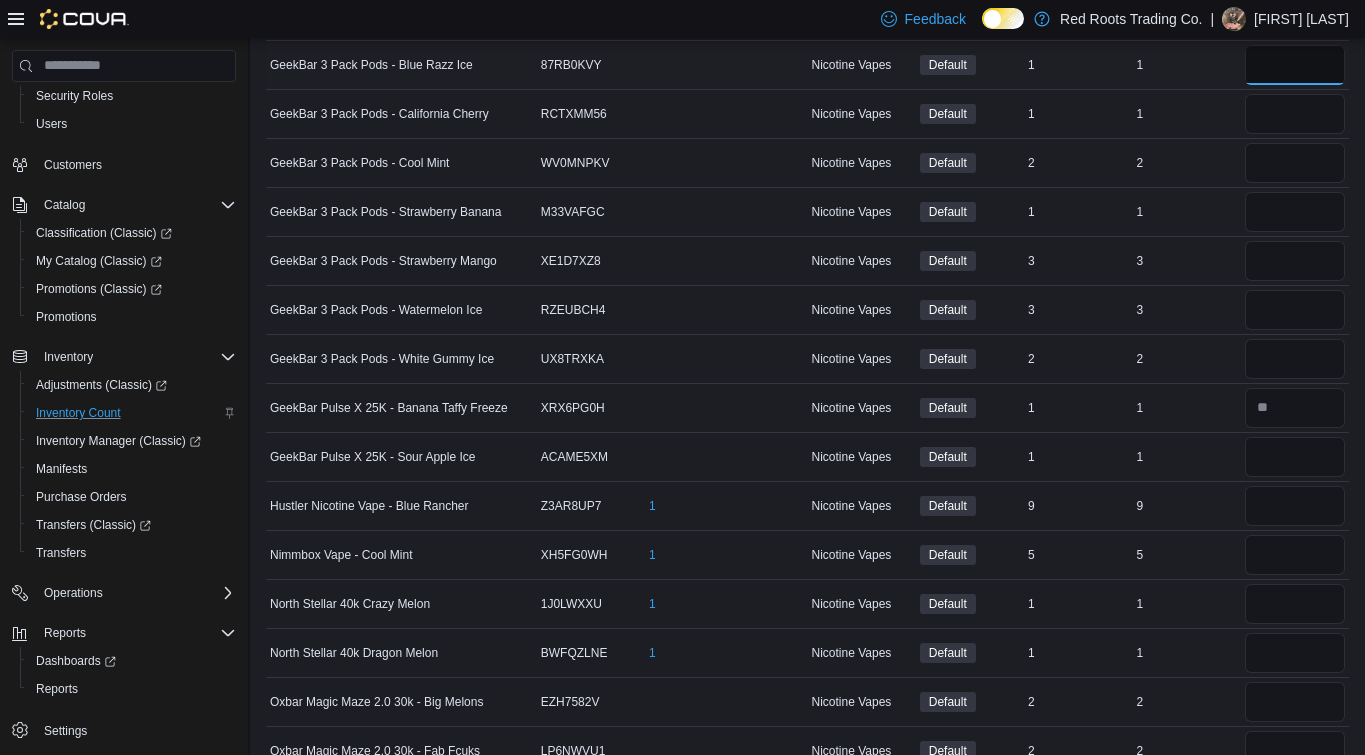 type 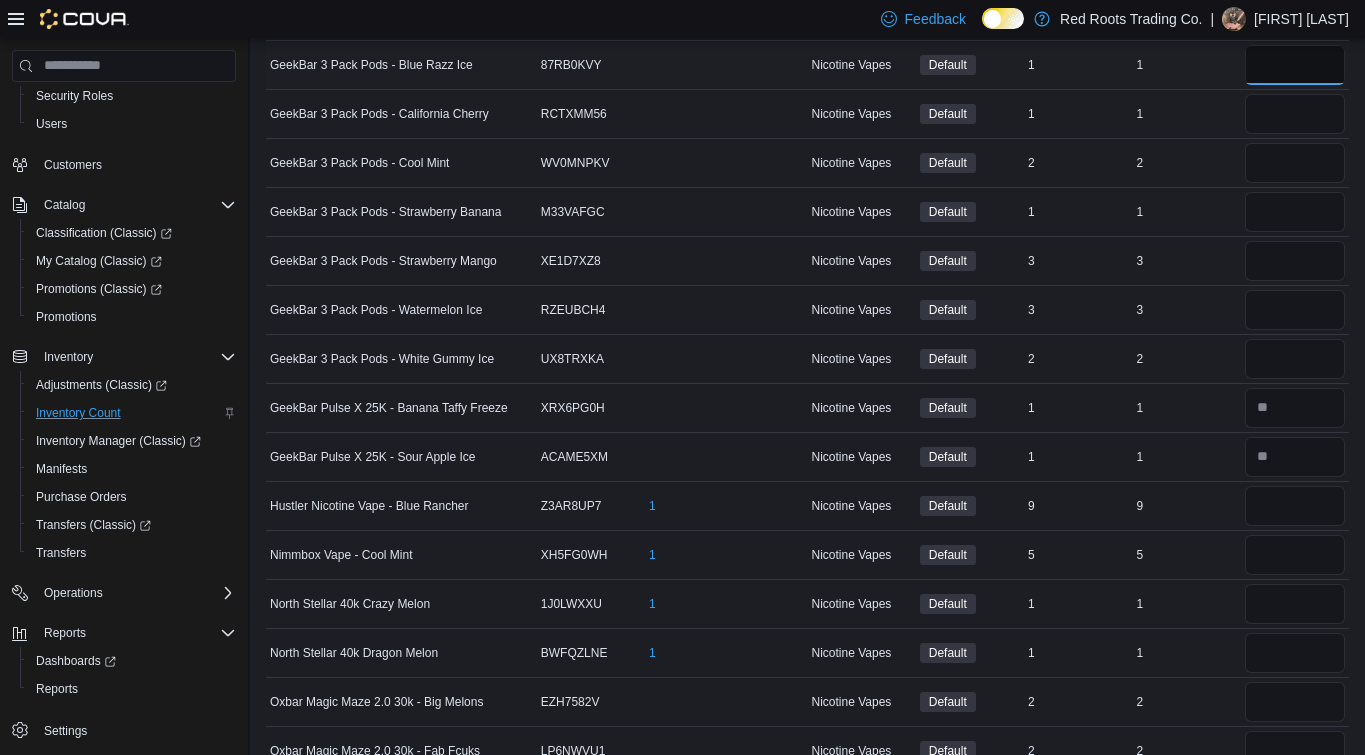 type on "*" 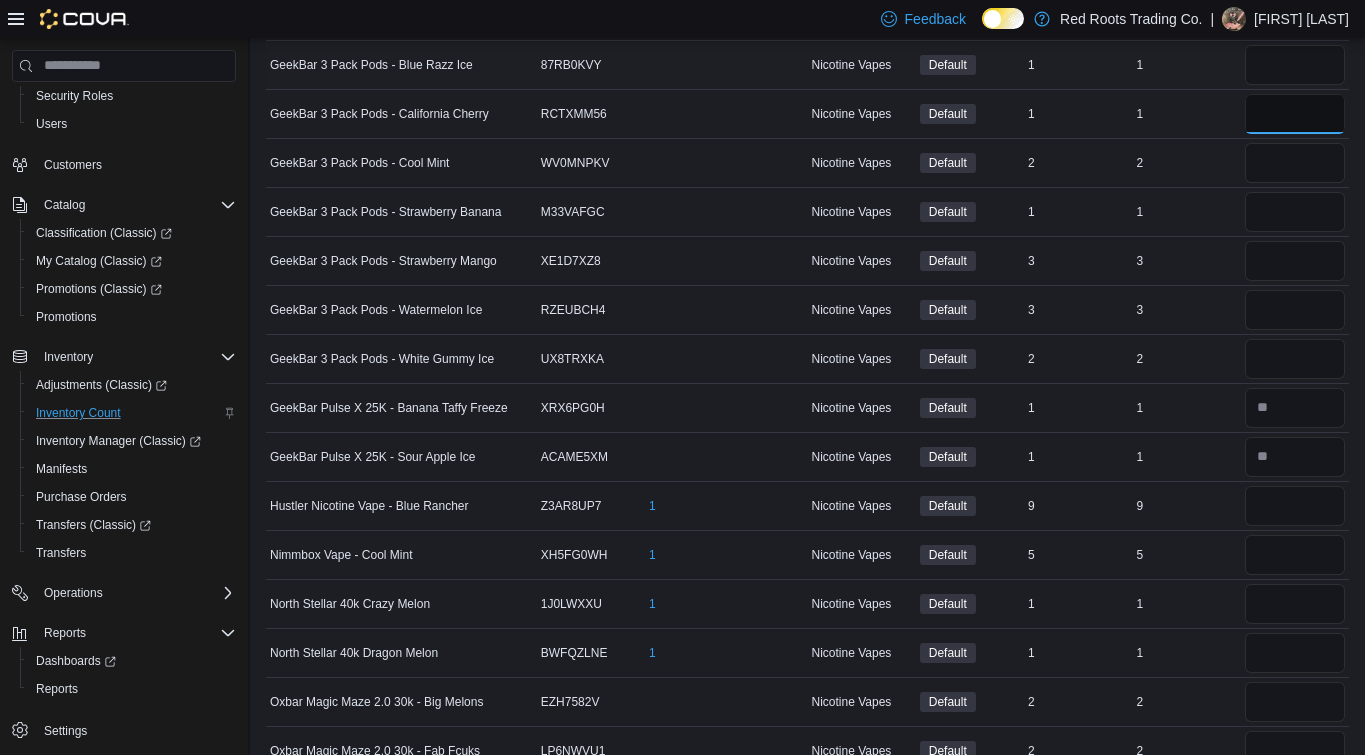 type 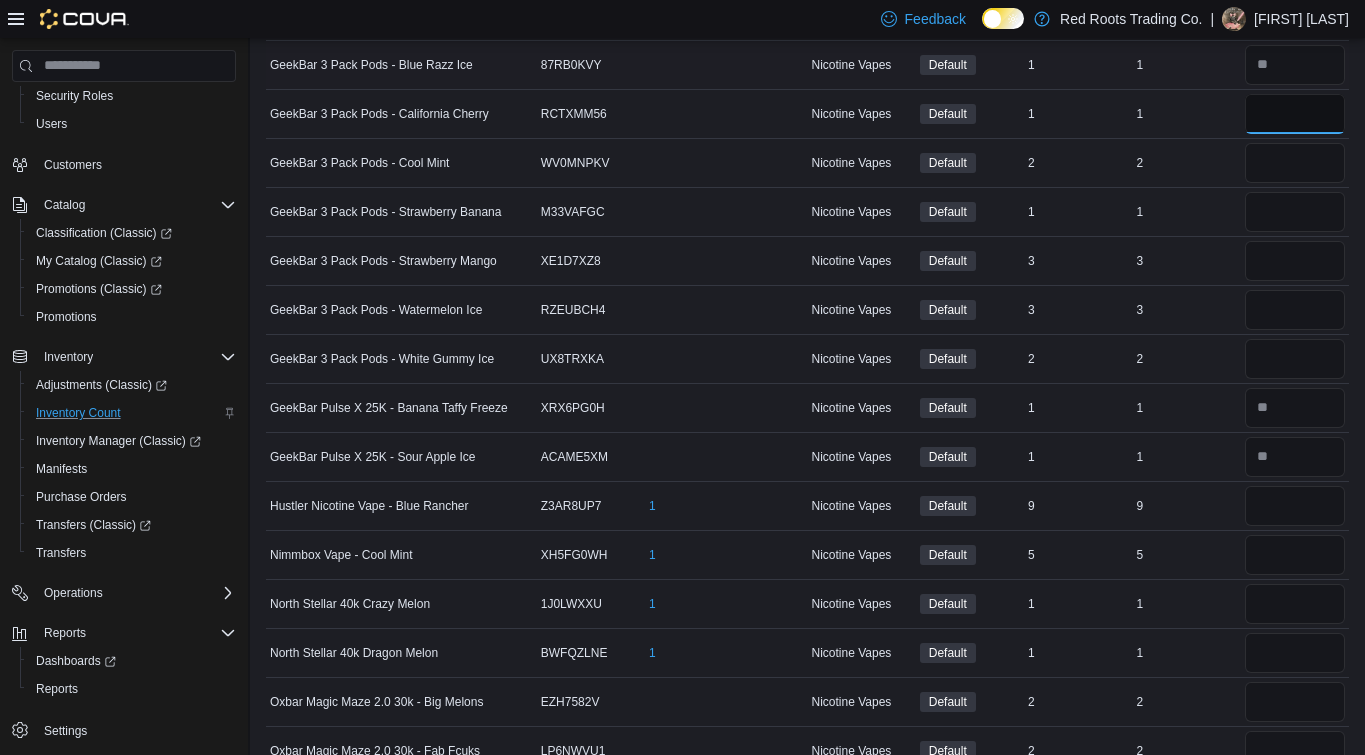 type on "*" 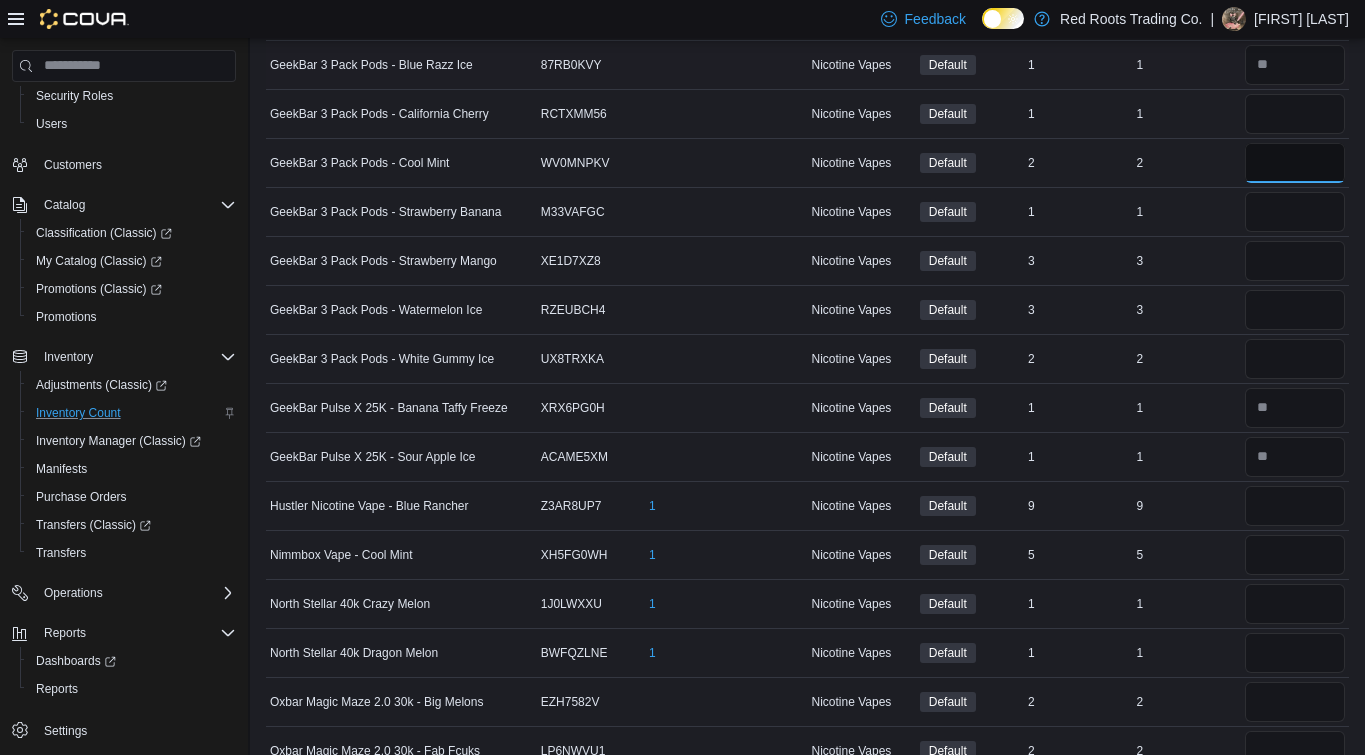 type 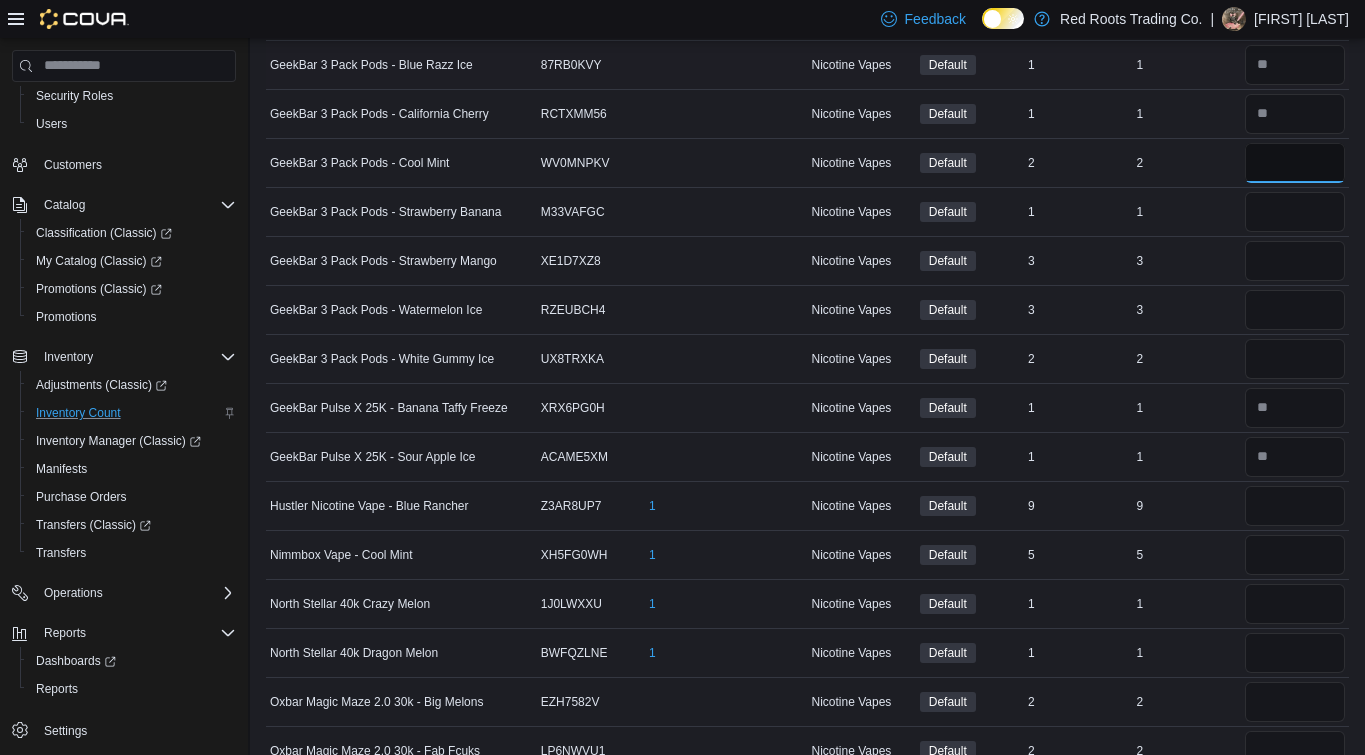 type on "*" 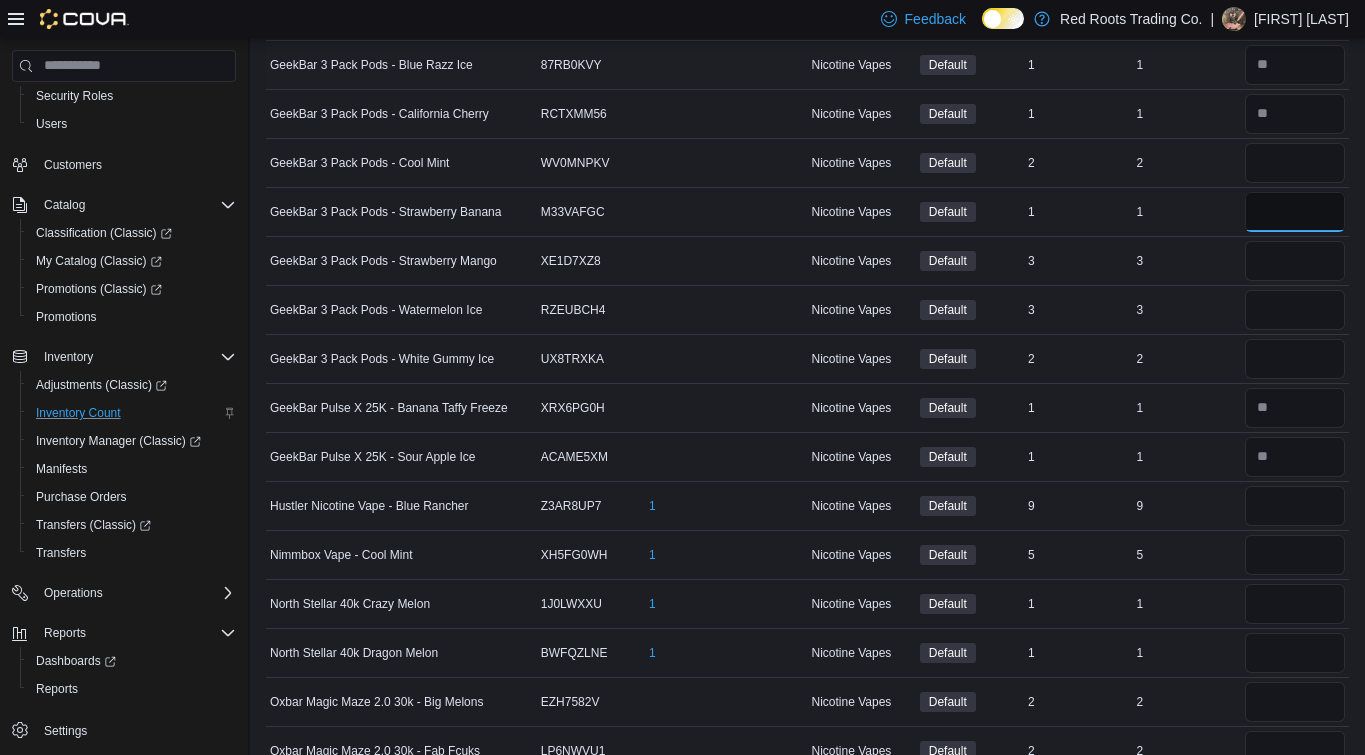 type 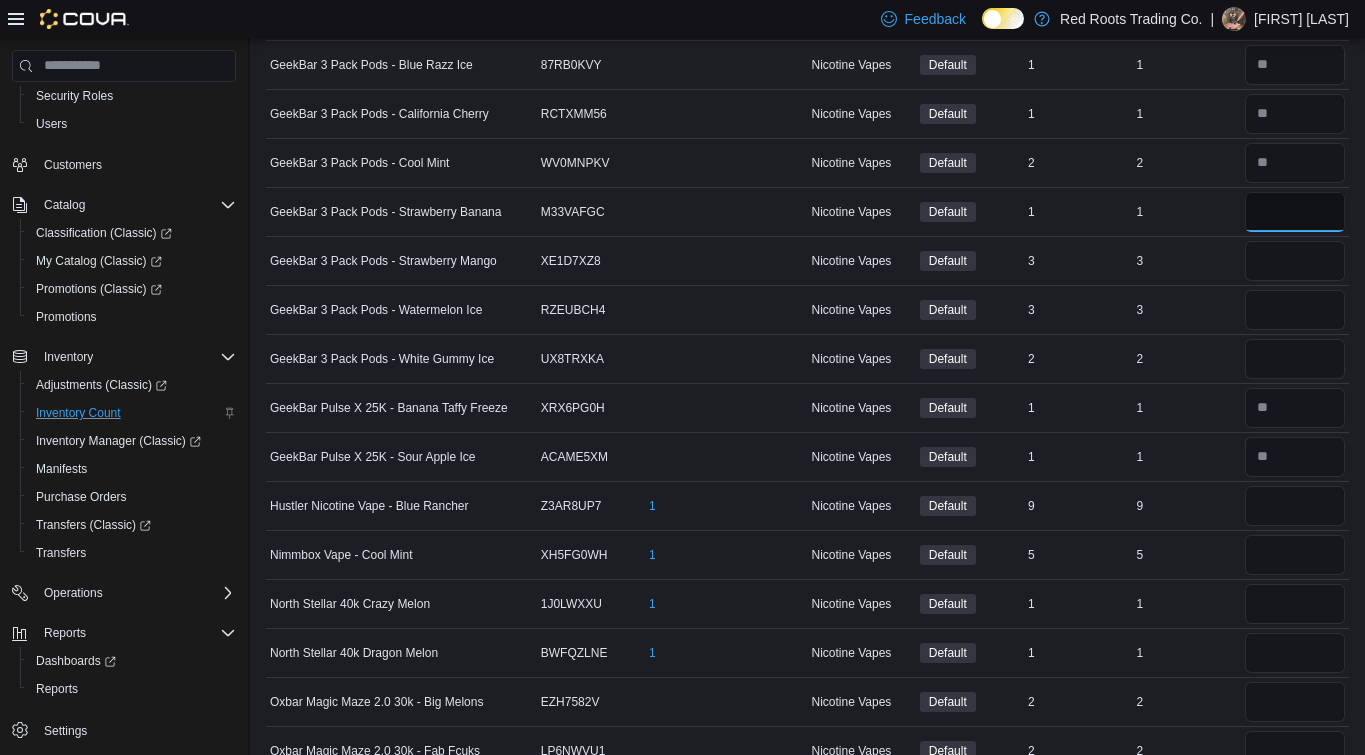 type on "*" 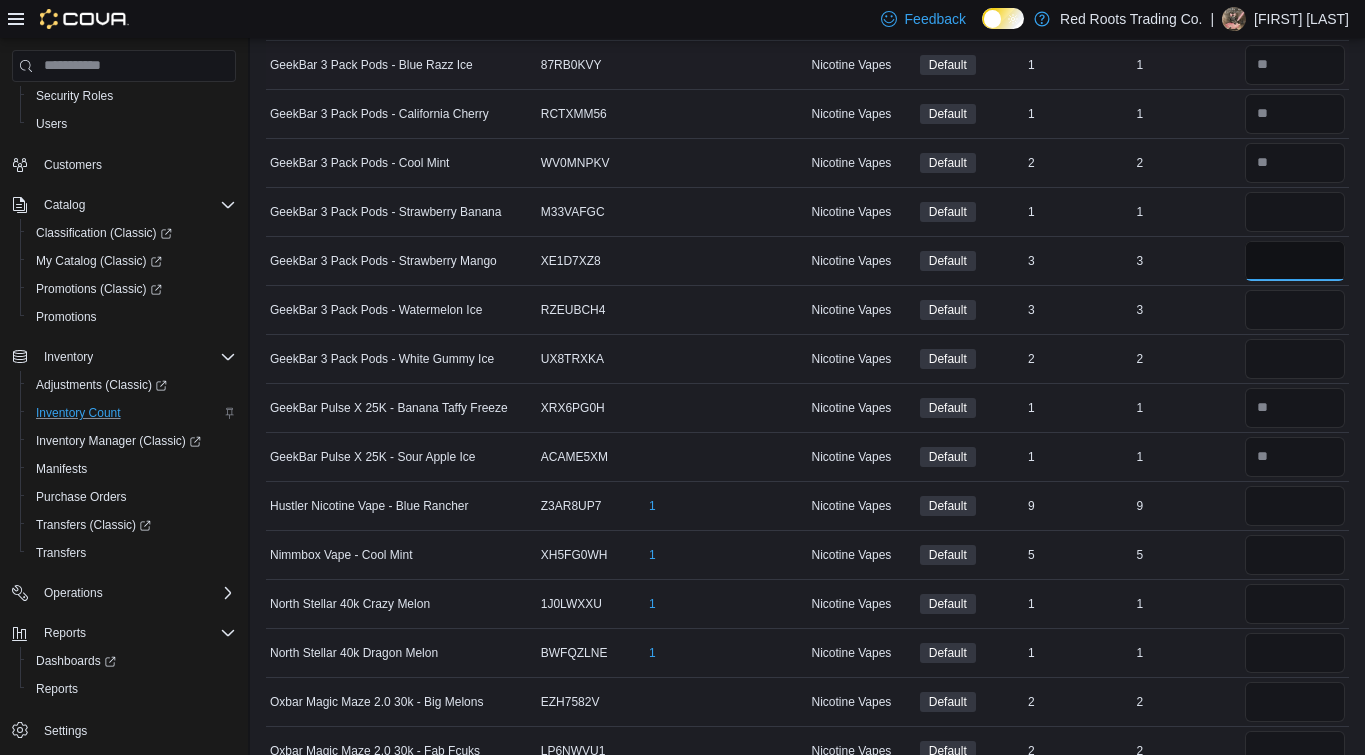 type 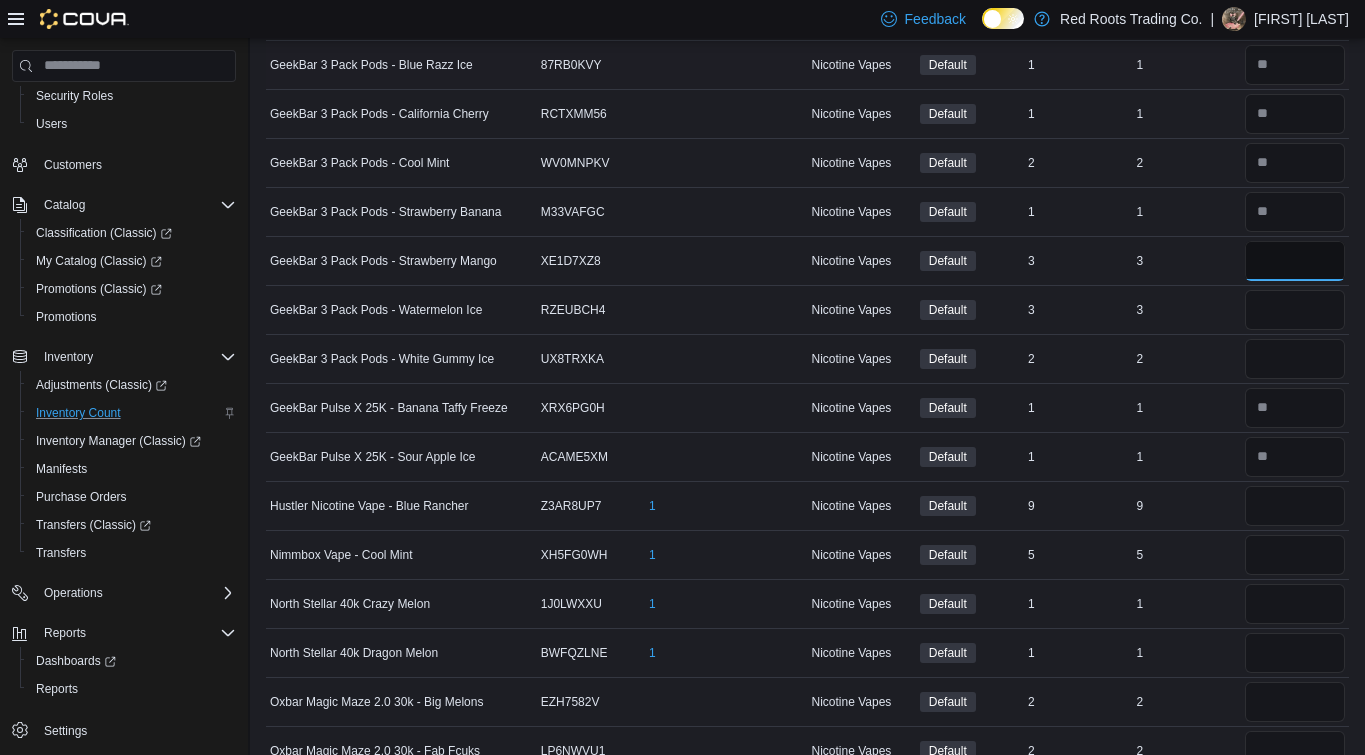type on "*" 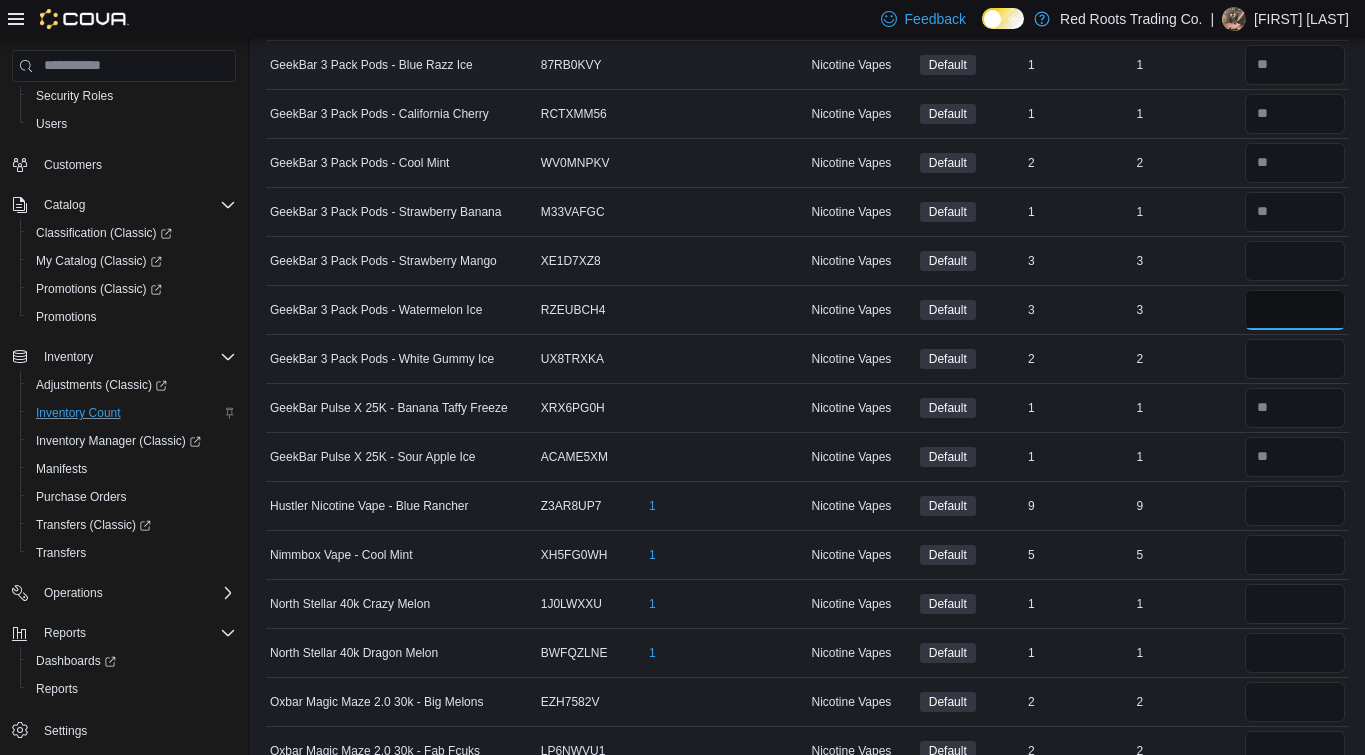 type 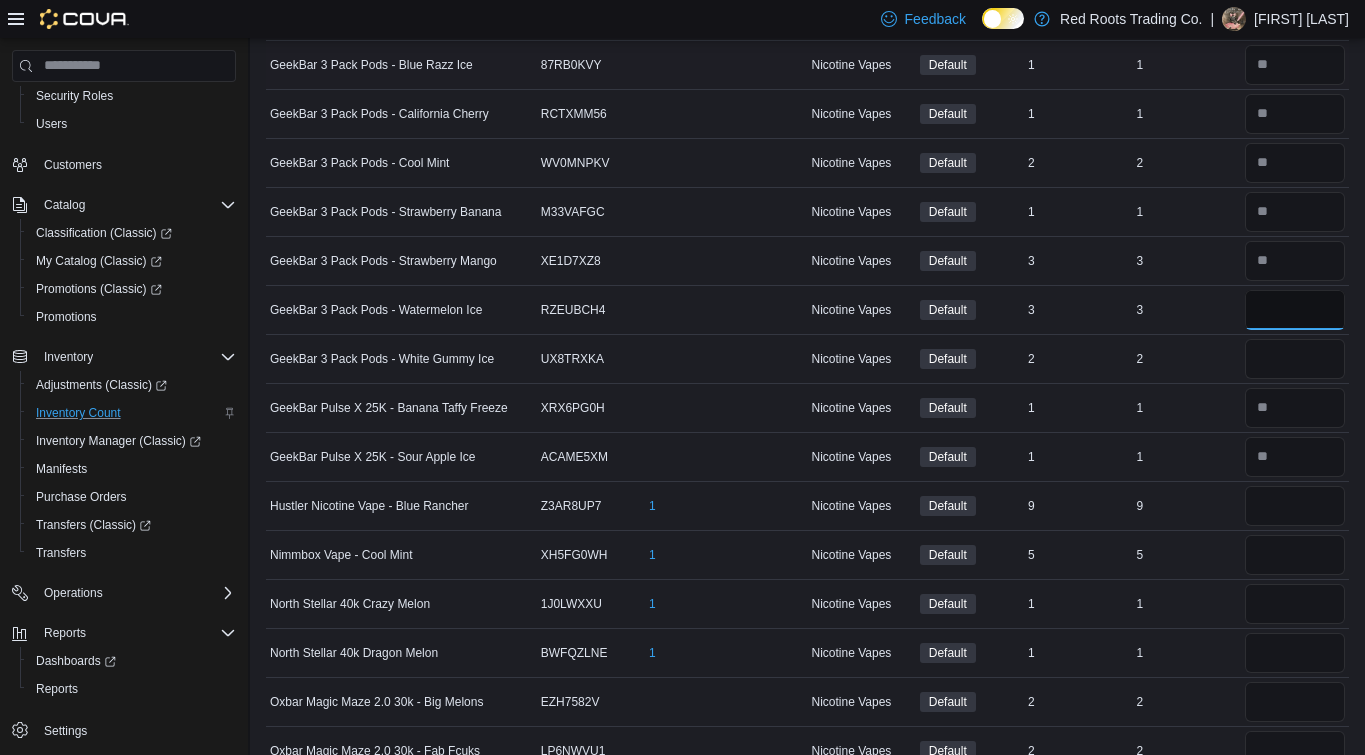 type on "*" 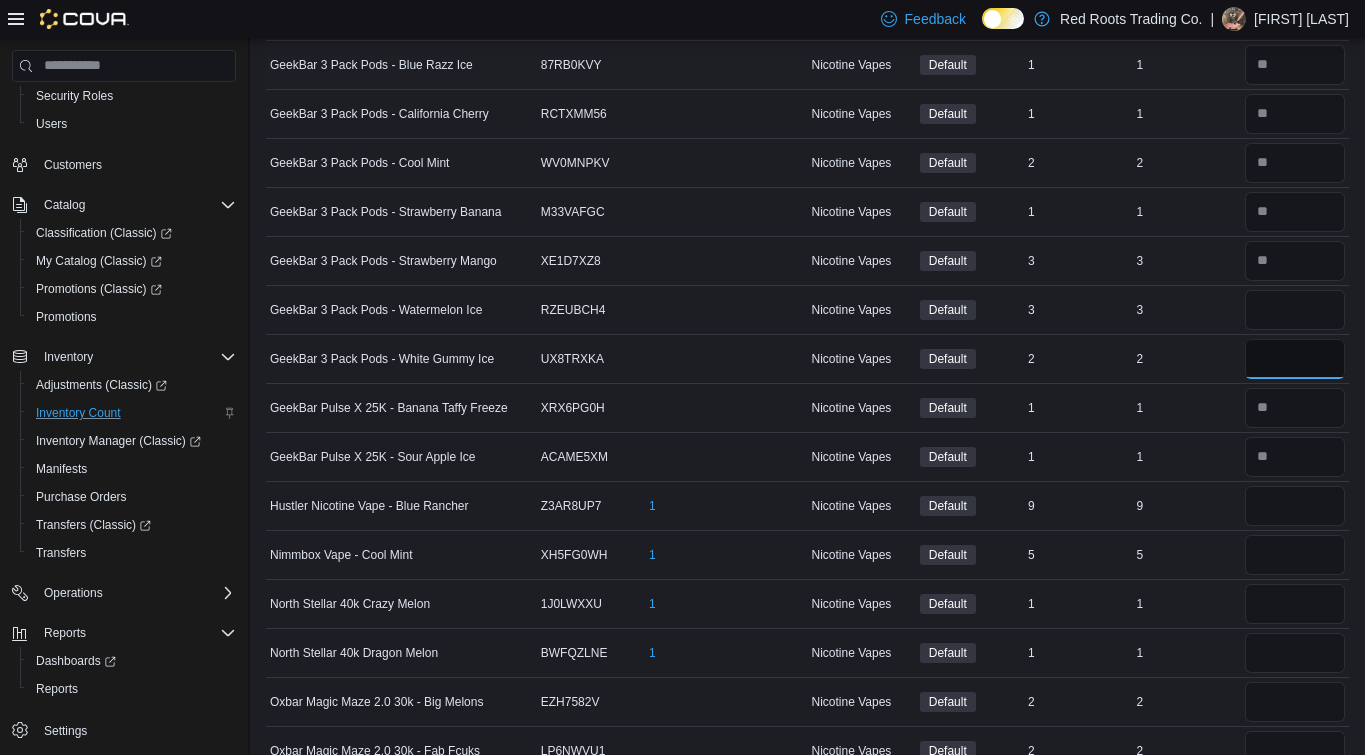 type 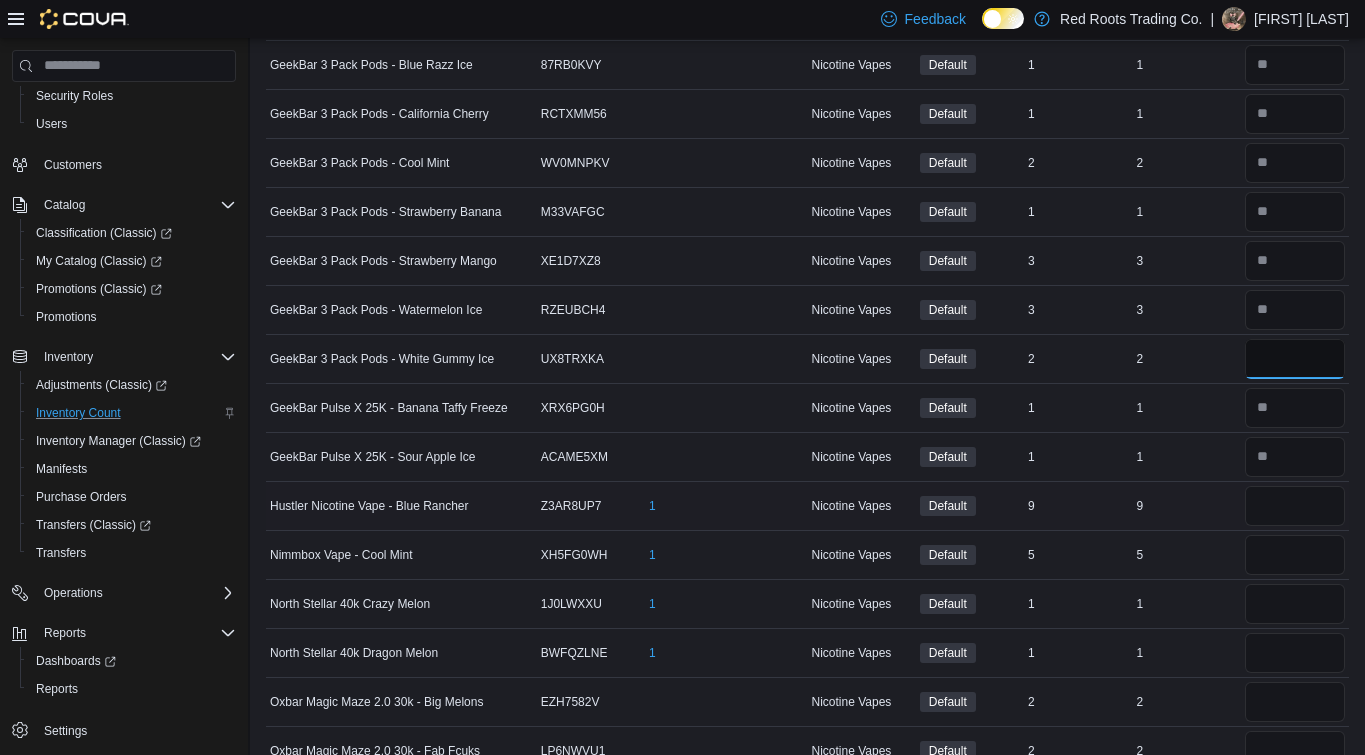 type on "*" 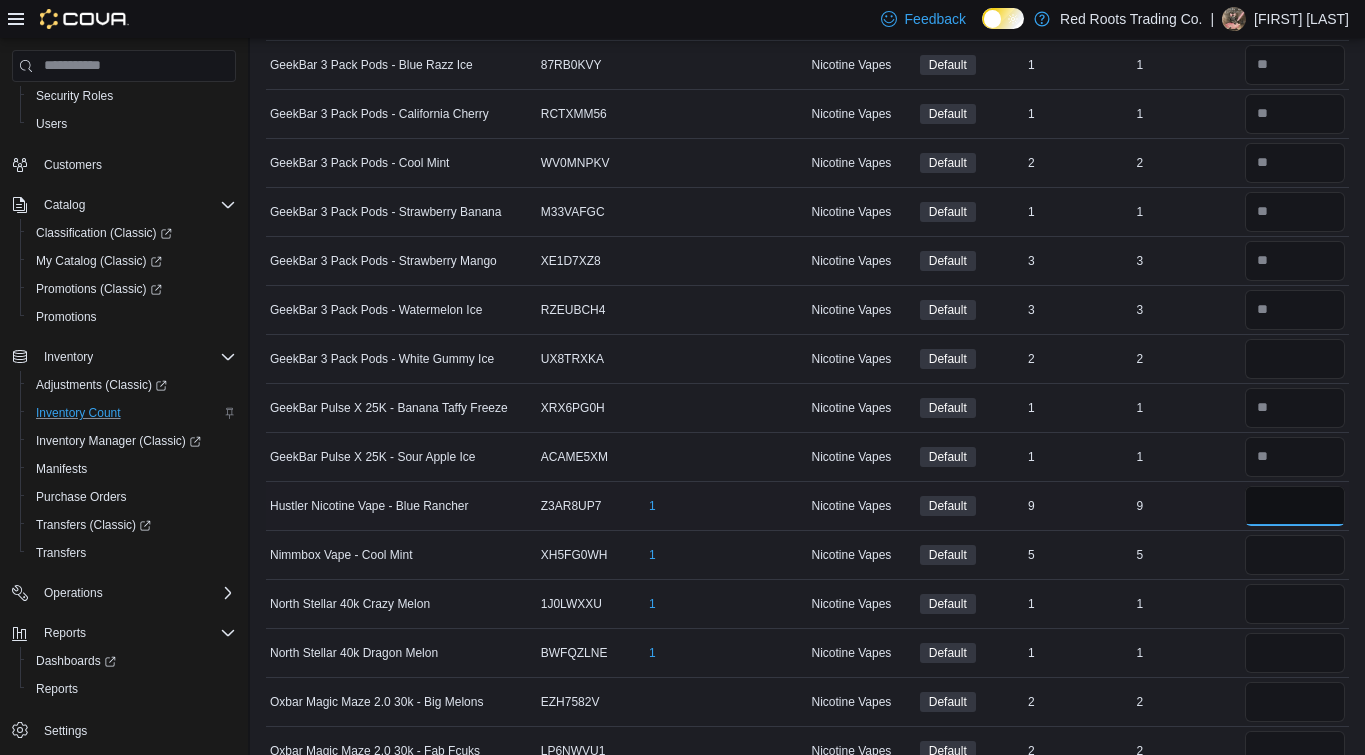 type 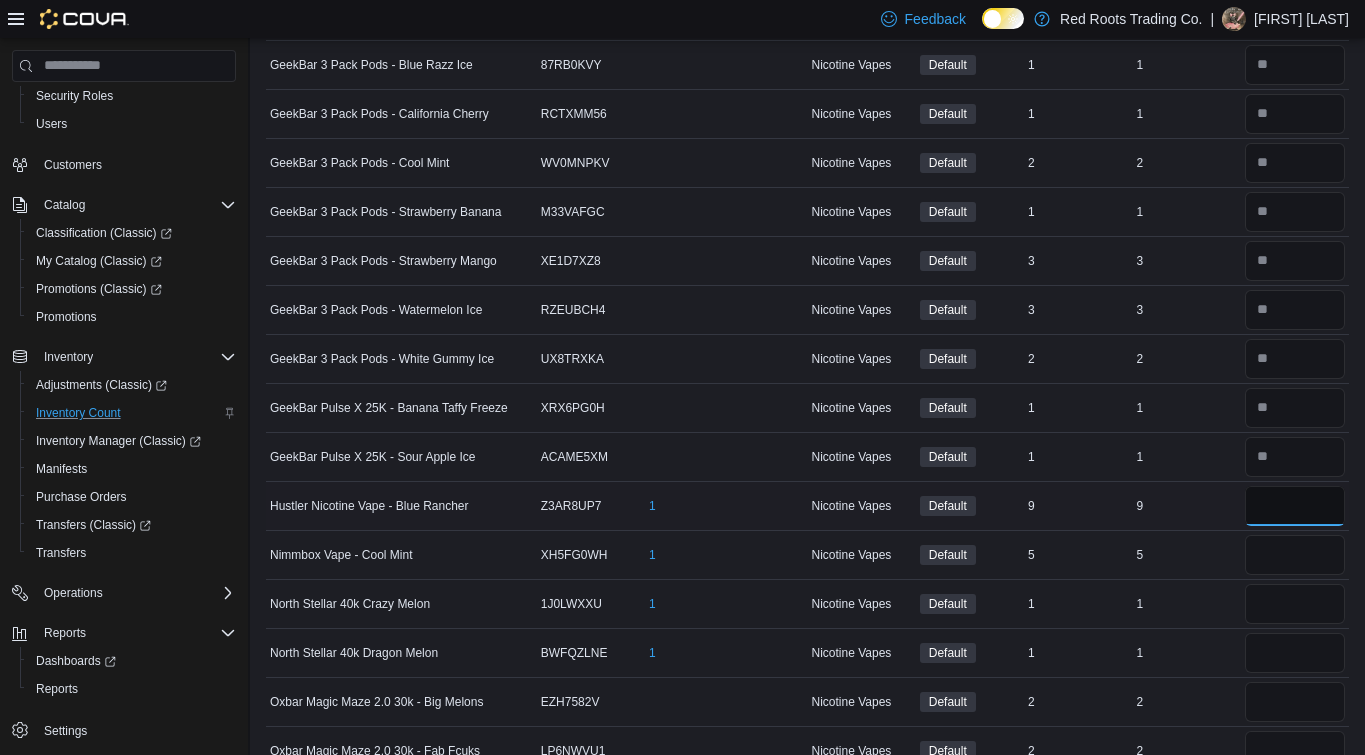 type on "*" 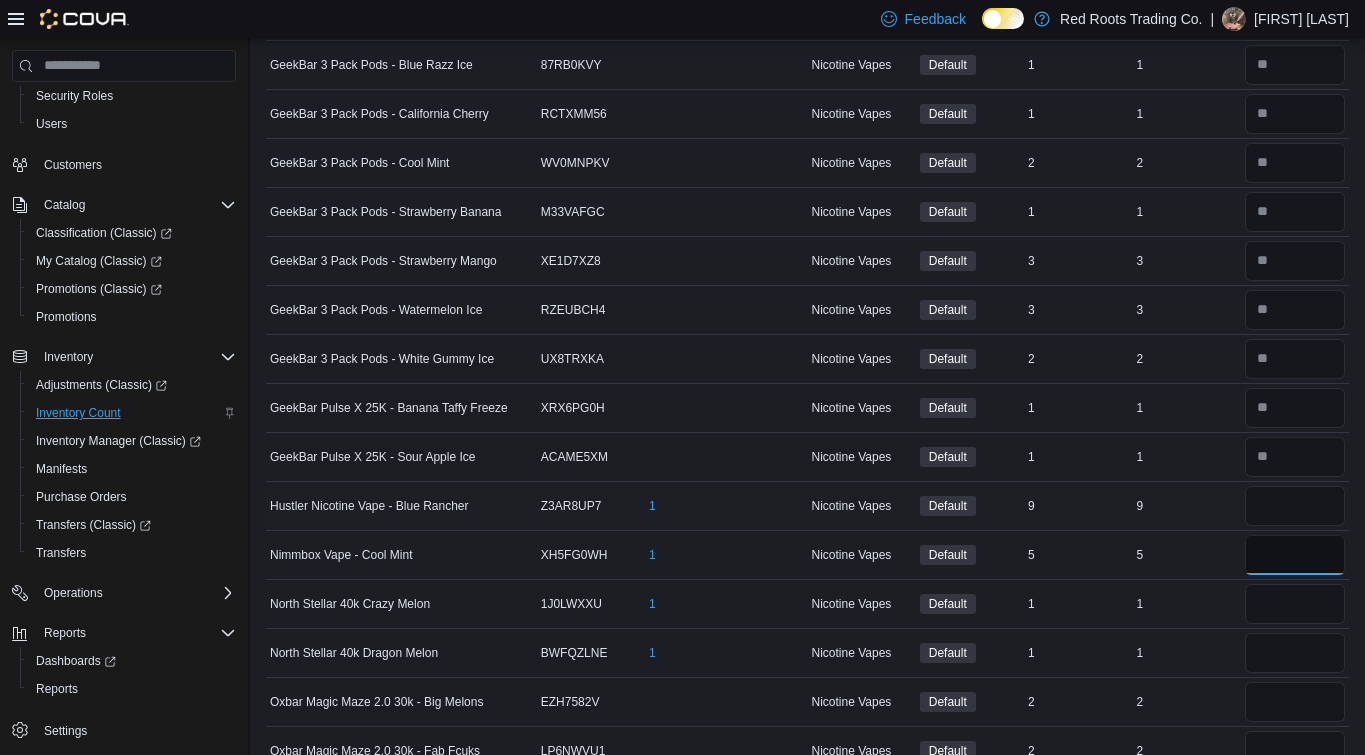 type 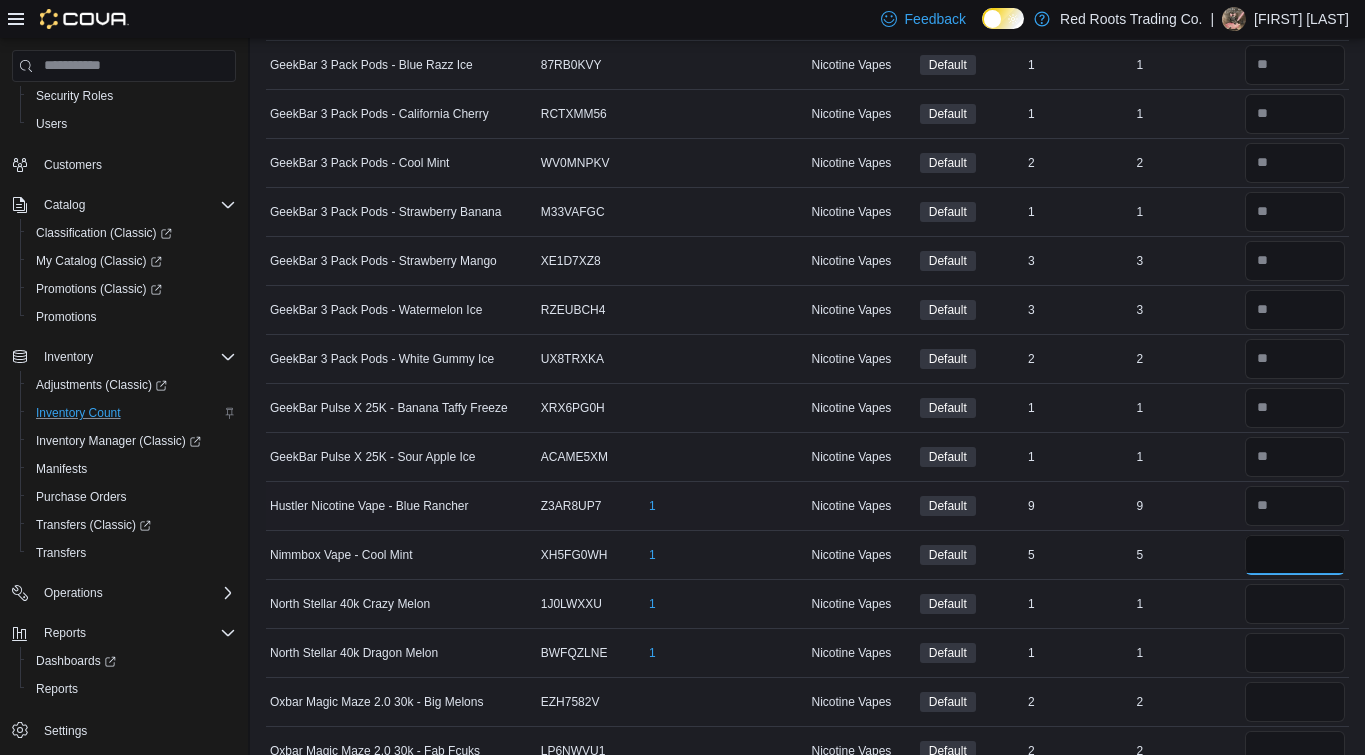 type on "*" 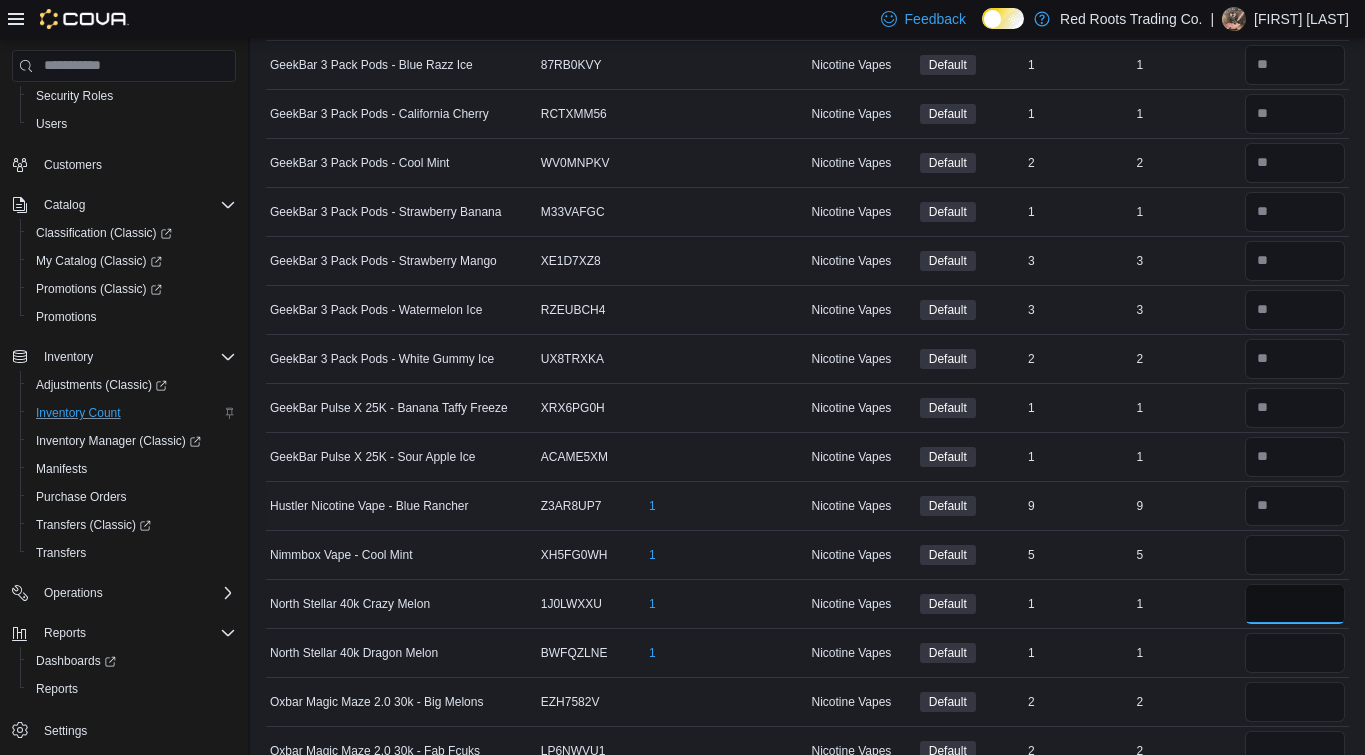 type 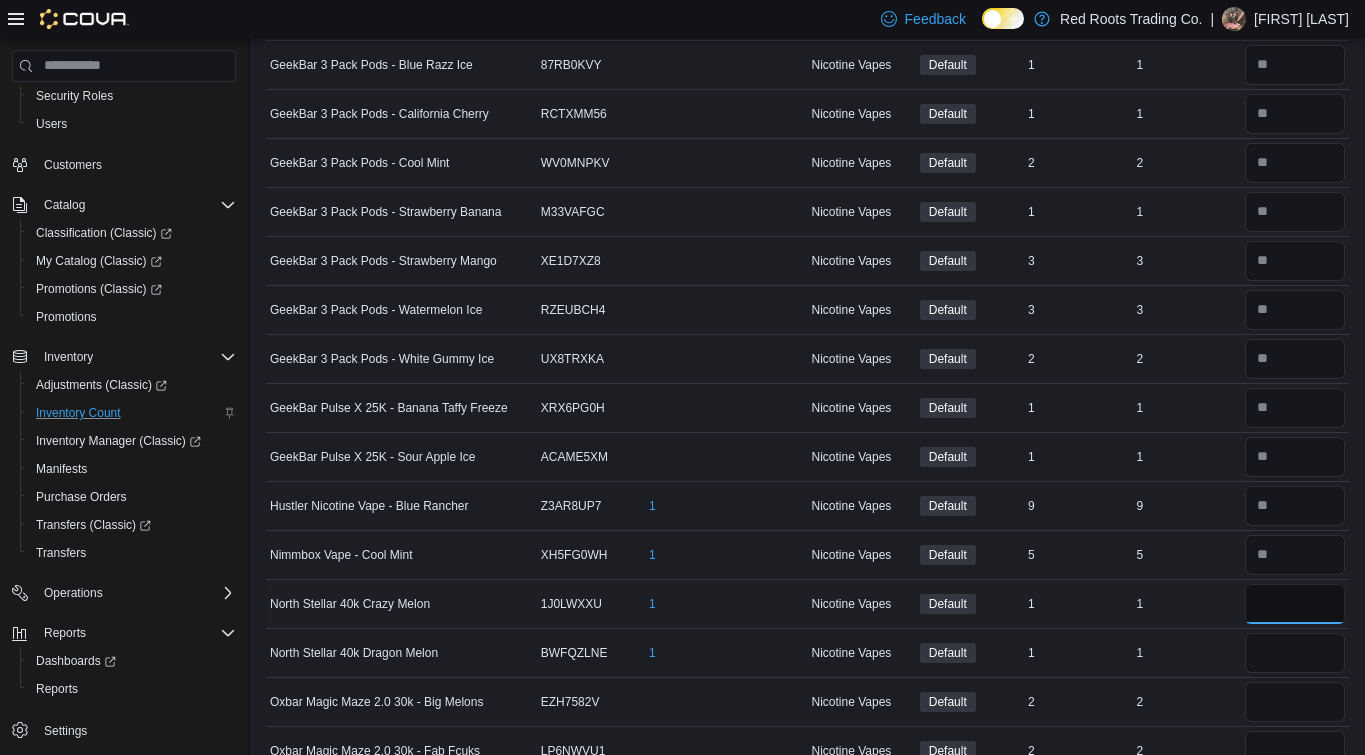 click at bounding box center [1295, 604] 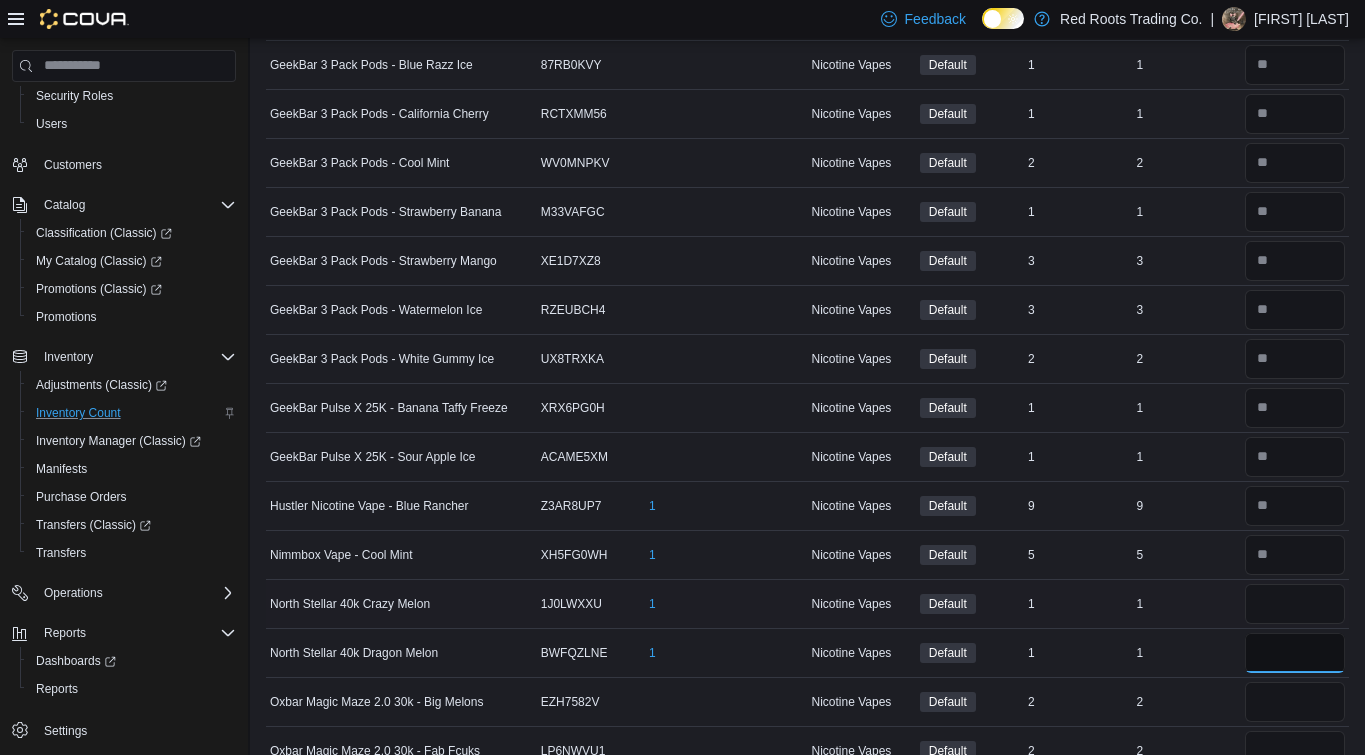 type 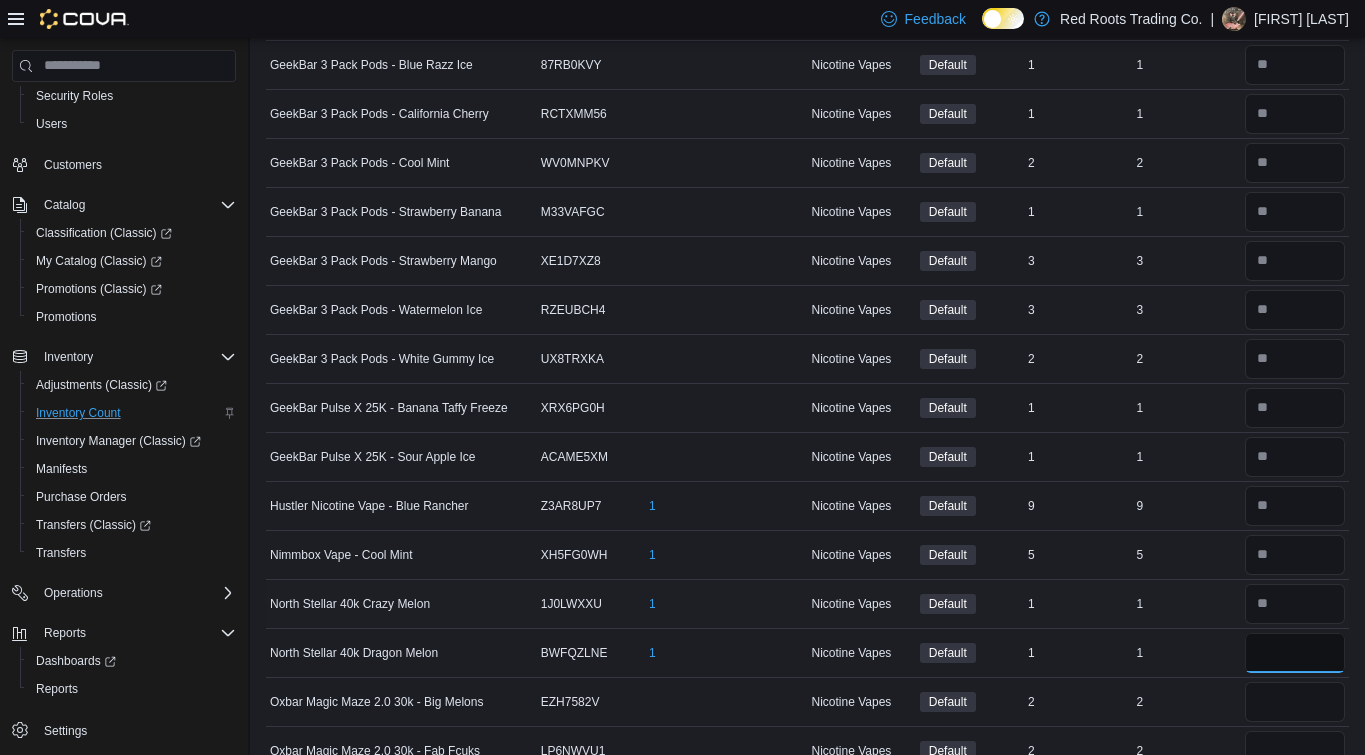type on "*" 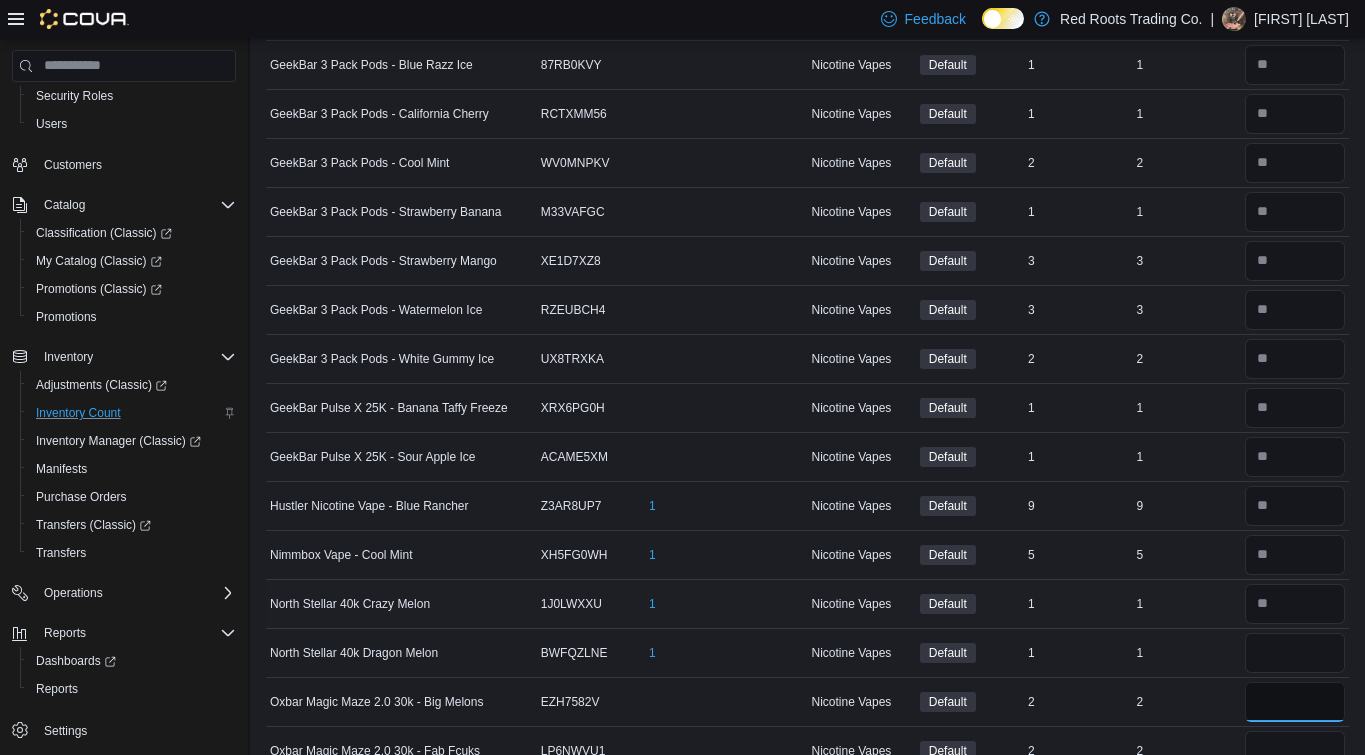 type 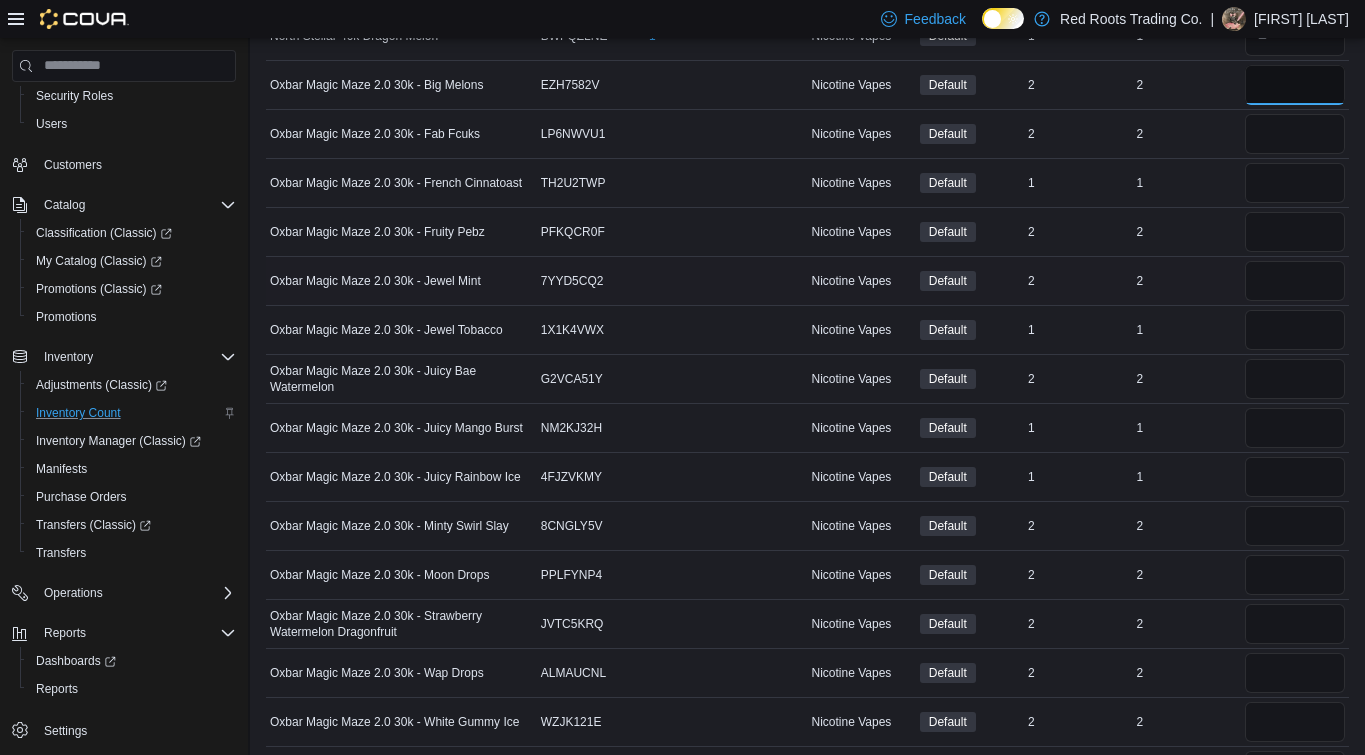 scroll, scrollTop: 1806, scrollLeft: 0, axis: vertical 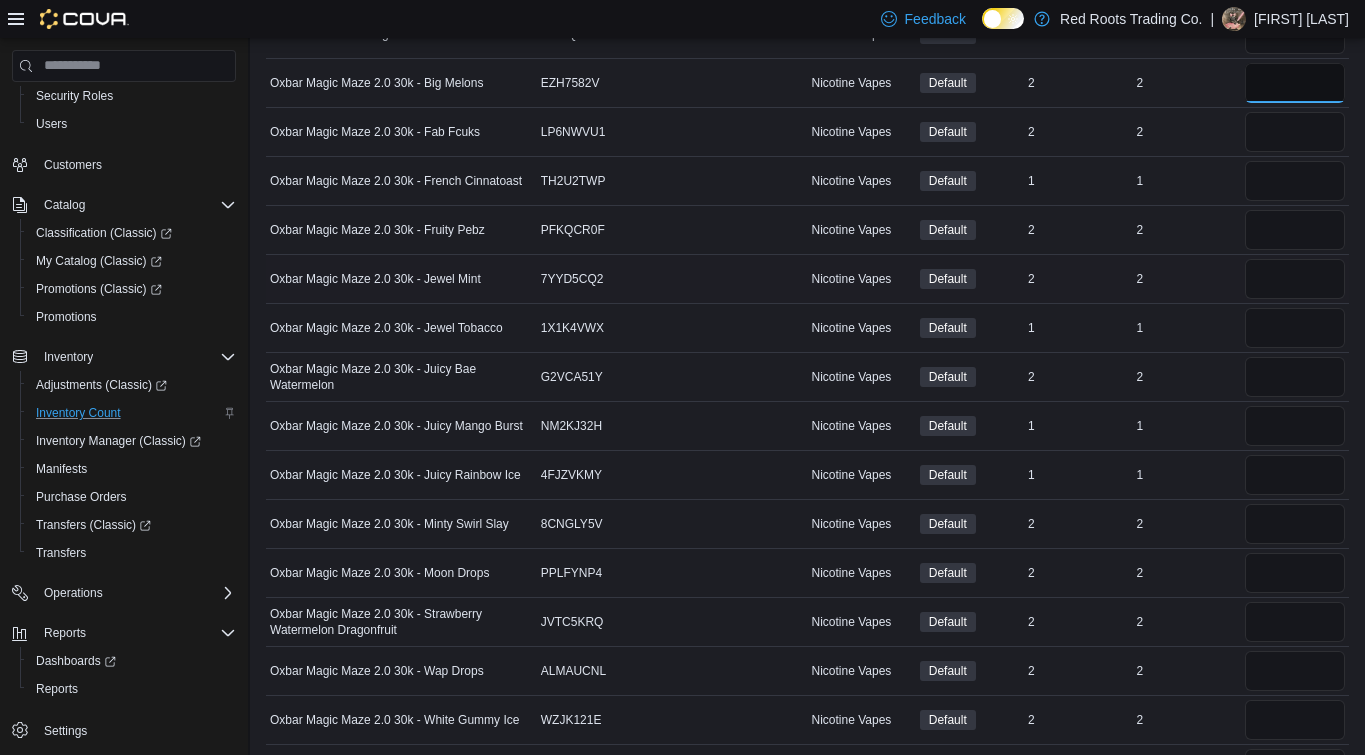 type on "*" 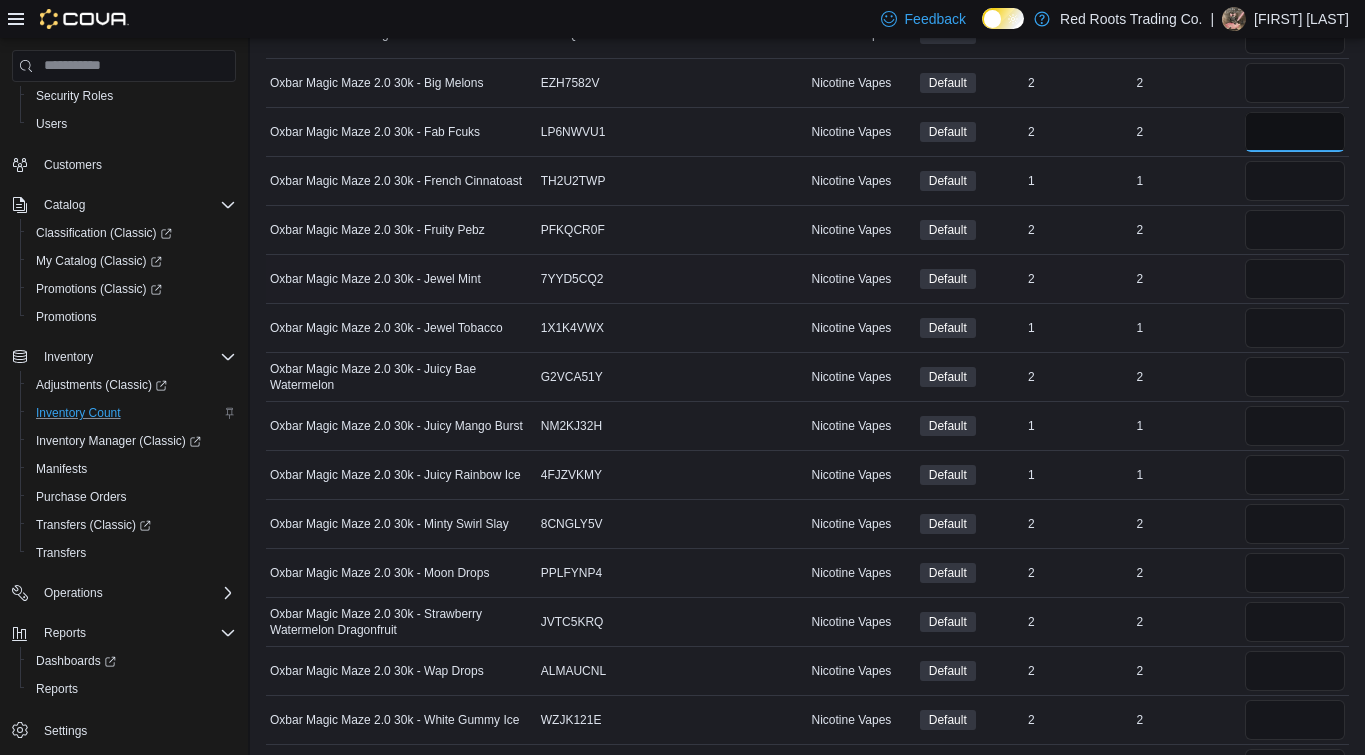 type 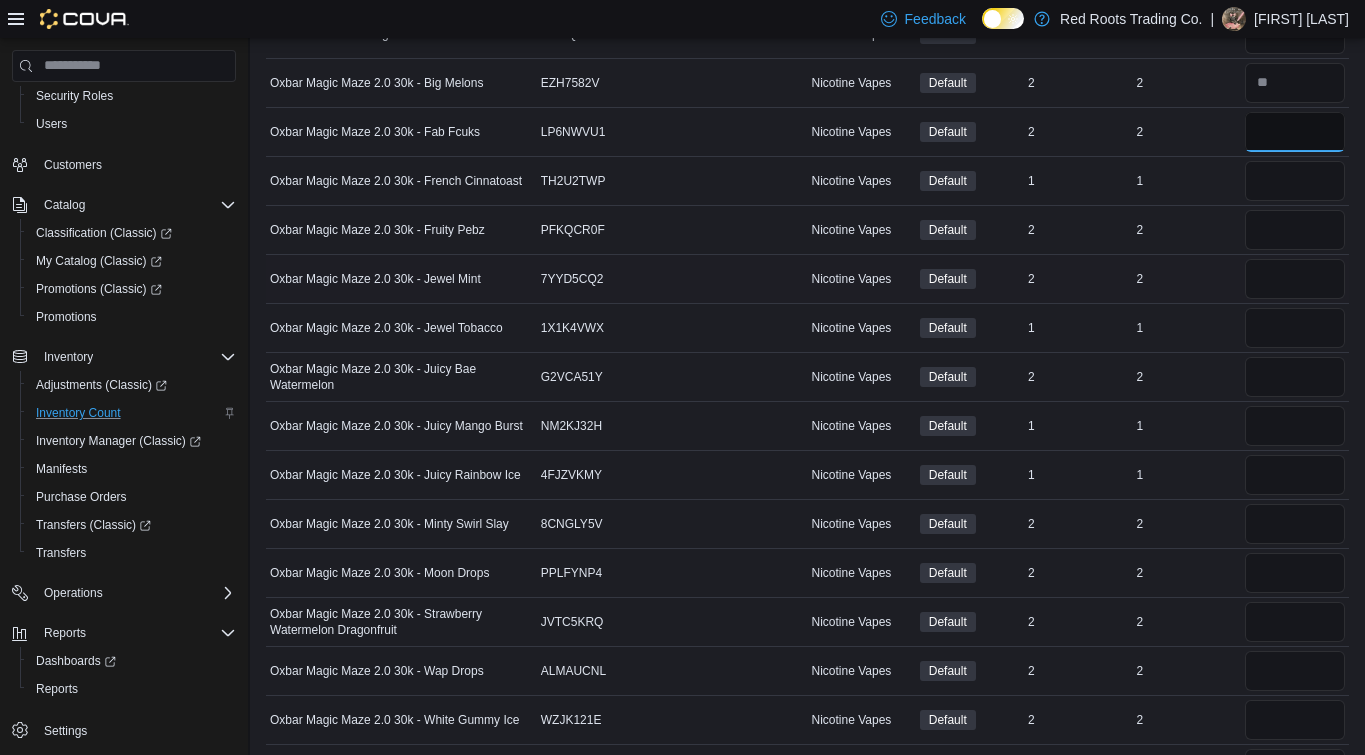 type on "*" 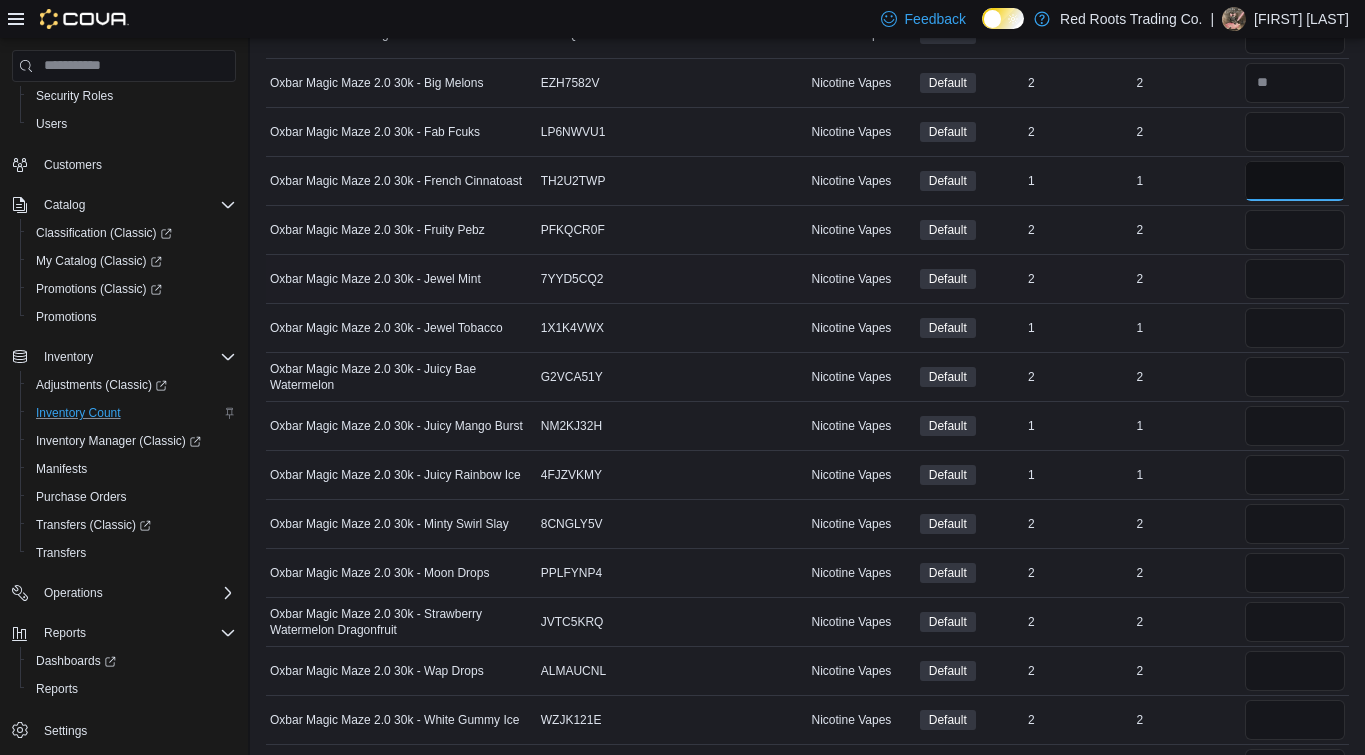 type 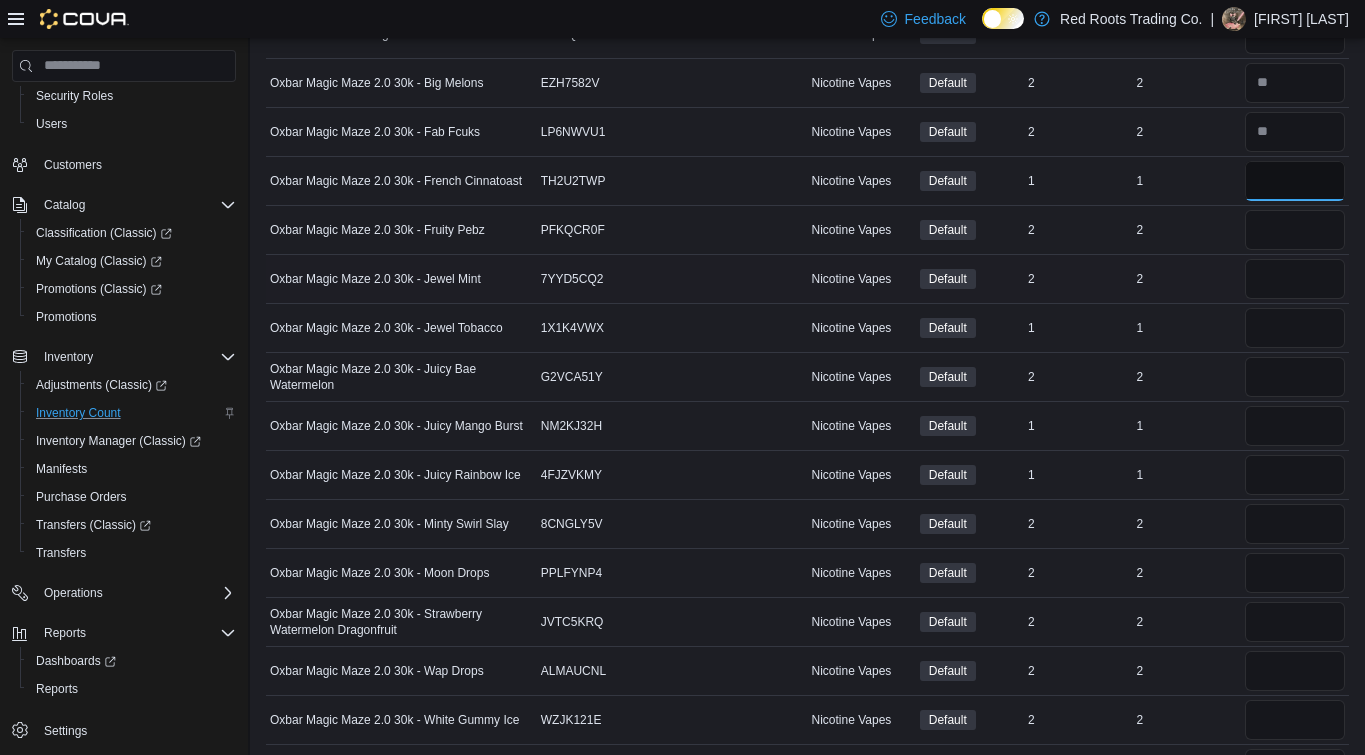 type on "*" 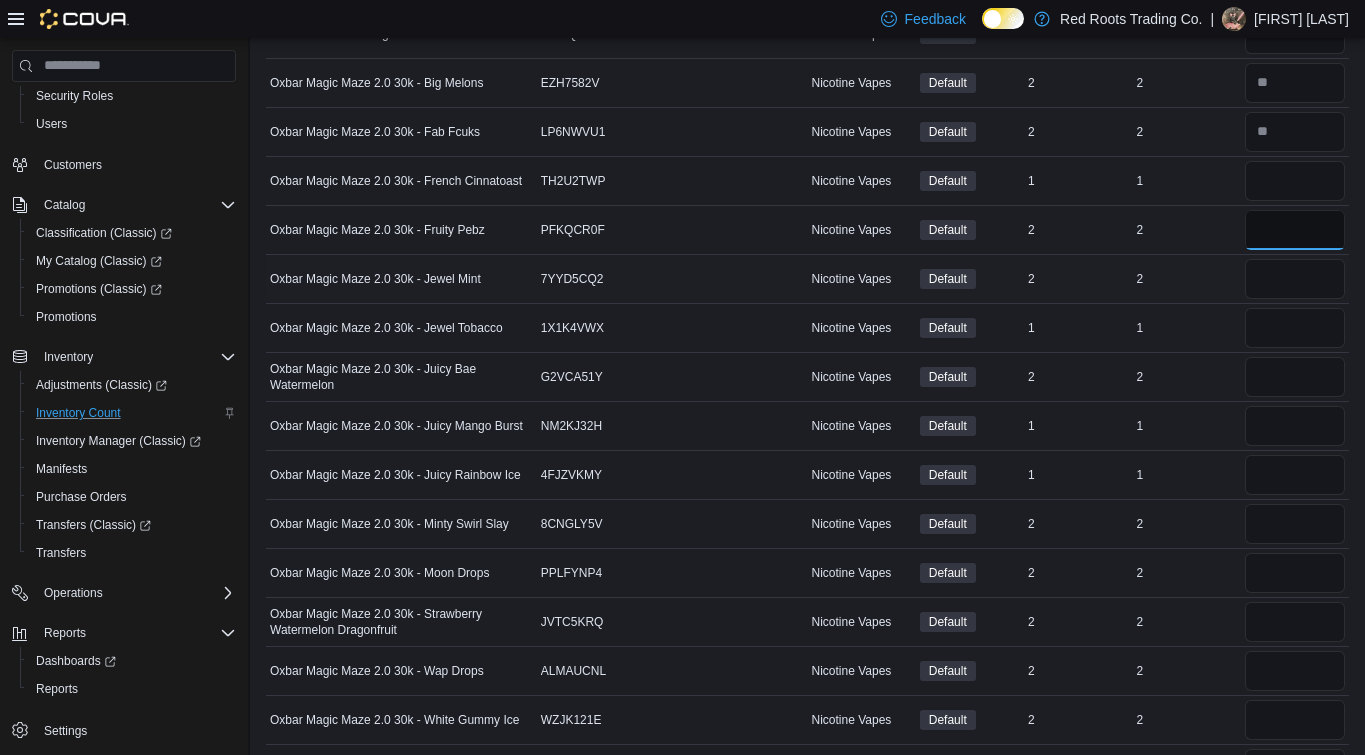 type 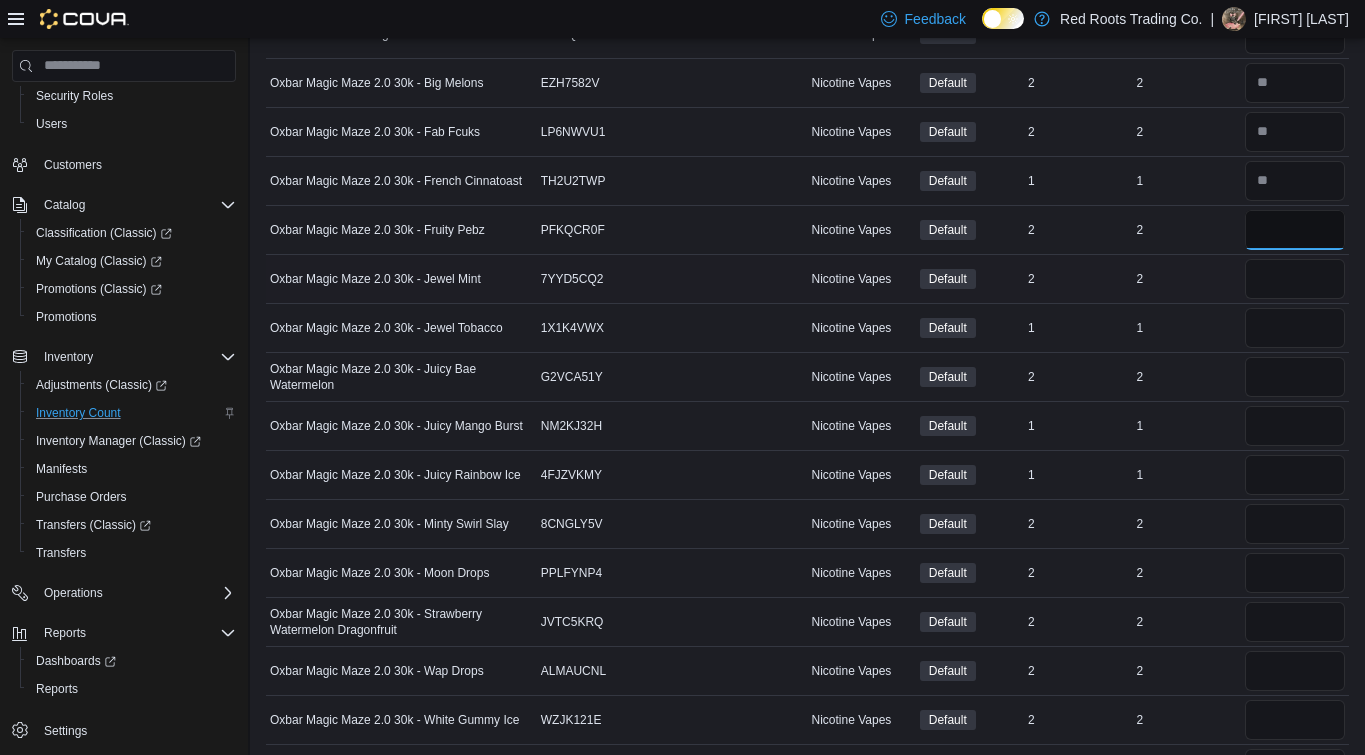 type on "*" 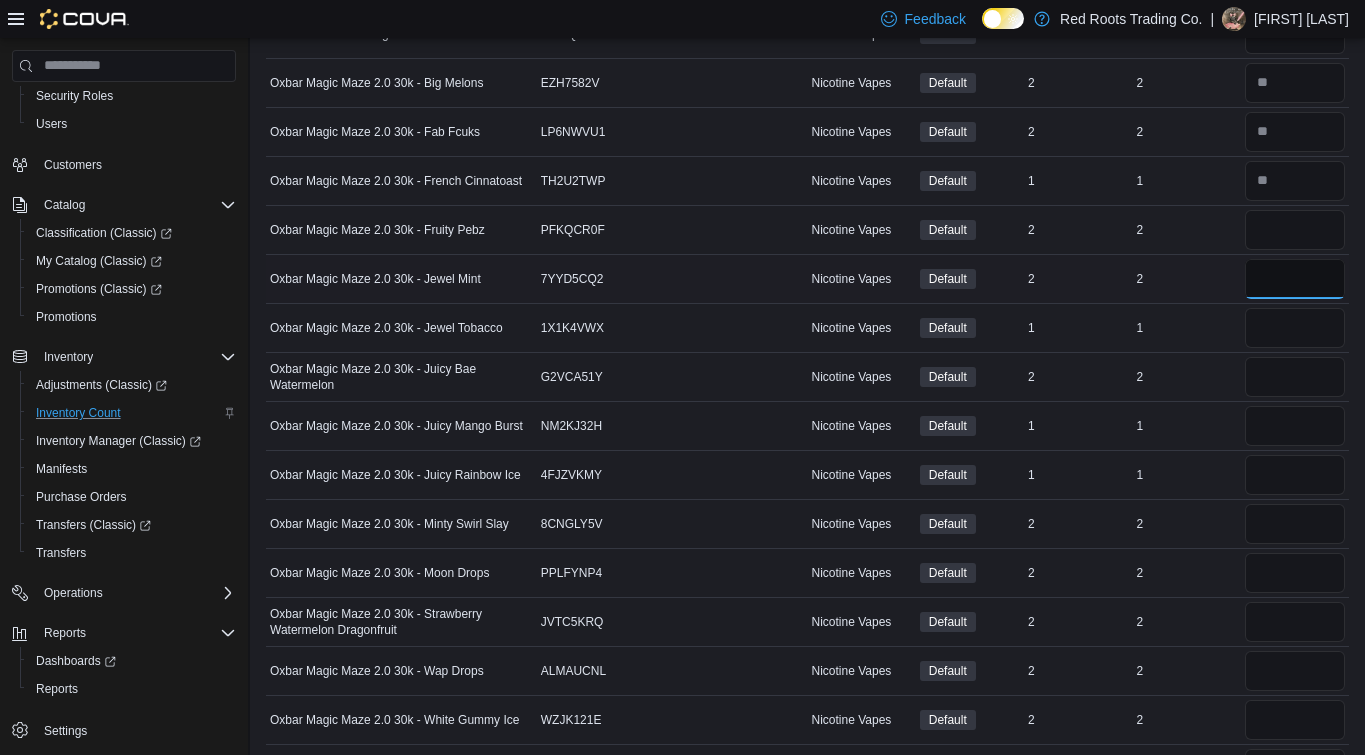 type 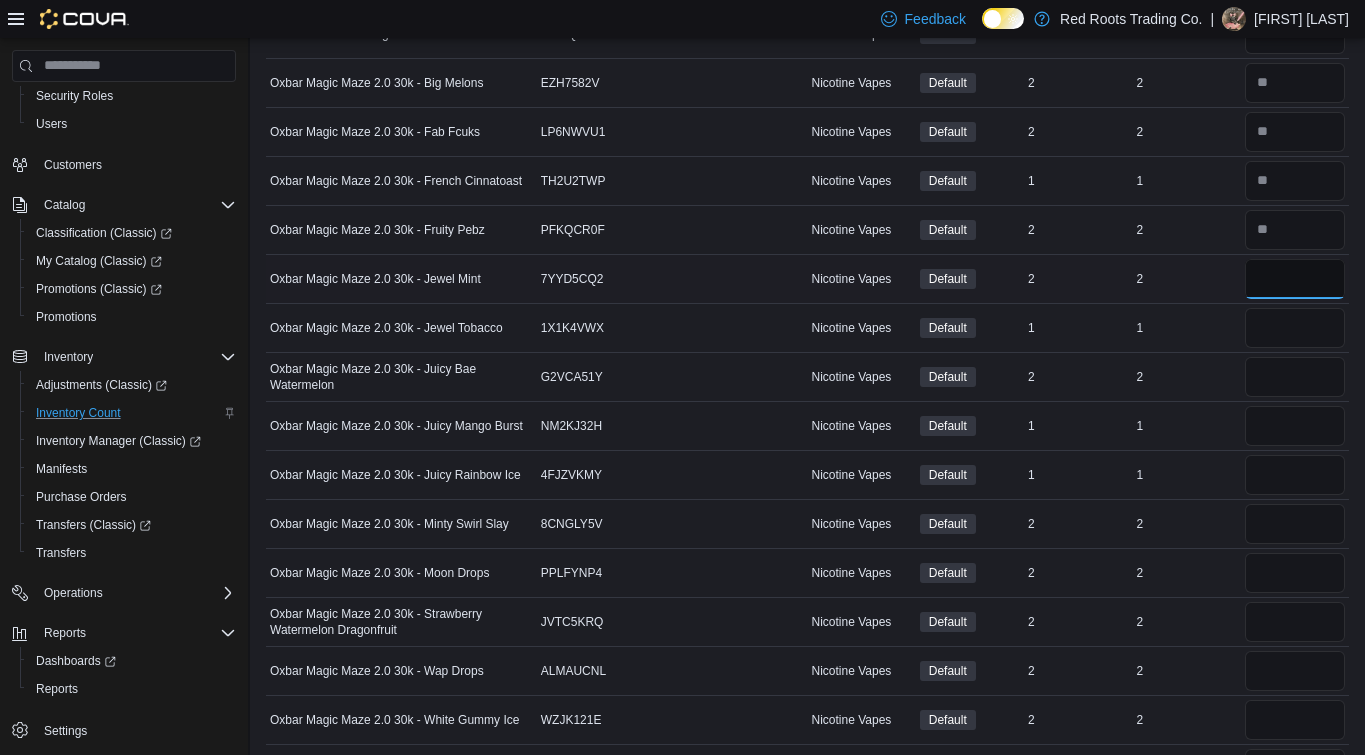type on "*" 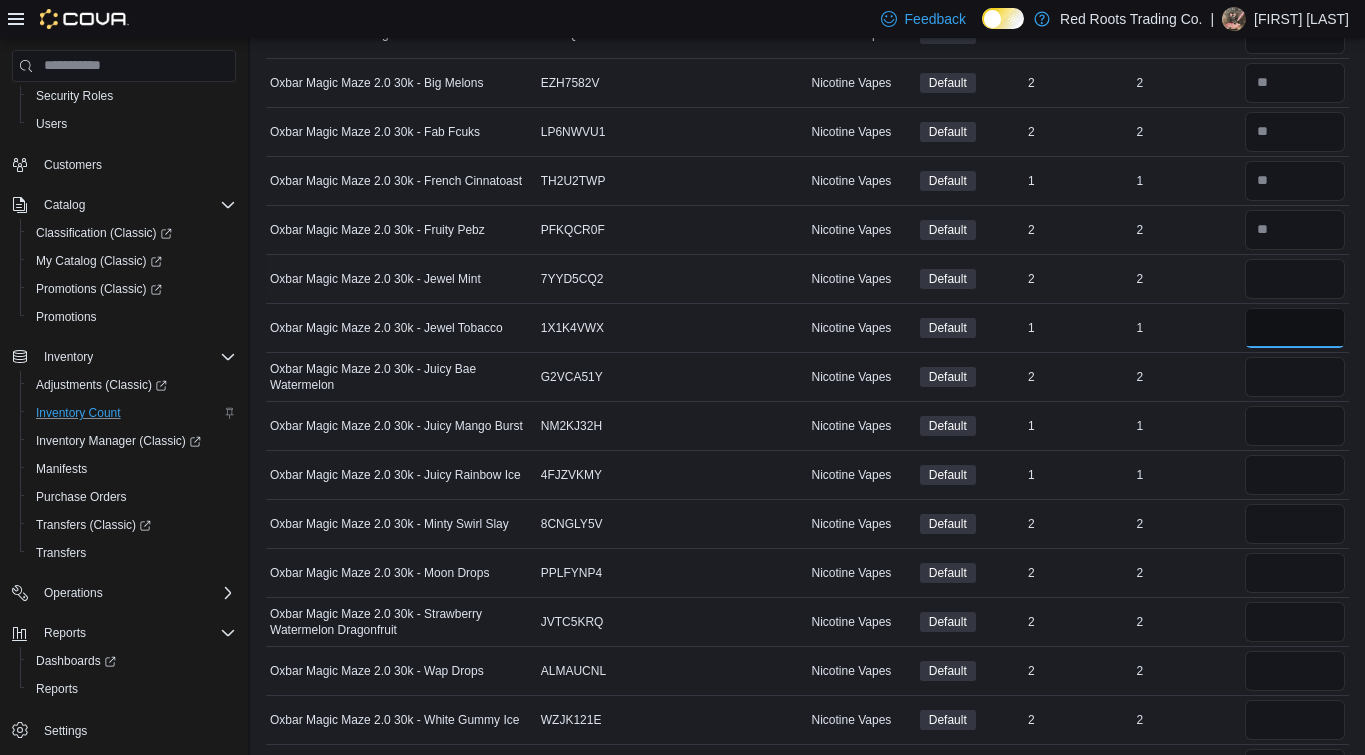 type 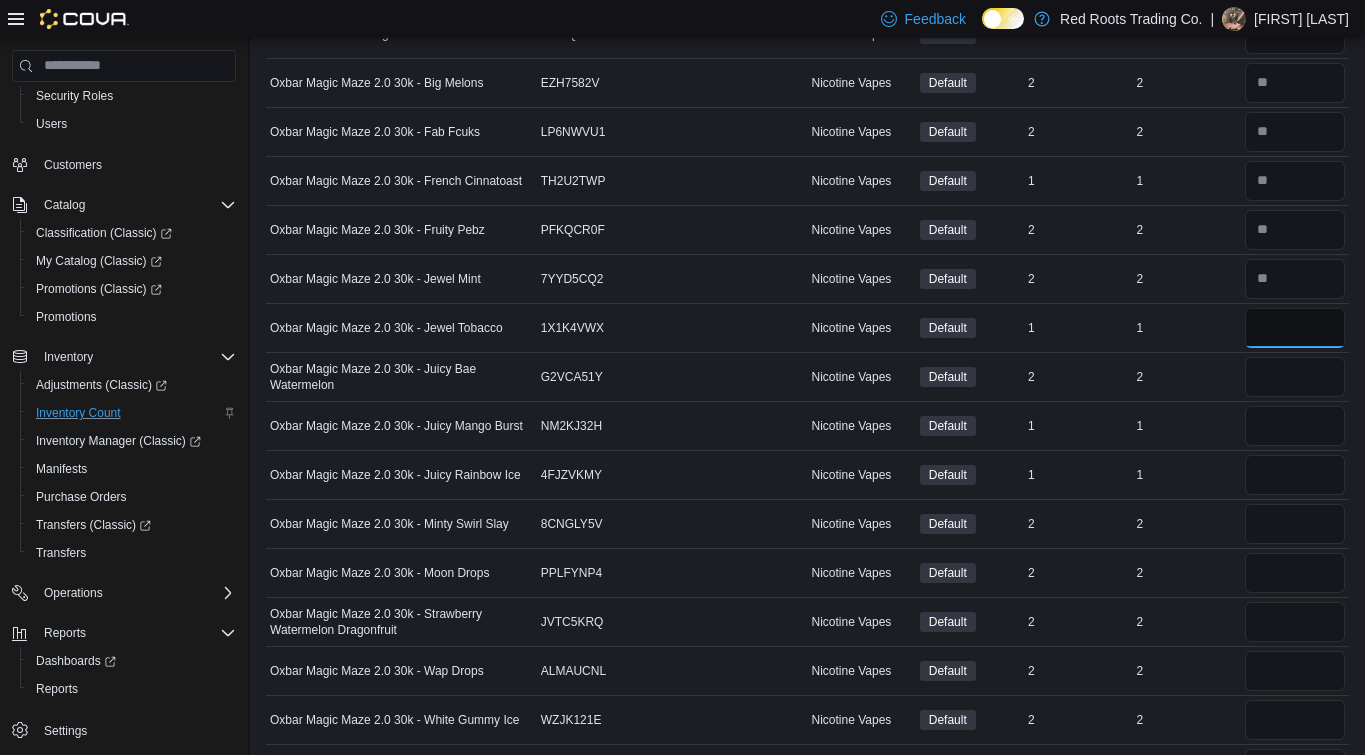 type on "*" 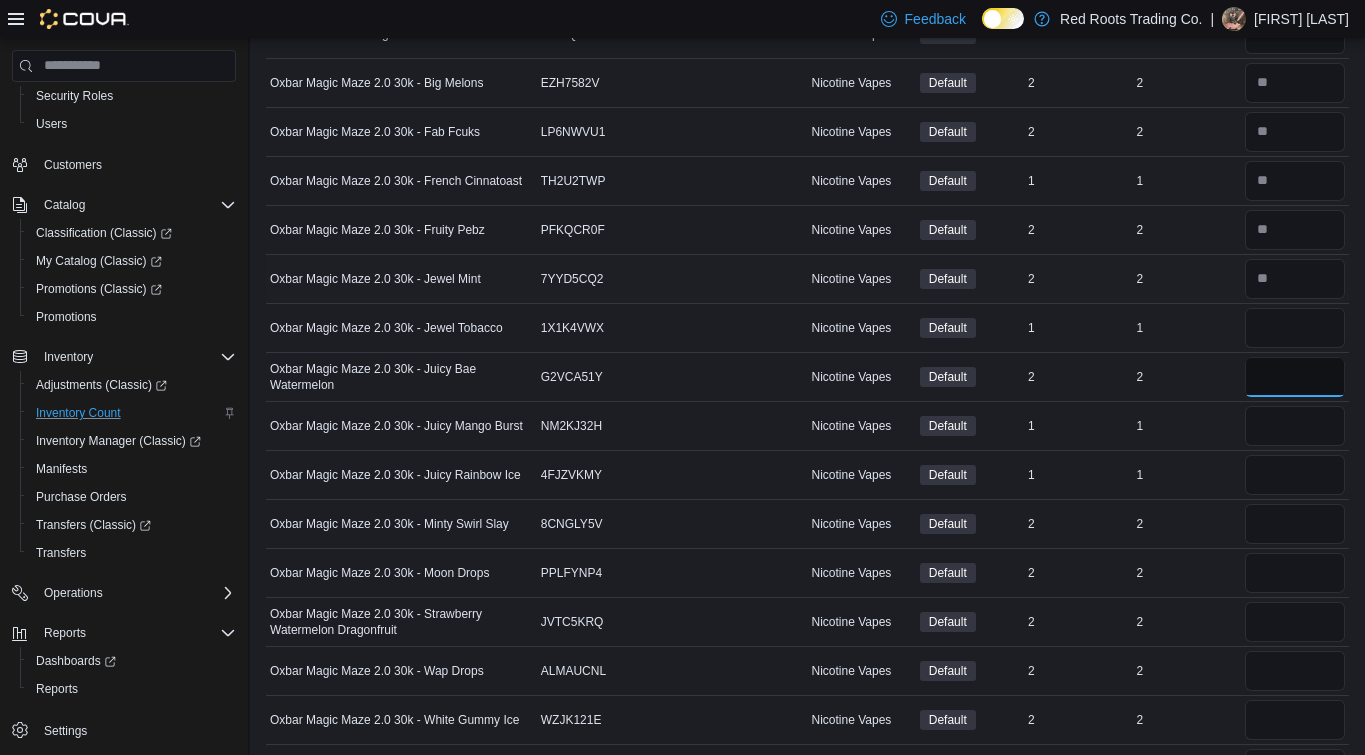 type 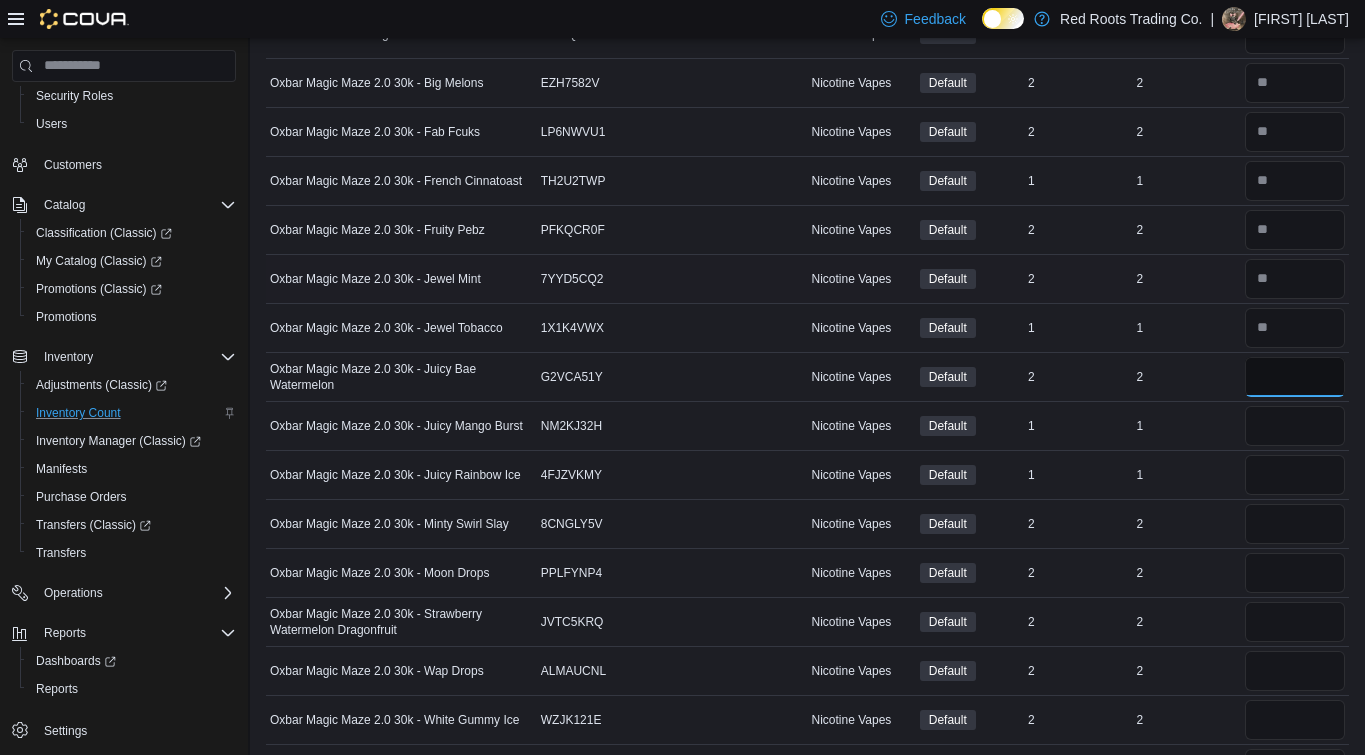 type on "*" 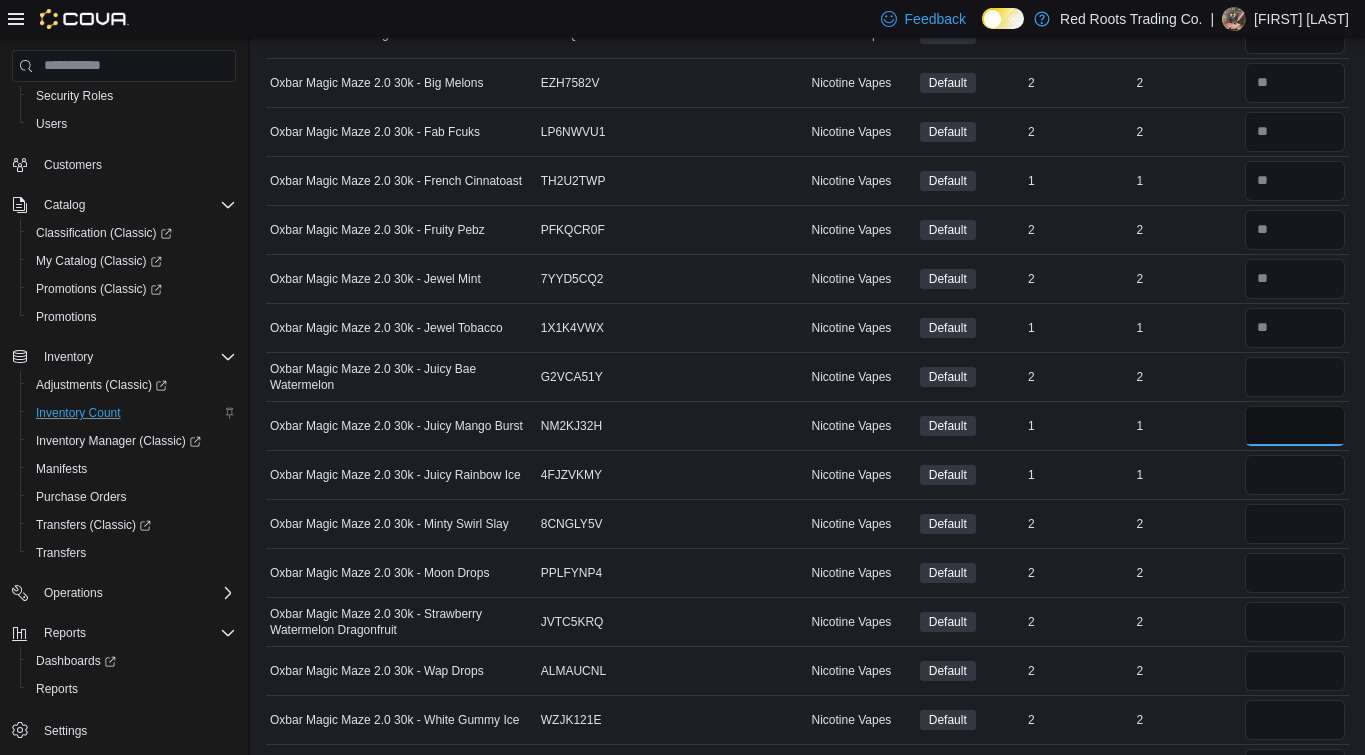 type 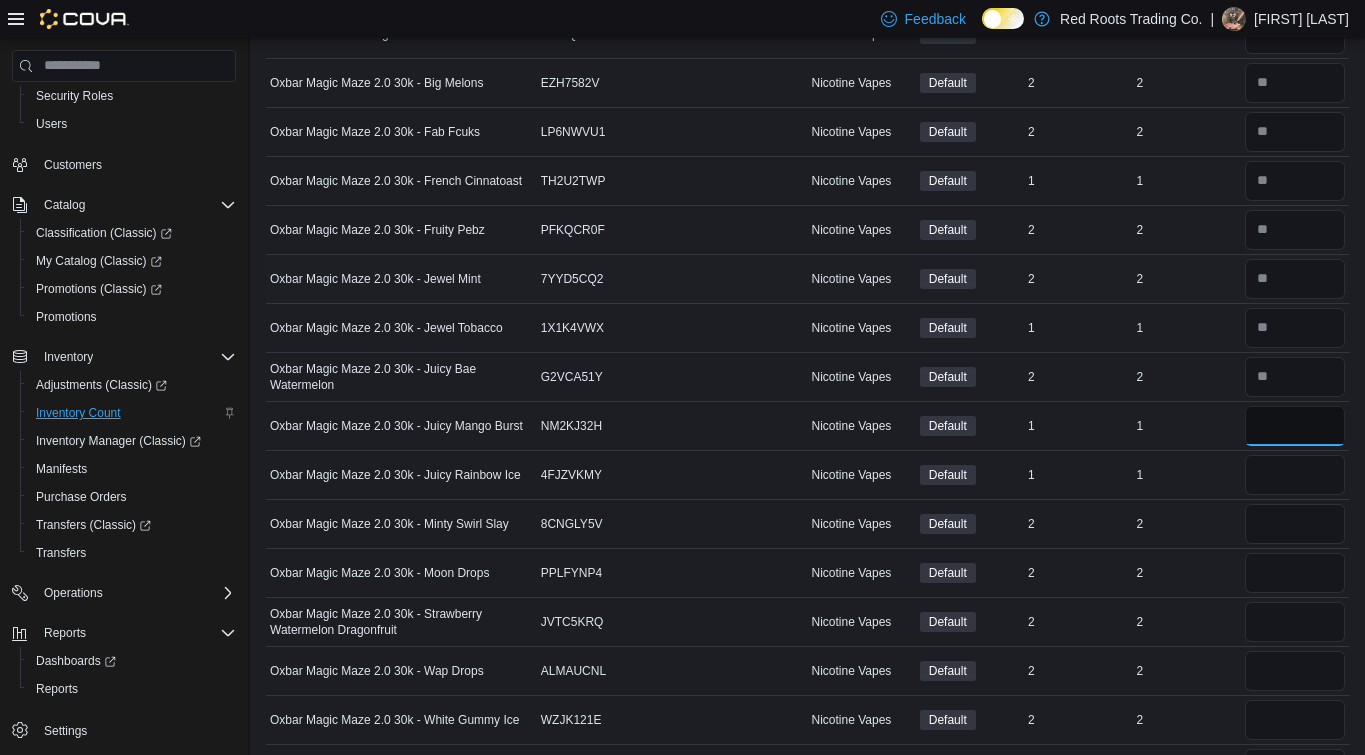 type on "*" 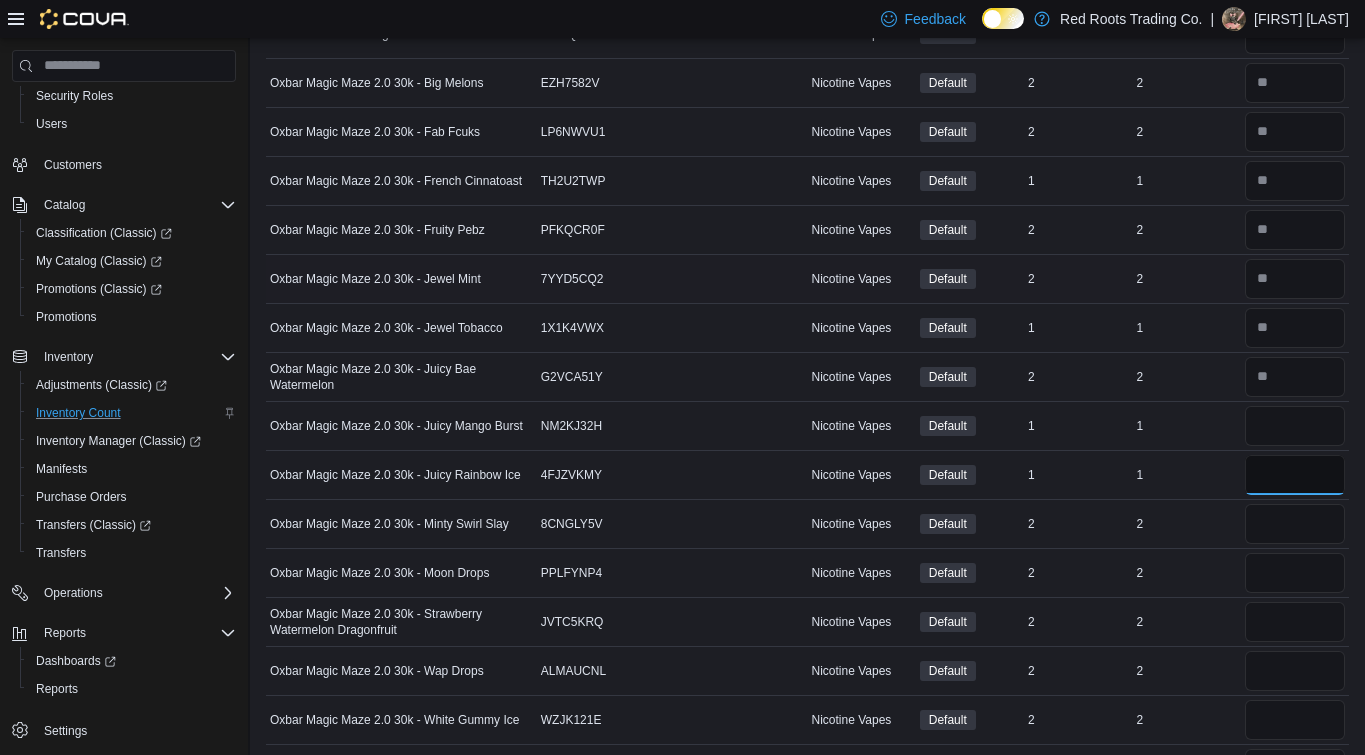 type 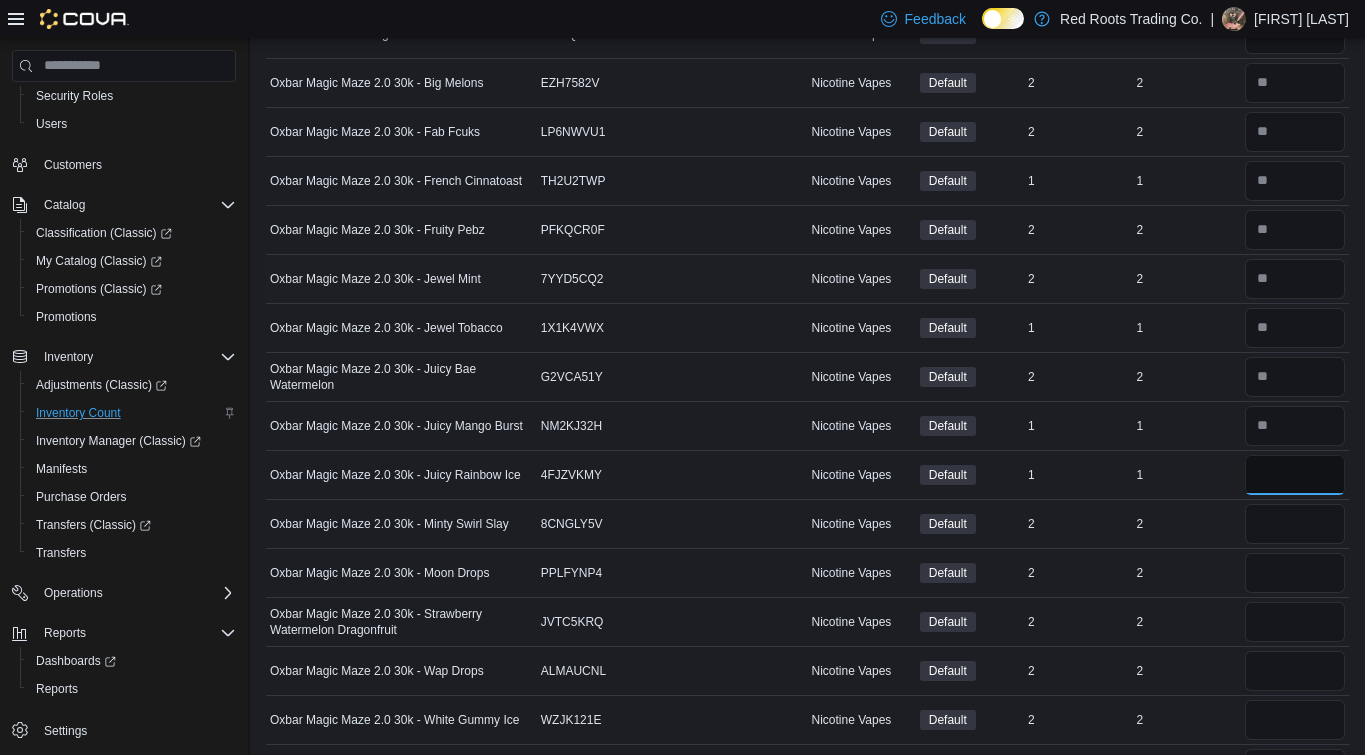 type on "*" 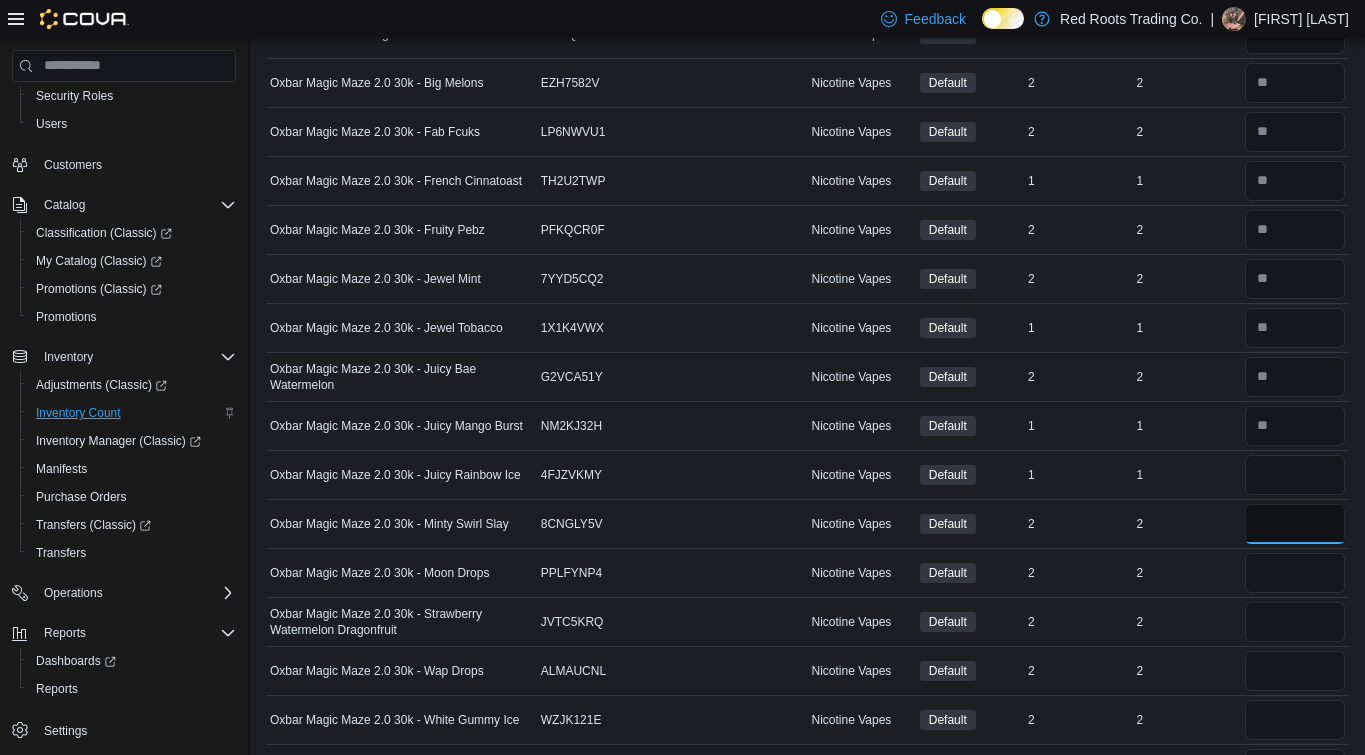 type 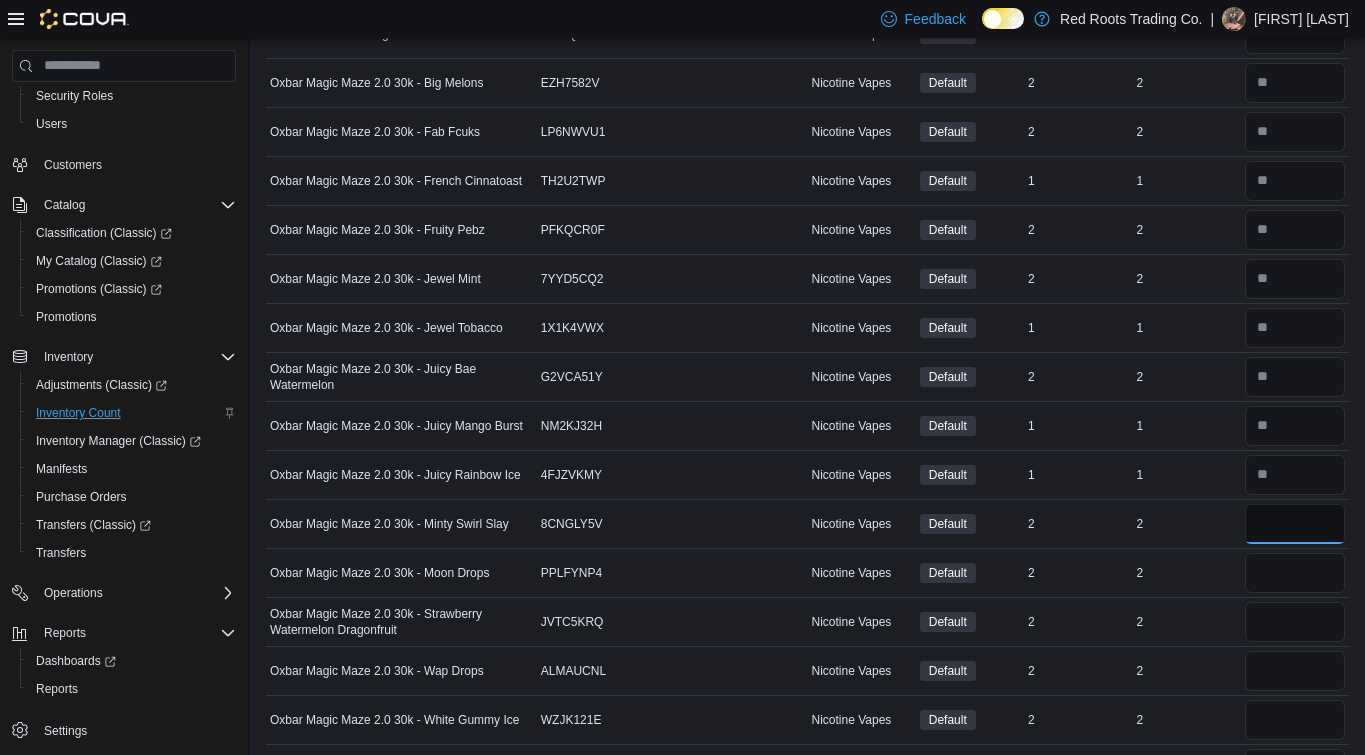 type on "*" 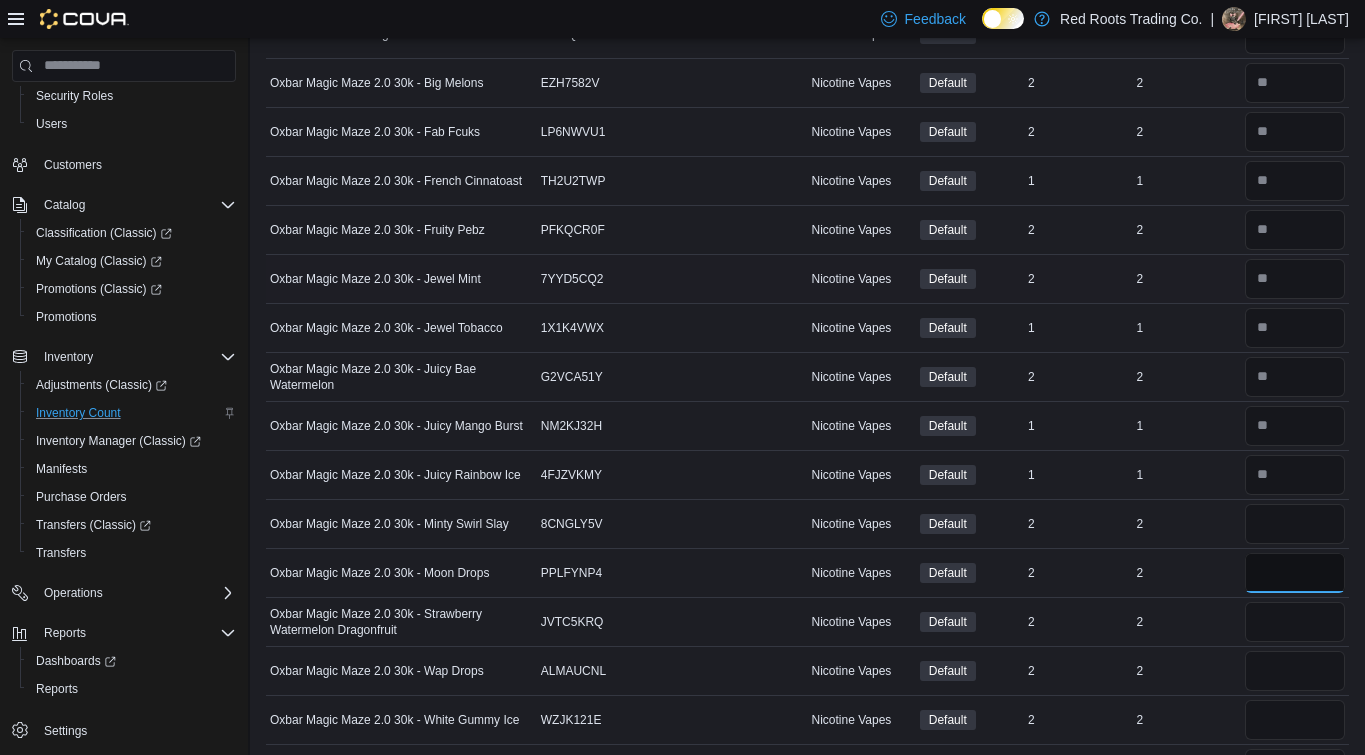 type 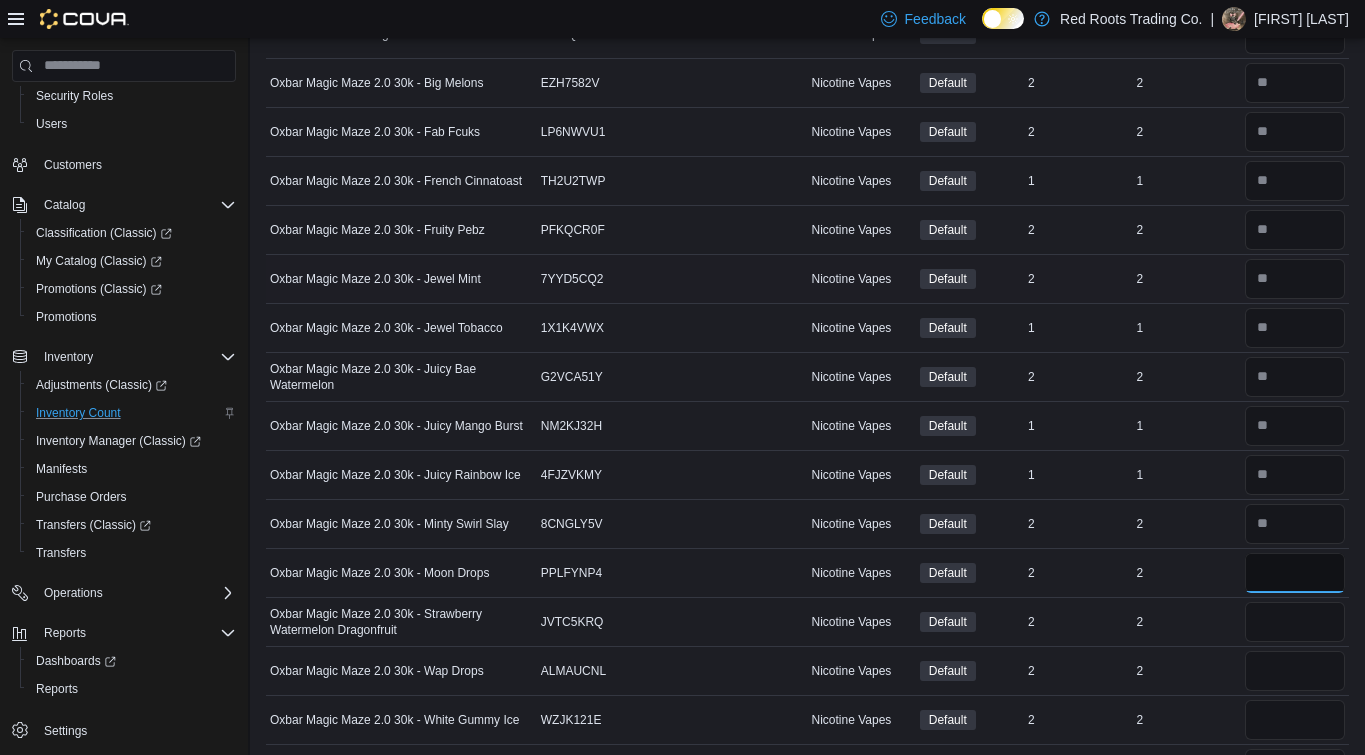 type on "*" 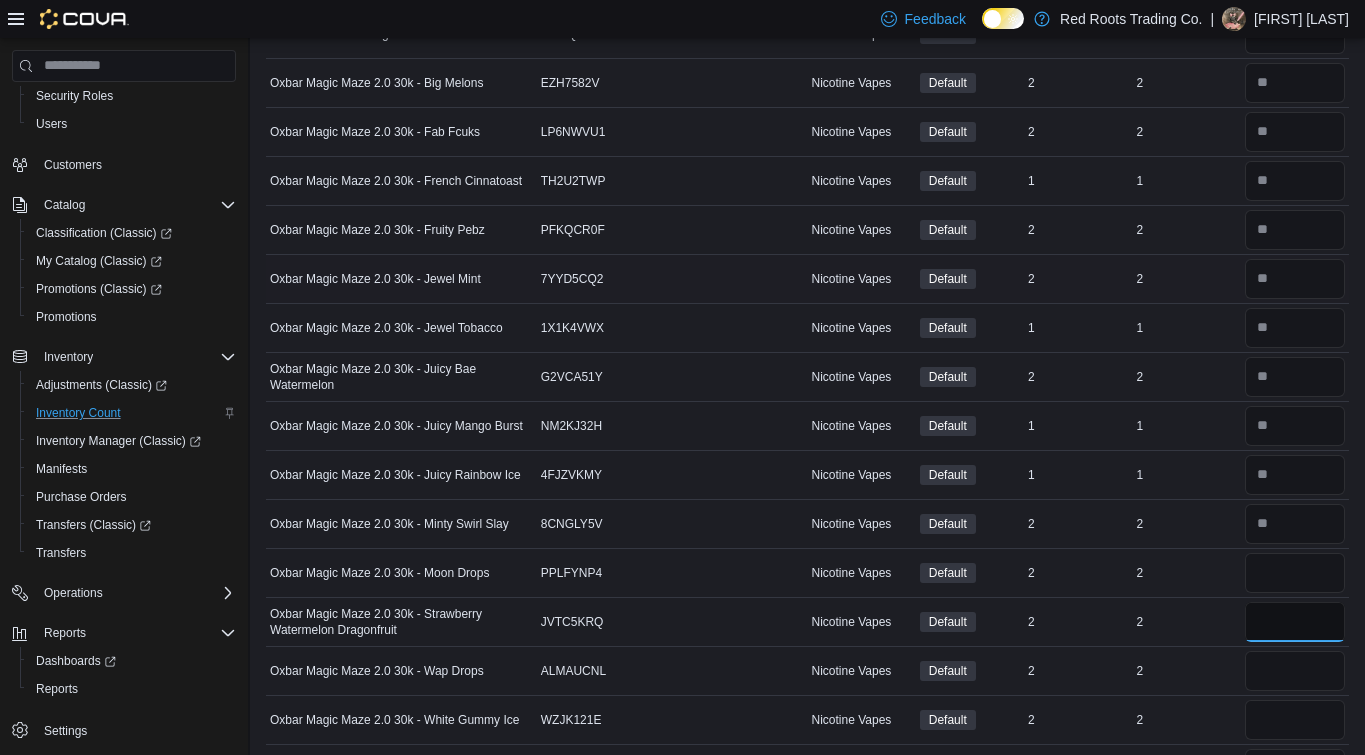 type 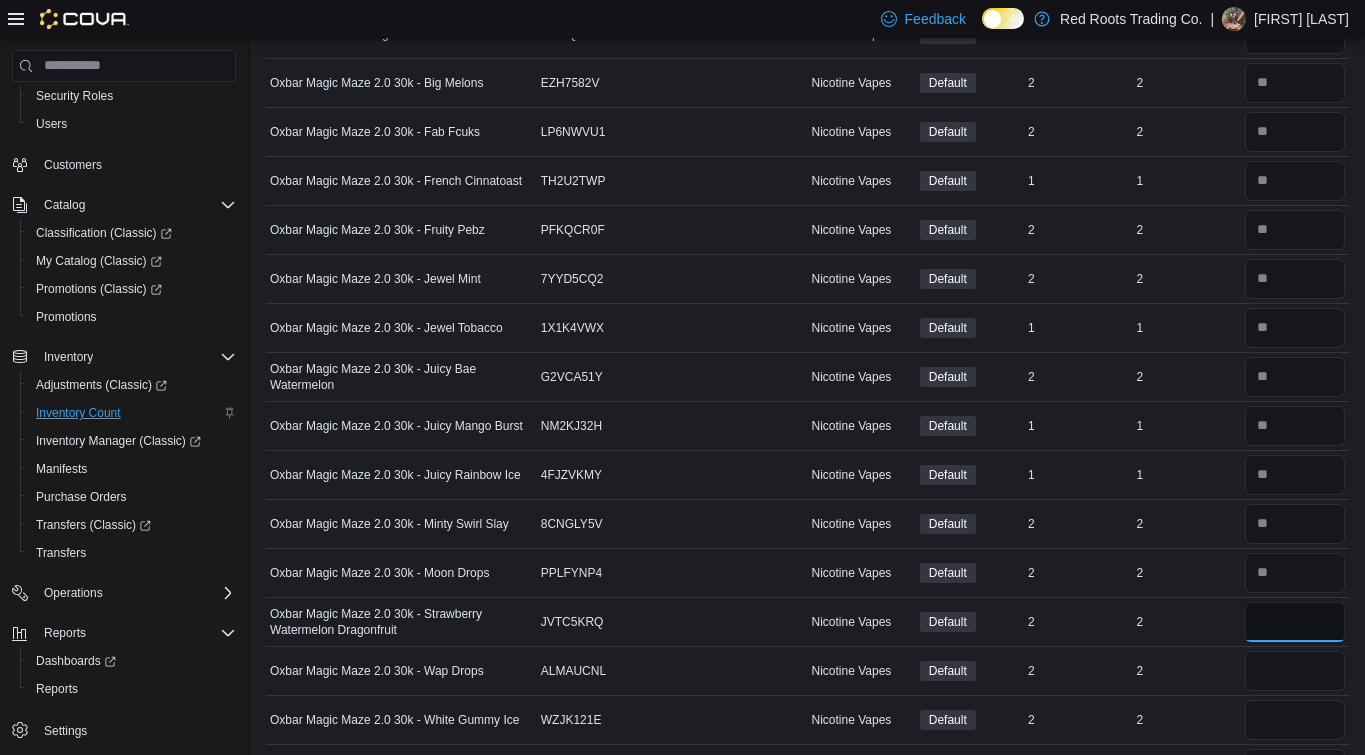 type on "*" 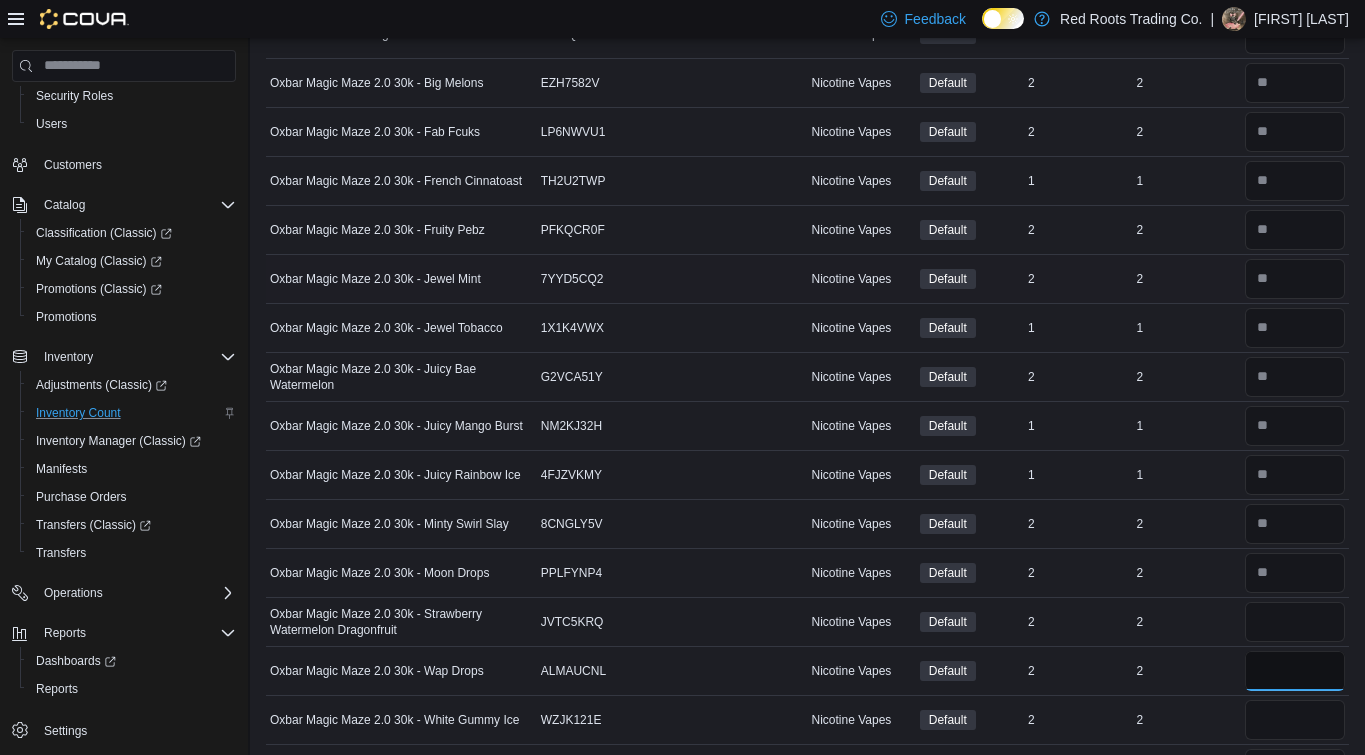 type 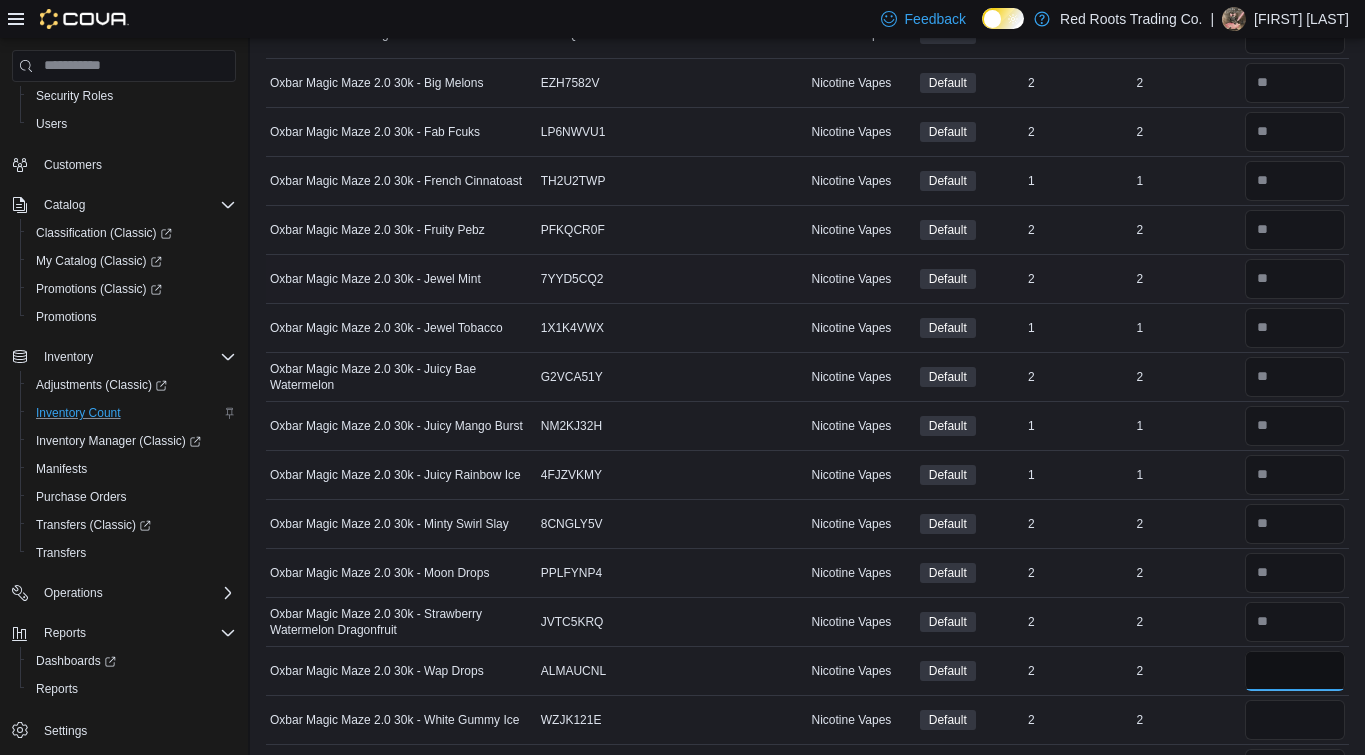 type on "*" 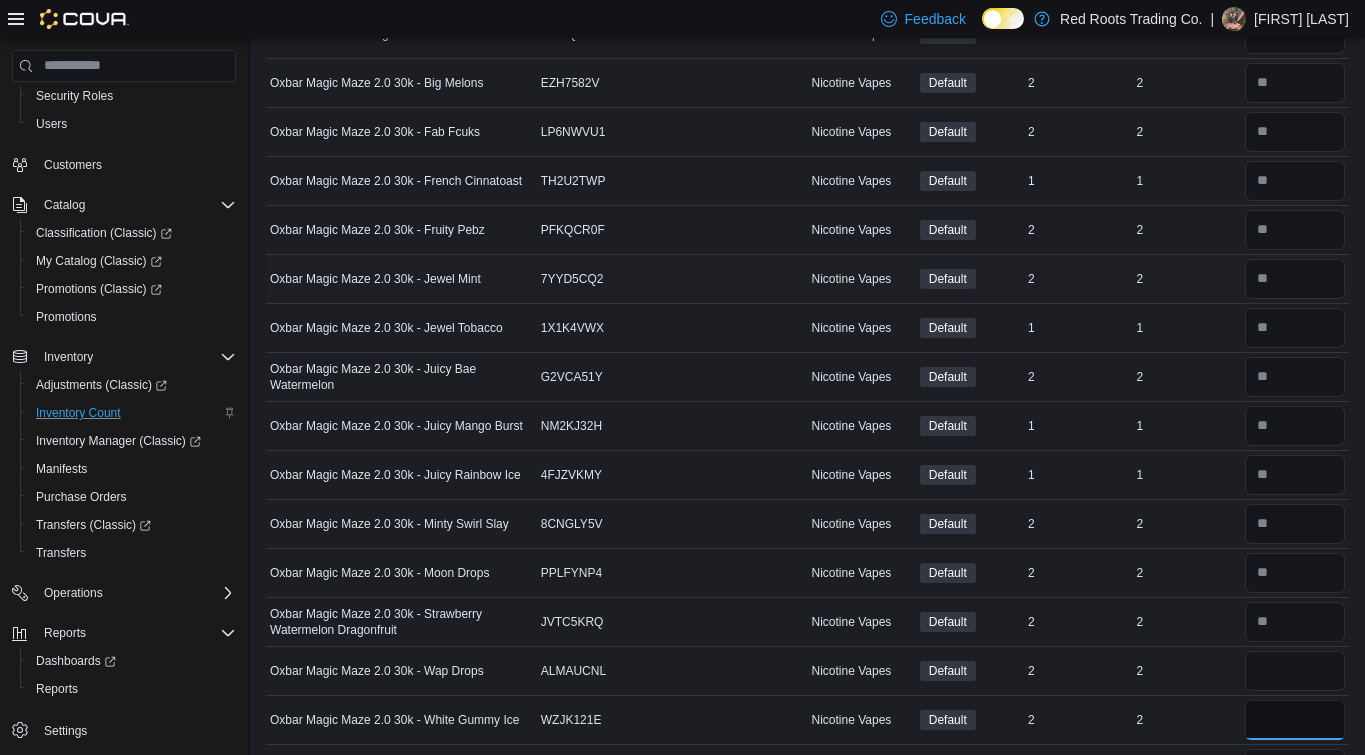 type 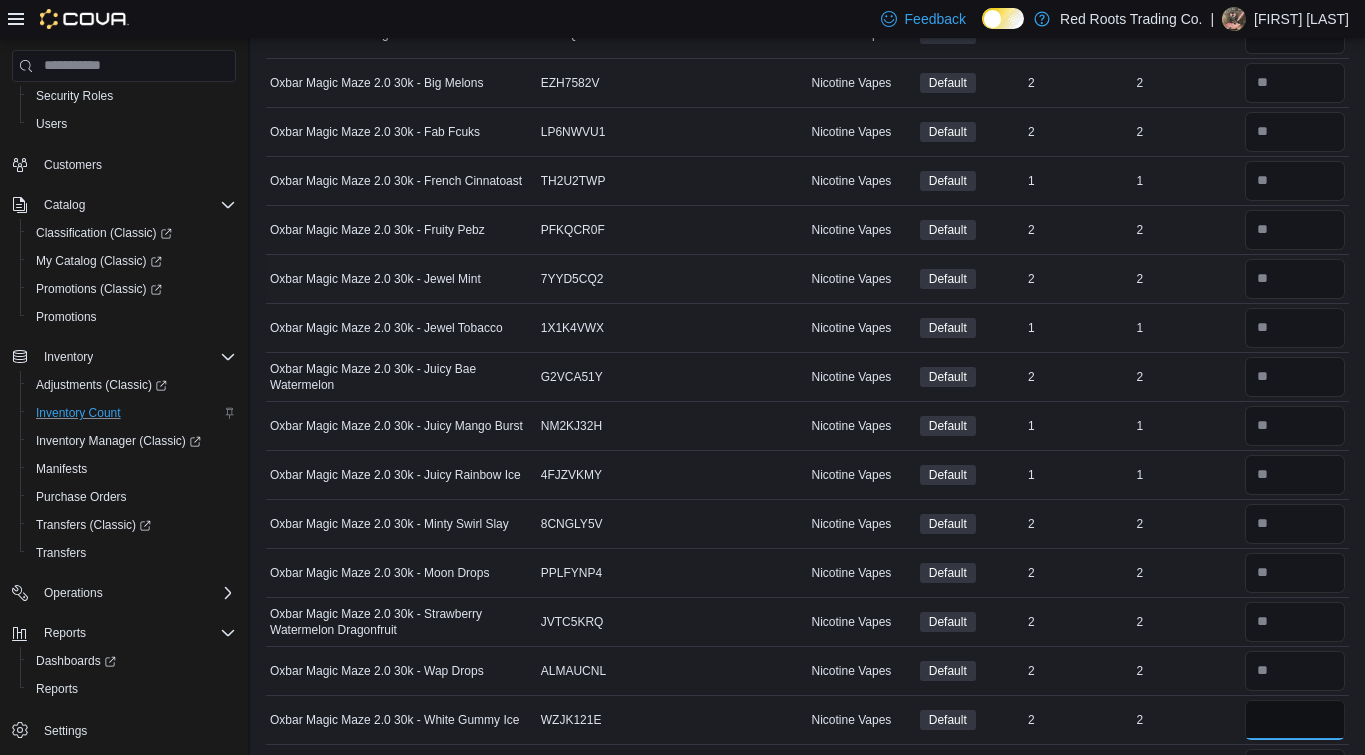 type on "*" 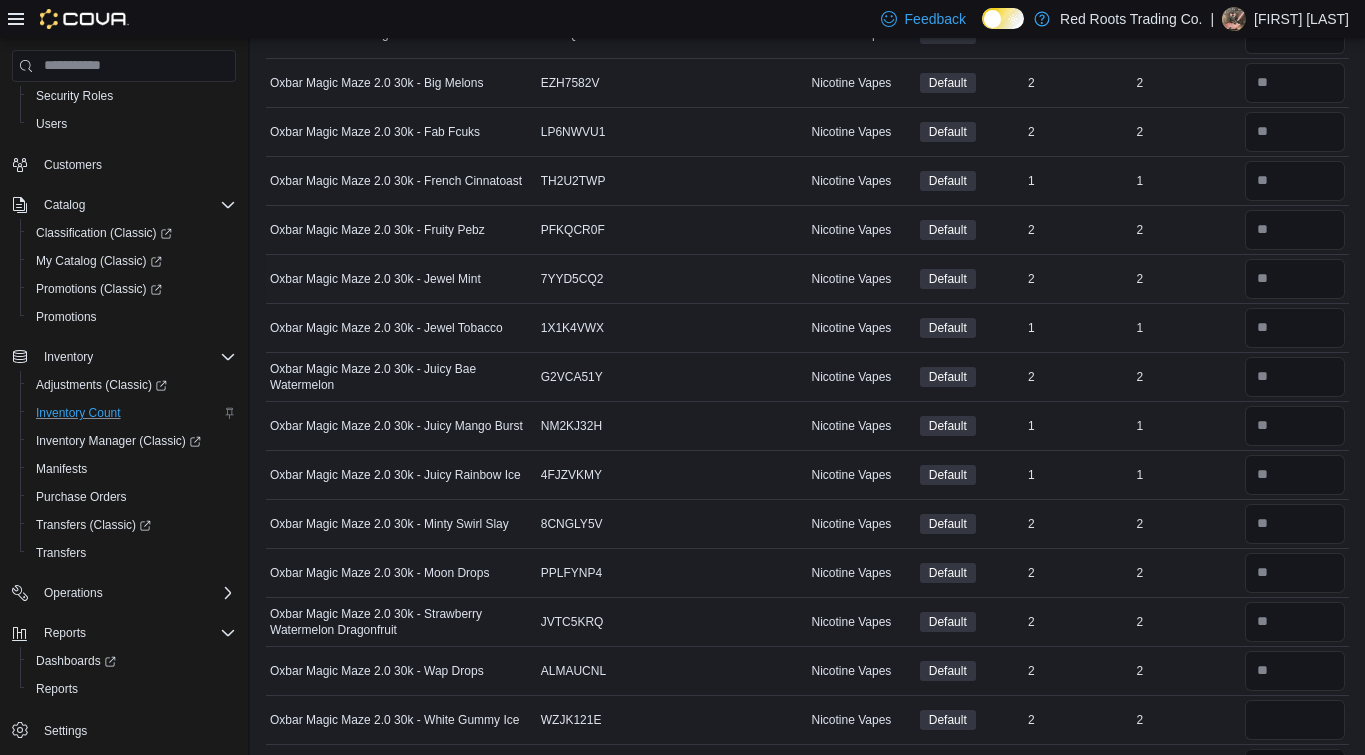 type 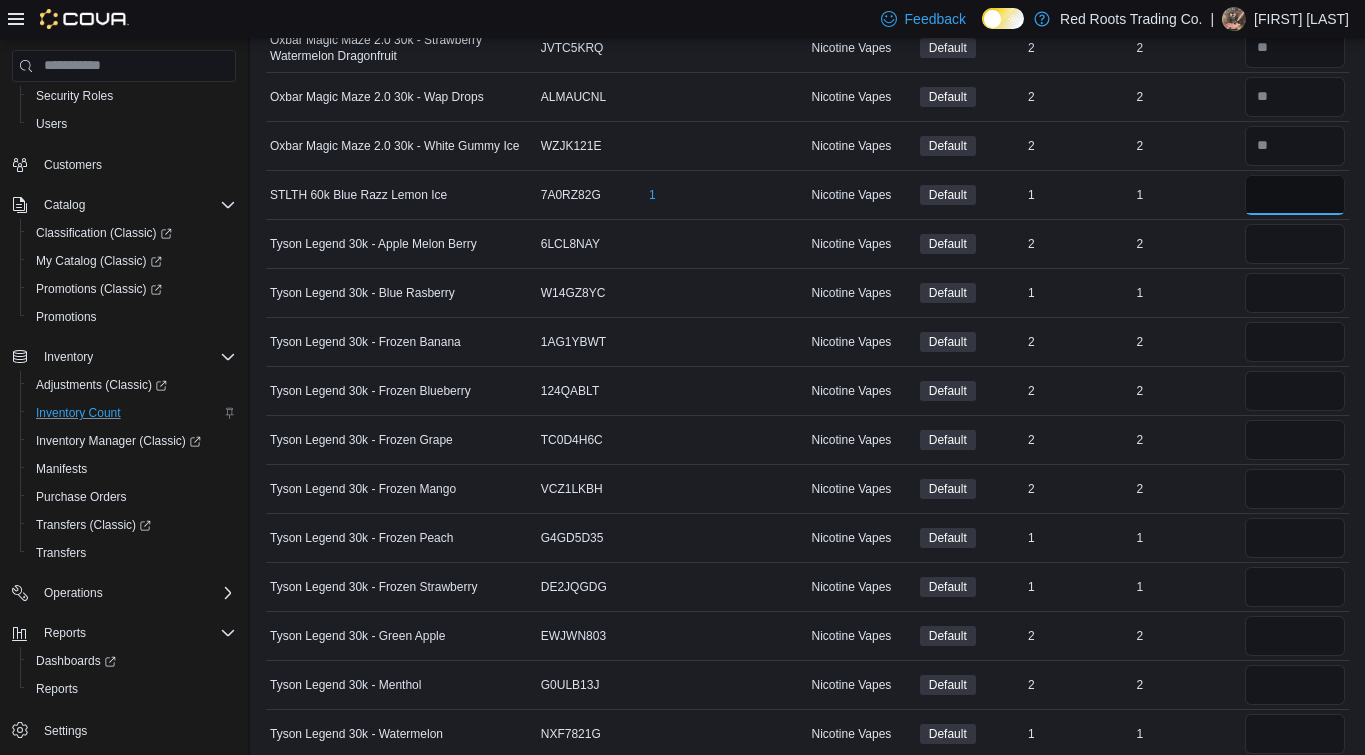 scroll, scrollTop: 2384, scrollLeft: 0, axis: vertical 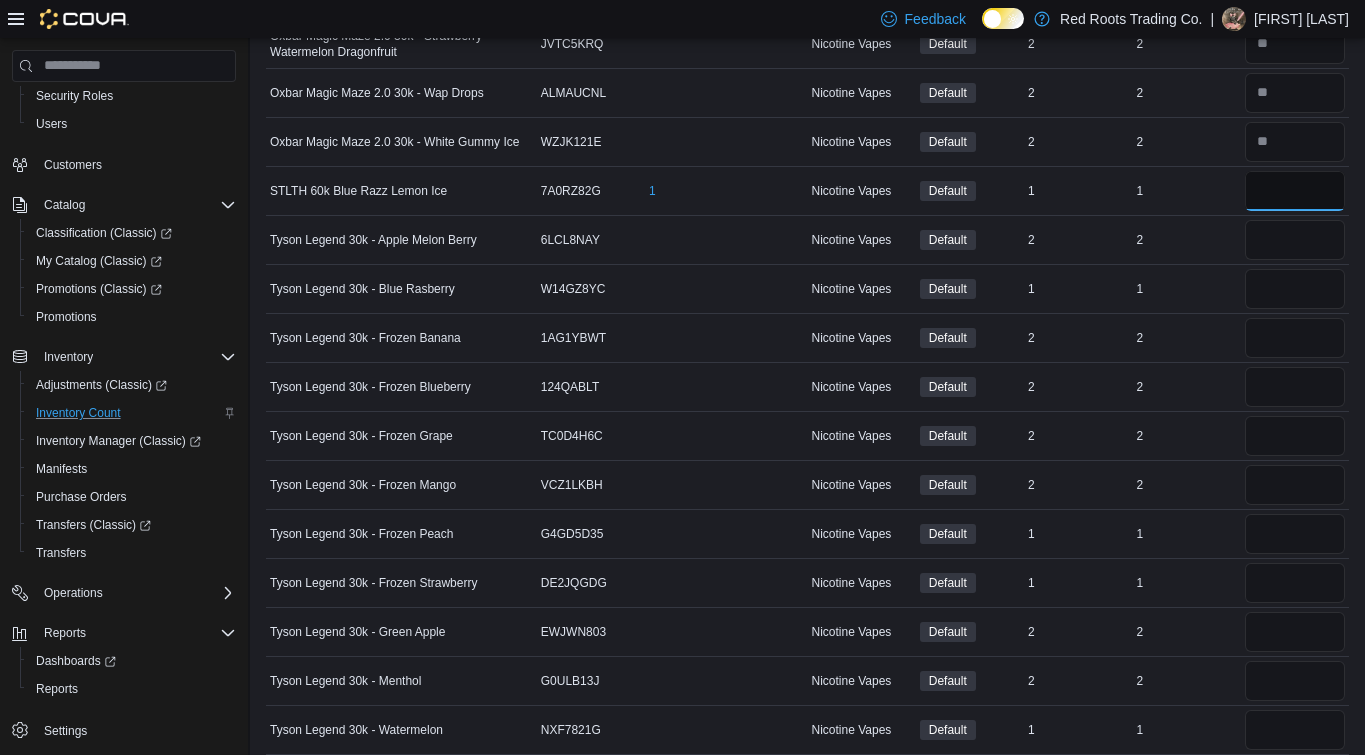 type on "*" 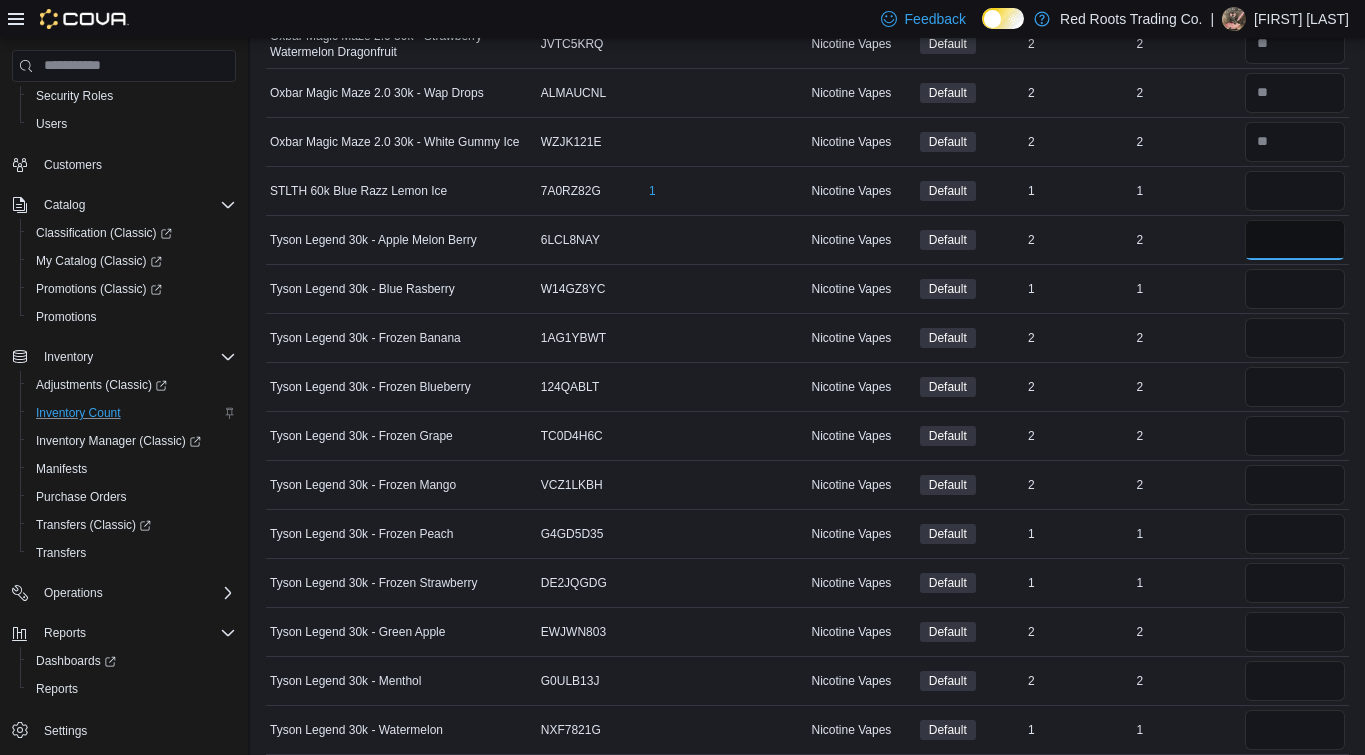 type 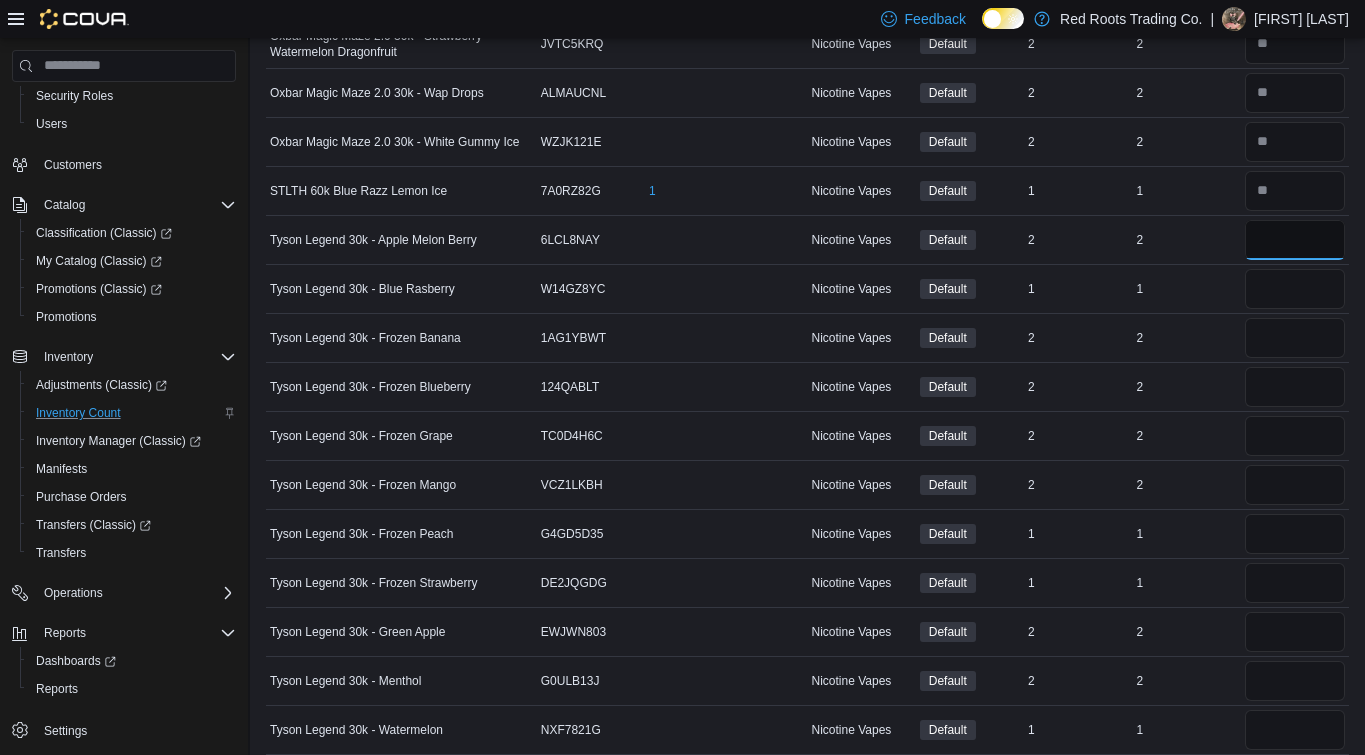 type on "*" 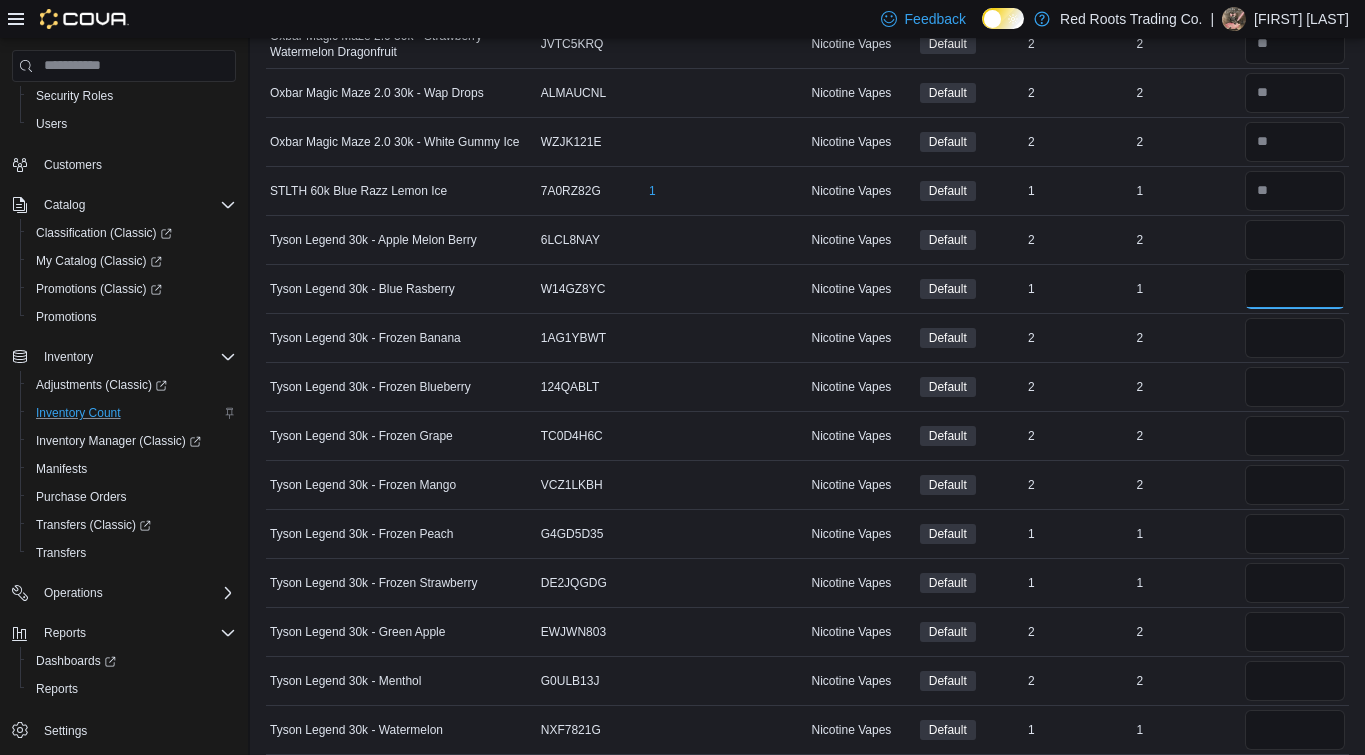 type 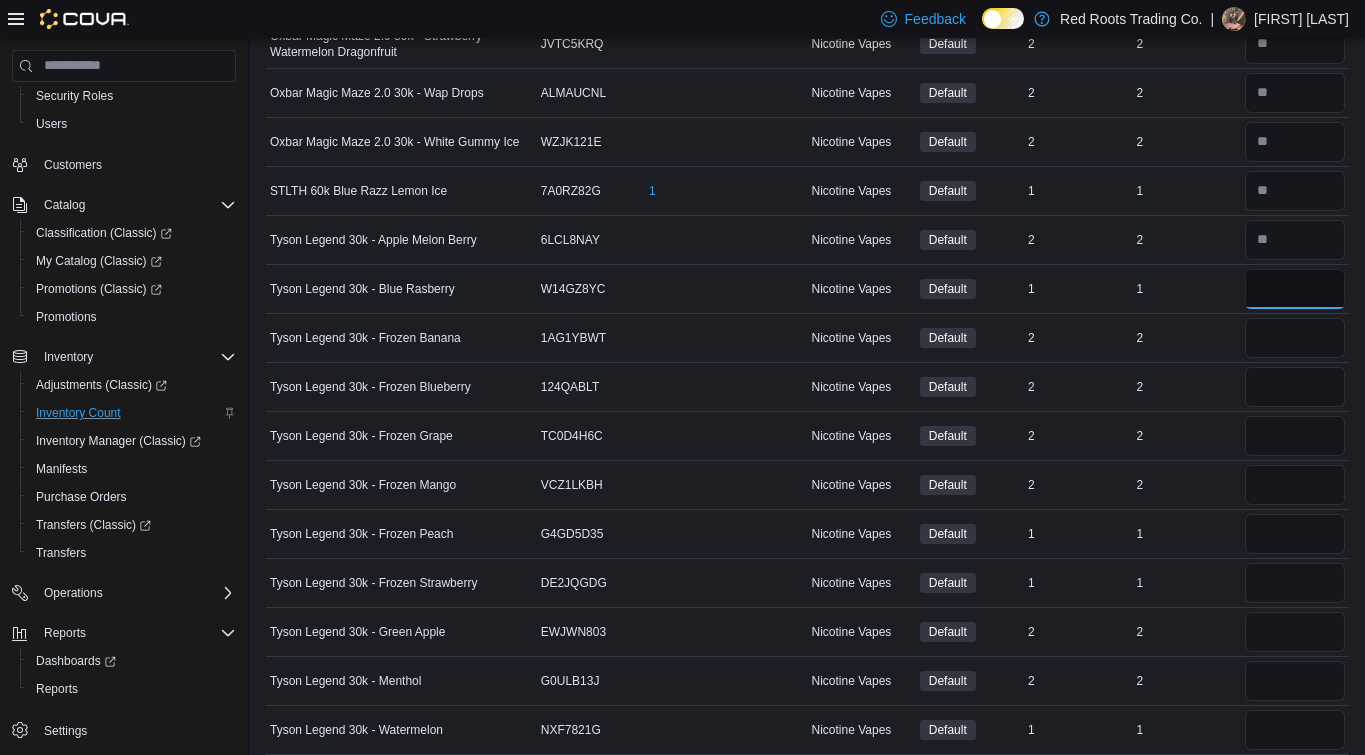 type on "*" 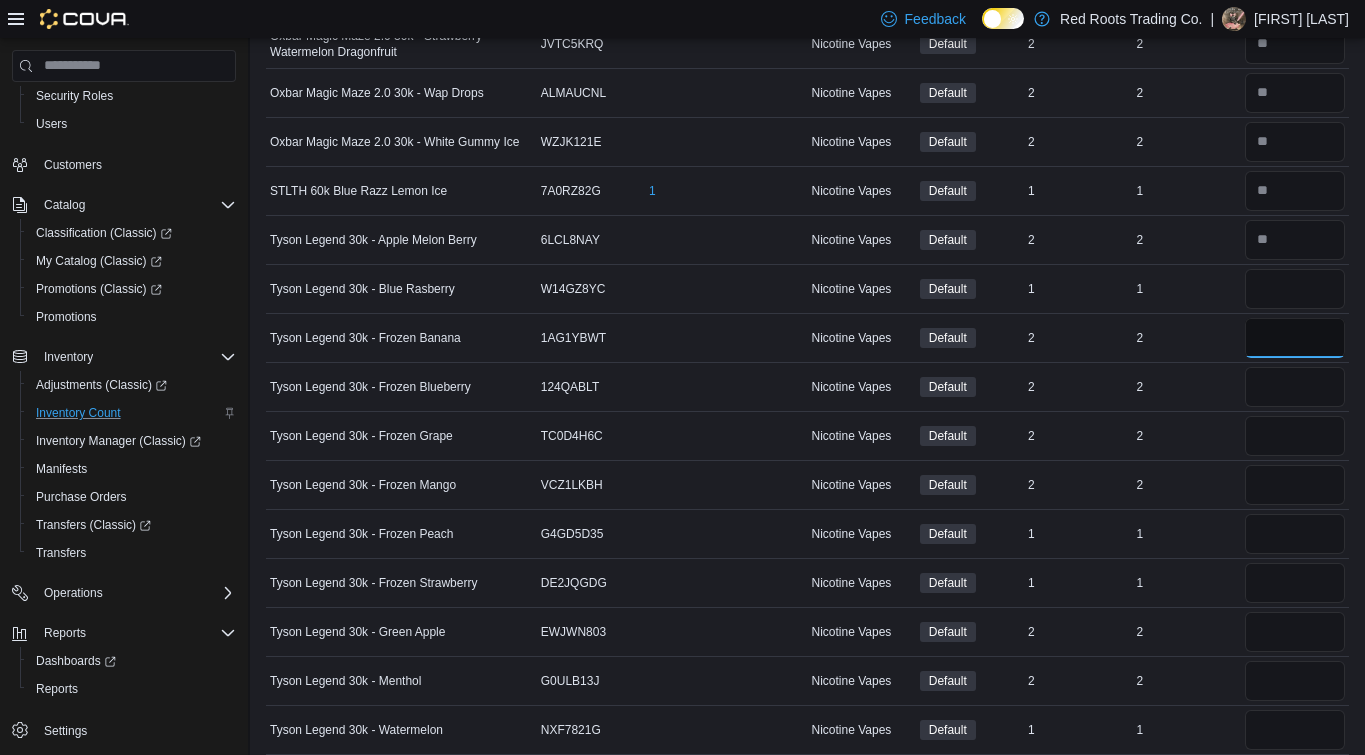 type 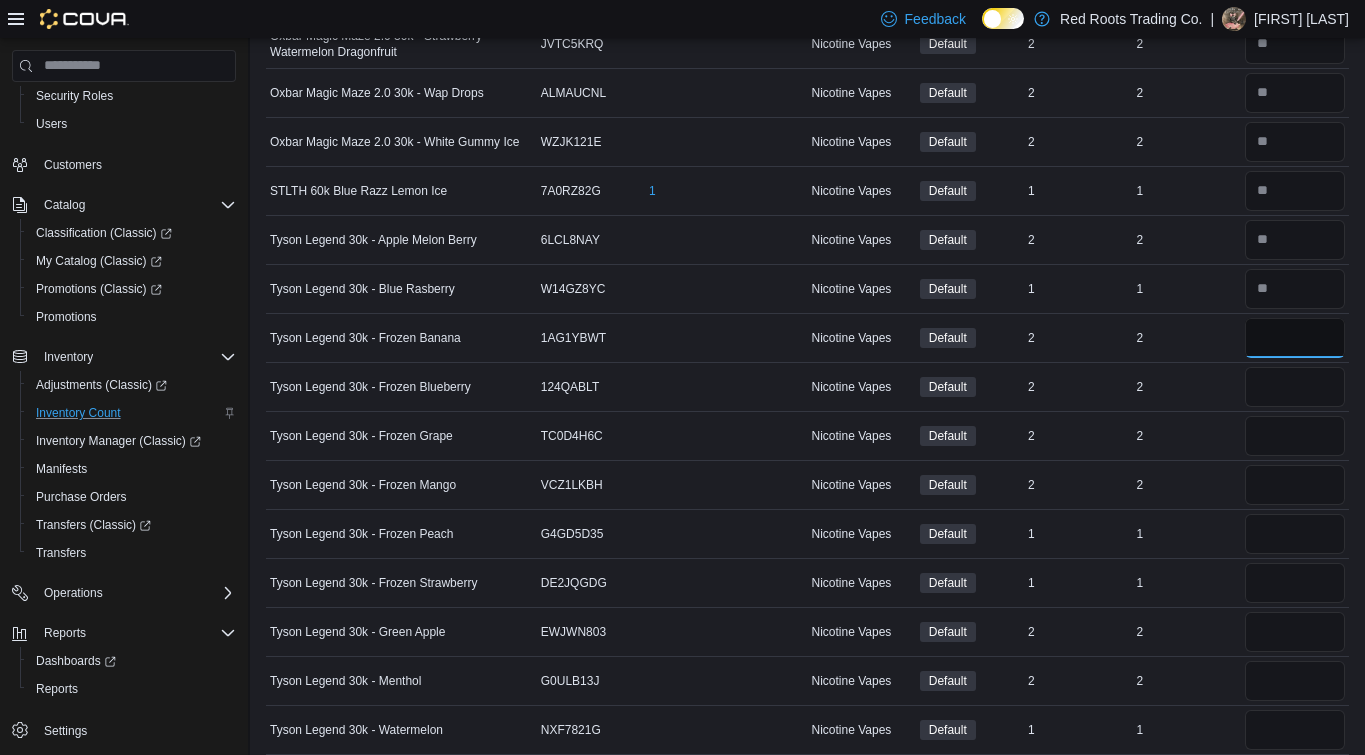 type on "*" 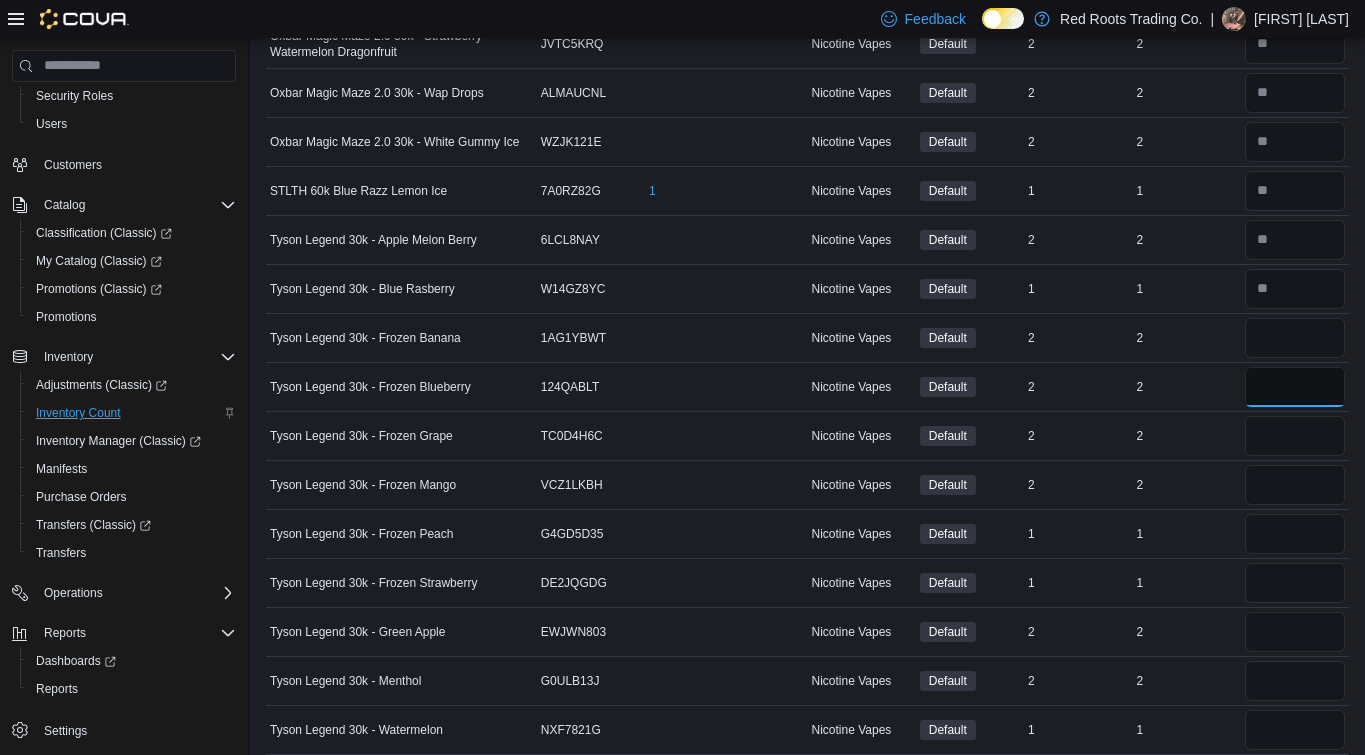 type 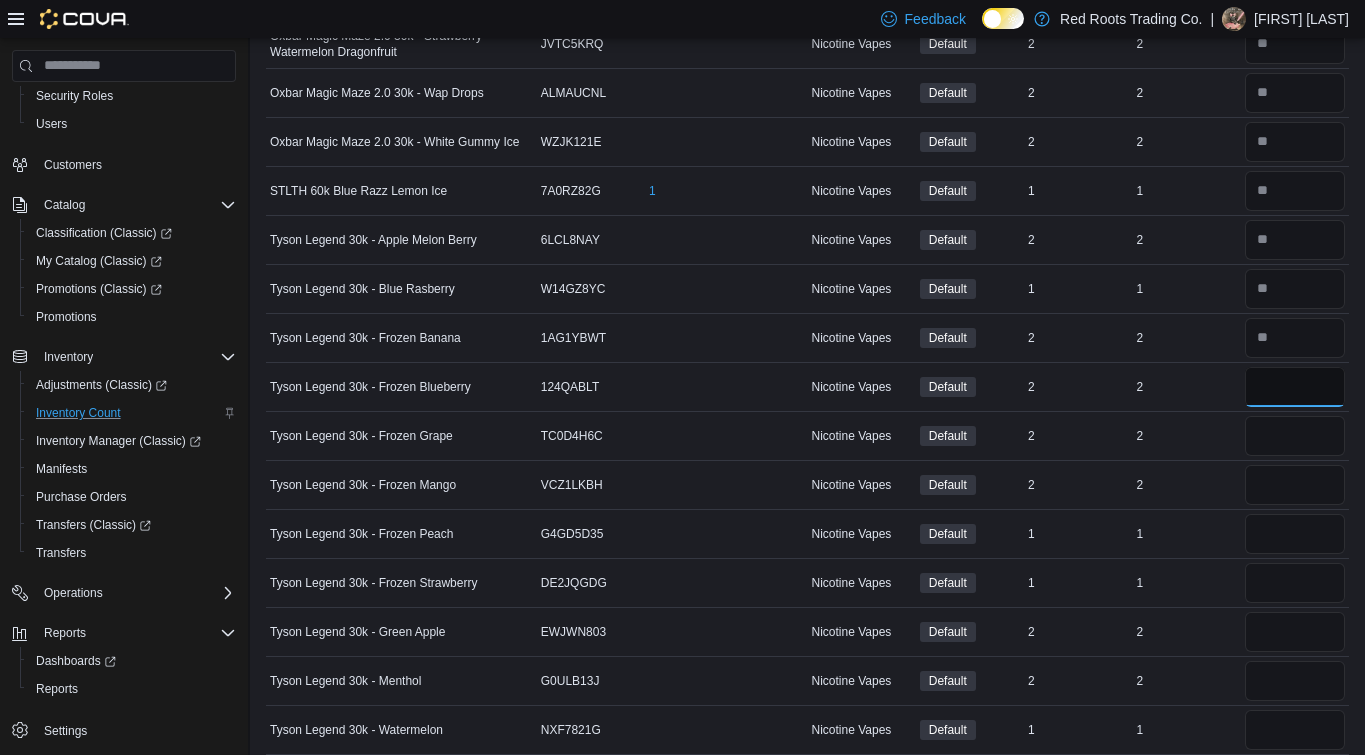 type on "*" 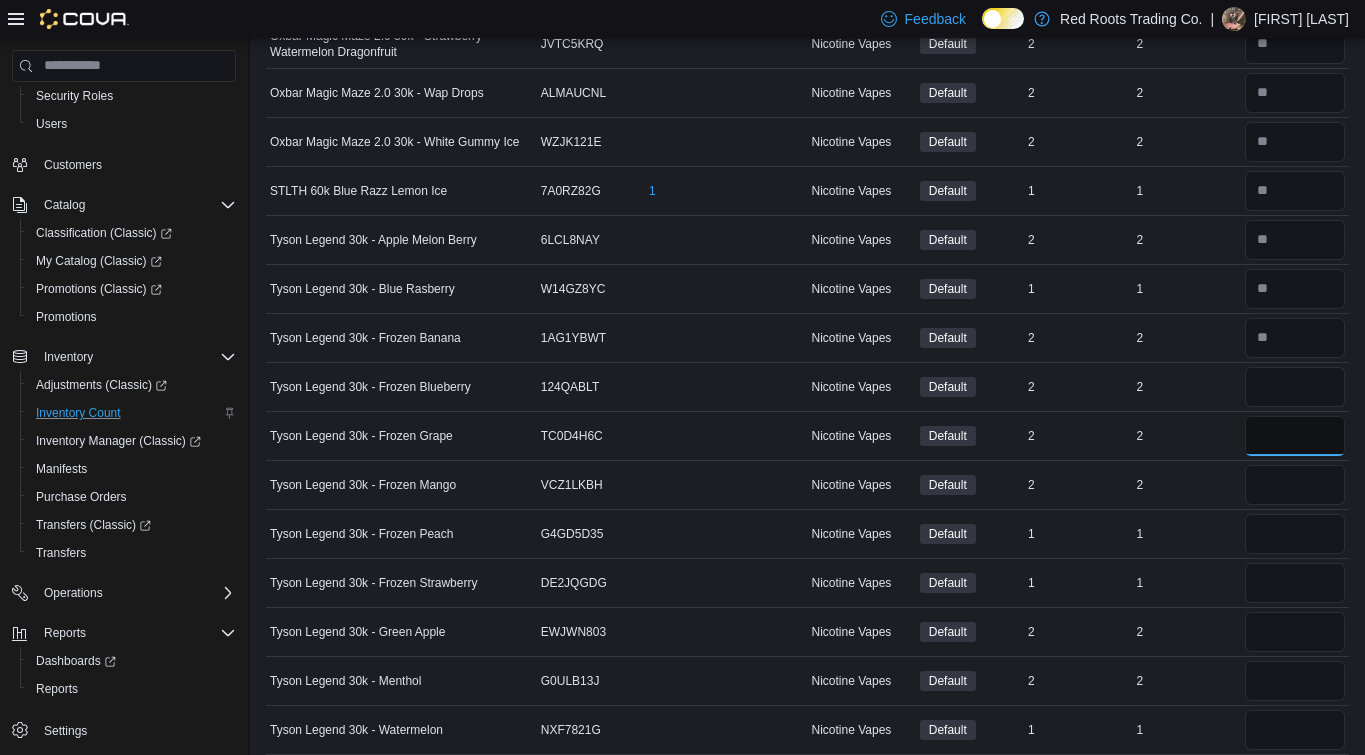 type 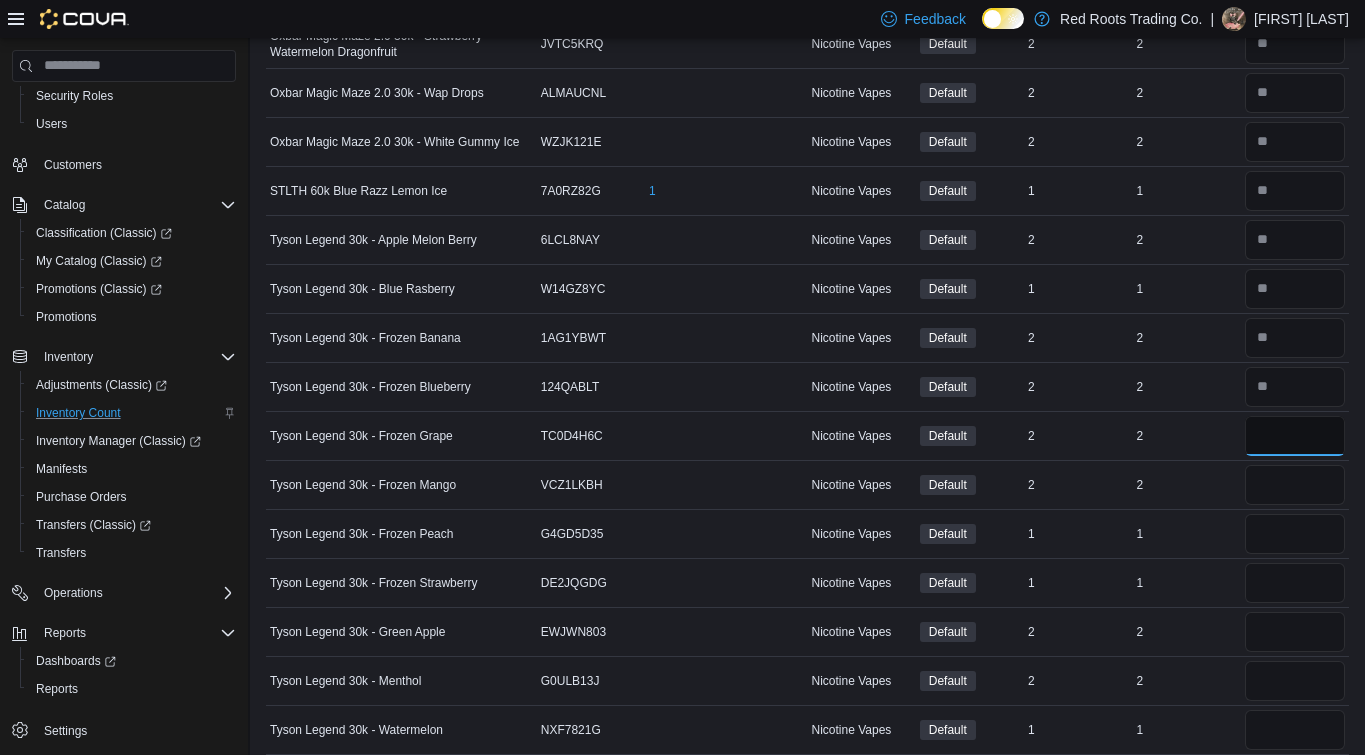 type on "*" 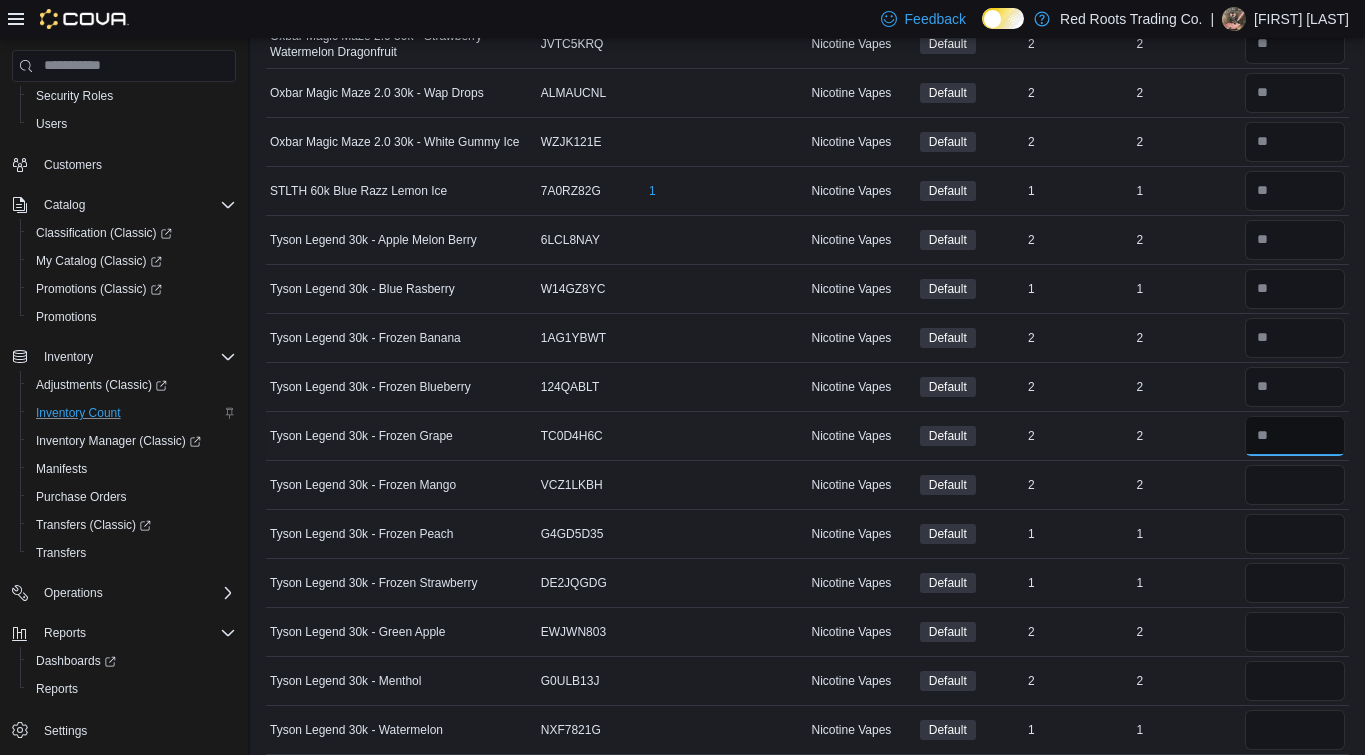 click at bounding box center (1295, 436) 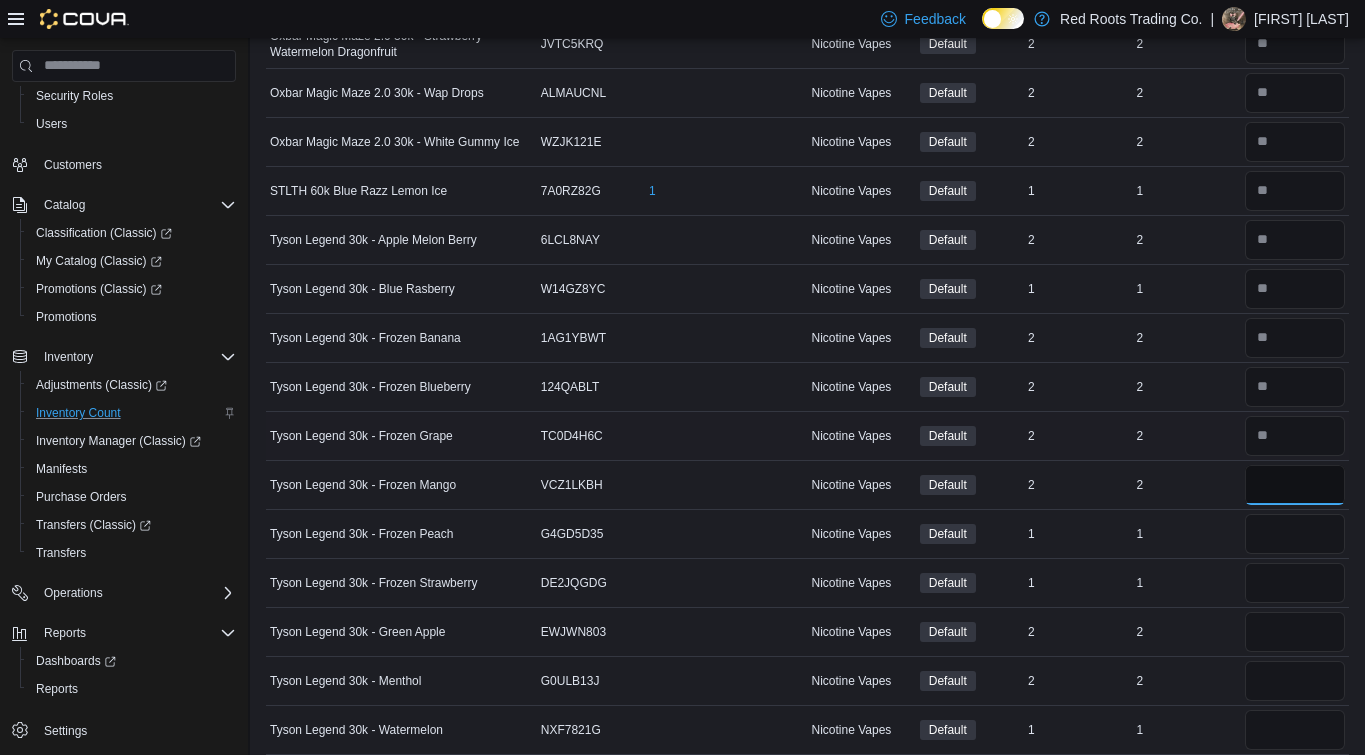 type 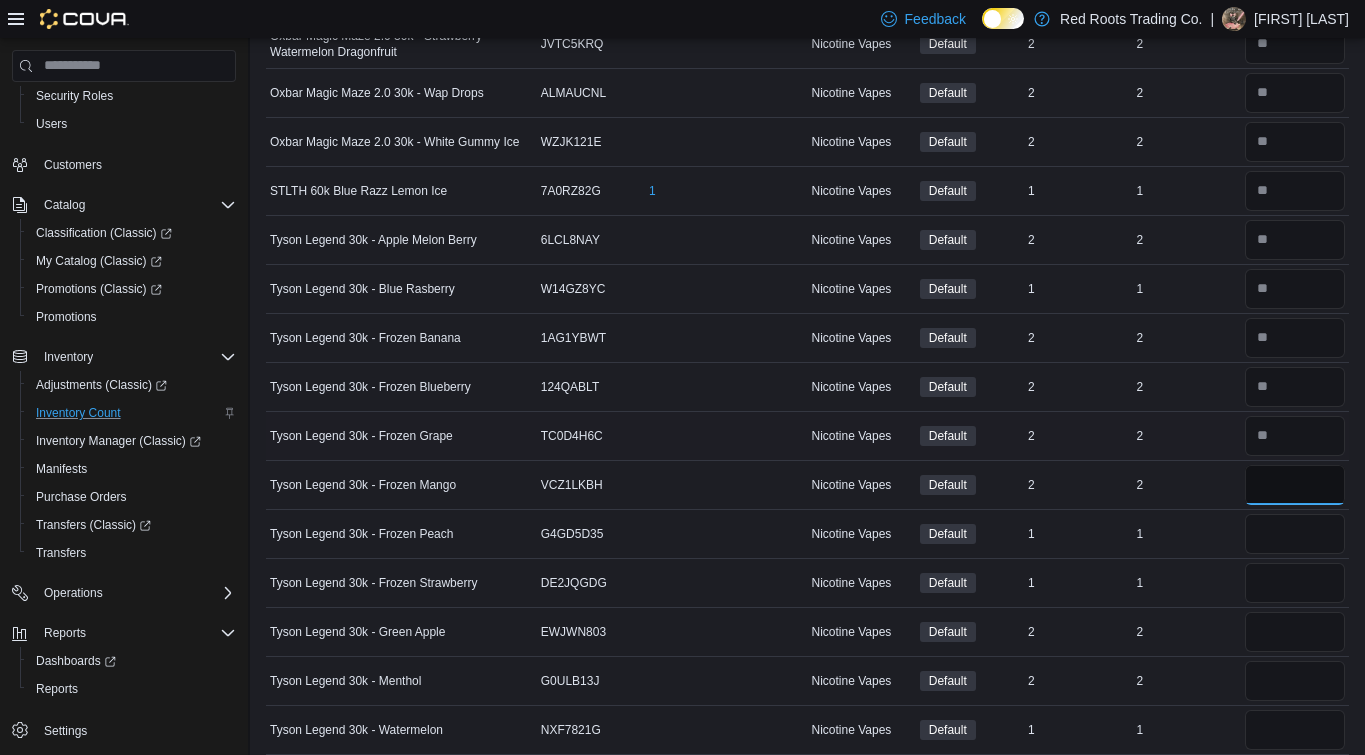 type on "*" 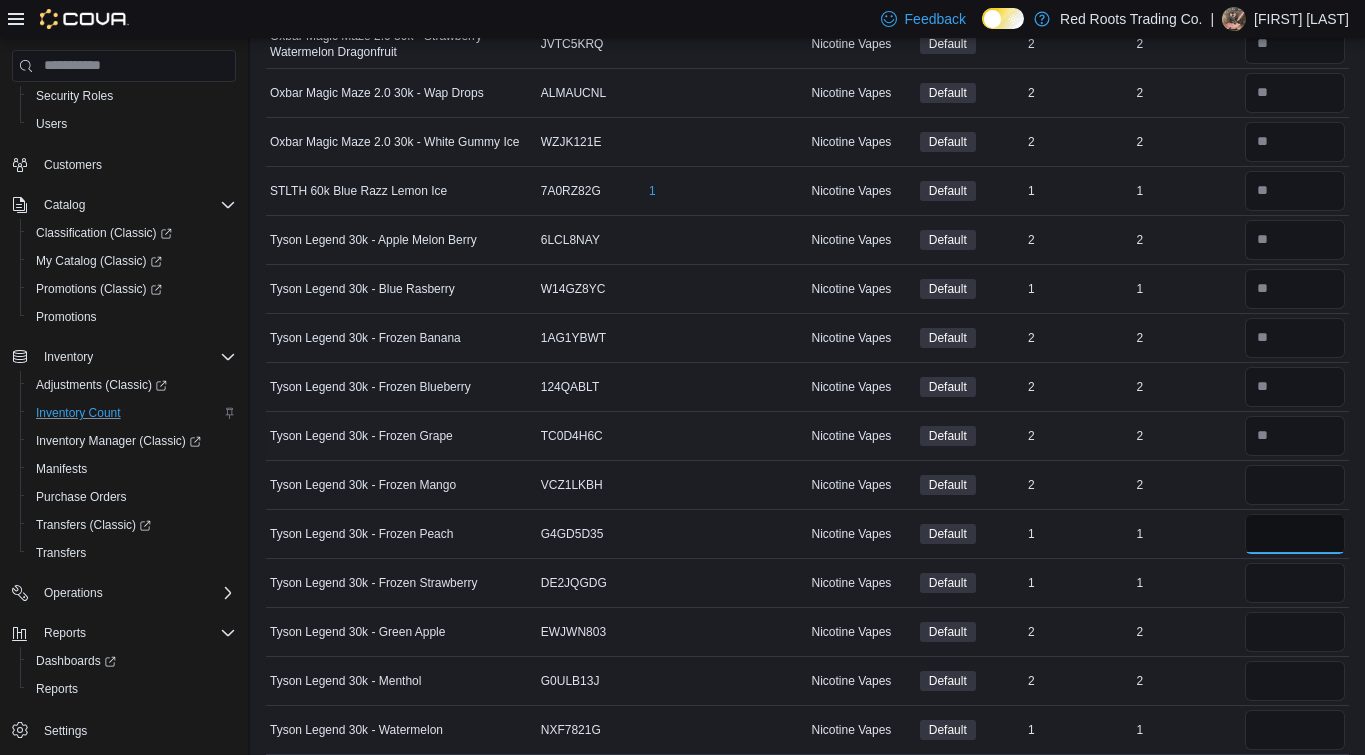 type 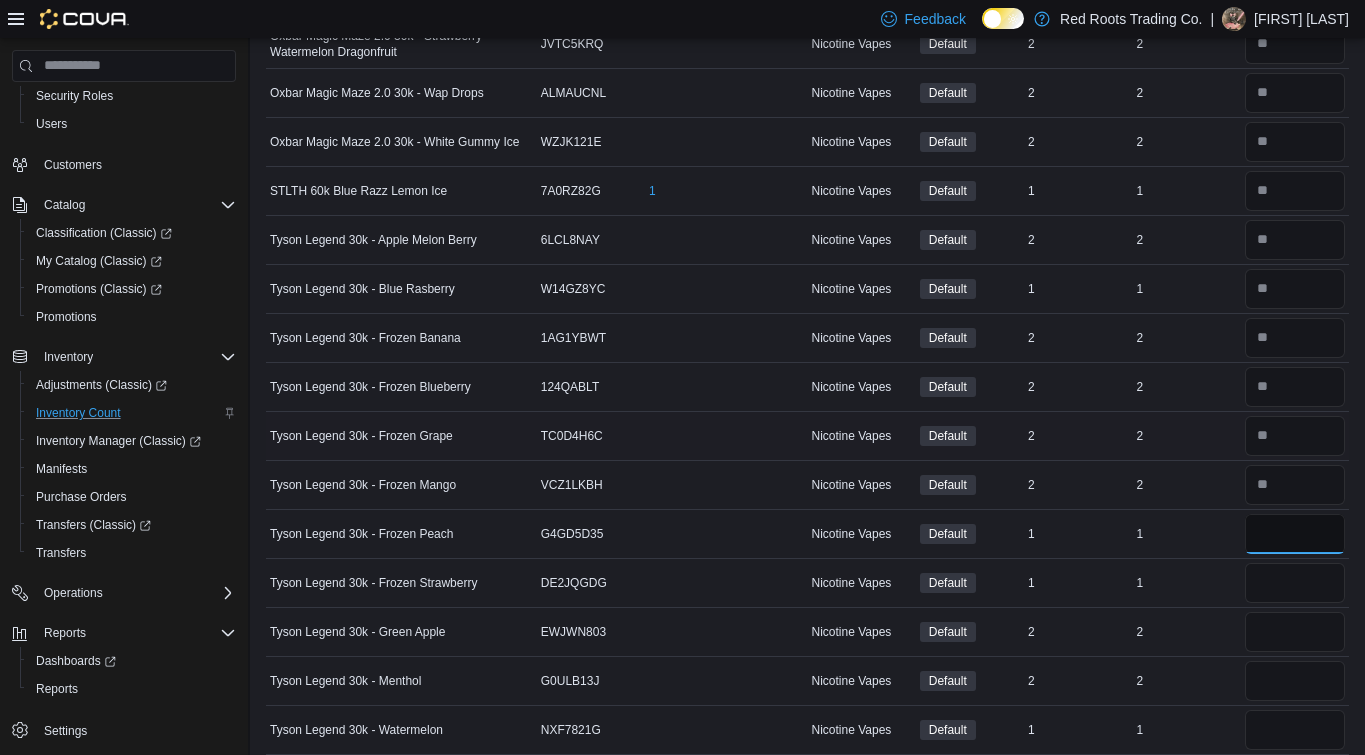 type on "*" 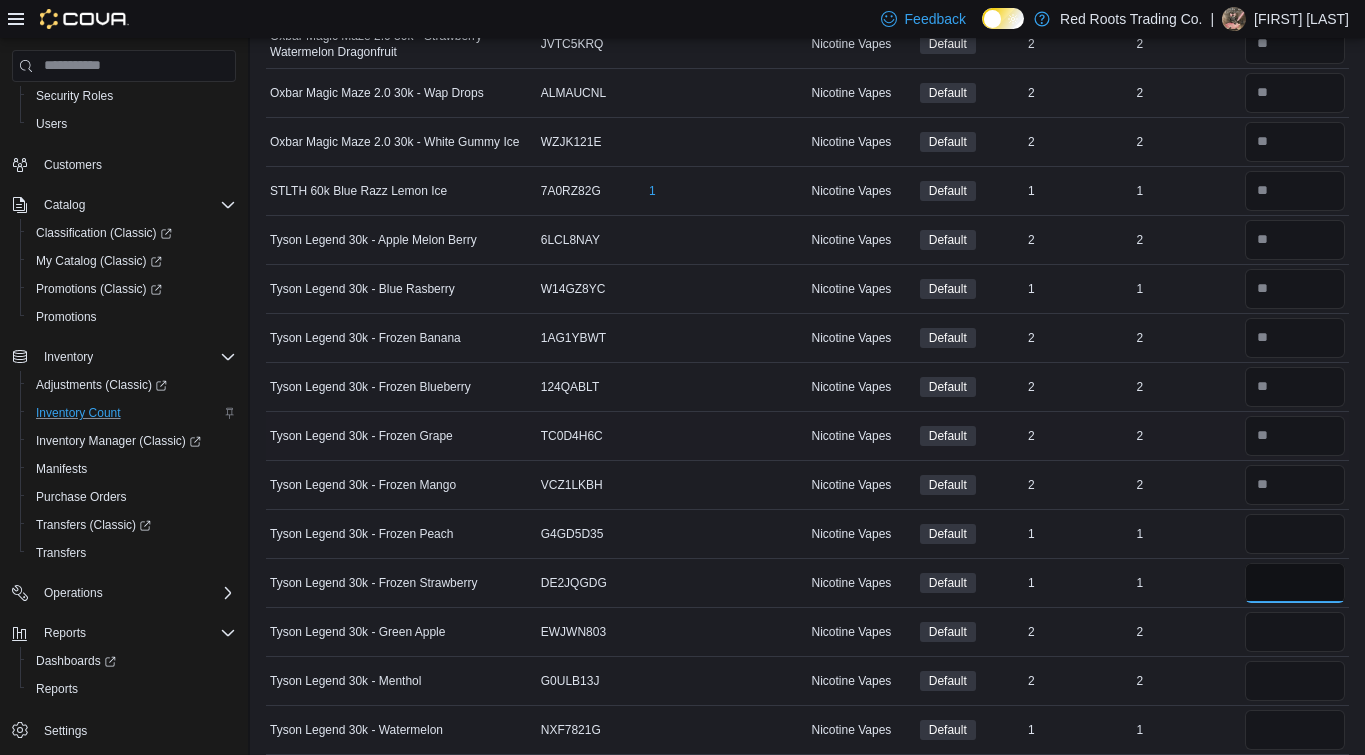 type 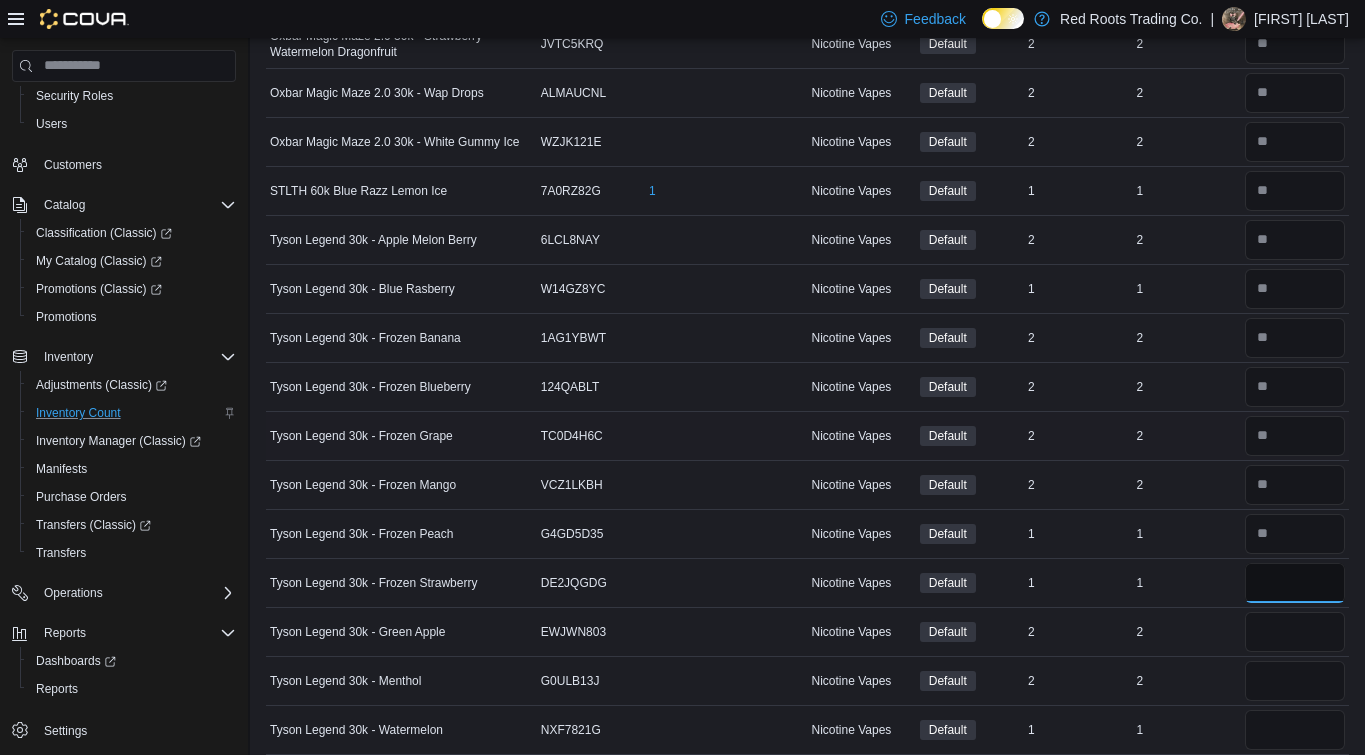 type on "*" 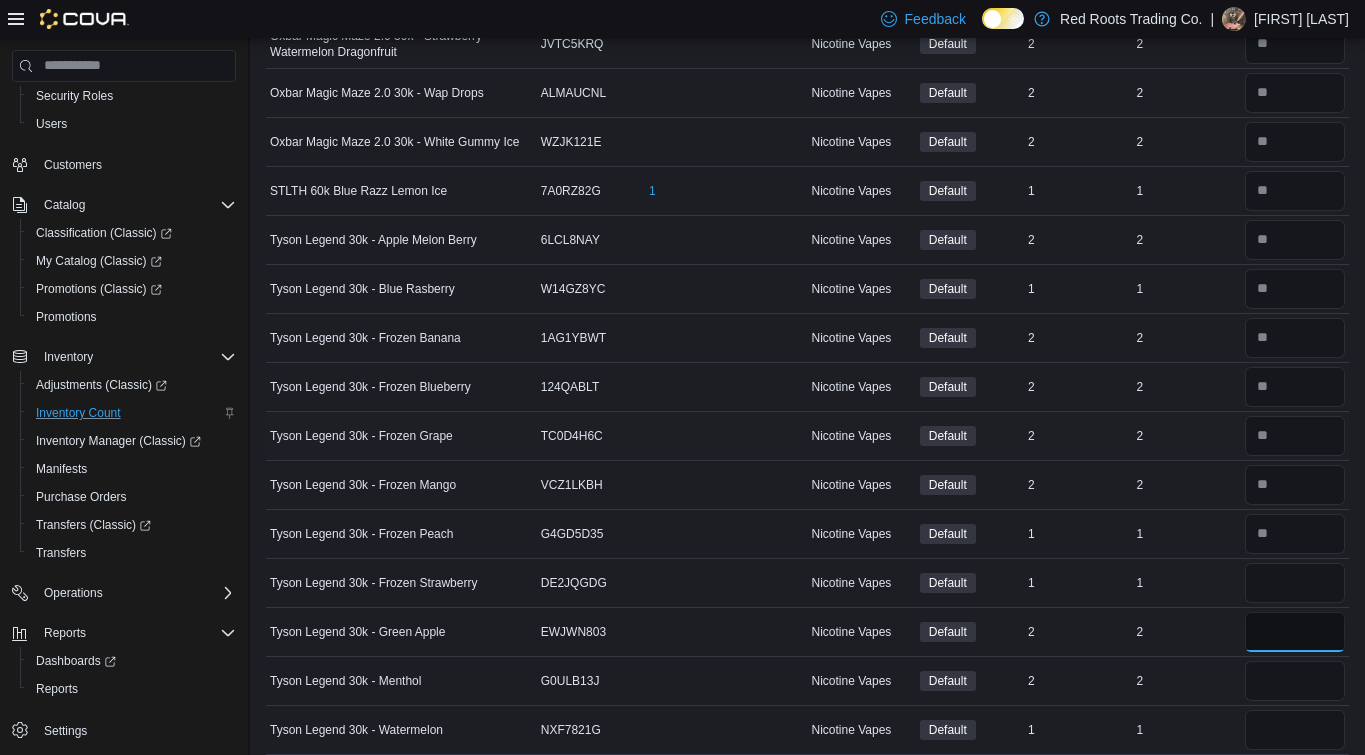 type 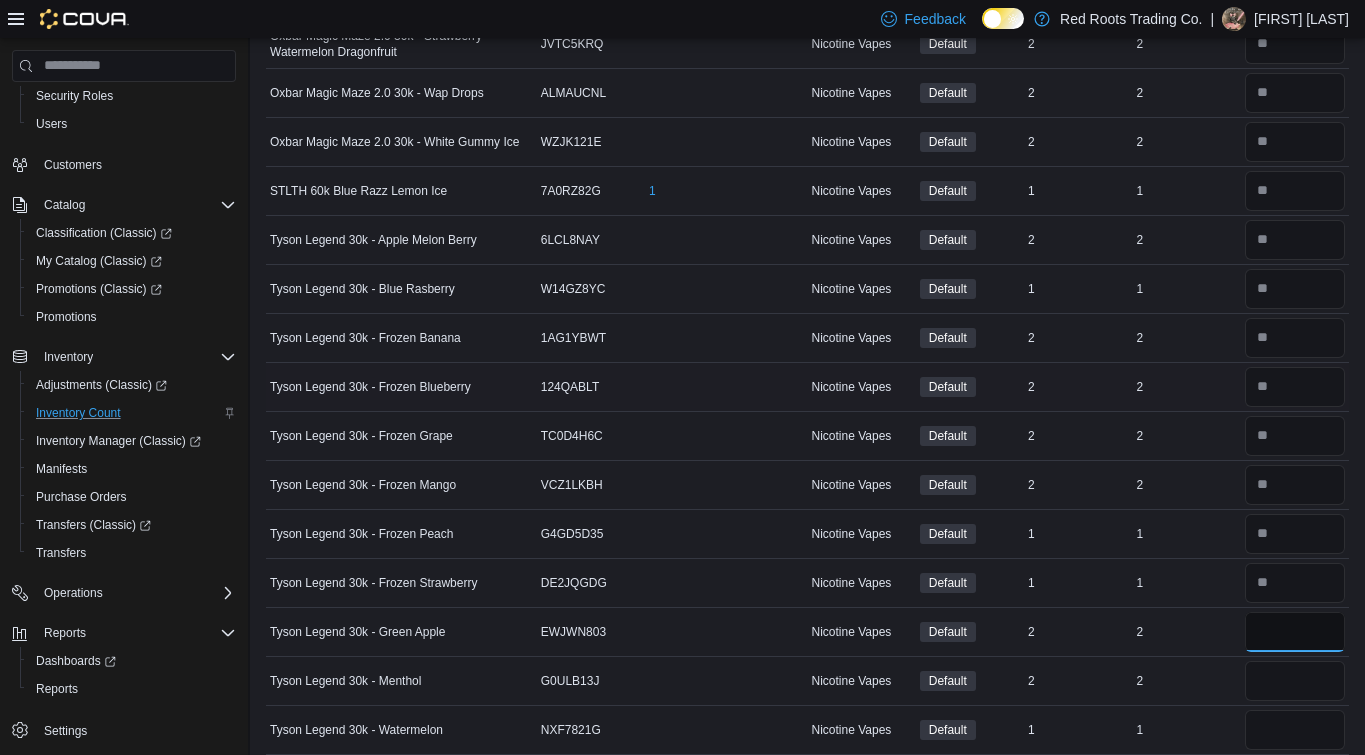 type on "*" 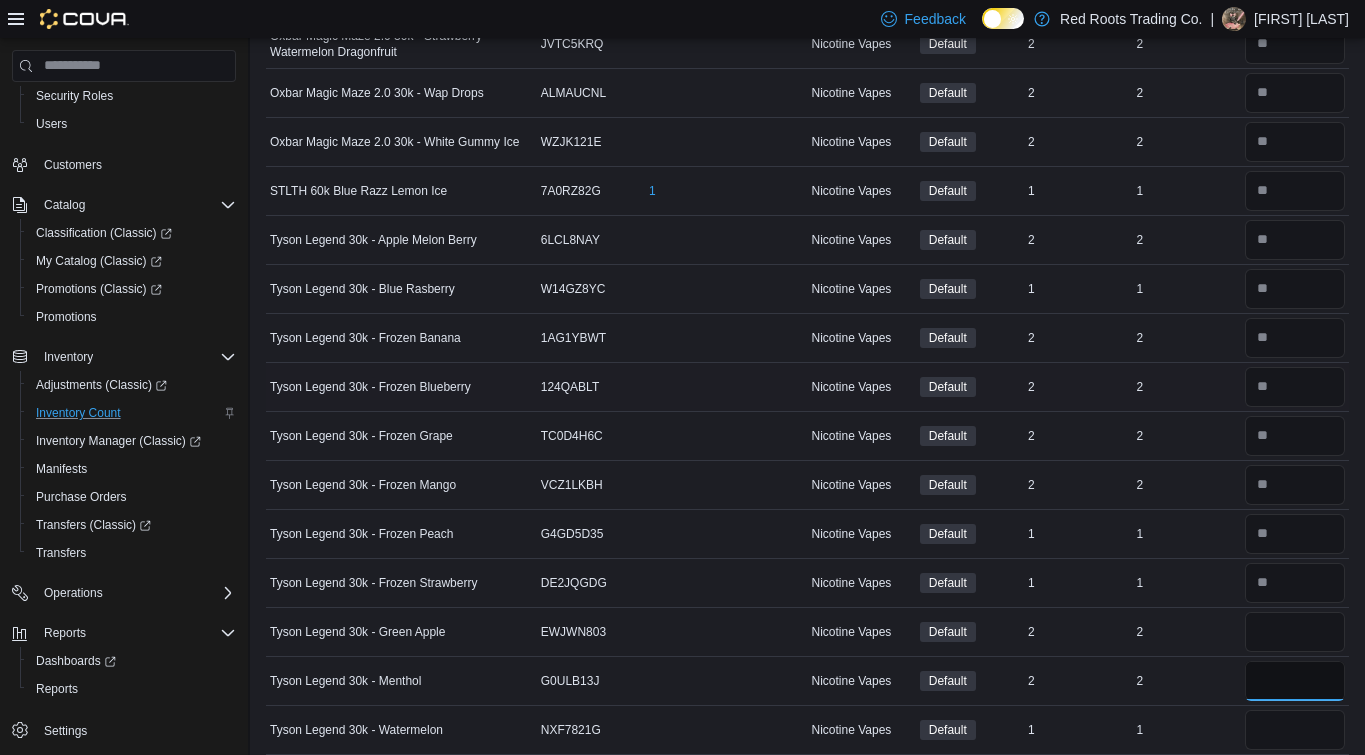 type 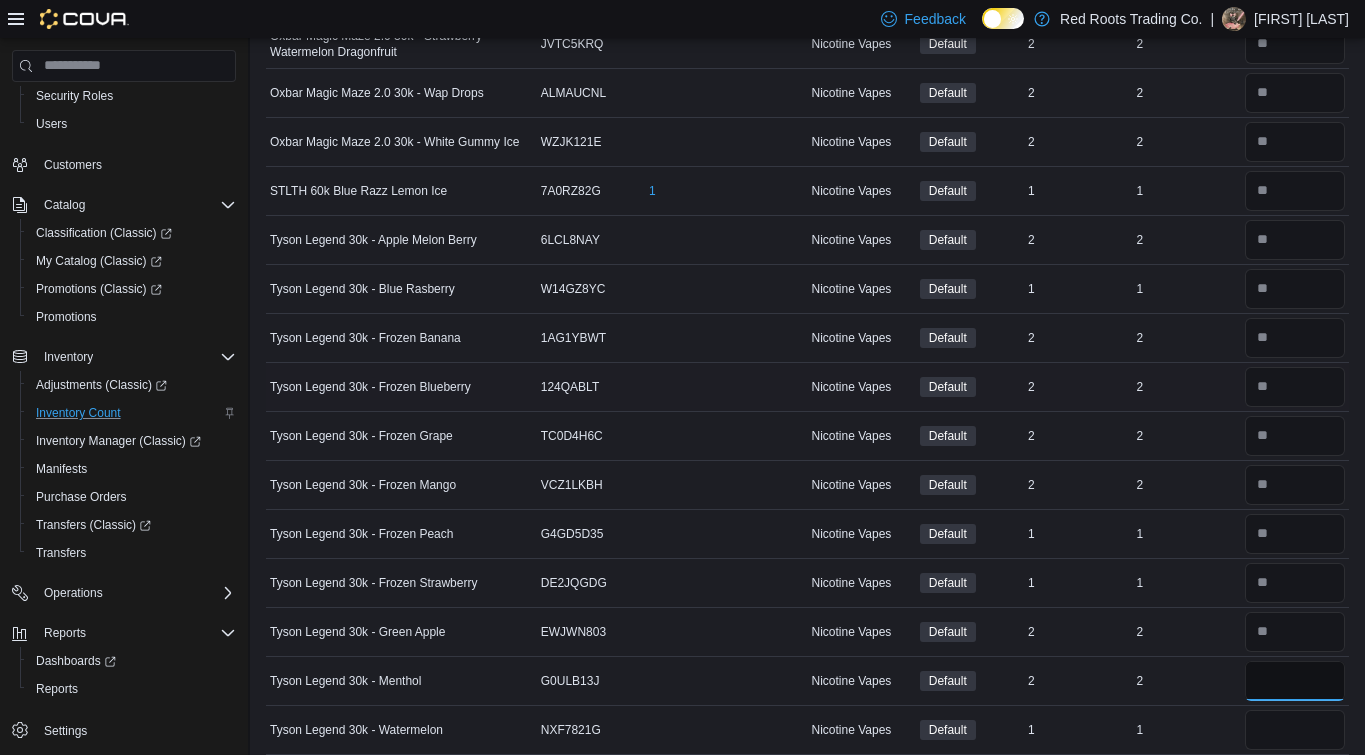 type on "*" 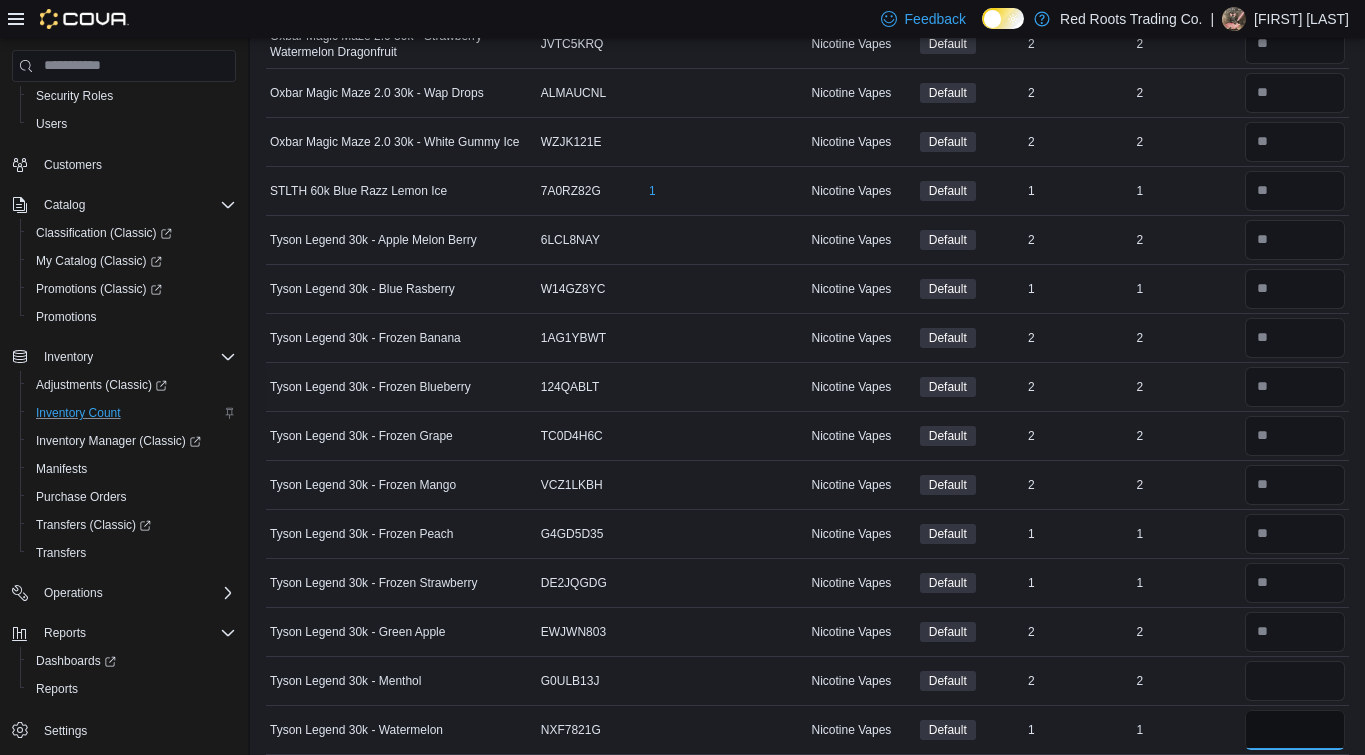 type 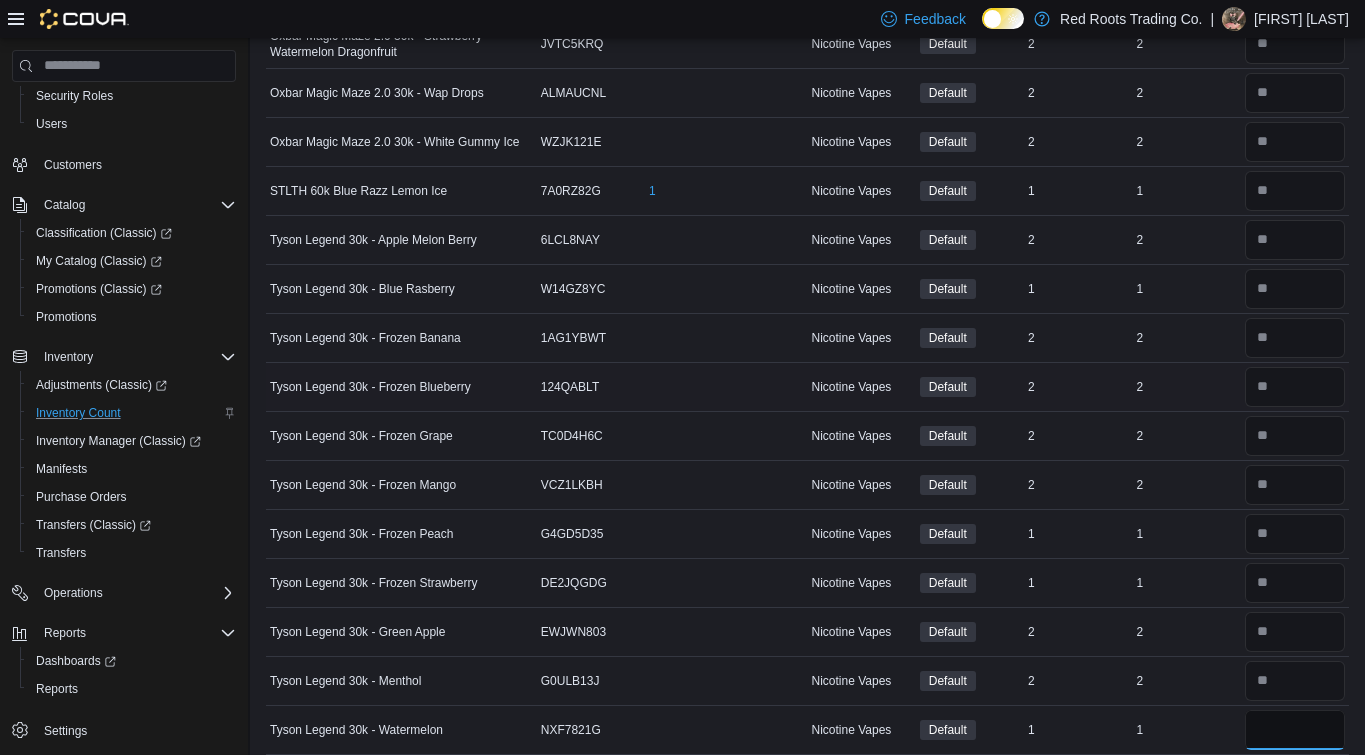 type on "*" 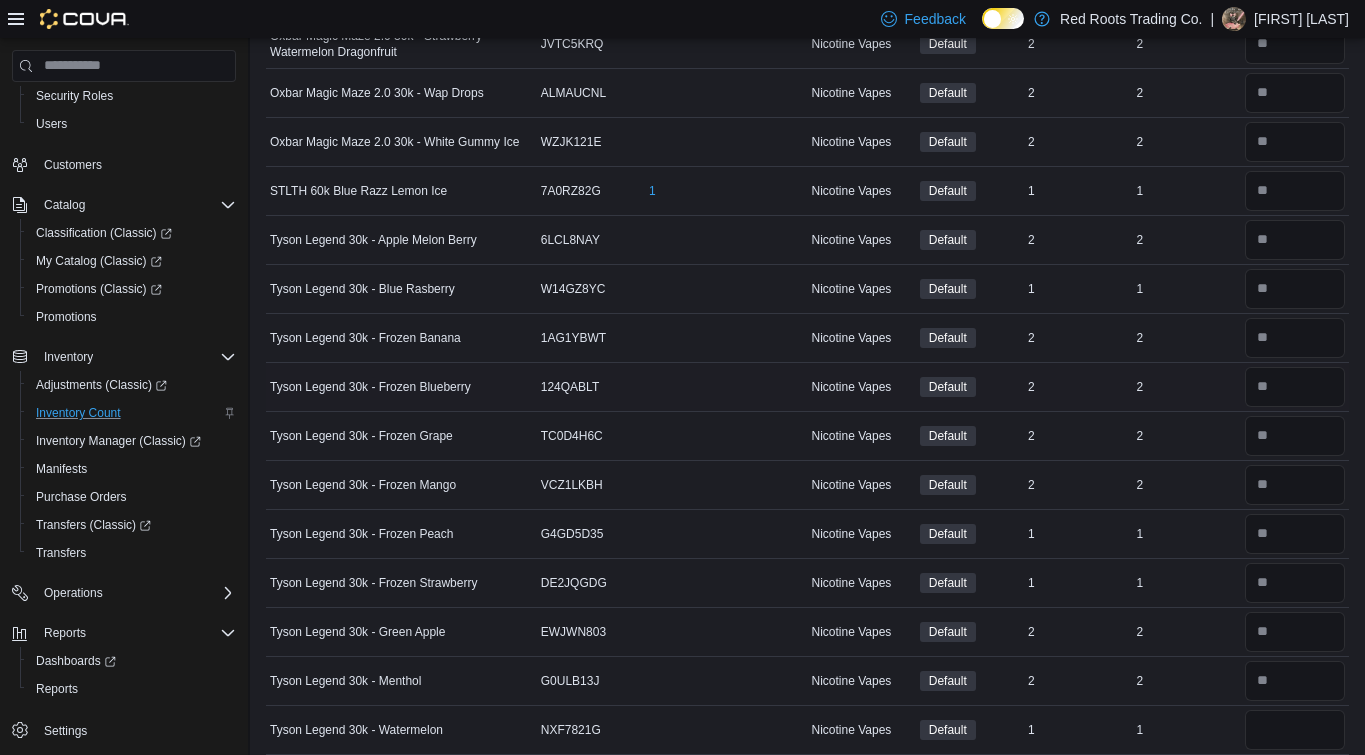 type 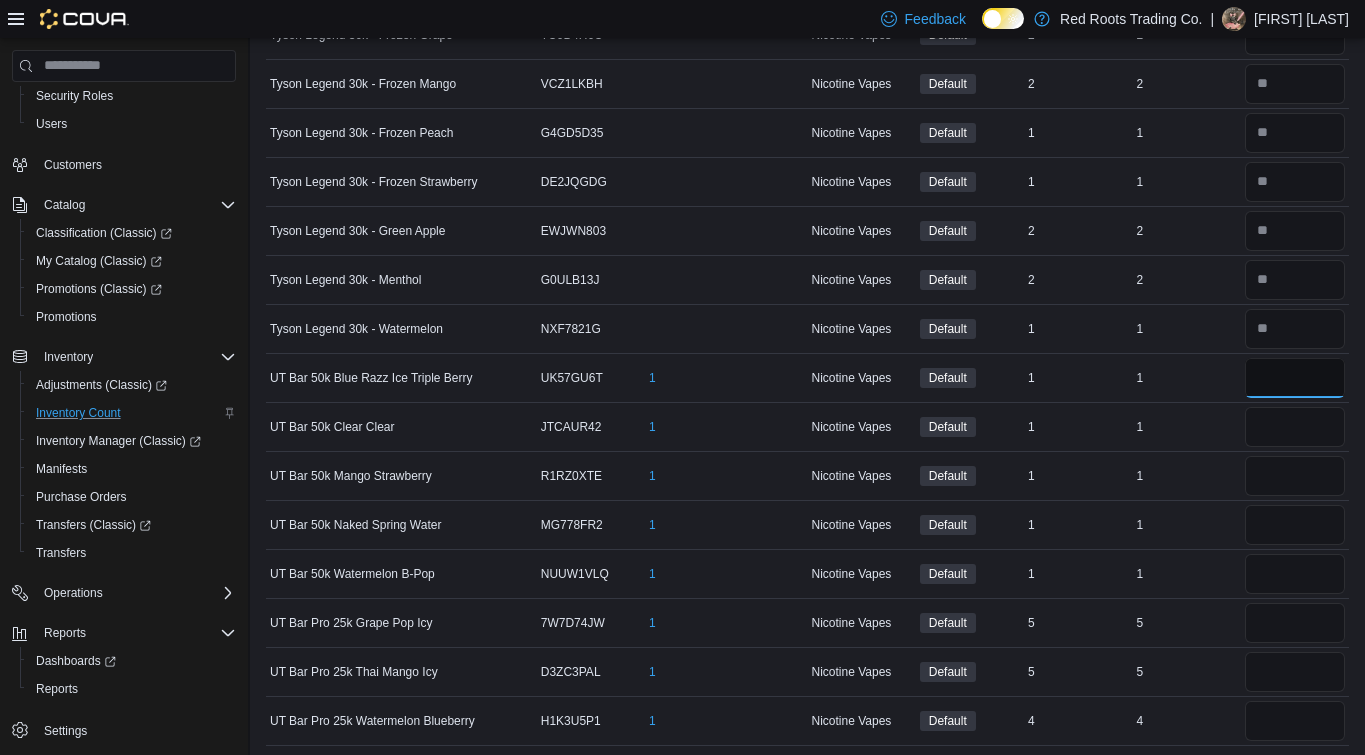 type on "*" 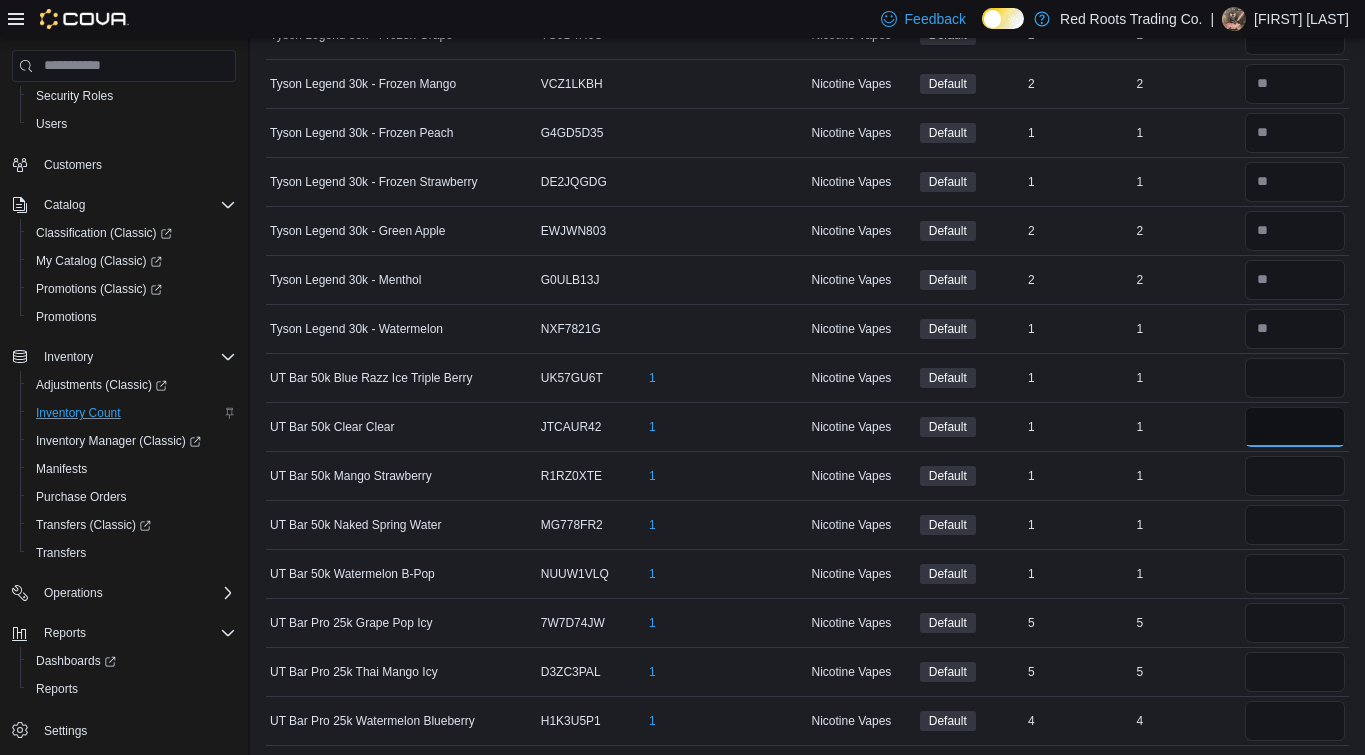 type 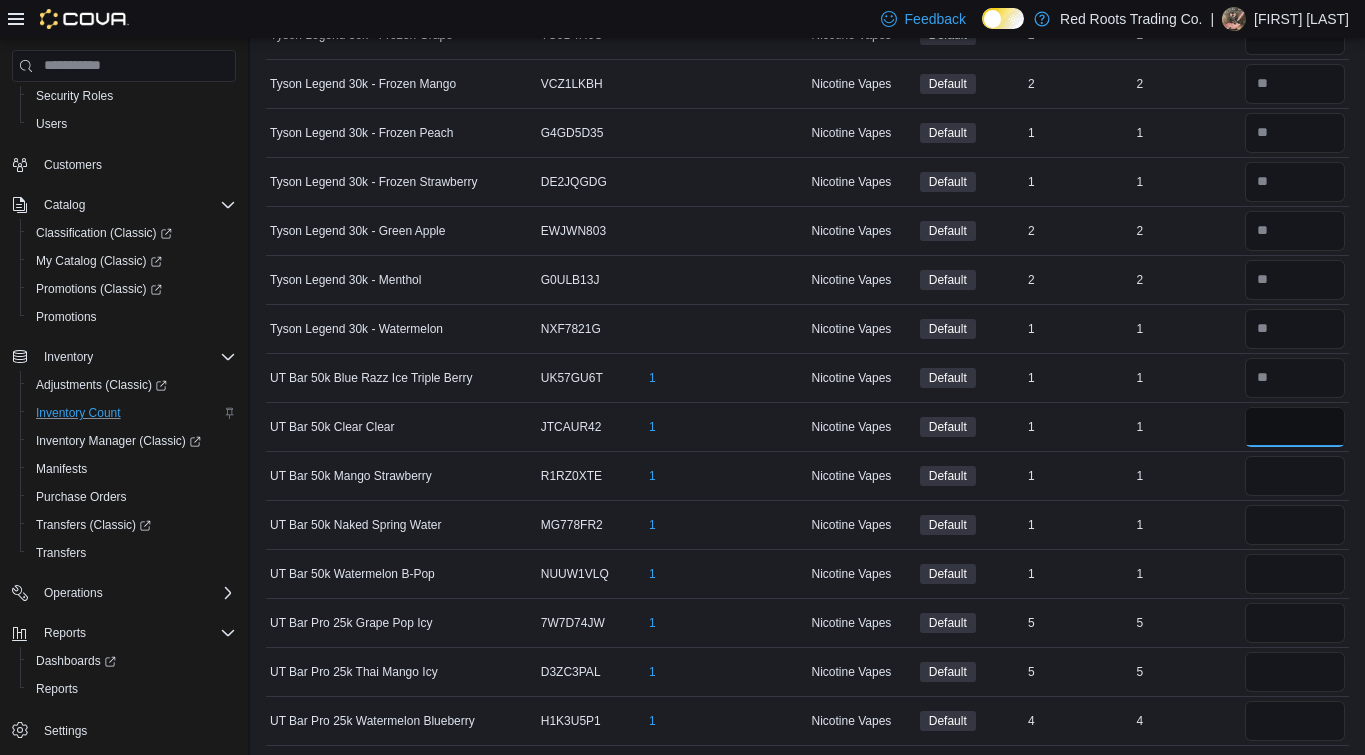 type on "*" 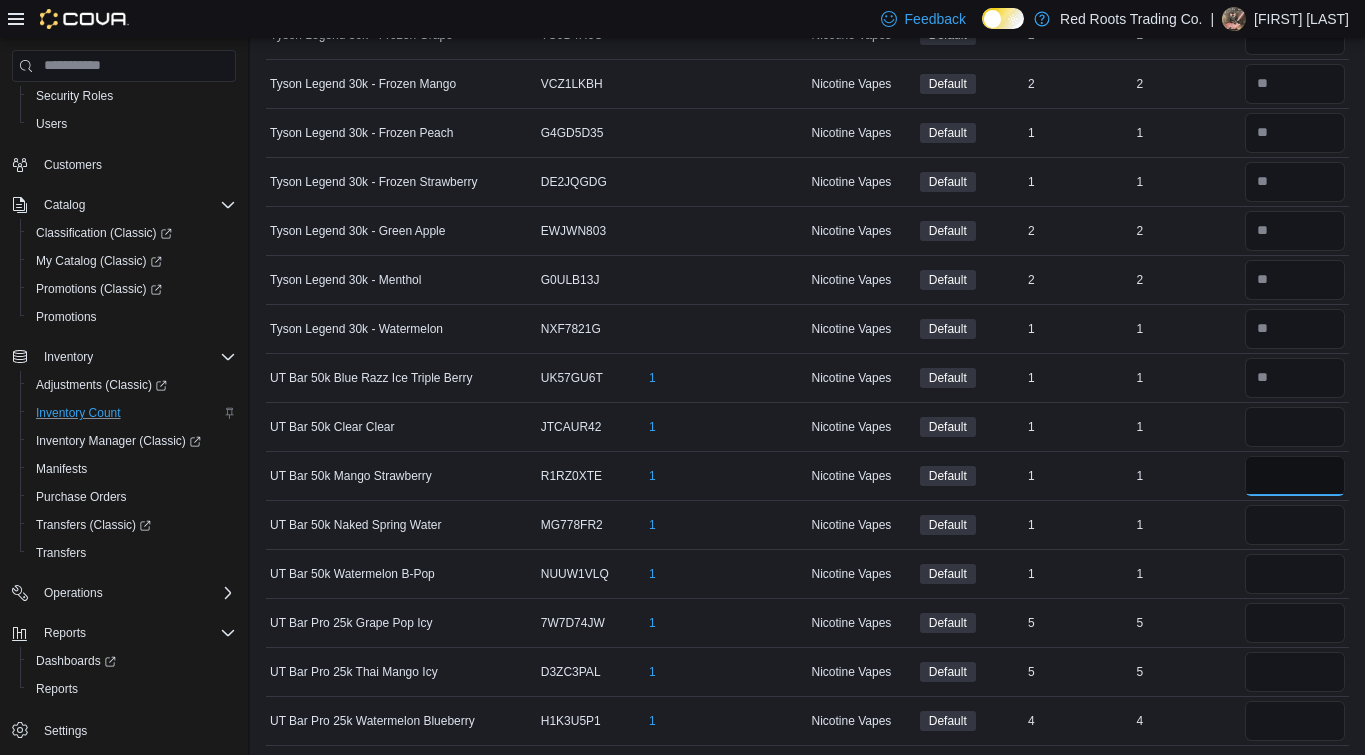 type 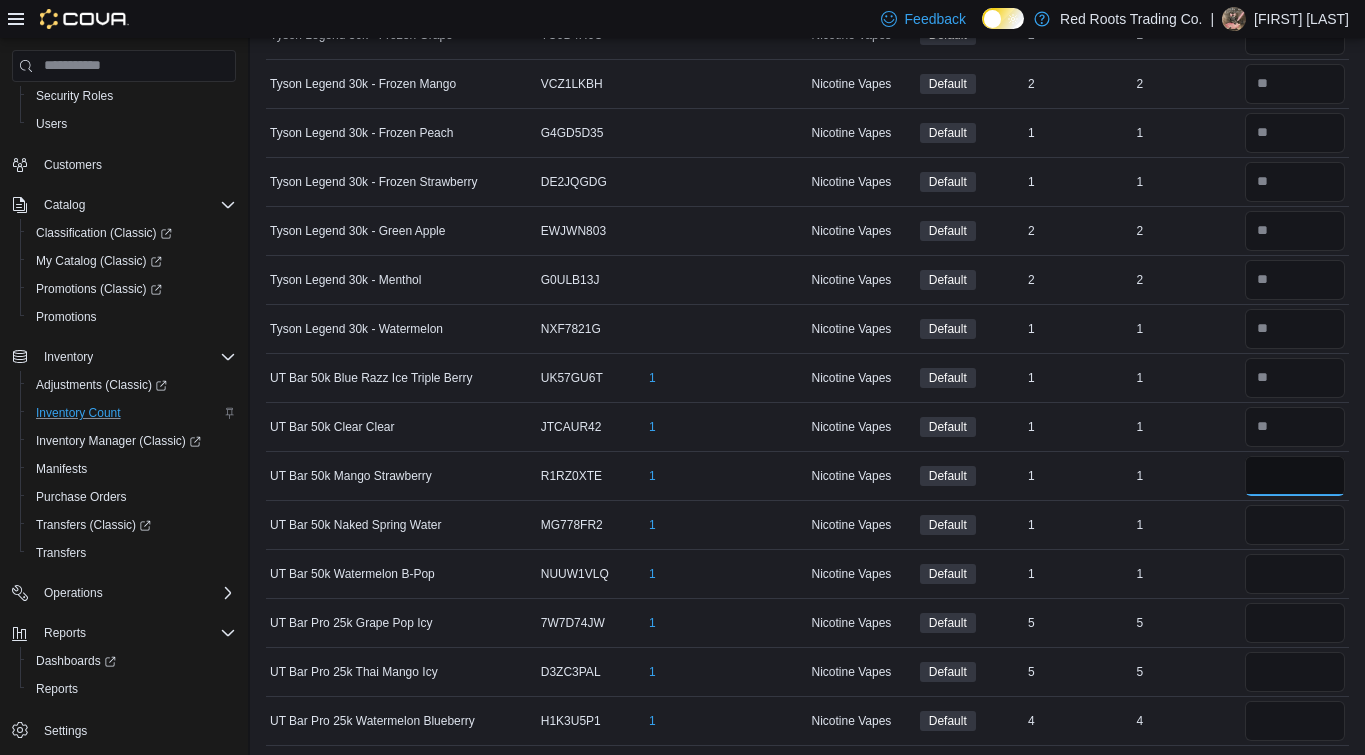 type on "*" 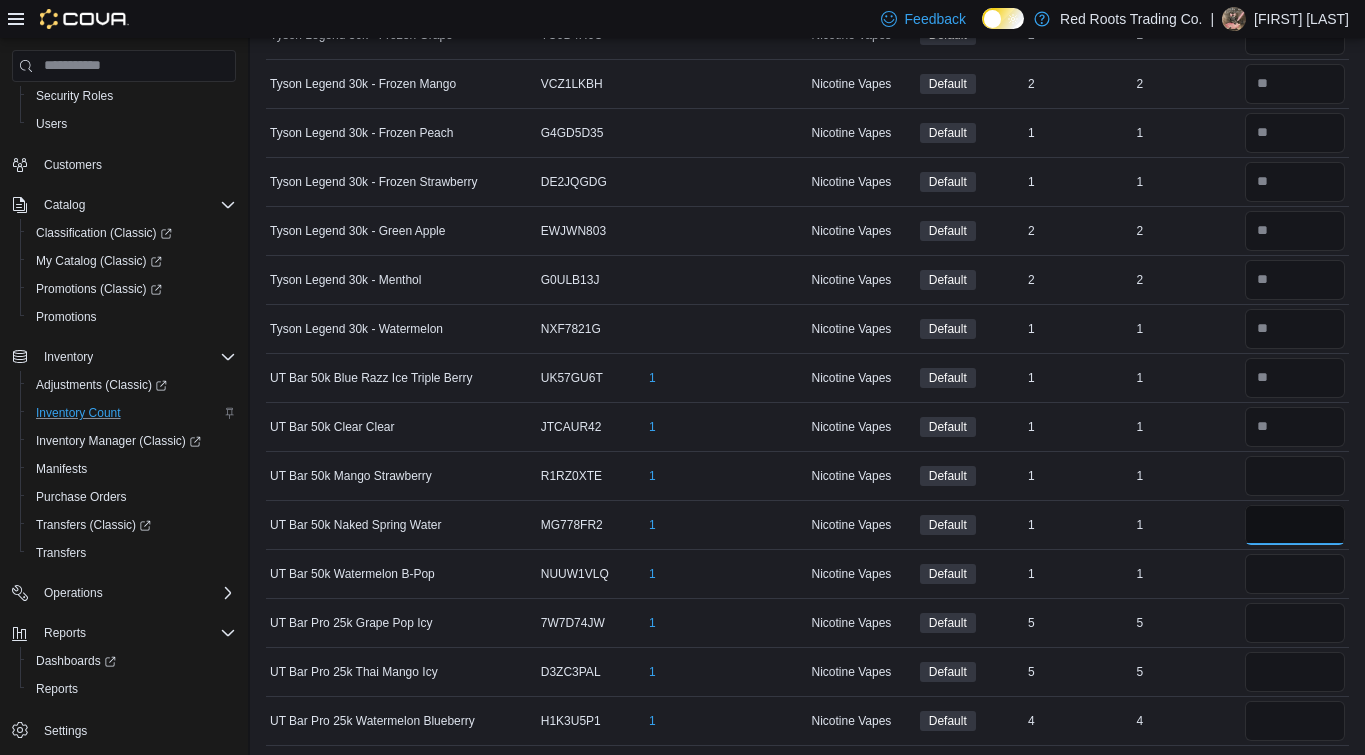 type 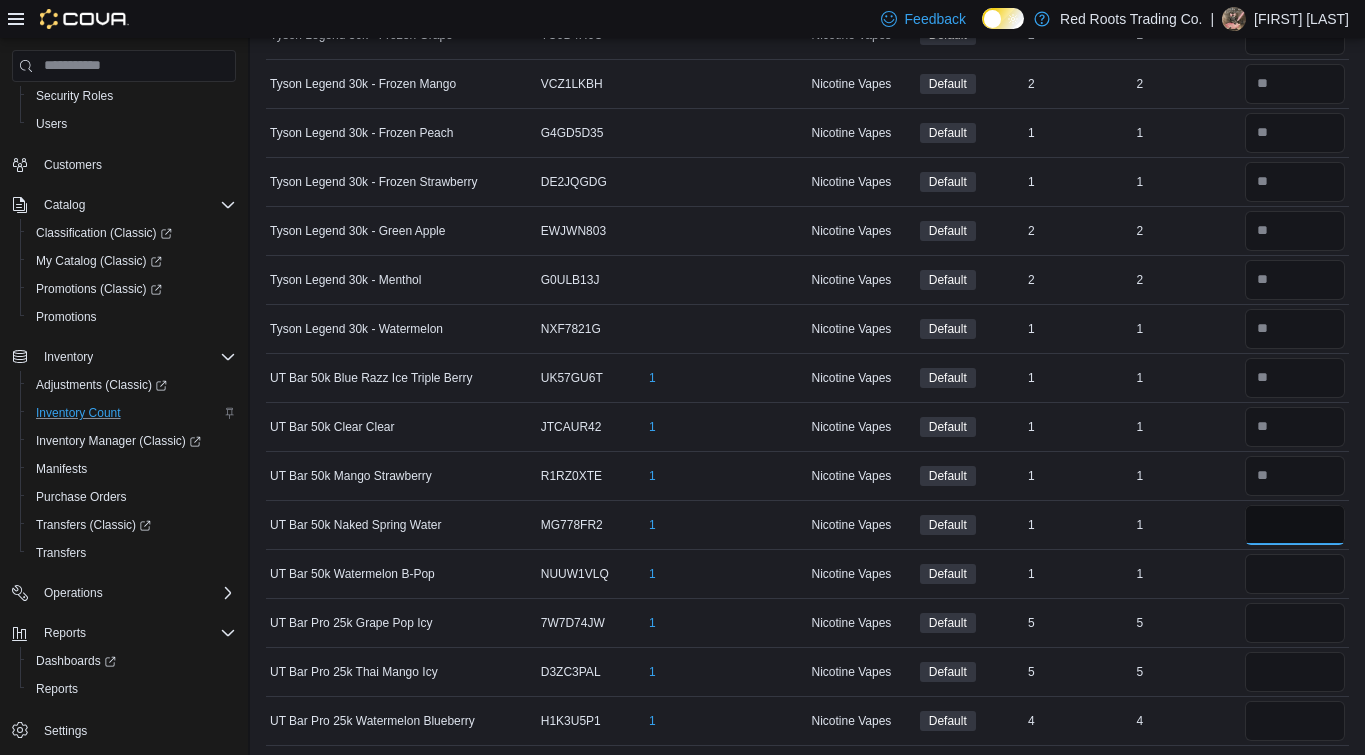 type on "*" 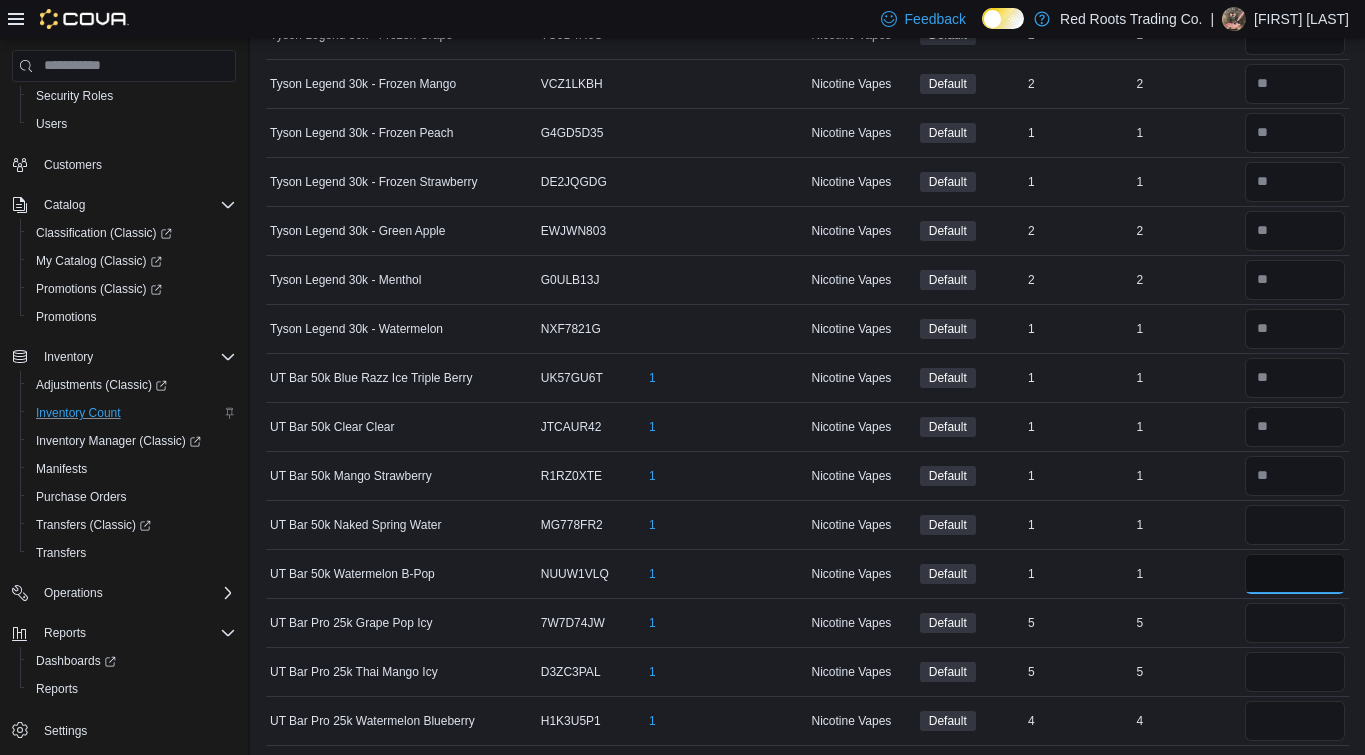 type 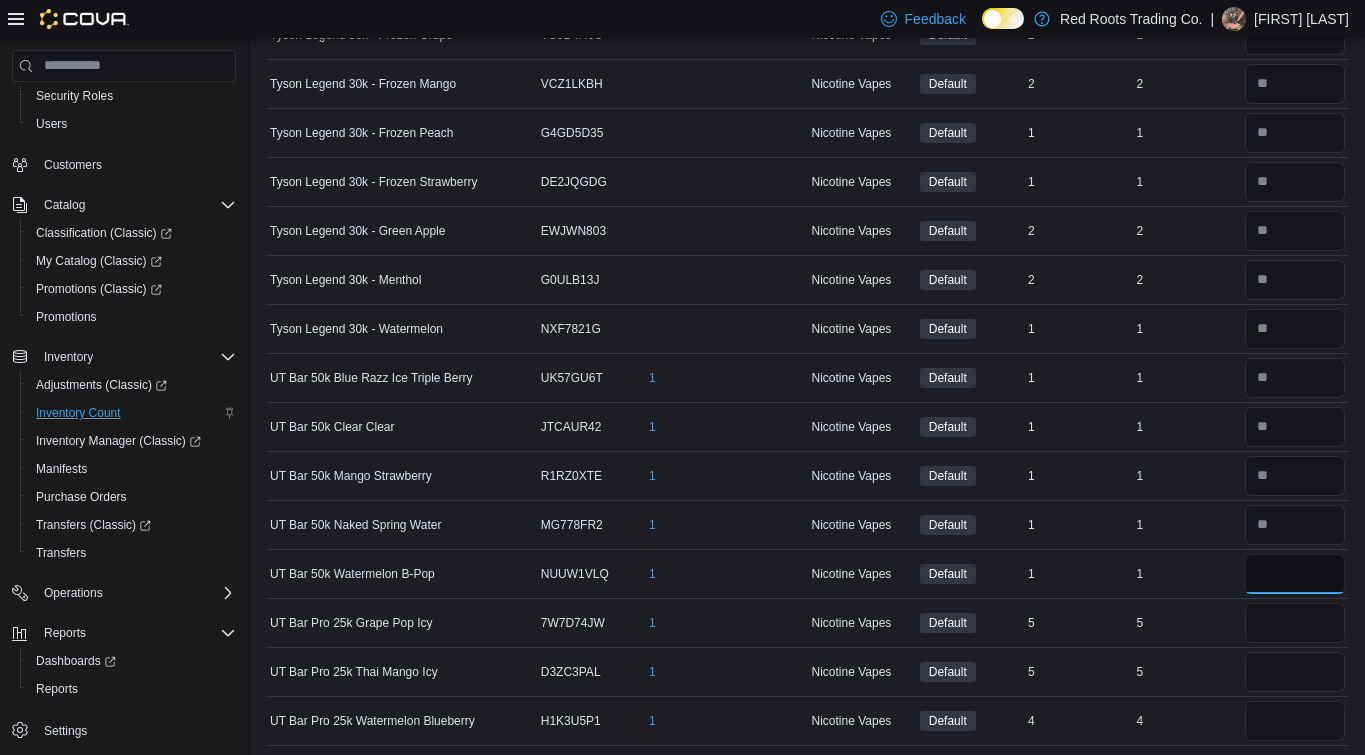 type on "*" 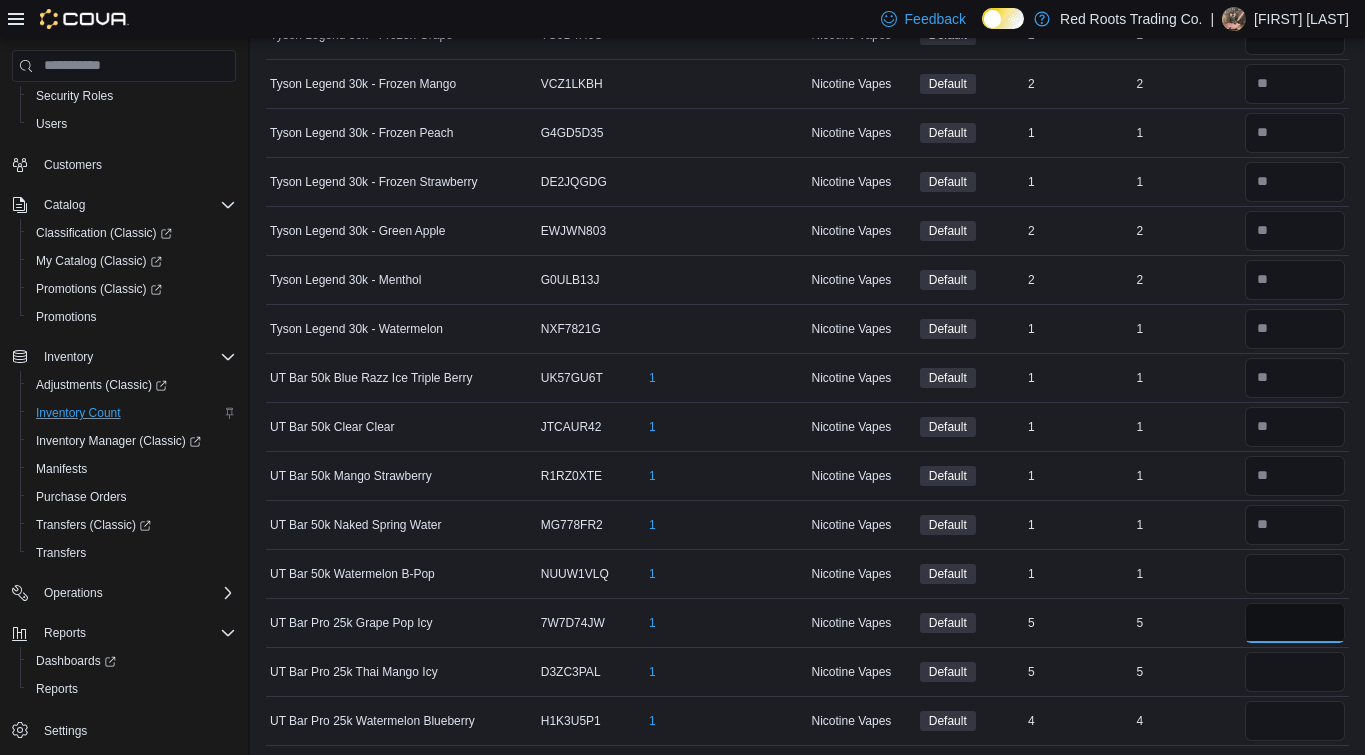 type 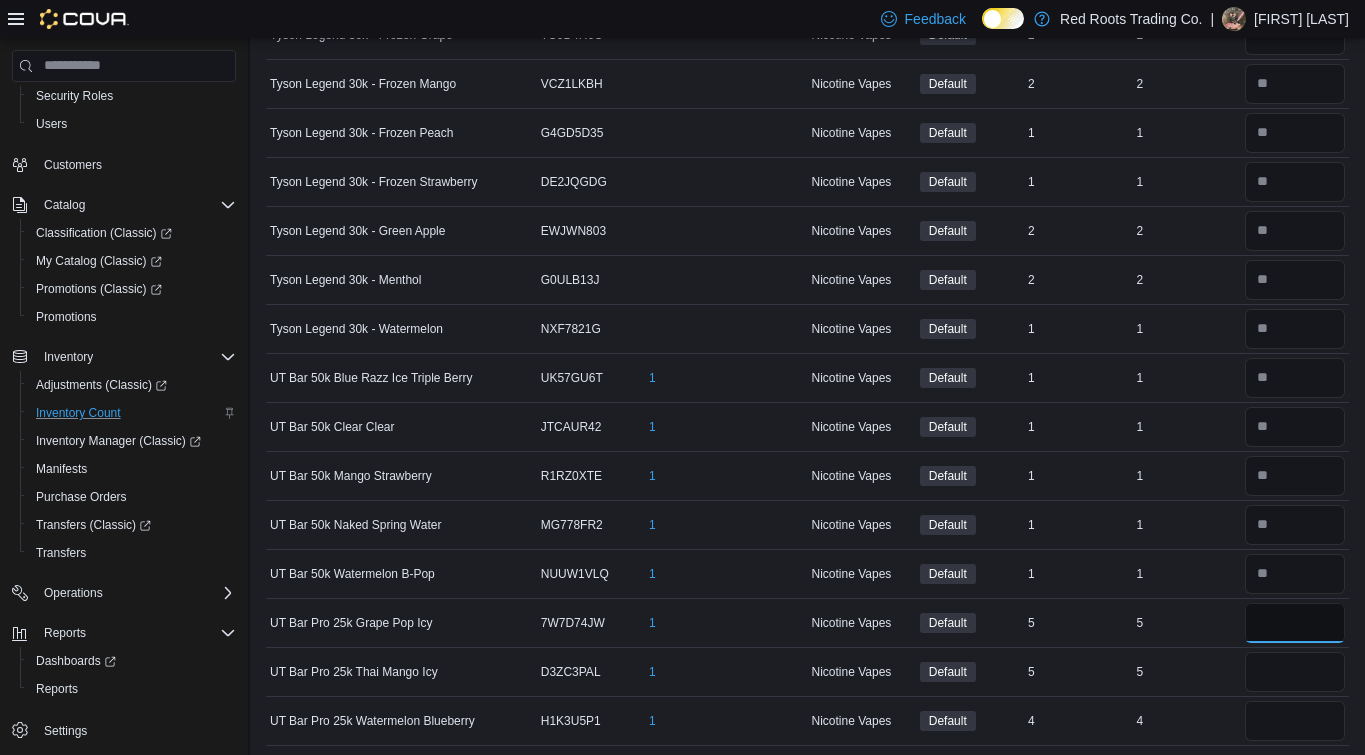 type on "*" 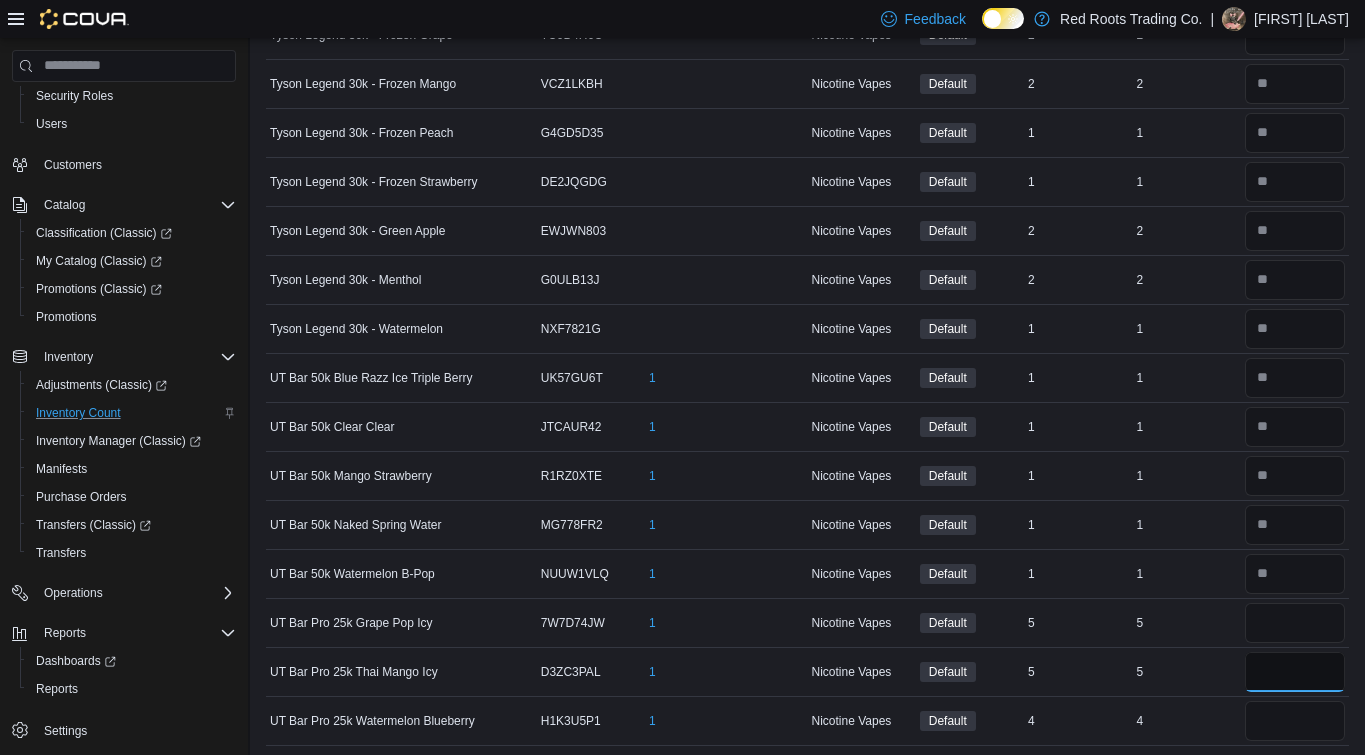 type 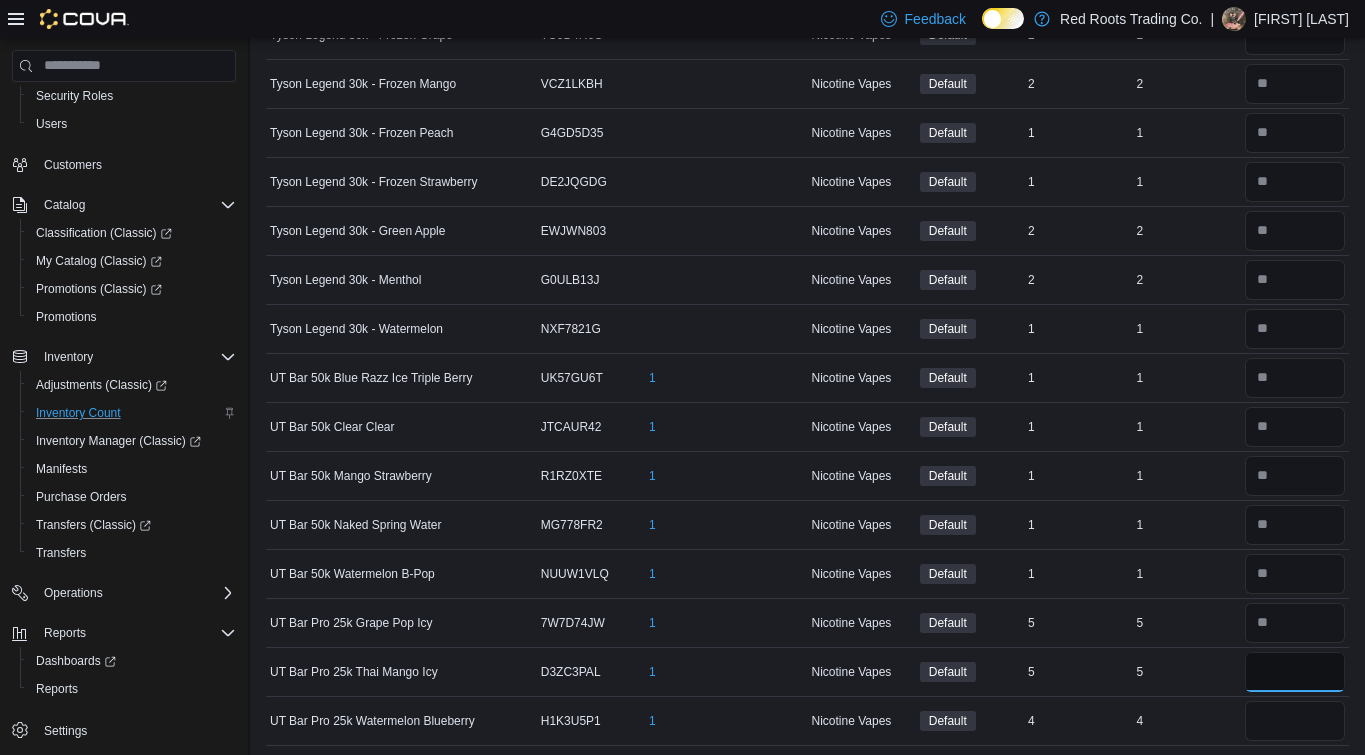 type on "*" 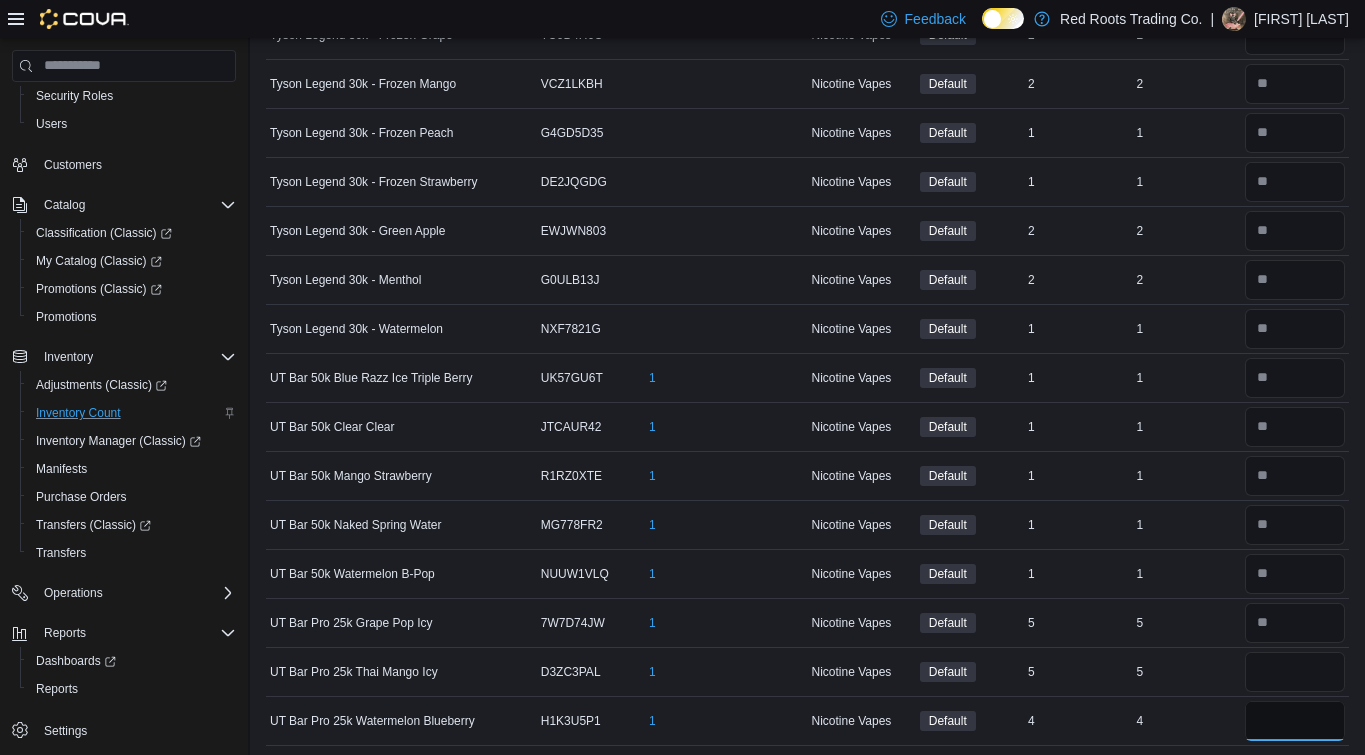 type 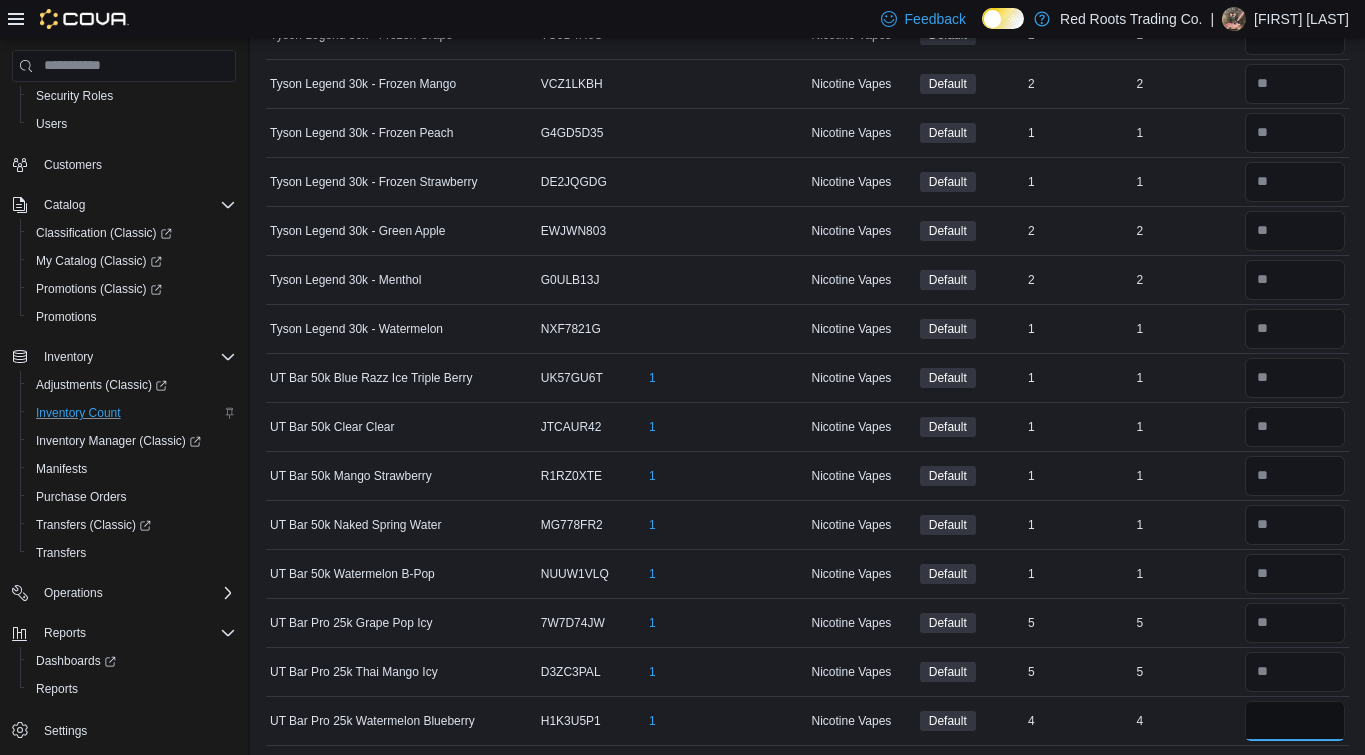 type on "*" 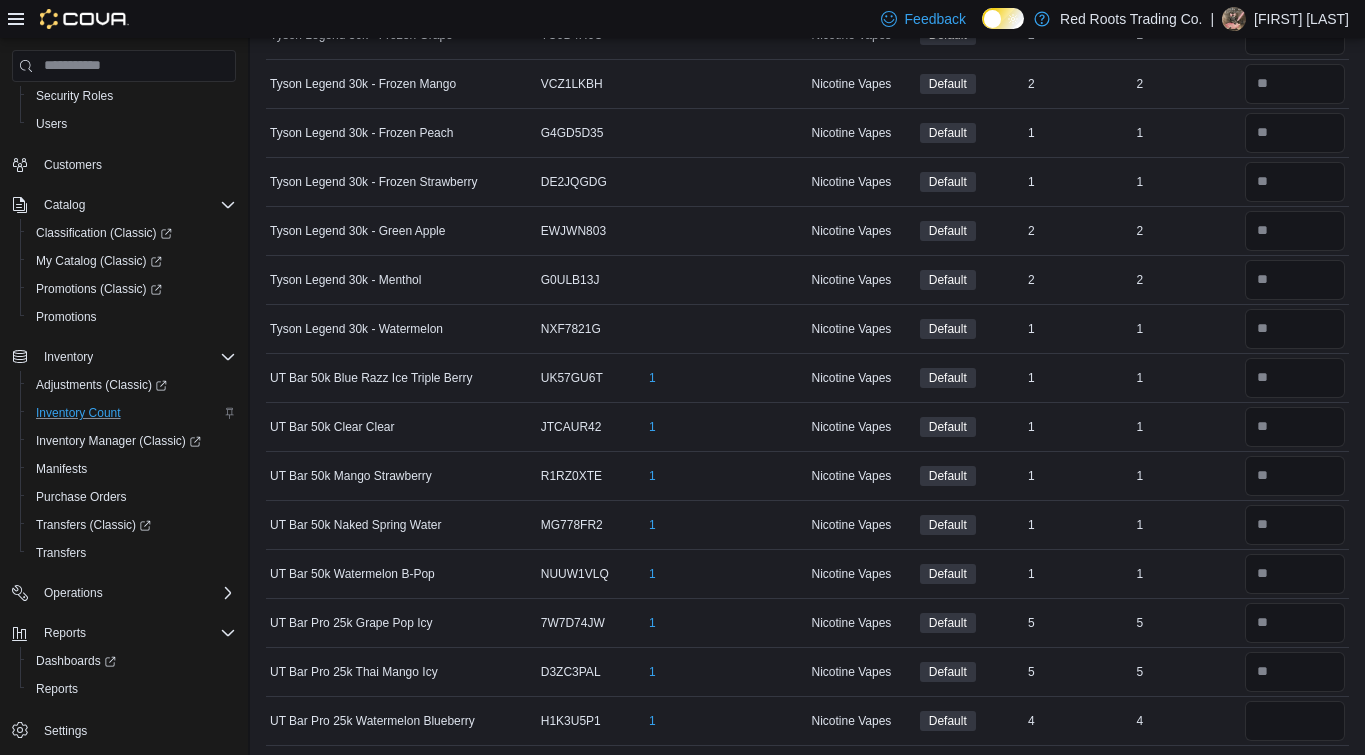type 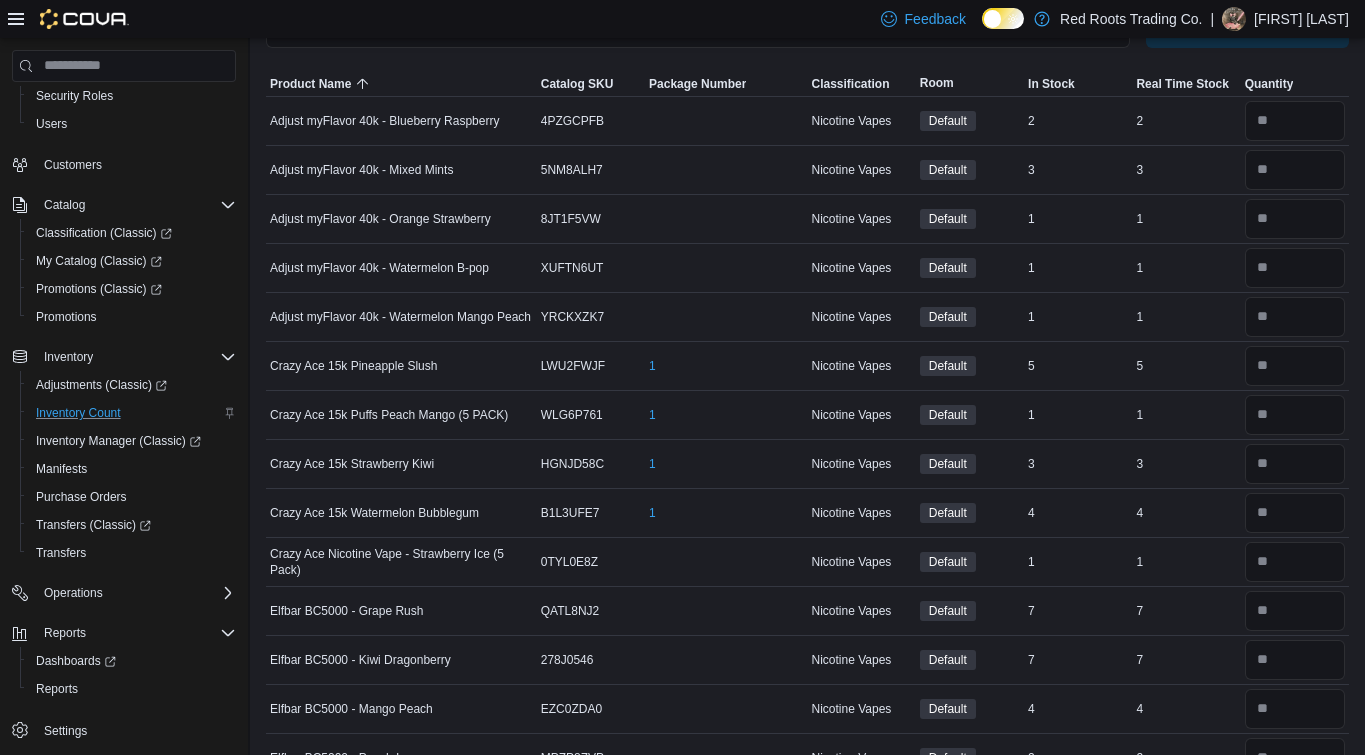 scroll, scrollTop: 0, scrollLeft: 0, axis: both 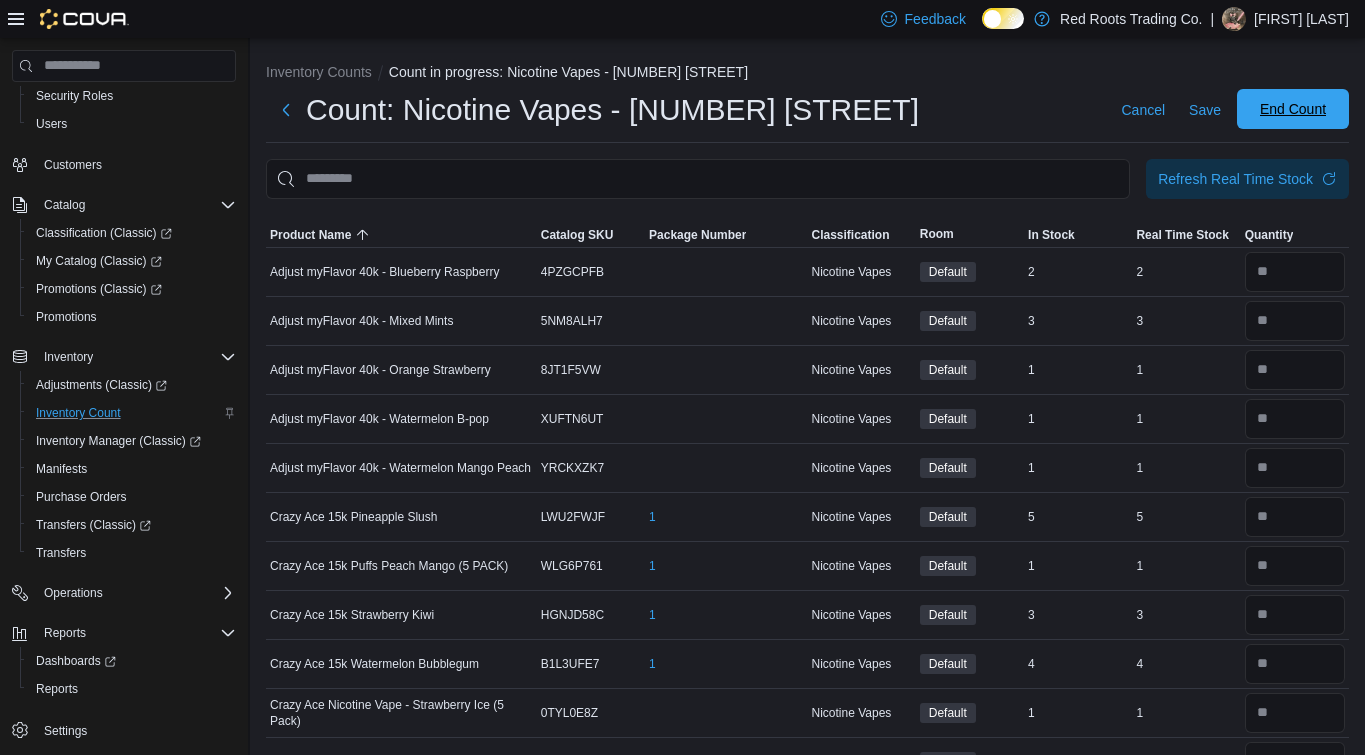 click on "End Count" at bounding box center [1293, 109] 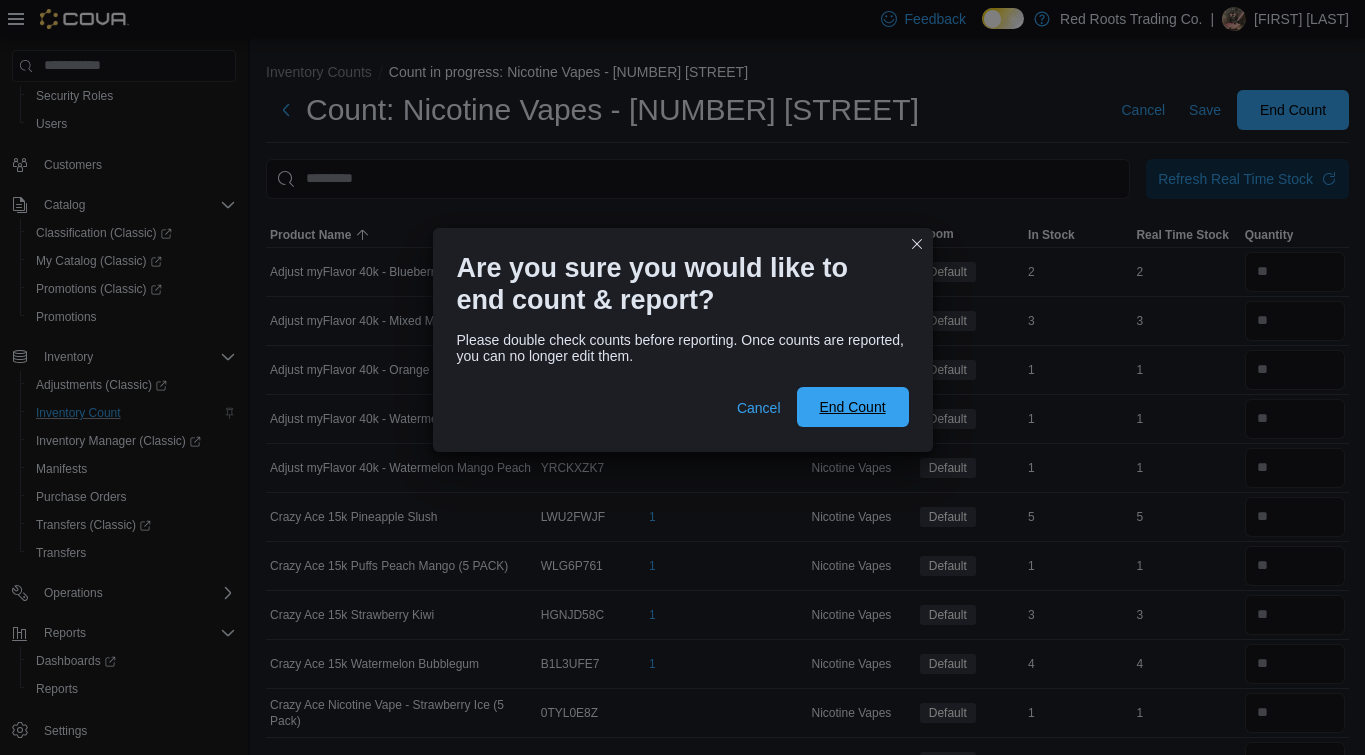 click on "End Count" at bounding box center [853, 407] 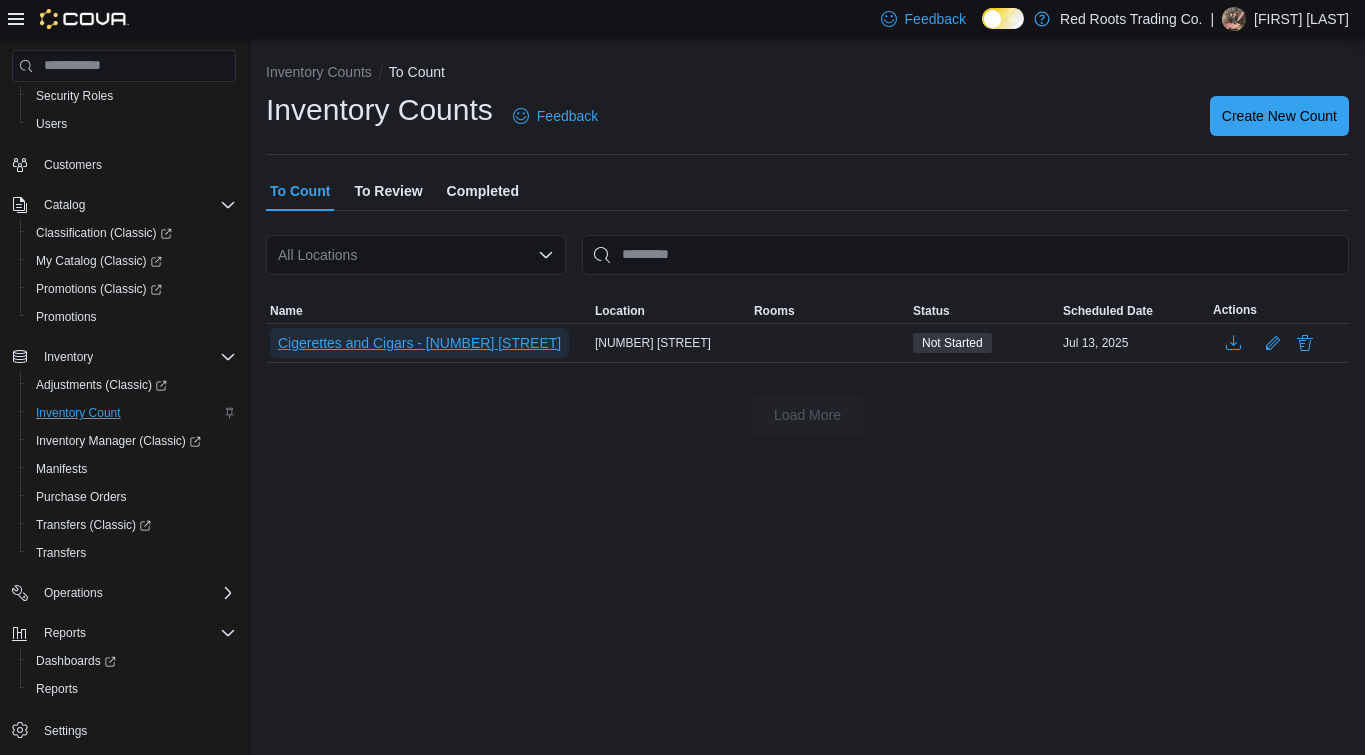 click on "Cigerettes and Cigars - [NUMBER] [STREET]" at bounding box center (419, 343) 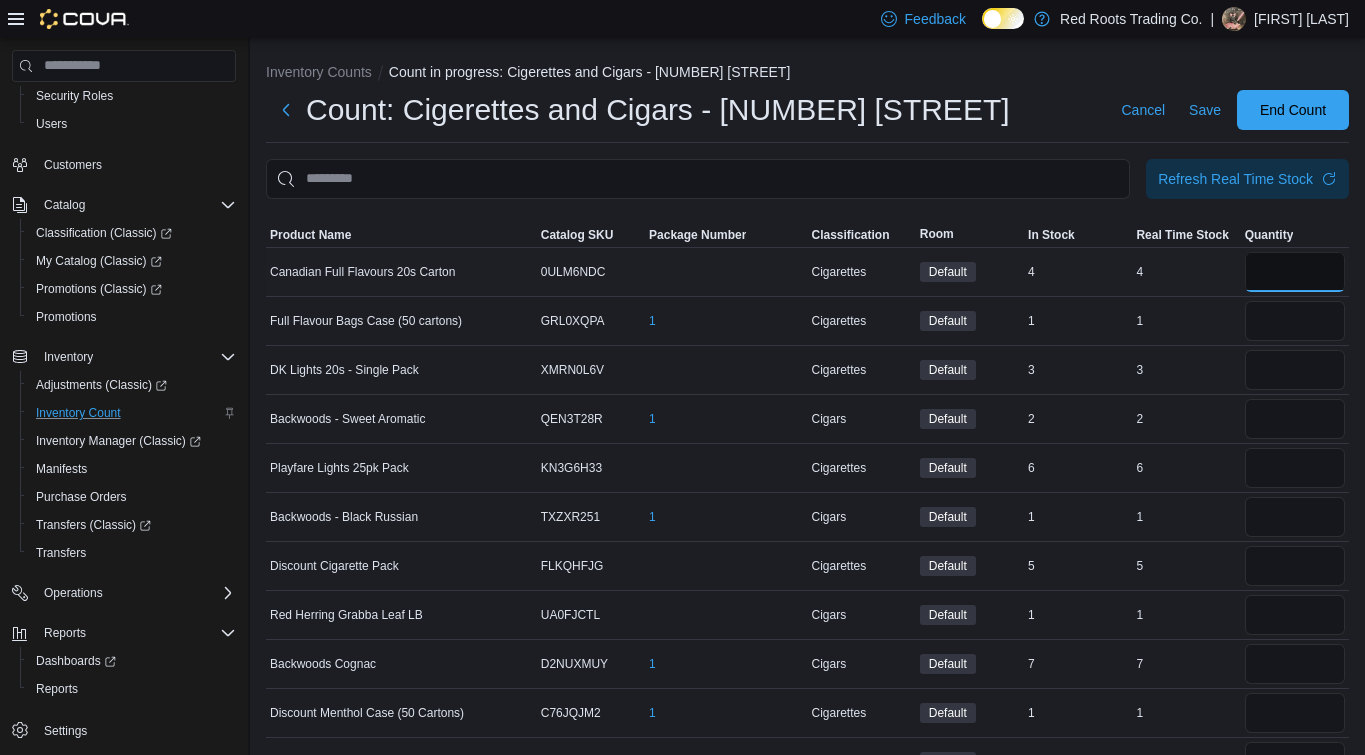 click at bounding box center (1295, 272) 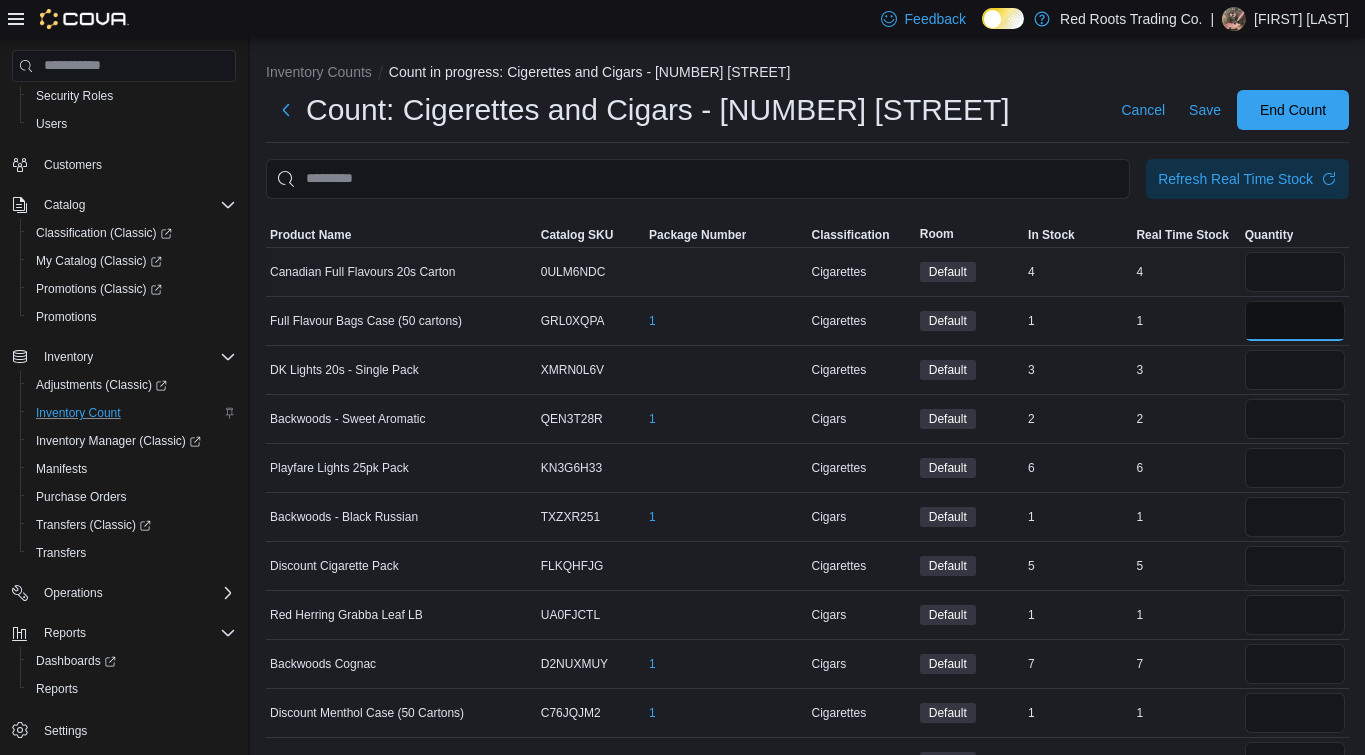 type 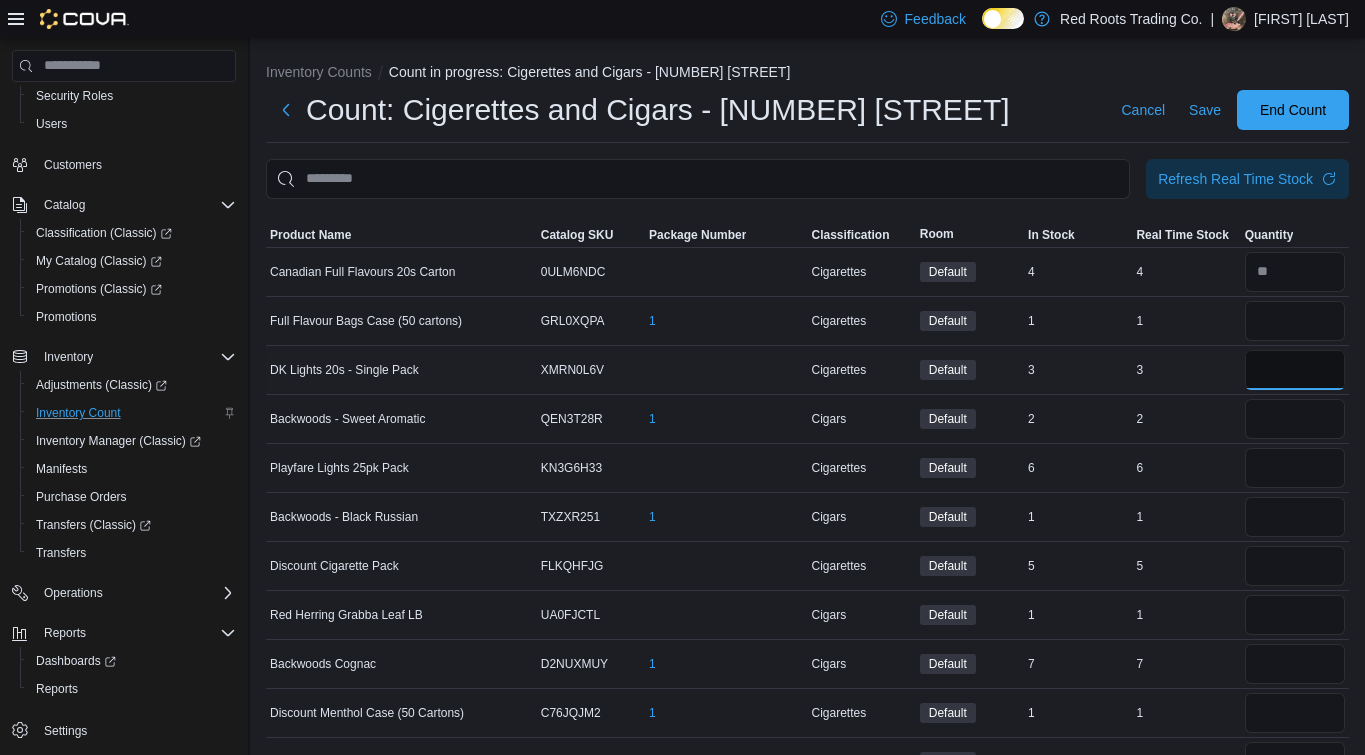 click at bounding box center [1295, 370] 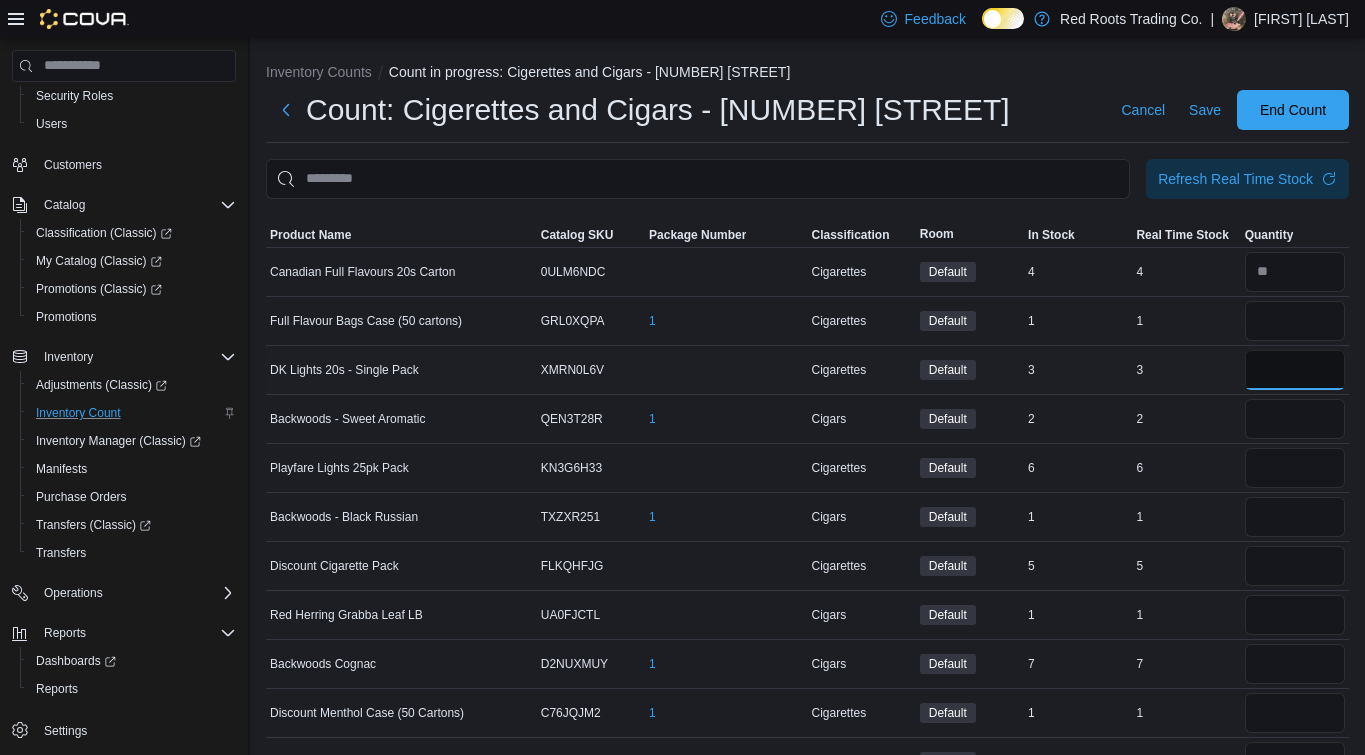 type 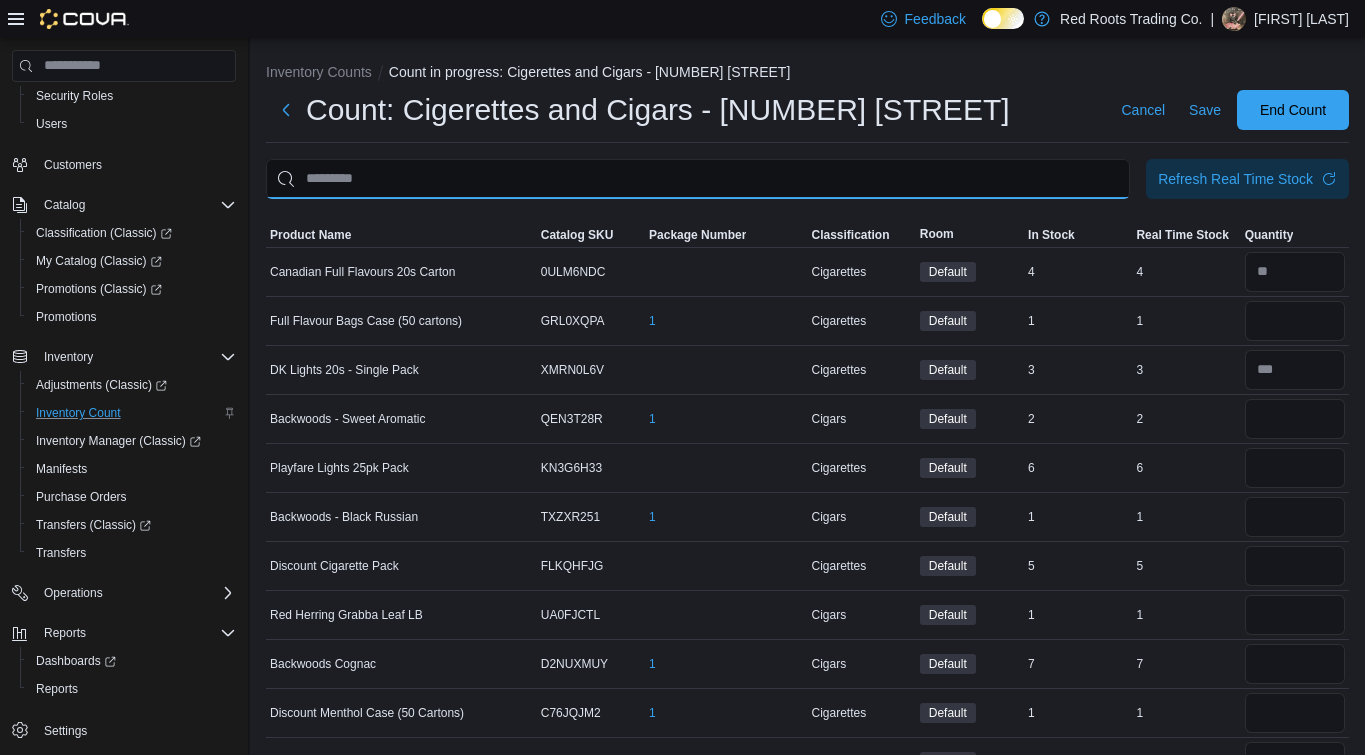 click at bounding box center [698, 179] 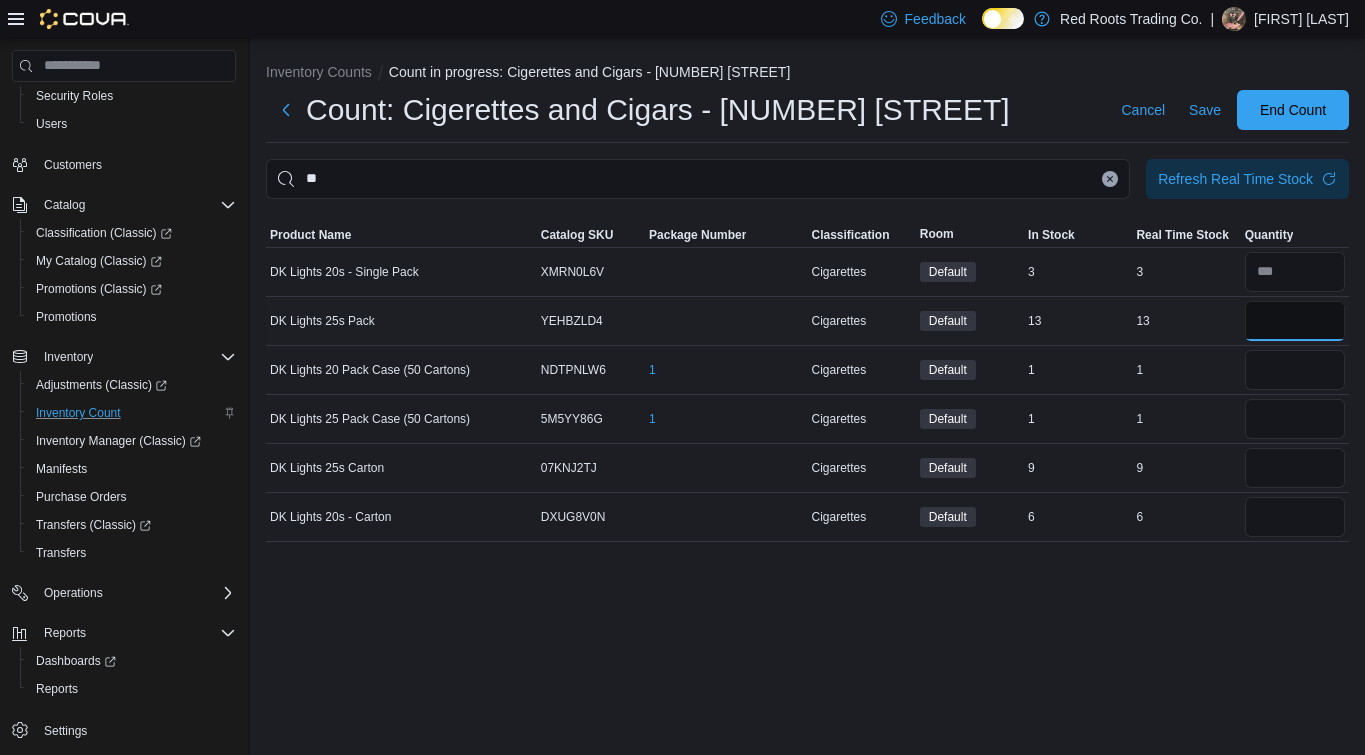 click at bounding box center (1295, 321) 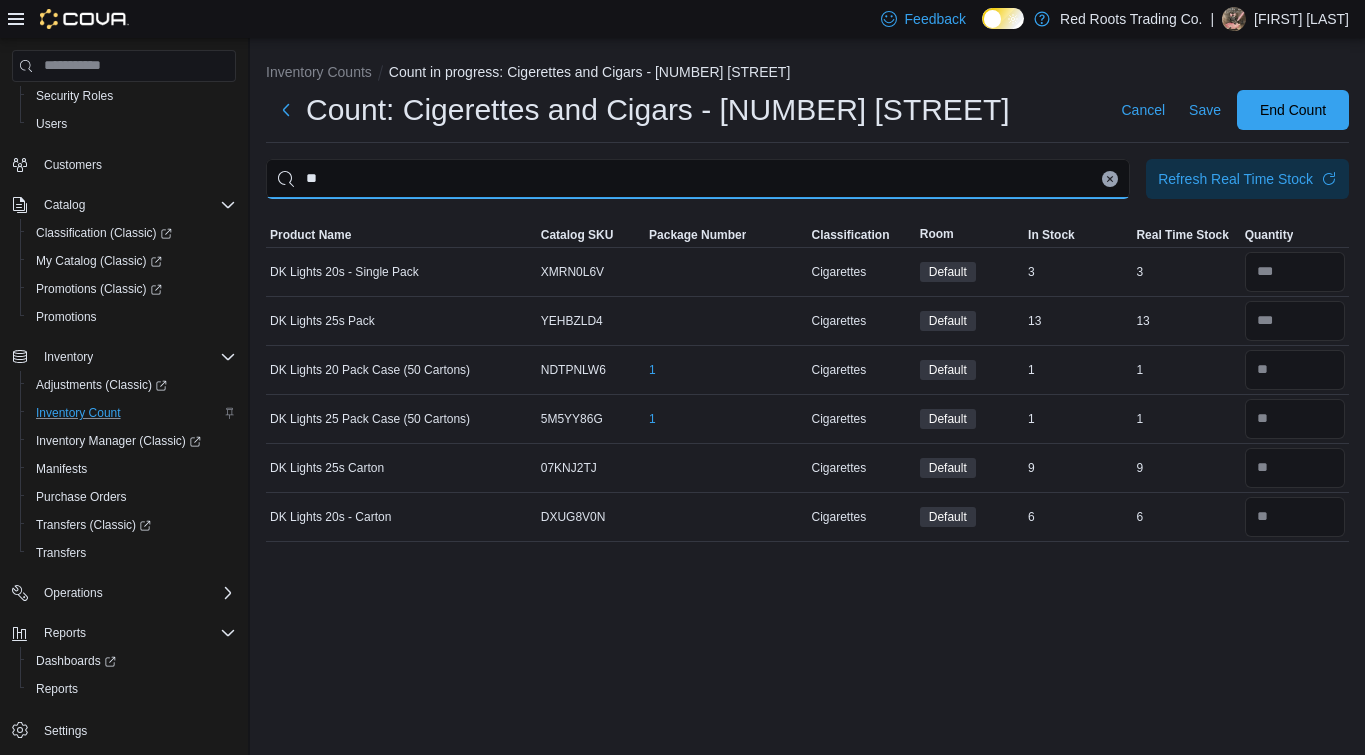 click on "**" at bounding box center [698, 179] 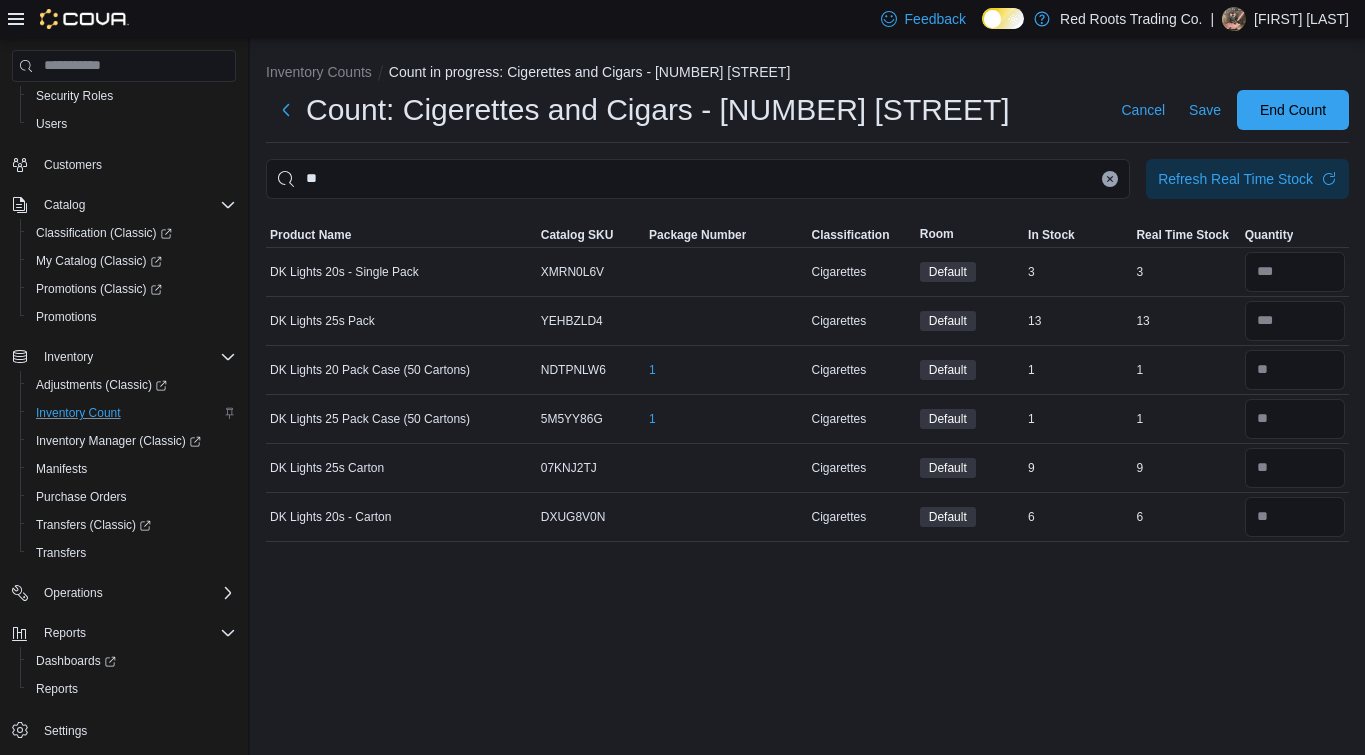 click 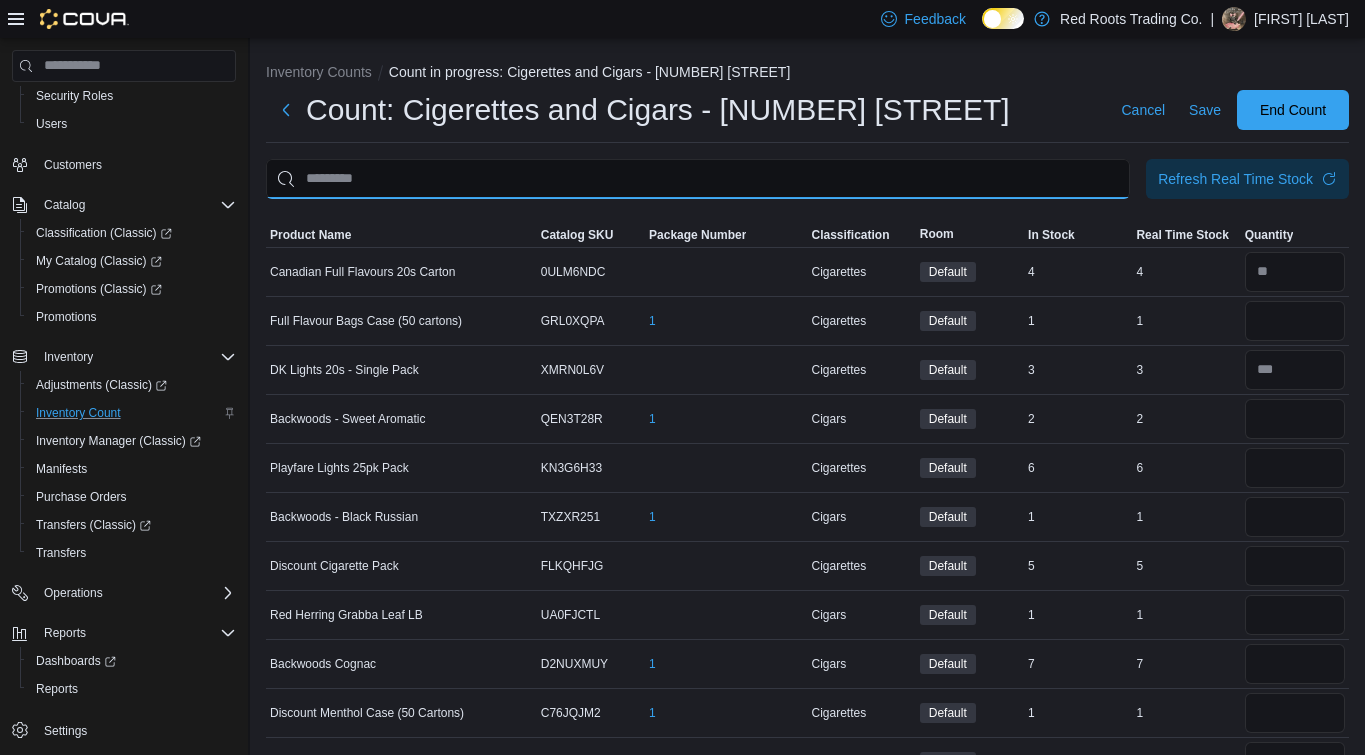 click at bounding box center (698, 179) 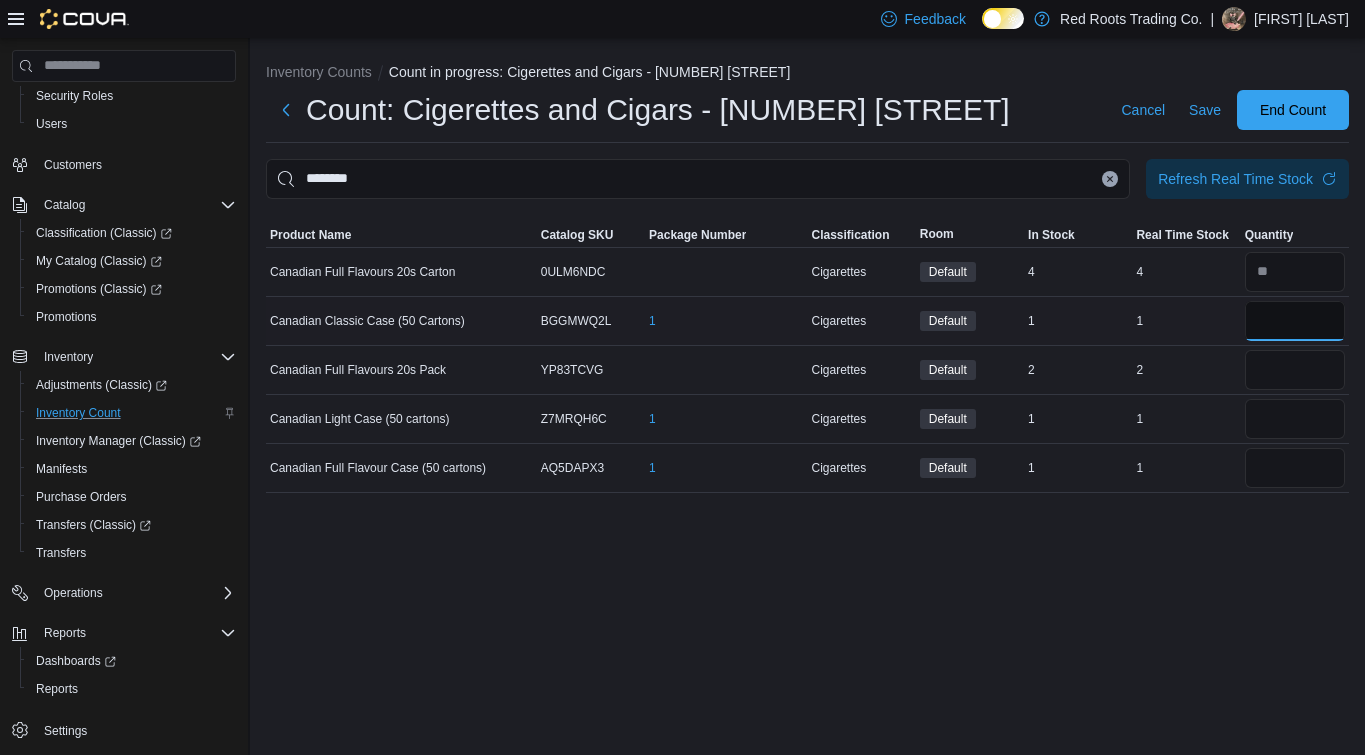 click at bounding box center (1295, 321) 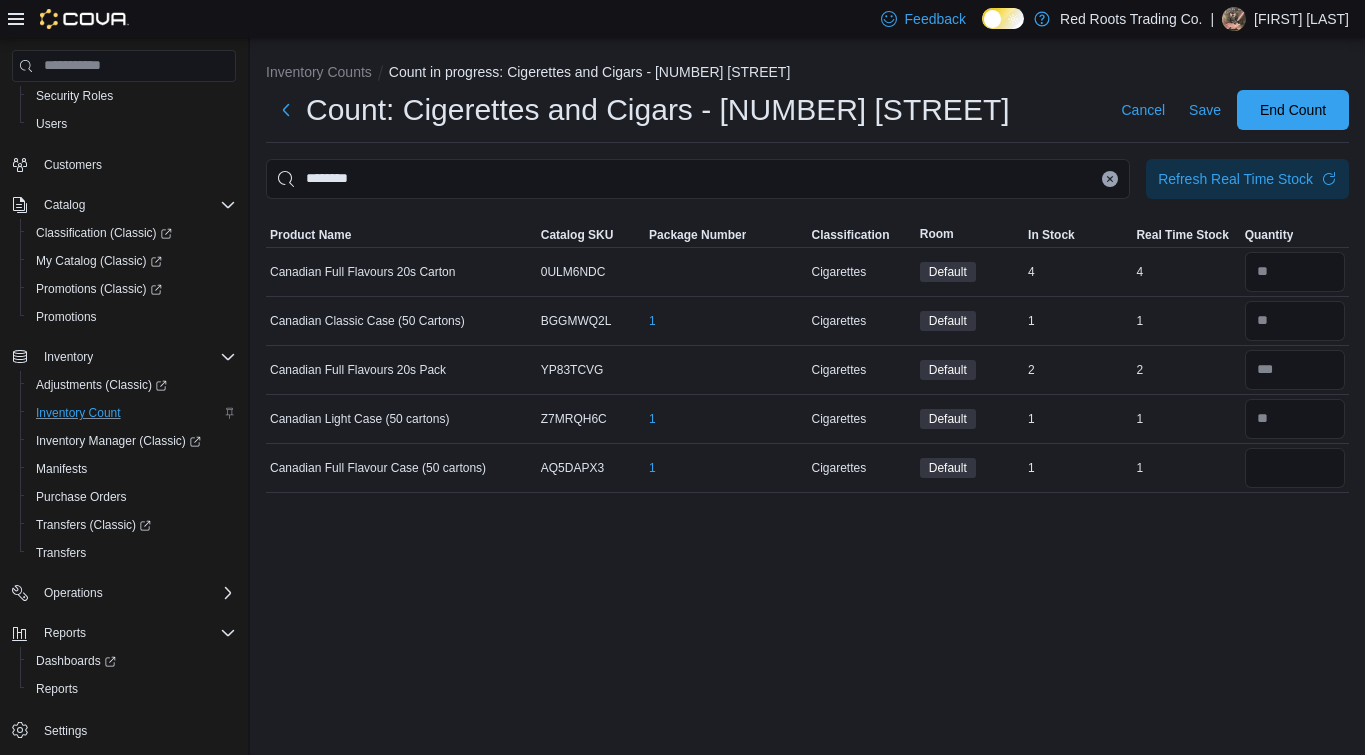click on "Inventory Counts Count in progress: Cigerettes and Cigars - [NUMBER] [STREET] Count: Cigerettes and Cigars - [NUMBER] [STREET]  Cancel Save End Count ******** Refresh Real Time Stock Sorting This table contains 5 rows. Product Name Catalog SKU Package Number Classification Room In Stock Real Time Stock Quantity Canadian Full Flavours 20s Carton Catalog SKU [SKU] Package Number Cigarettes Default In Stock [NUMBER]  Real Time Stock [NUMBER]  Canadian Classic Case (50 Cartons) Catalog SKU [SKU] Package Number [NUMBER] (opens in a new tab or window) Cigarettes Default In Stock [NUMBER]  Real Time Stock [NUMBER]  Canadian Full Flavours 20s Pack Catalog SKU [SKU] Package Number Cigarettes Default In Stock [NUMBER]  Real Time Stock [NUMBER]  Canadian Light Case (50 cartons) Catalog SKU [SKU] Package Number [NUMBER] (opens in a new tab or window) Cigarettes Default In Stock [NUMBER]  Real Time Stock [NUMBER]  Canadian Full Flavour Case (50 cartons) Catalog SKU [SKU] Package Number [NUMBER] (opens in a new tab or window) Cigarettes Default In Stock [NUMBER]  Real Time Stock [NUMBER]" at bounding box center (807, 396) 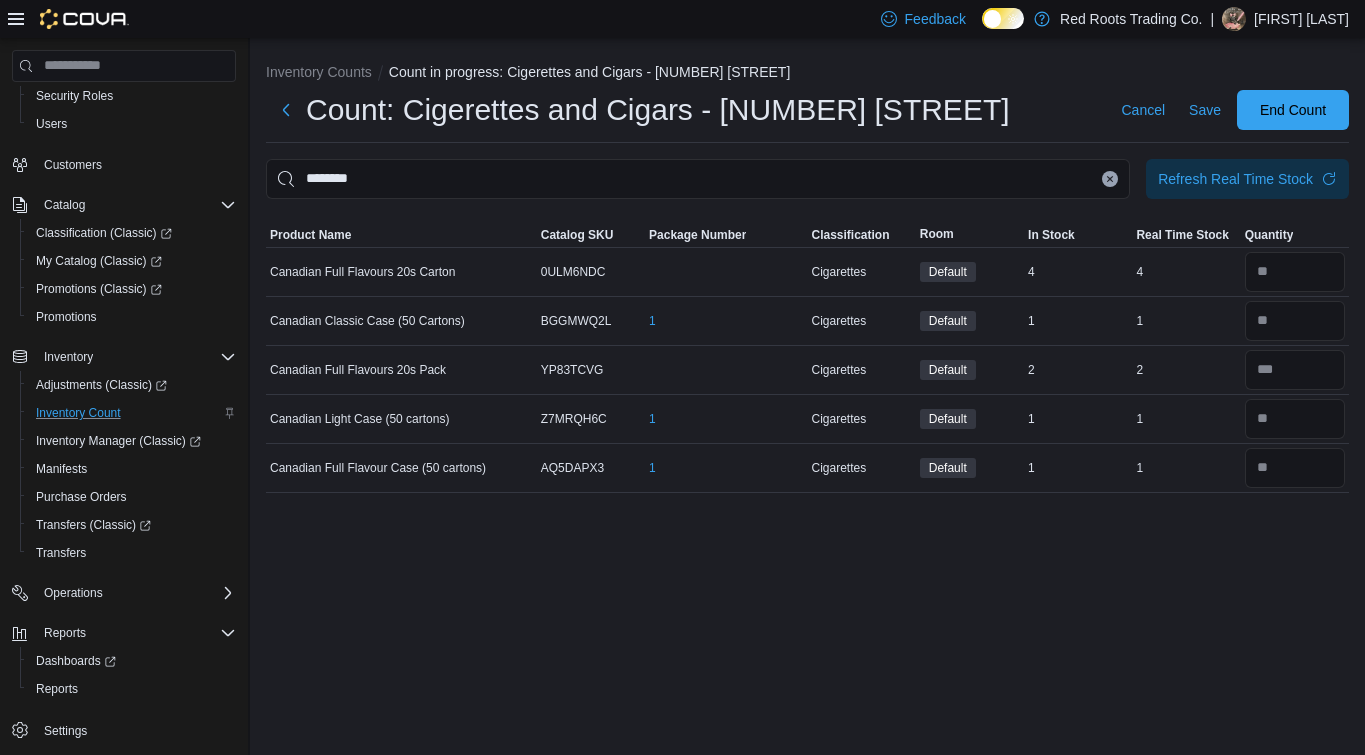 click at bounding box center [1110, 179] 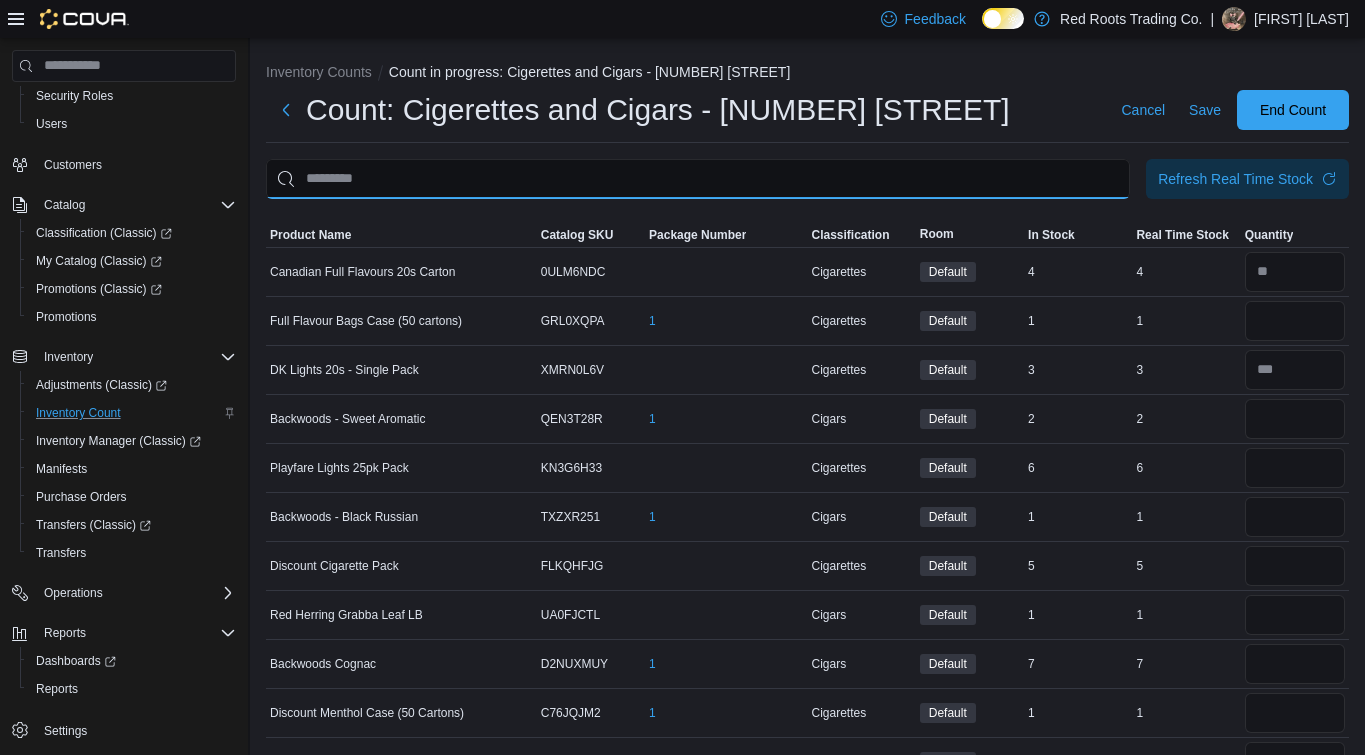 click at bounding box center [698, 179] 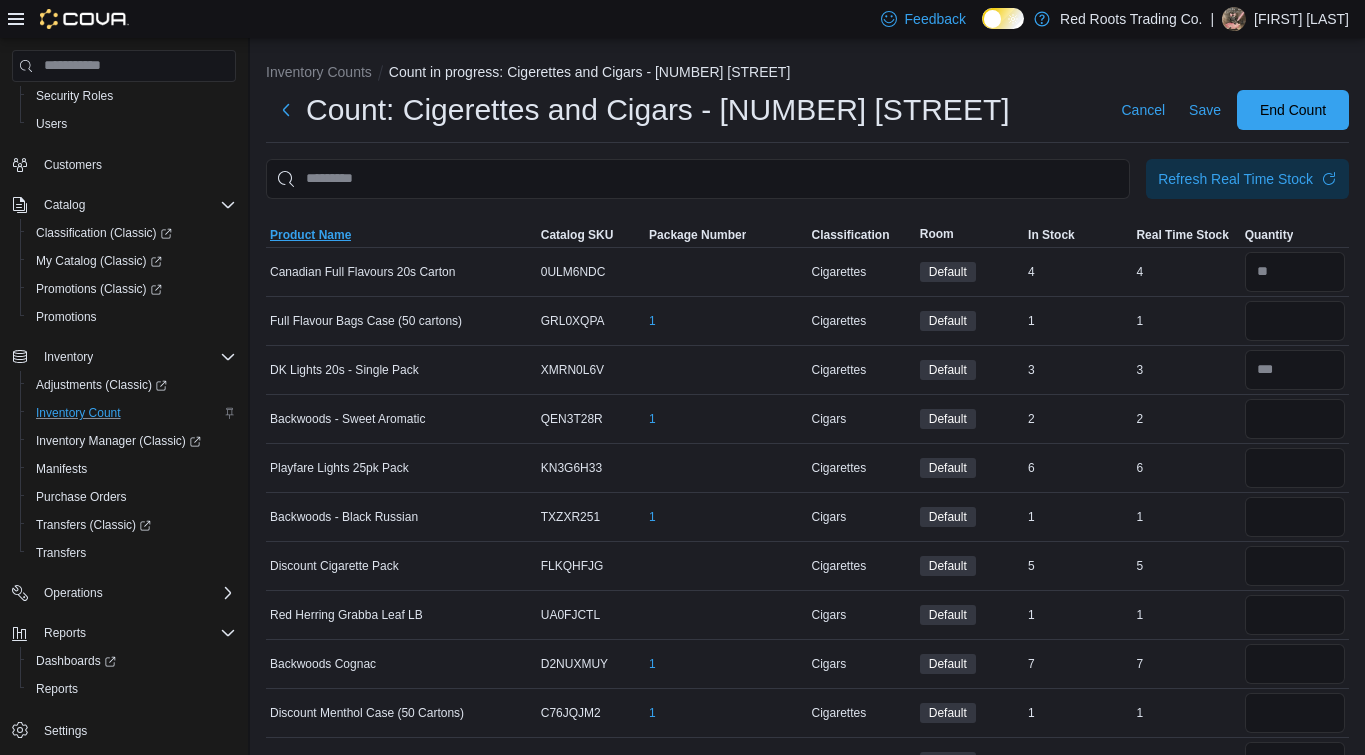 click on "Product Name" at bounding box center [310, 235] 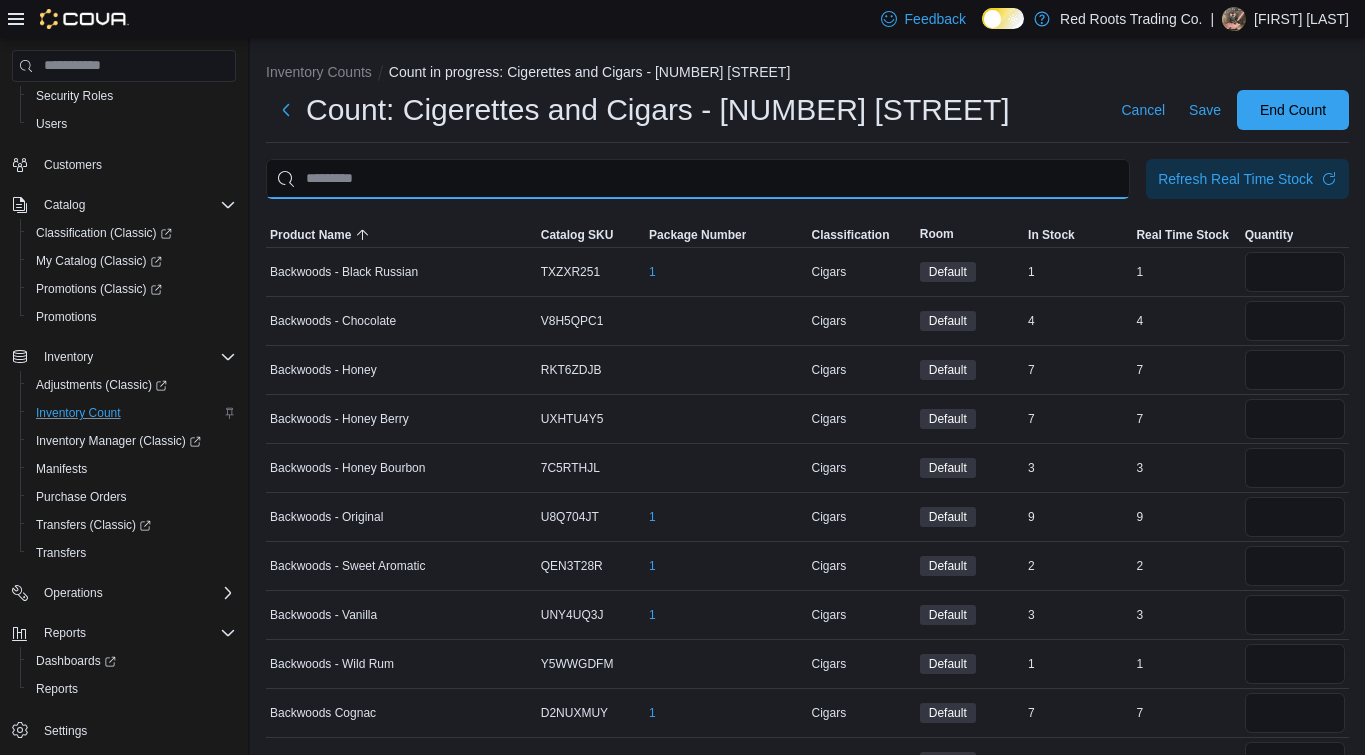 click at bounding box center (698, 179) 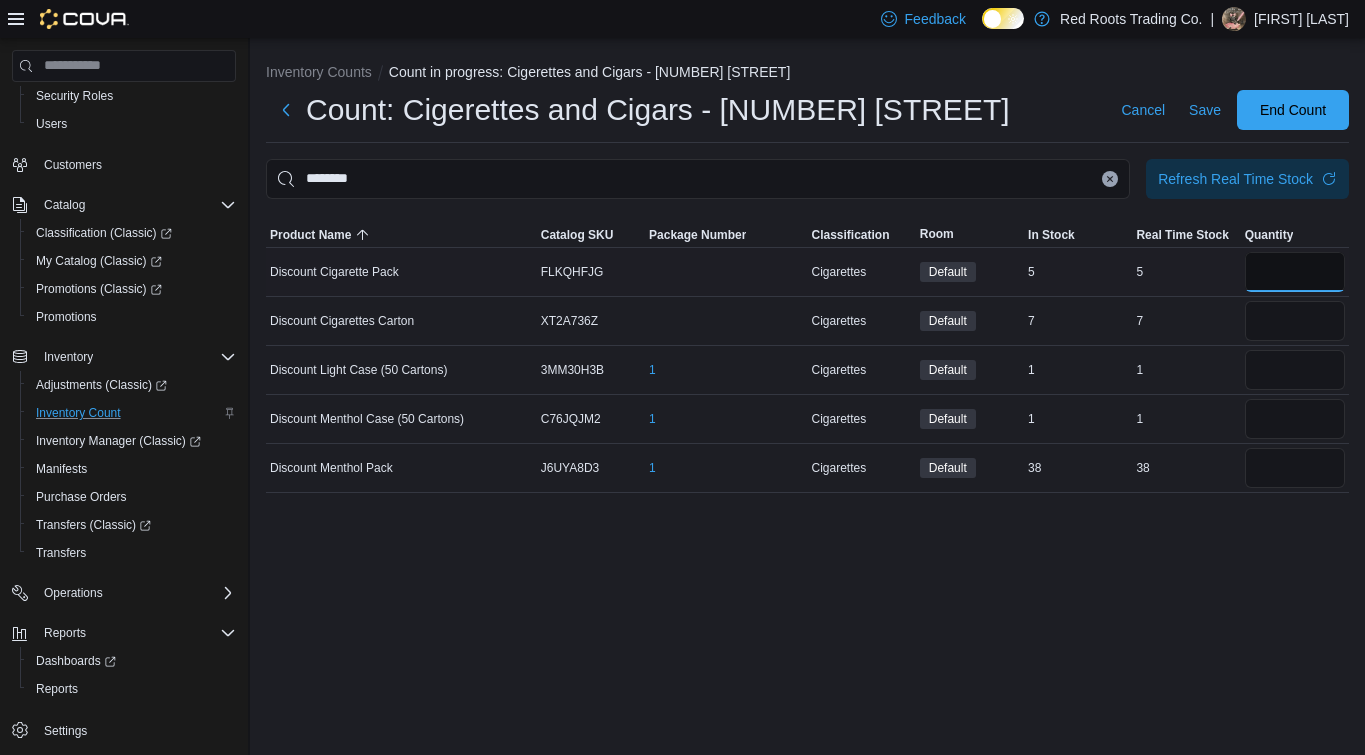 click at bounding box center [1295, 272] 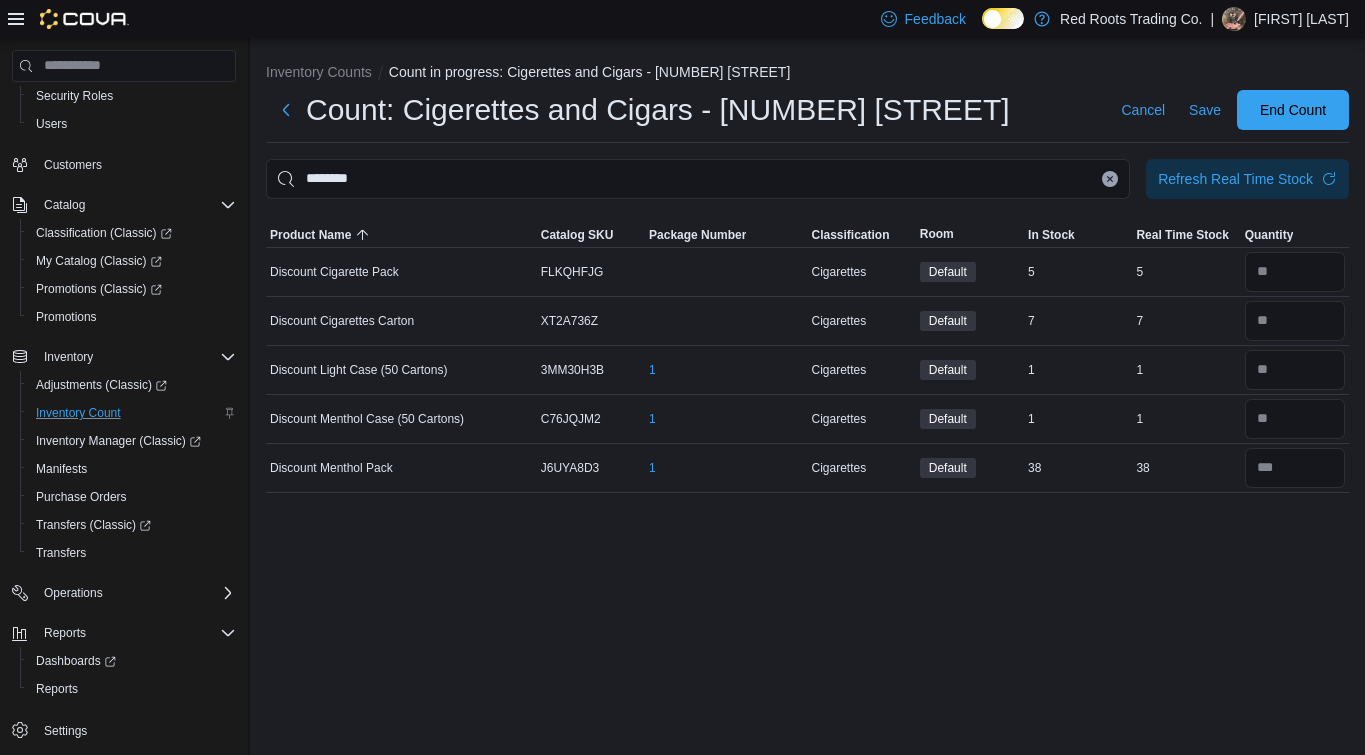 click at bounding box center (1110, 179) 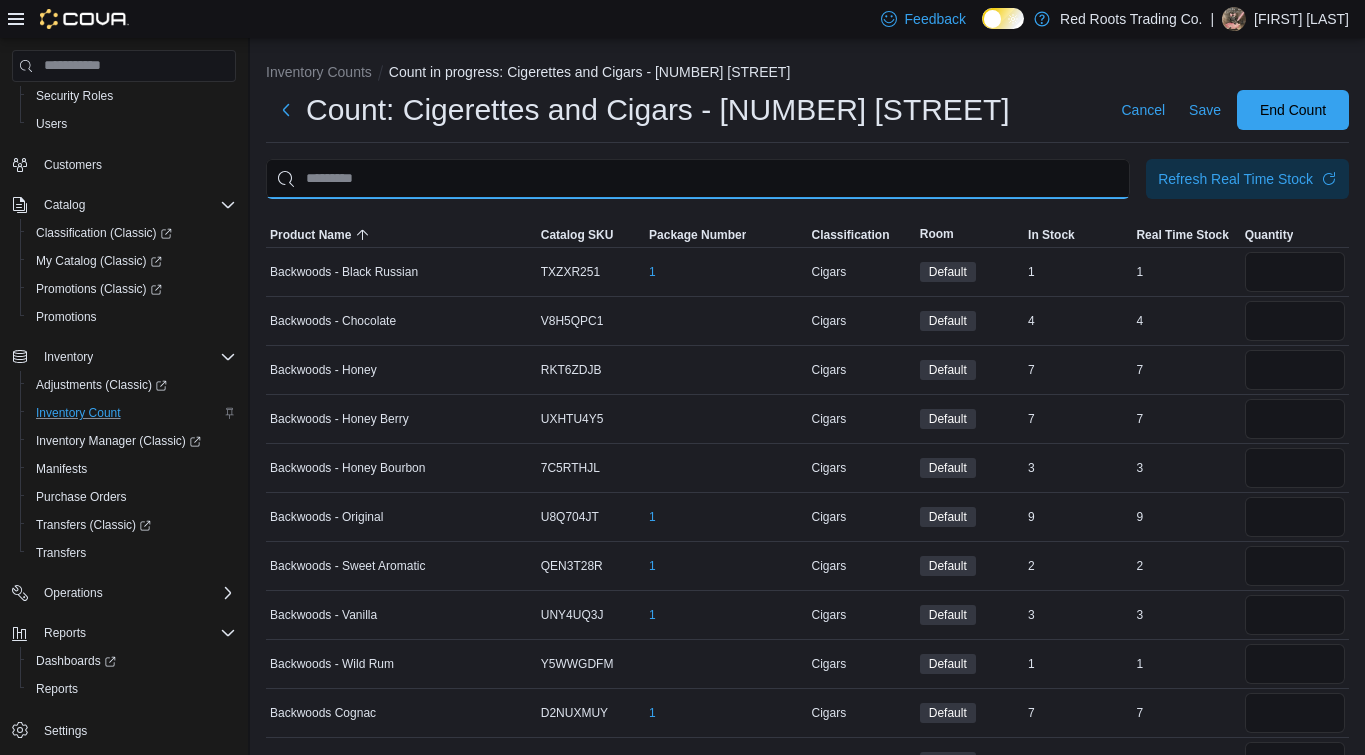 click at bounding box center [698, 179] 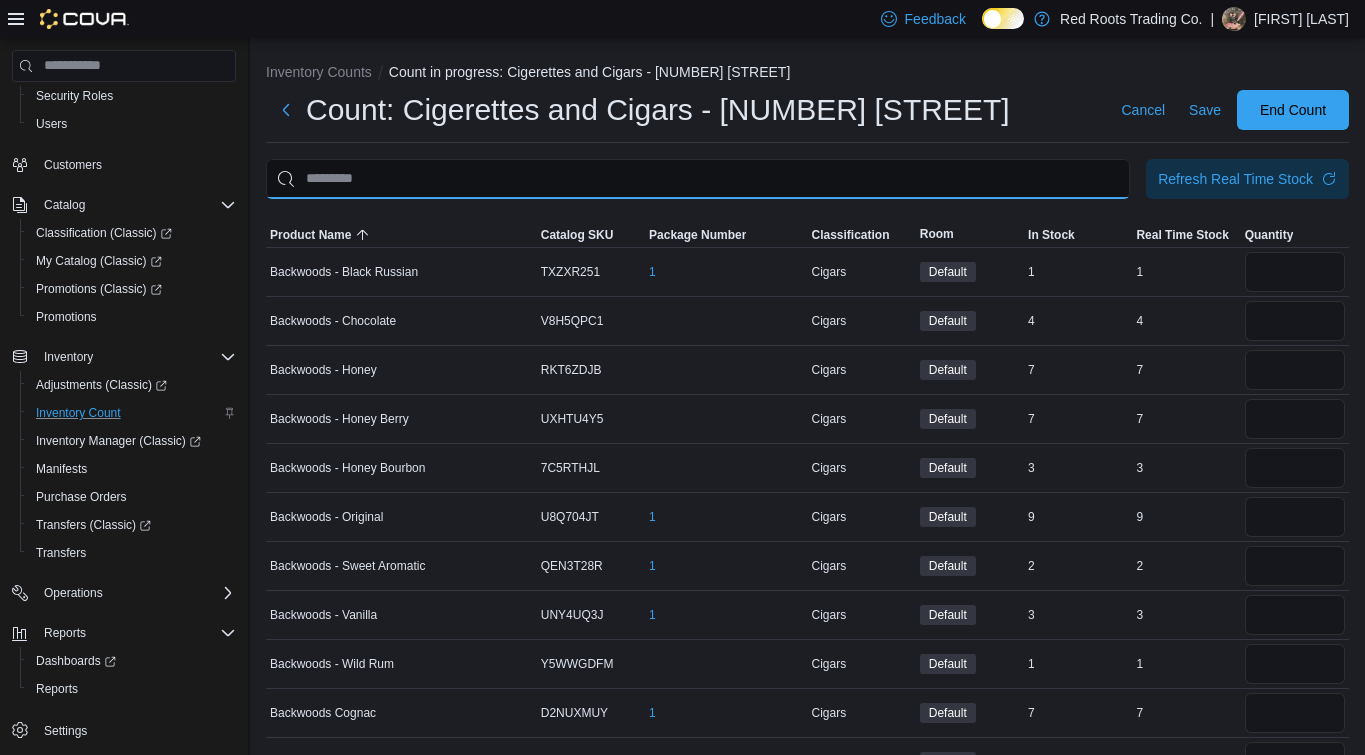 click at bounding box center [698, 179] 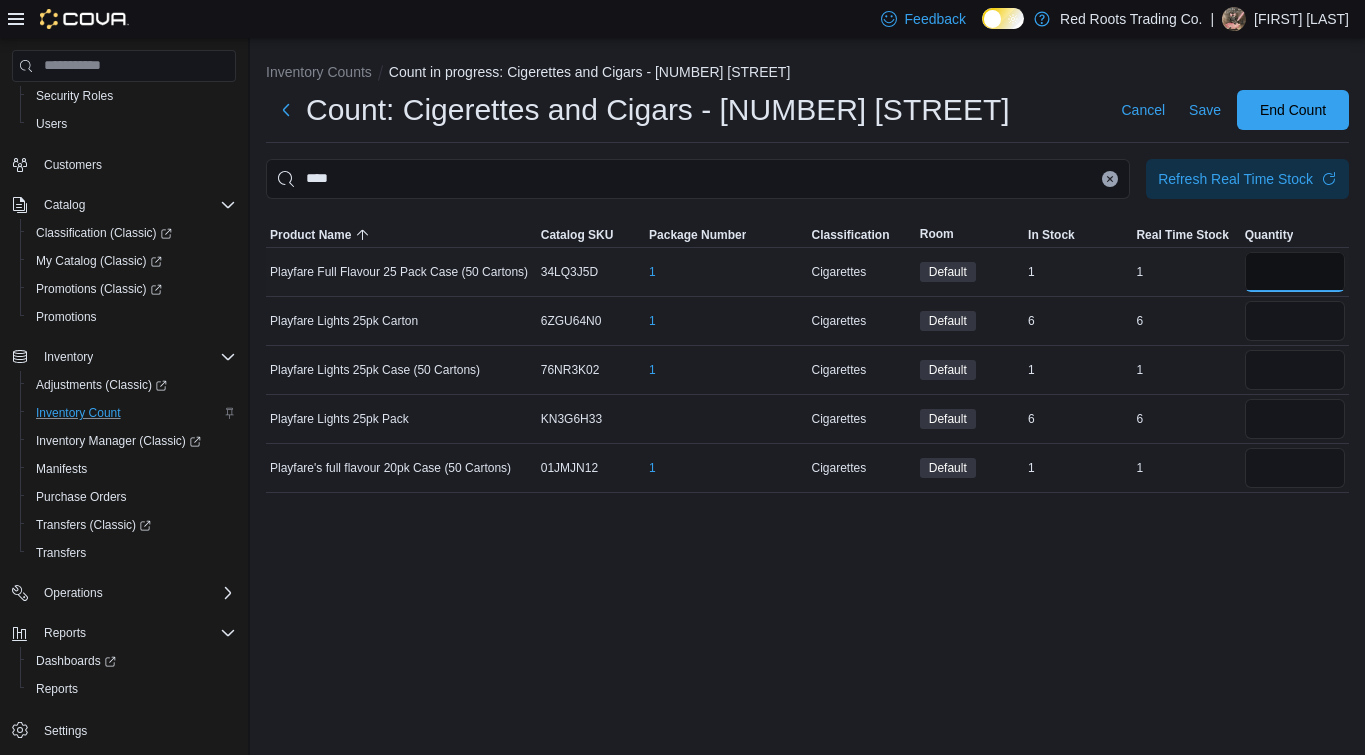 click at bounding box center (1295, 272) 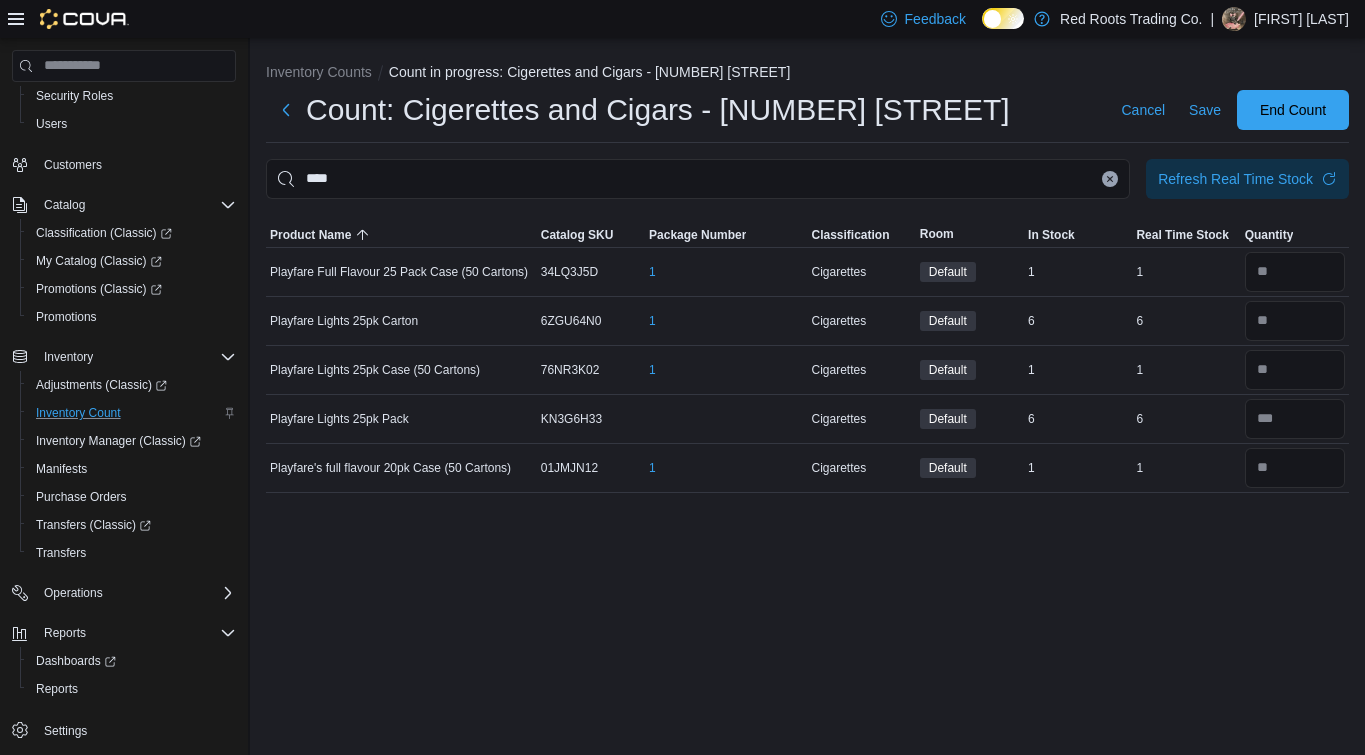 click at bounding box center [1110, 179] 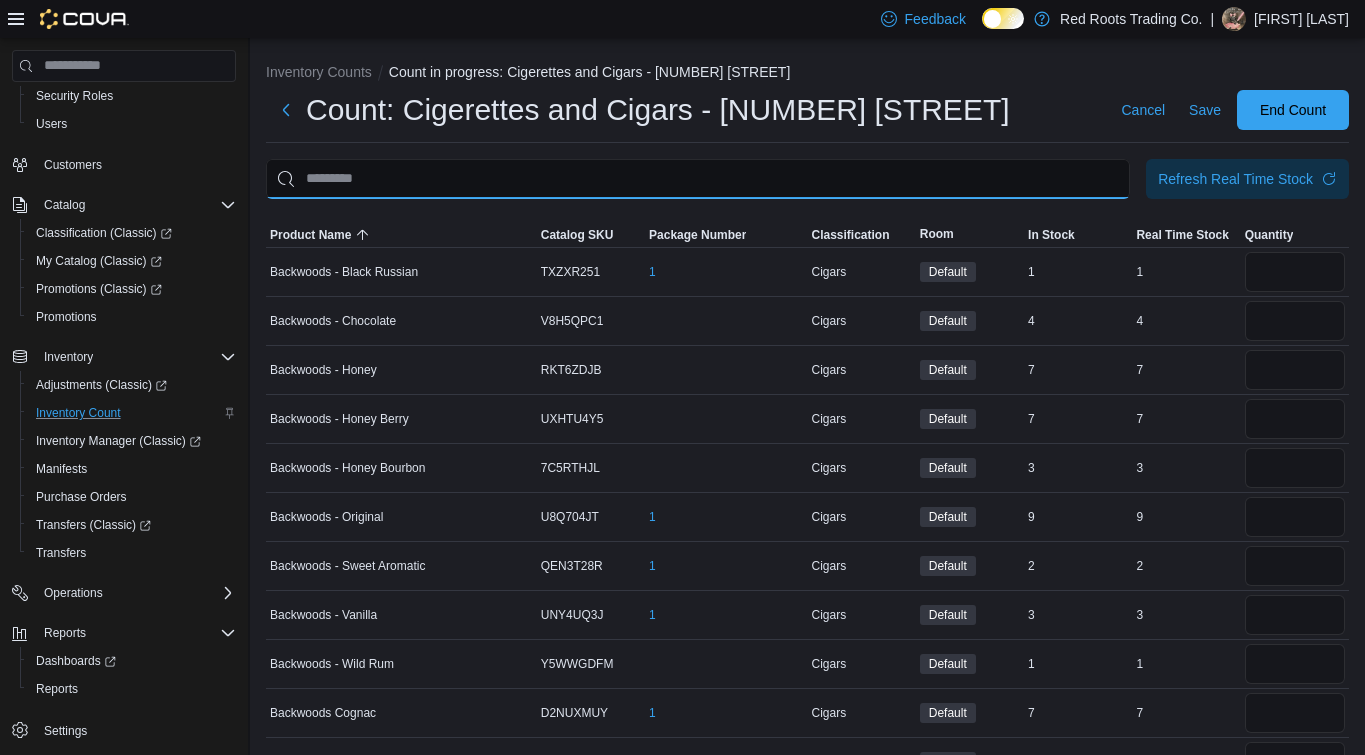 click at bounding box center (698, 179) 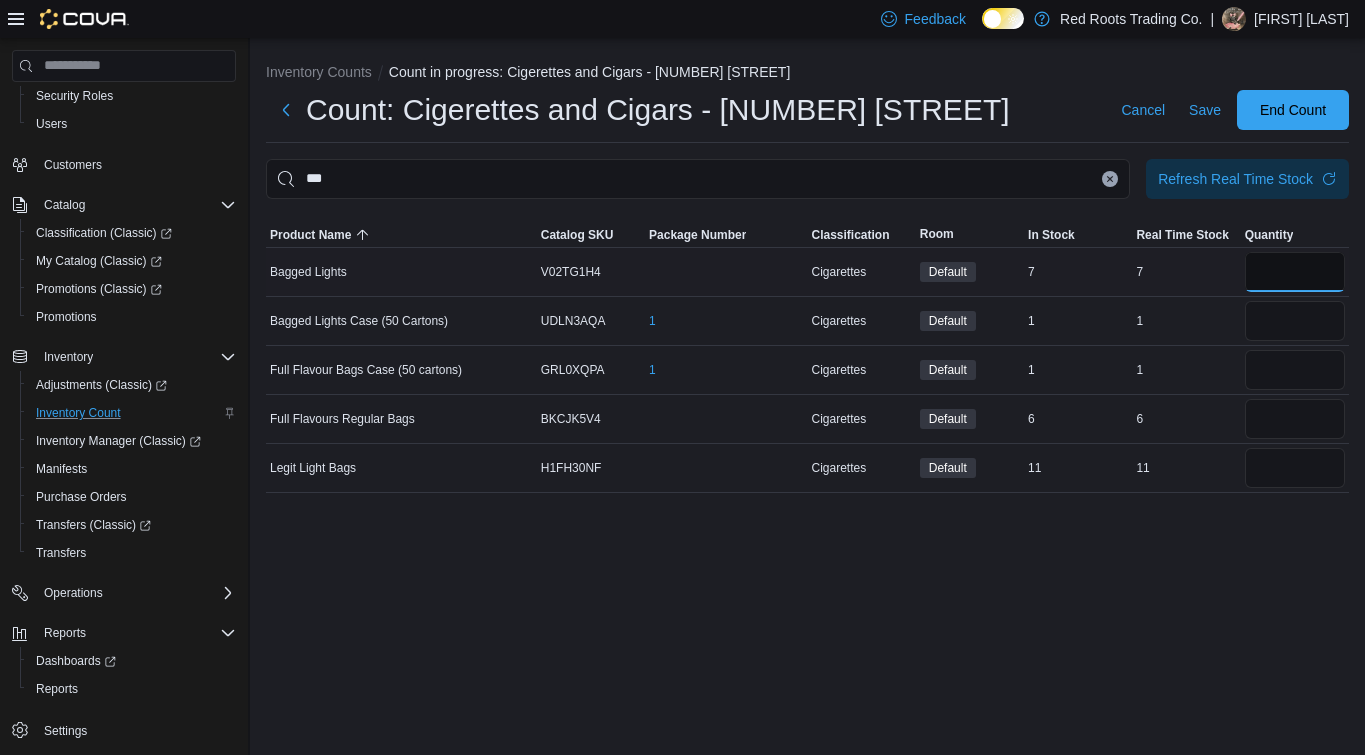 click at bounding box center [1295, 272] 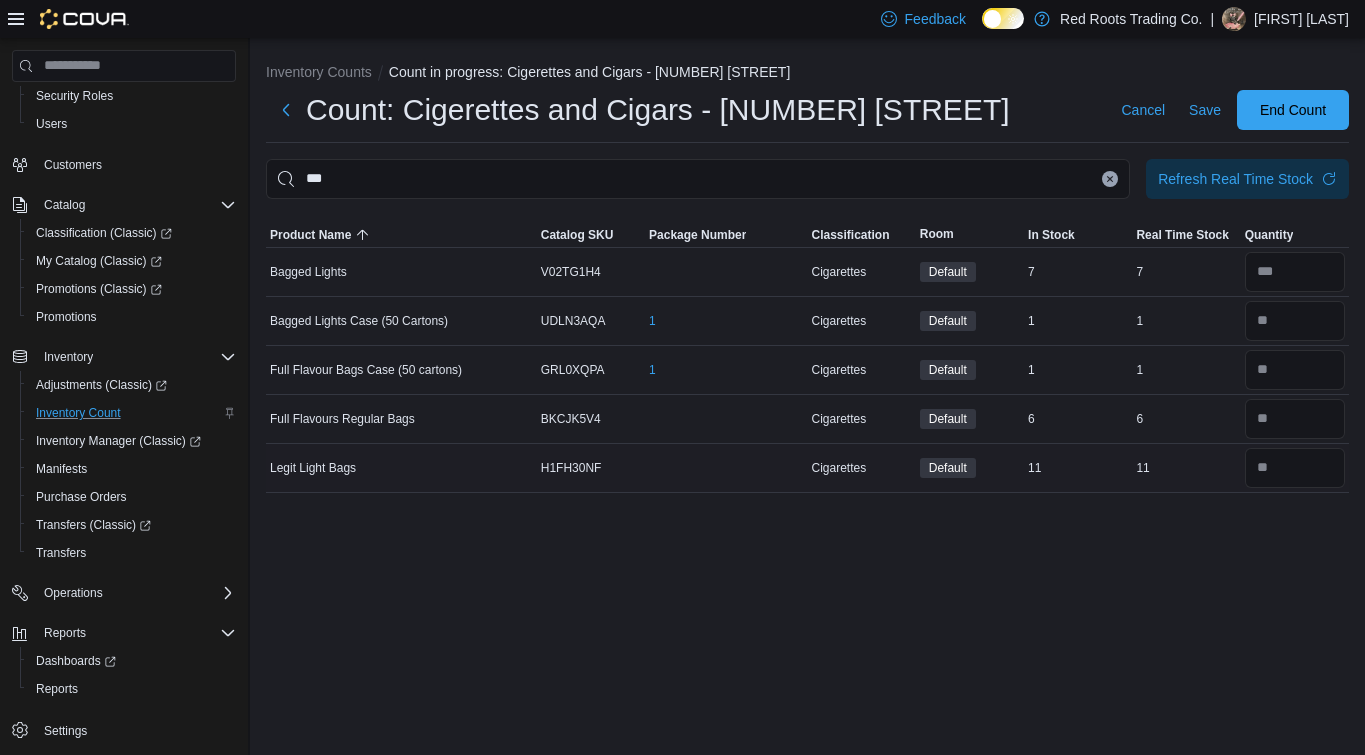 click at bounding box center [1295, 468] 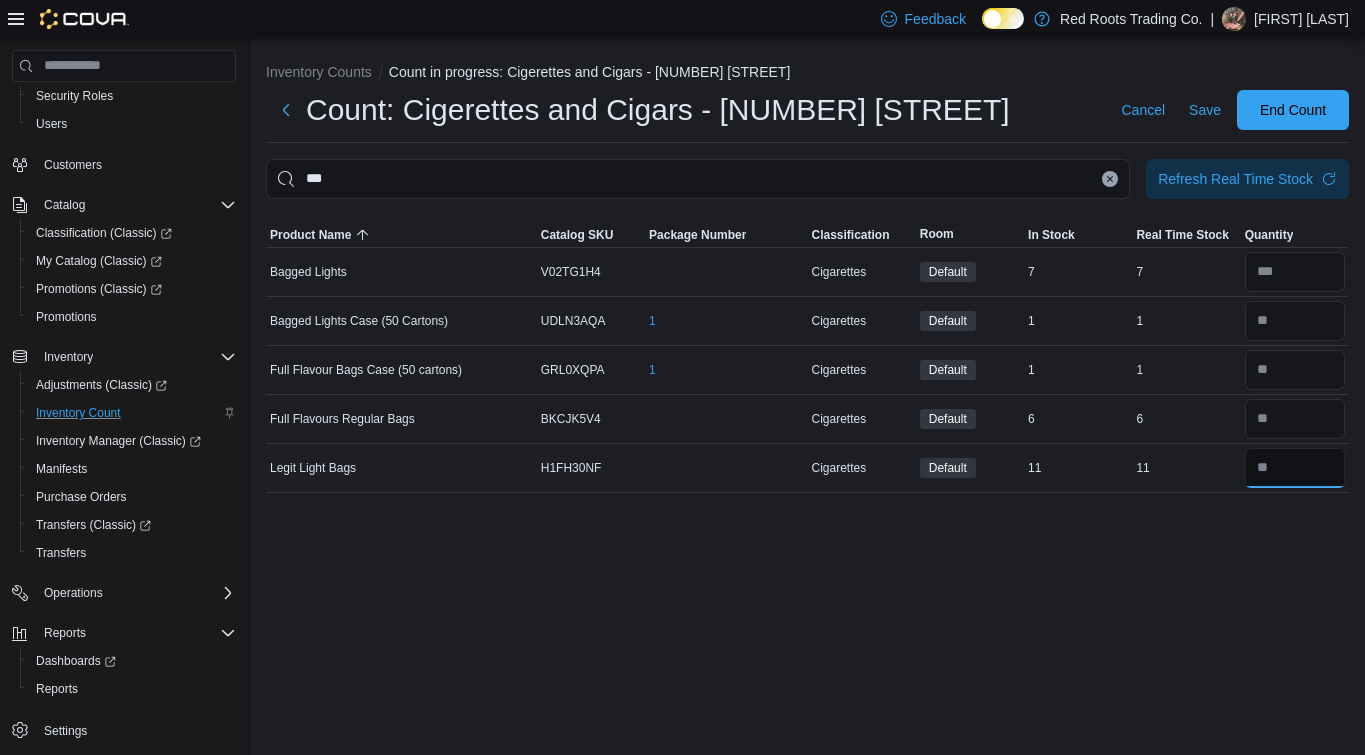 click at bounding box center (1295, 468) 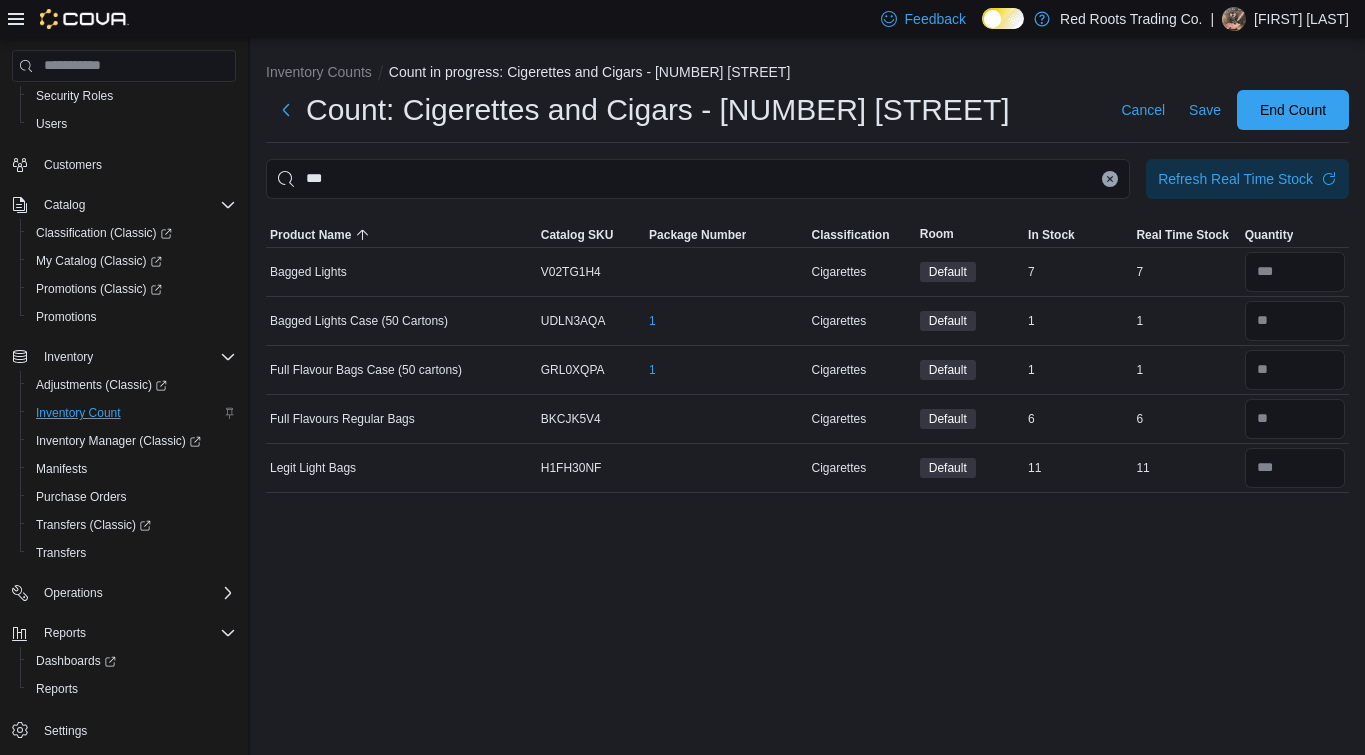click at bounding box center (1110, 179) 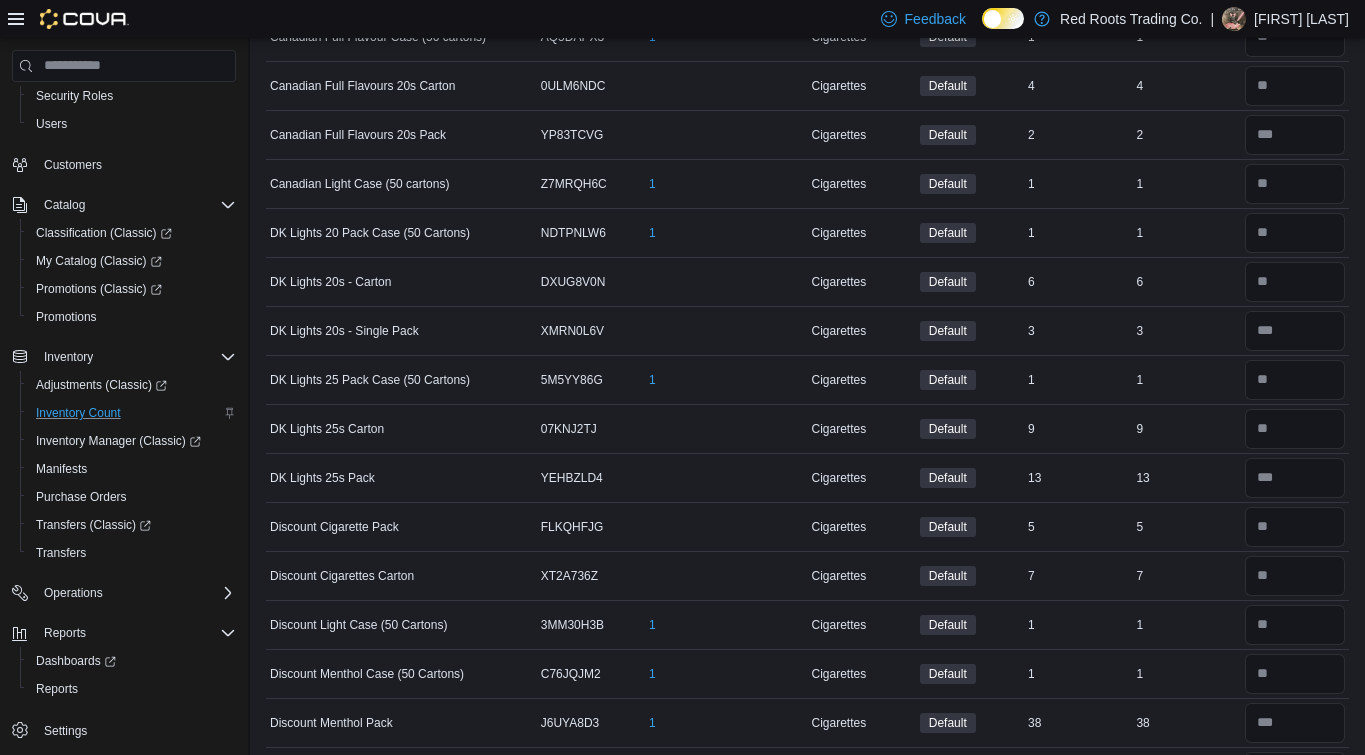 scroll, scrollTop: 1370, scrollLeft: 0, axis: vertical 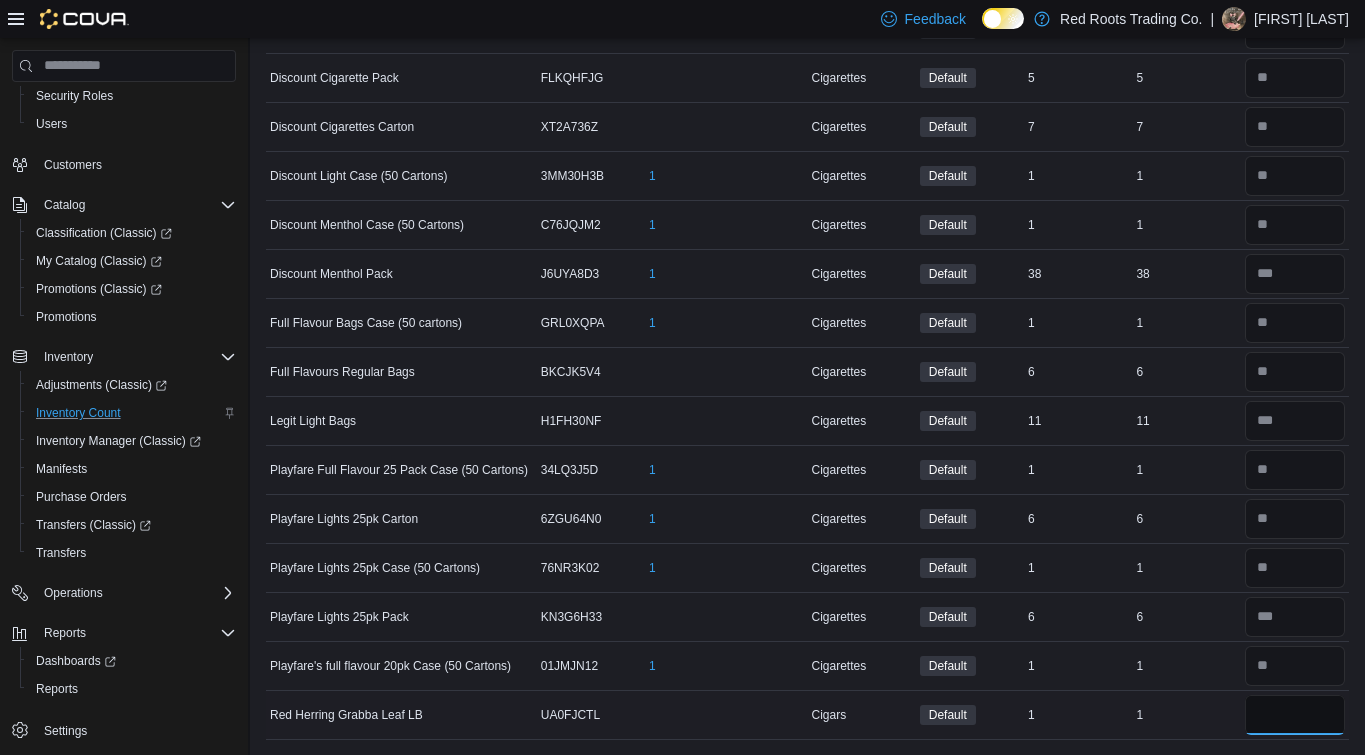 click at bounding box center [1295, 715] 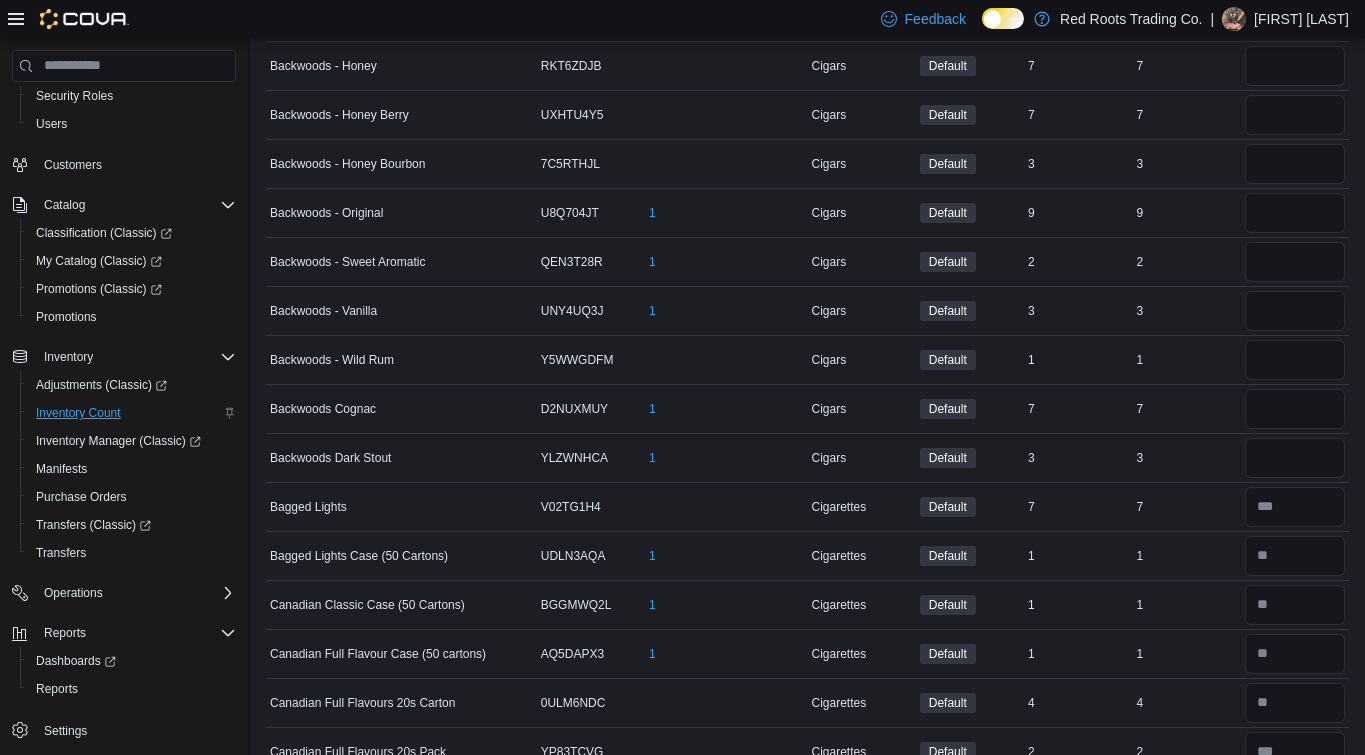 scroll, scrollTop: 0, scrollLeft: 0, axis: both 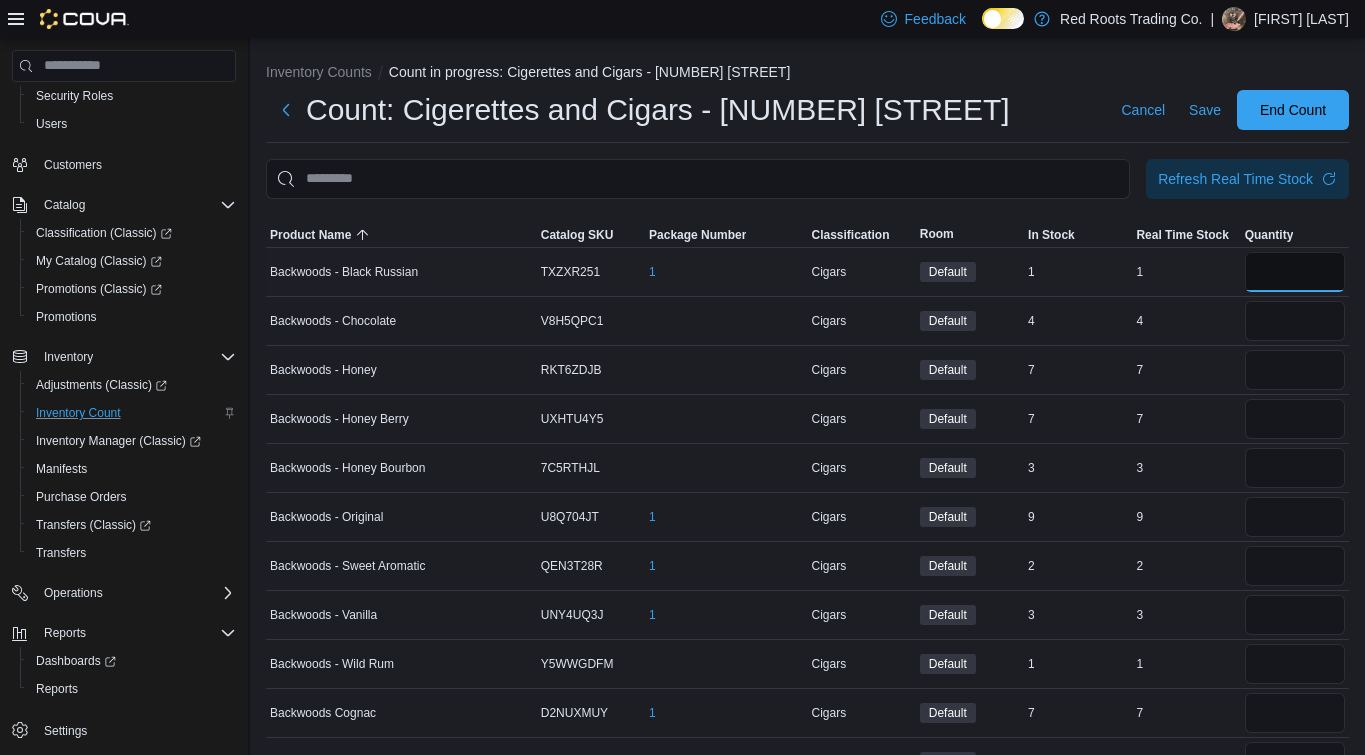 click at bounding box center [1295, 272] 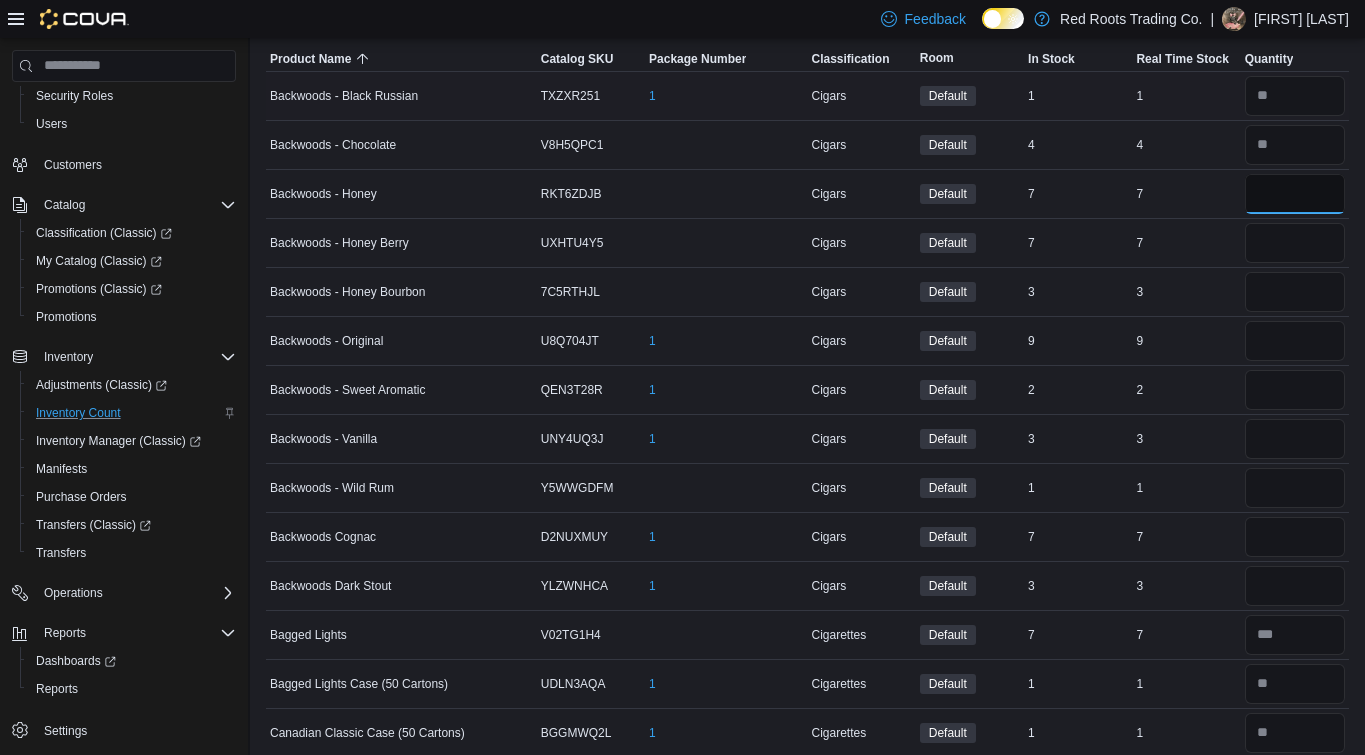 scroll, scrollTop: 214, scrollLeft: 0, axis: vertical 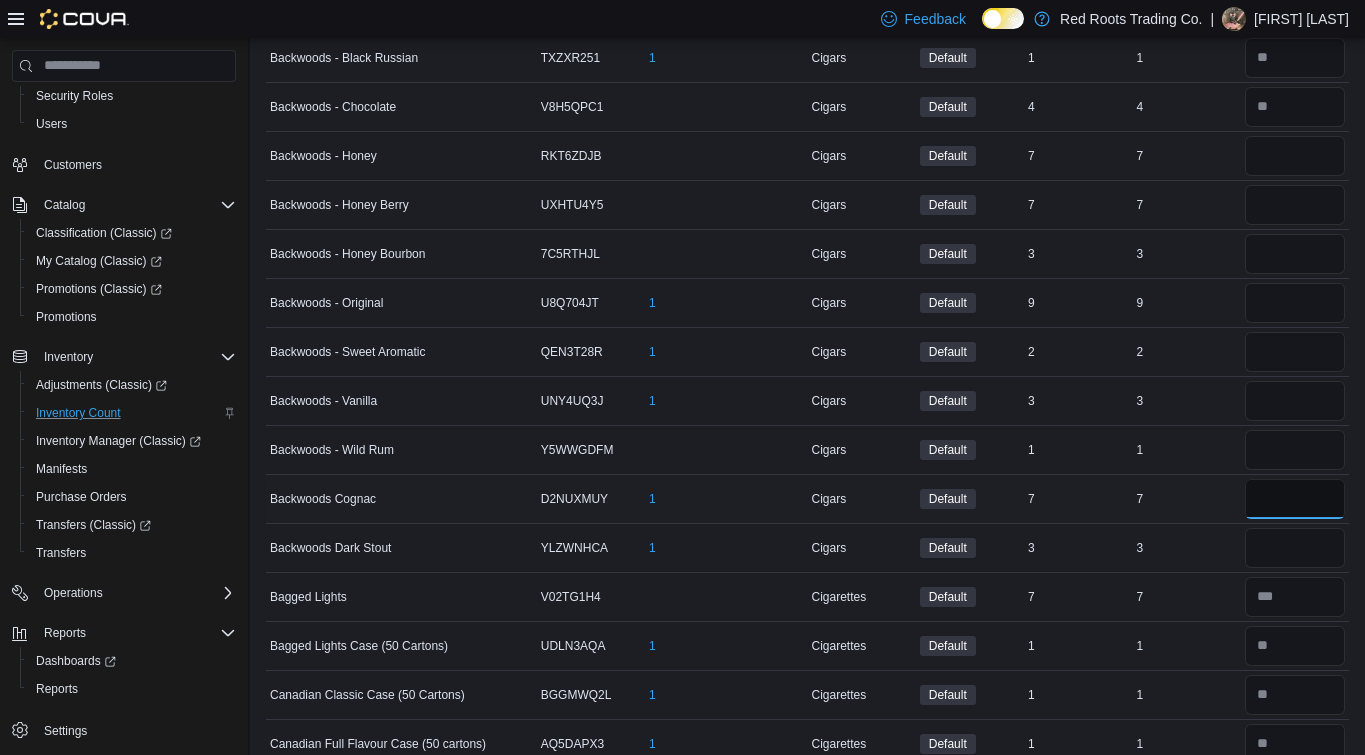 click at bounding box center (1295, 499) 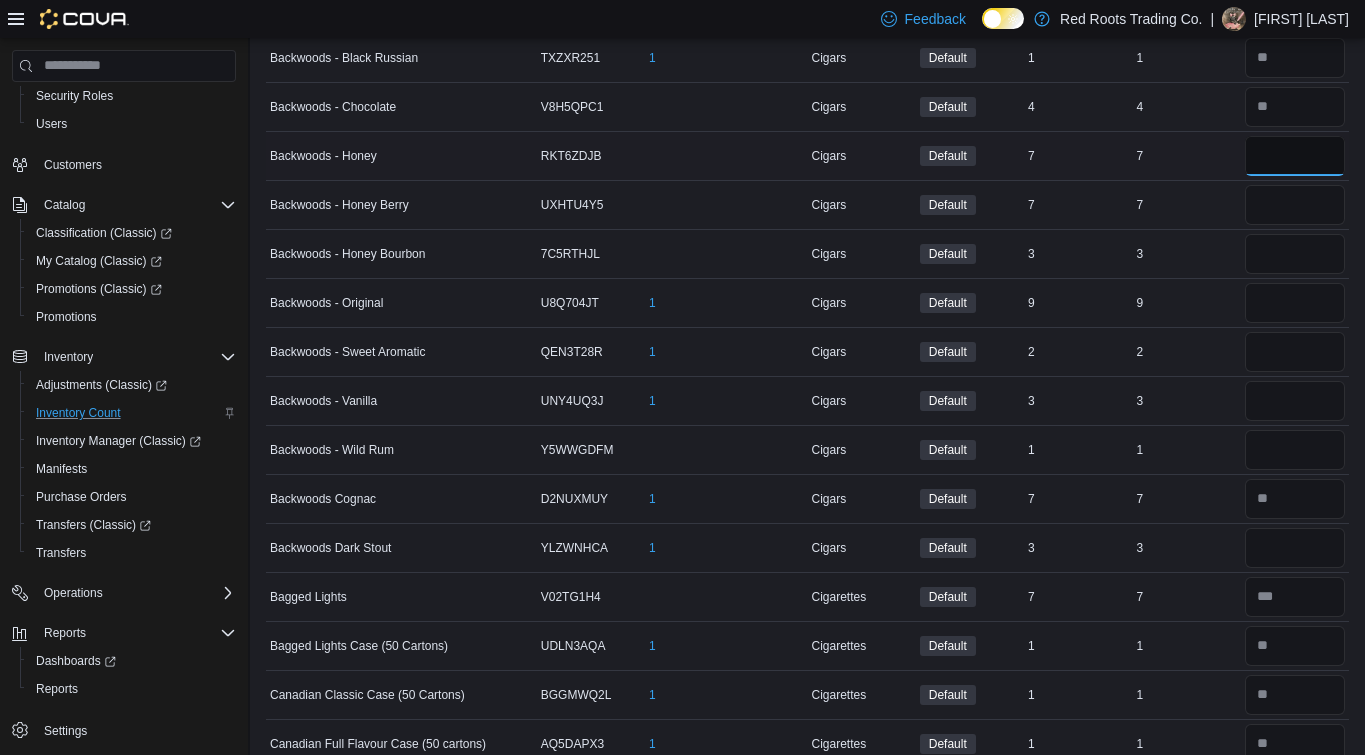 click at bounding box center [1295, 156] 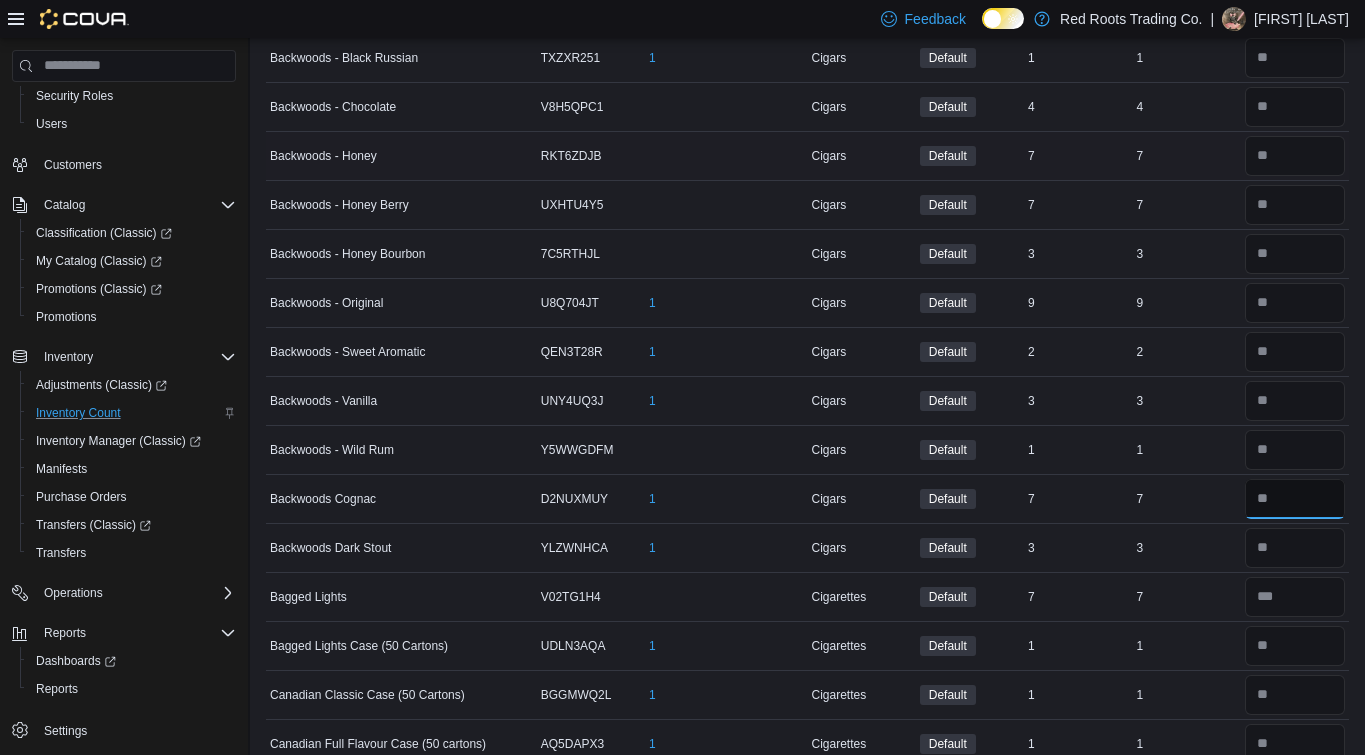 scroll, scrollTop: 0, scrollLeft: 0, axis: both 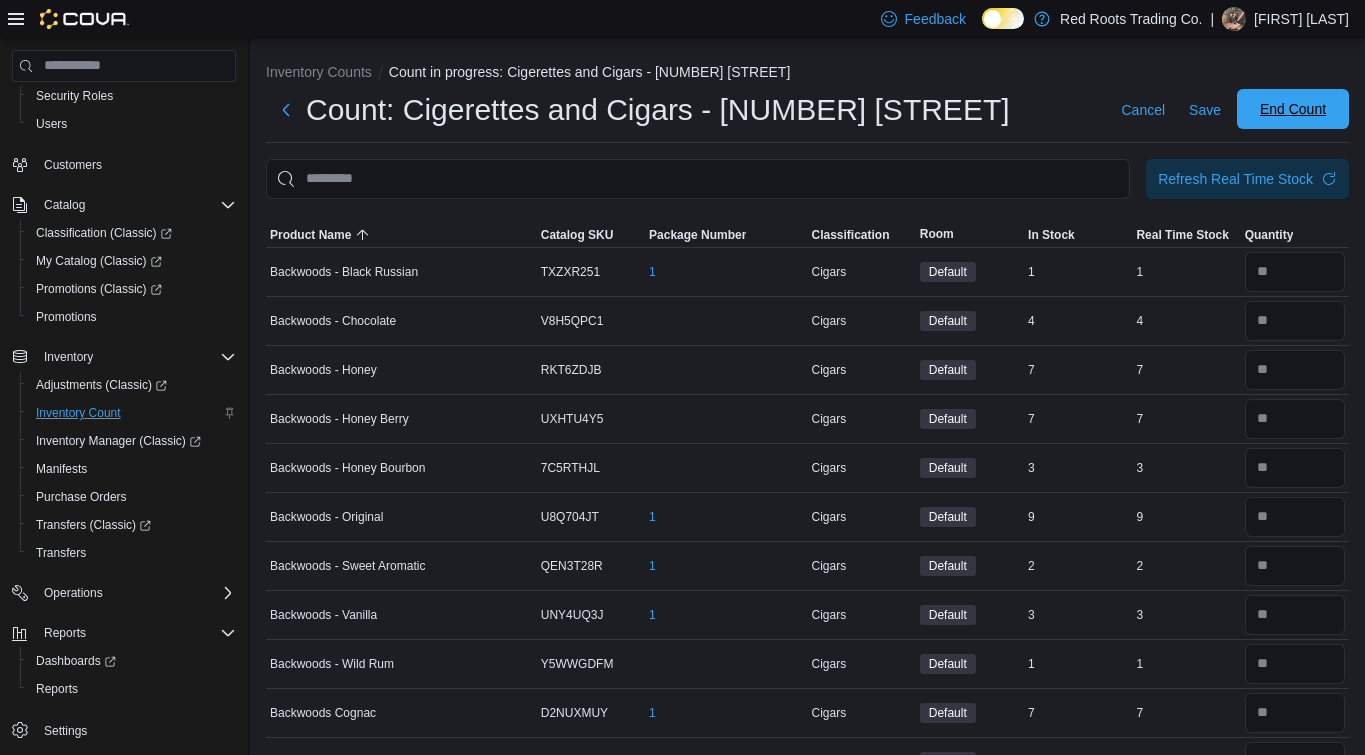 click on "End Count" at bounding box center (1293, 109) 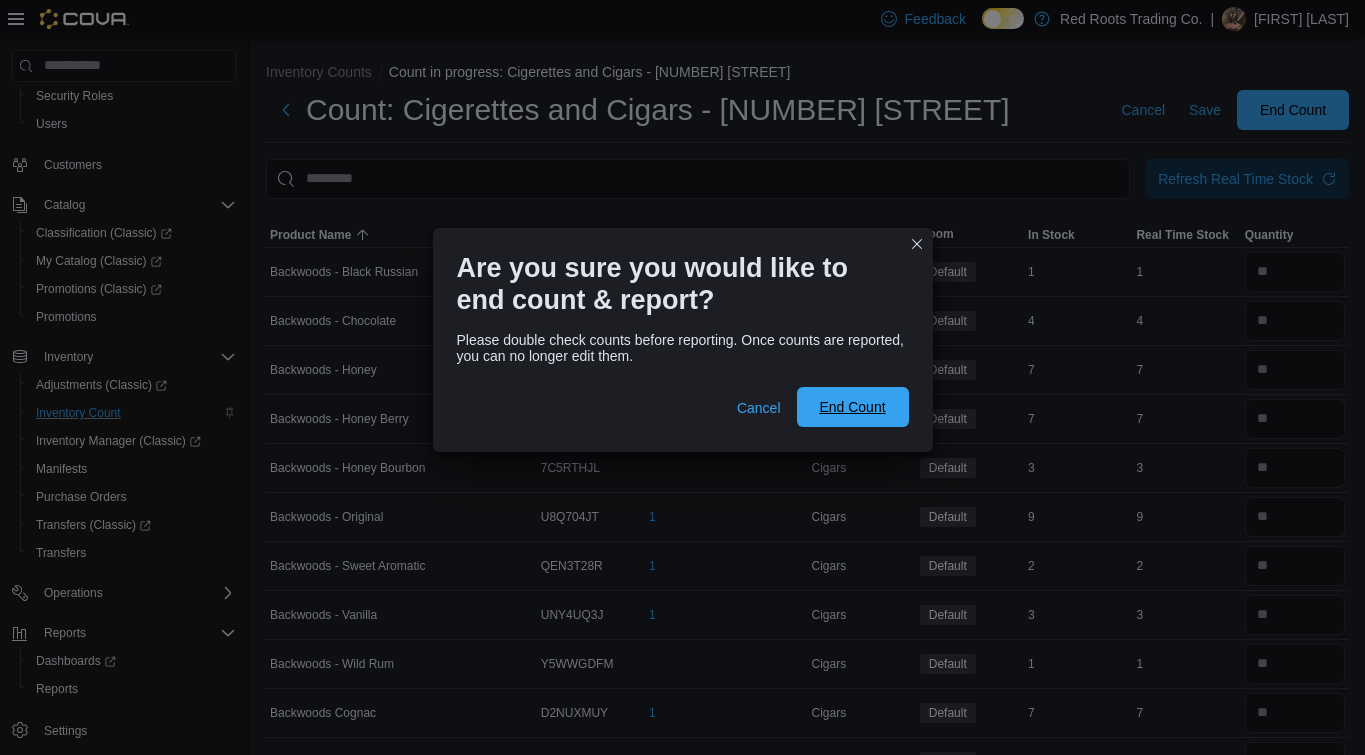 click on "End Count" at bounding box center (852, 407) 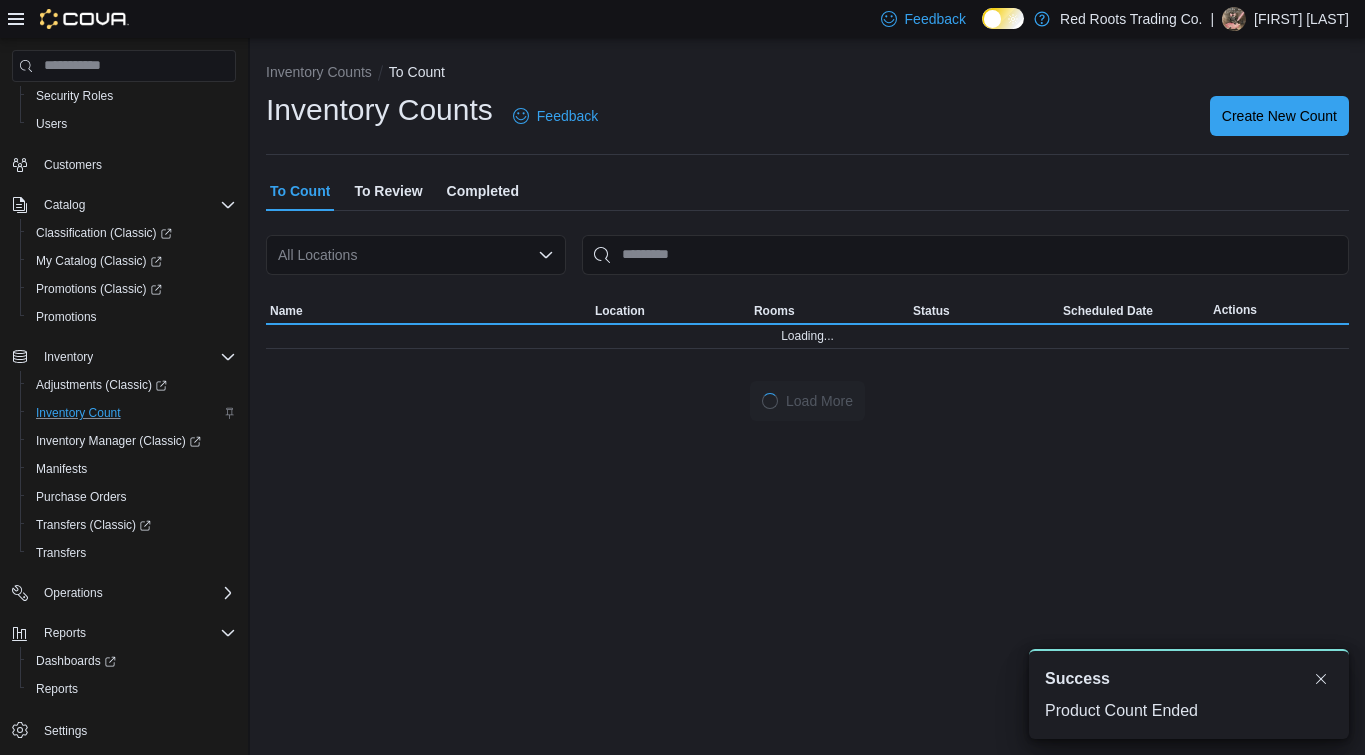 scroll, scrollTop: 0, scrollLeft: 0, axis: both 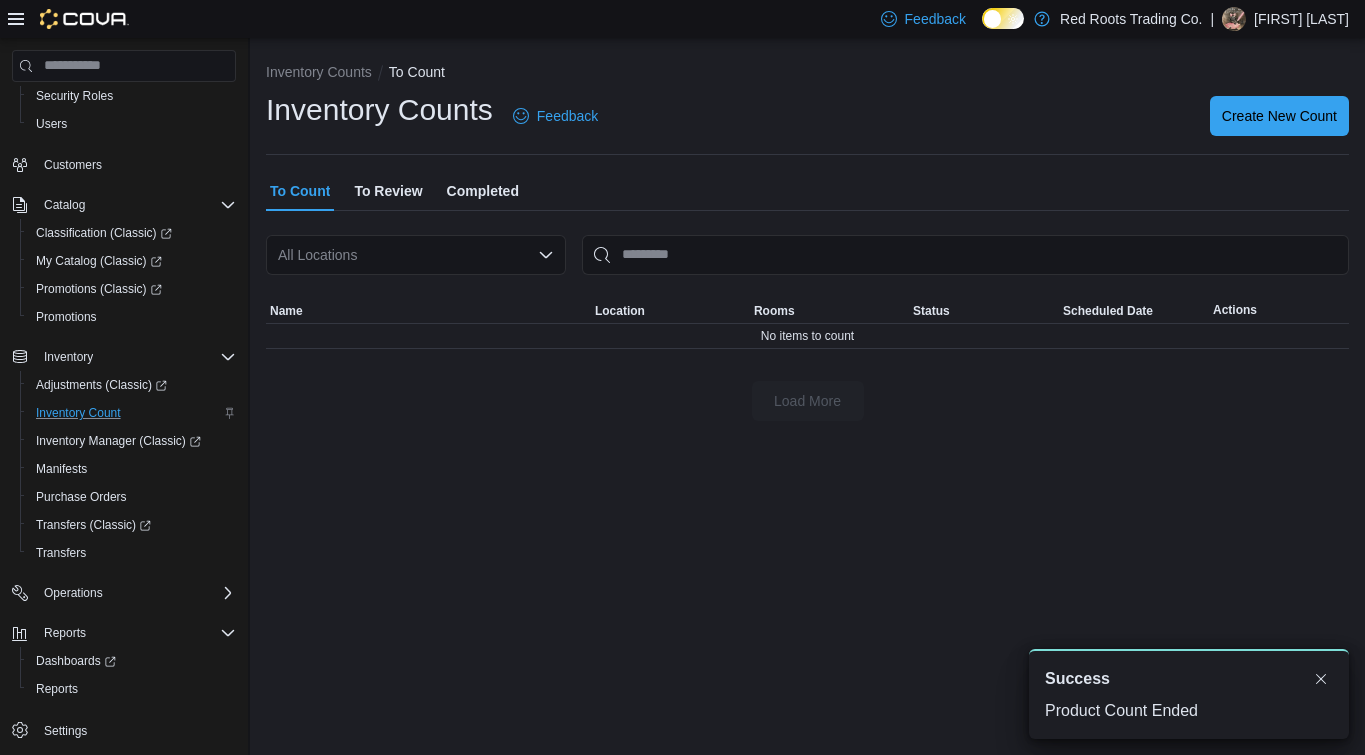 click on "To Review" at bounding box center [388, 191] 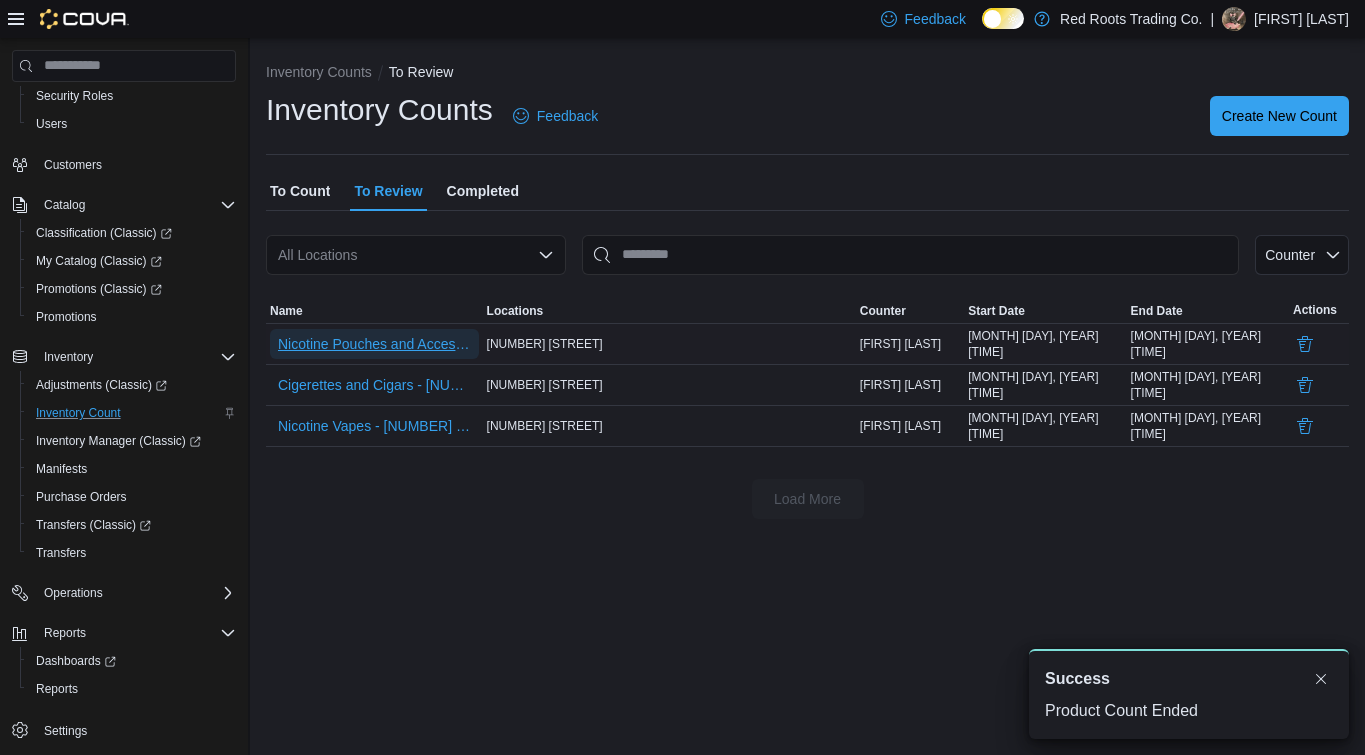click on "Nicotine Pouches and Accessories - [NUMBER] [STREET]" at bounding box center [374, 344] 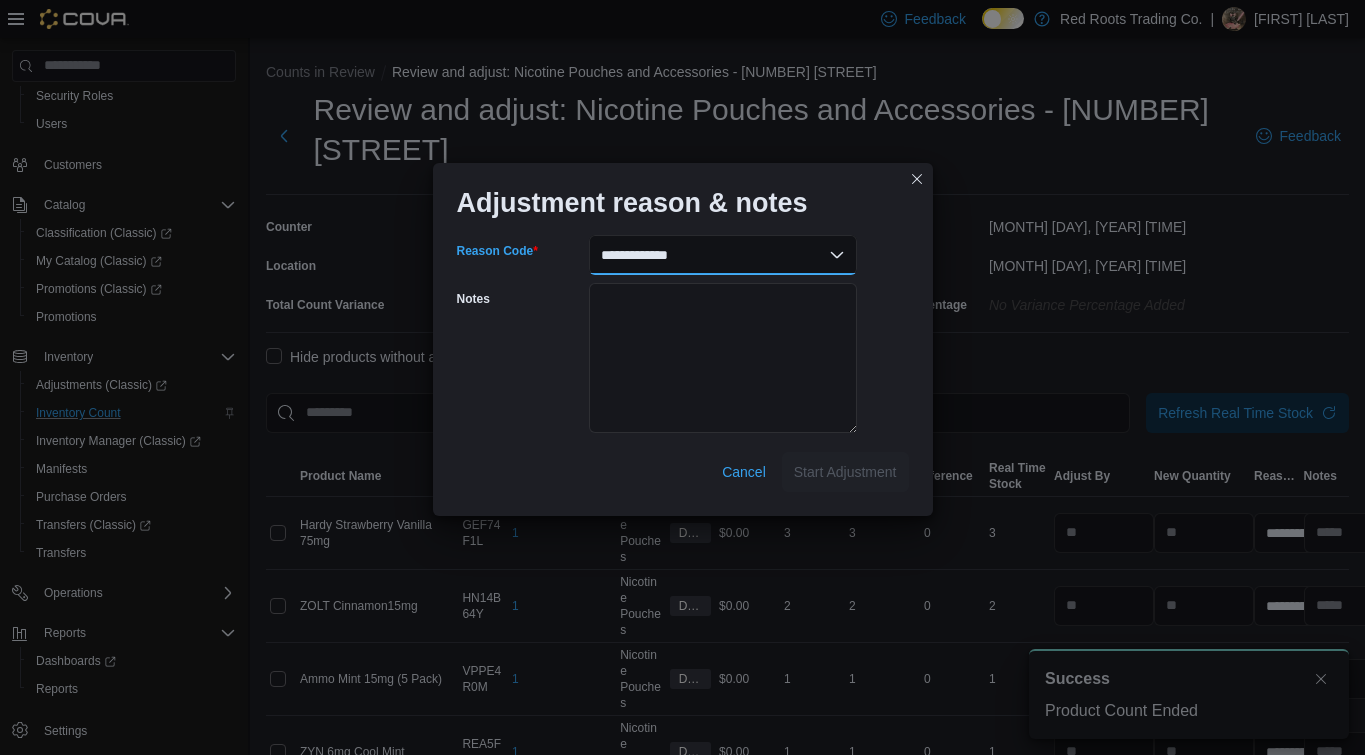 click on "**********" at bounding box center (723, 255) 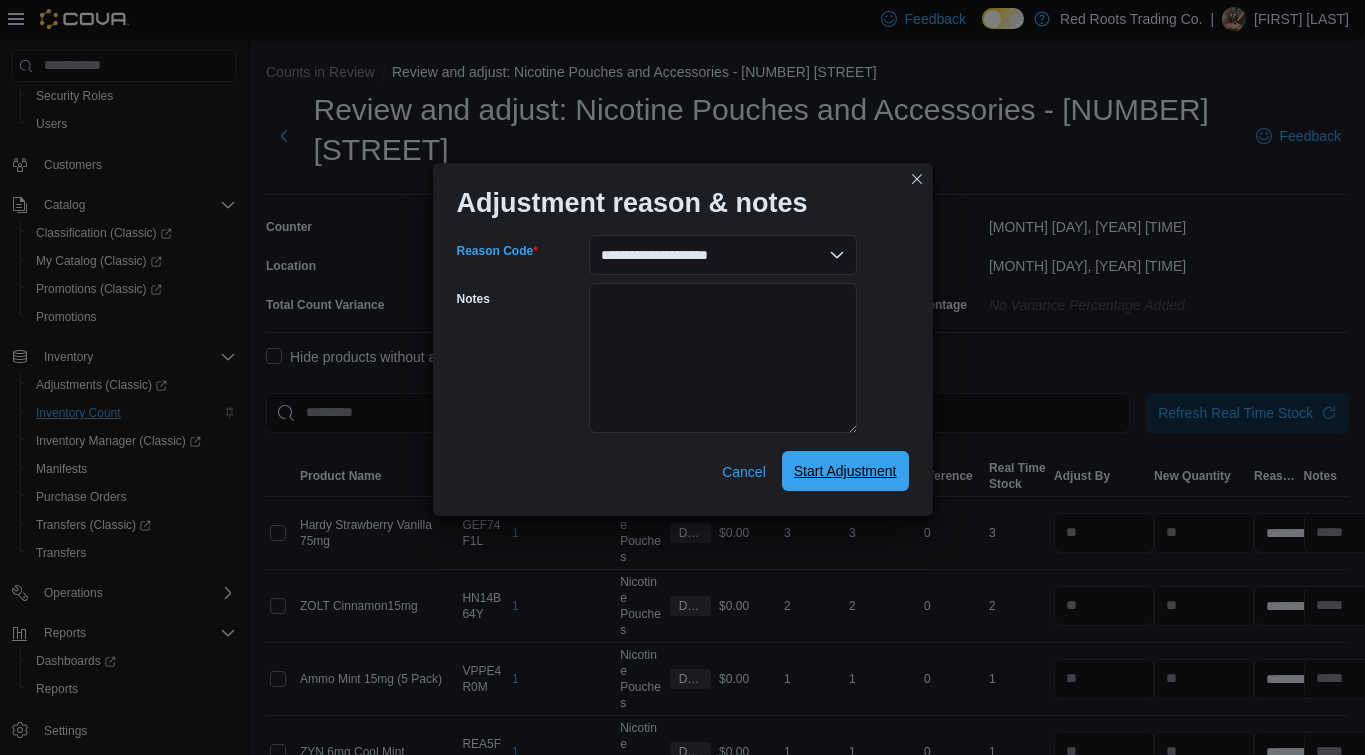 click on "Start Adjustment" at bounding box center (845, 471) 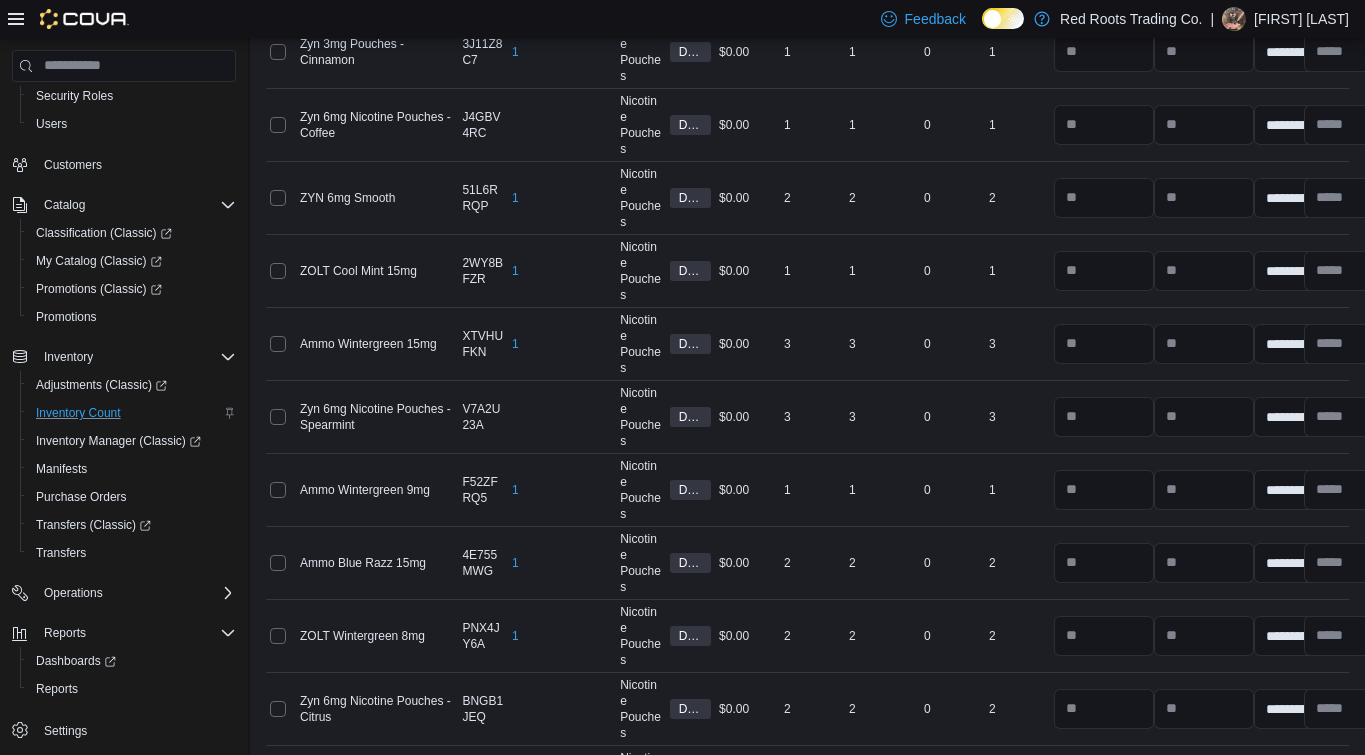 scroll, scrollTop: 1883, scrollLeft: 0, axis: vertical 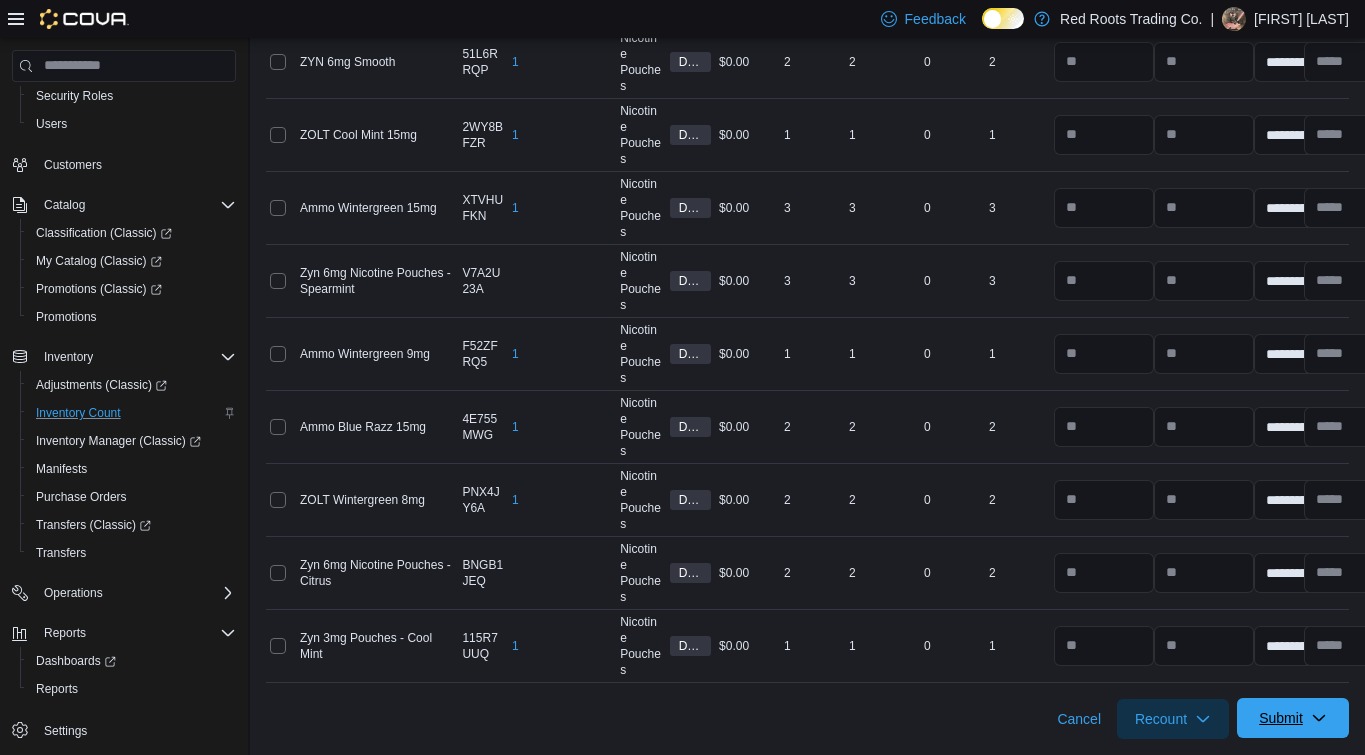 click on "Submit" at bounding box center (1293, 718) 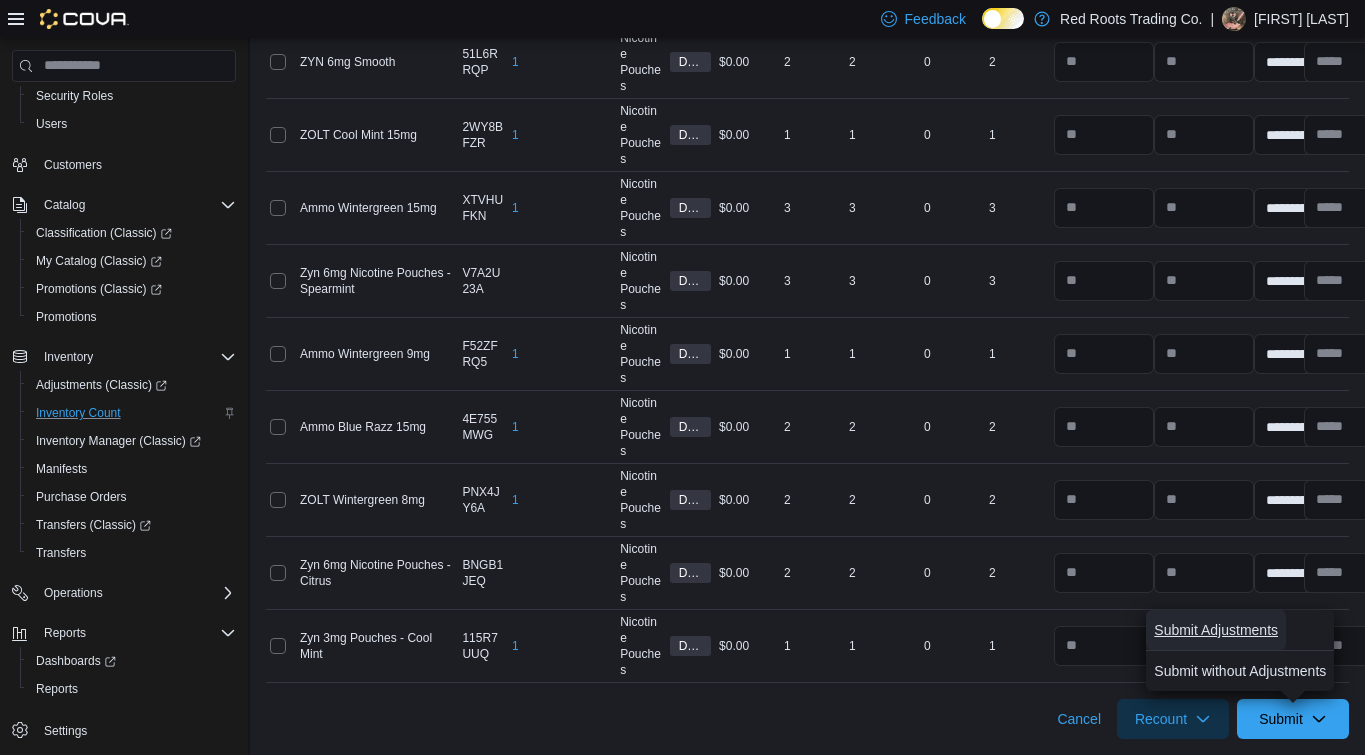 click on "Submit Adjustments" at bounding box center [1216, 630] 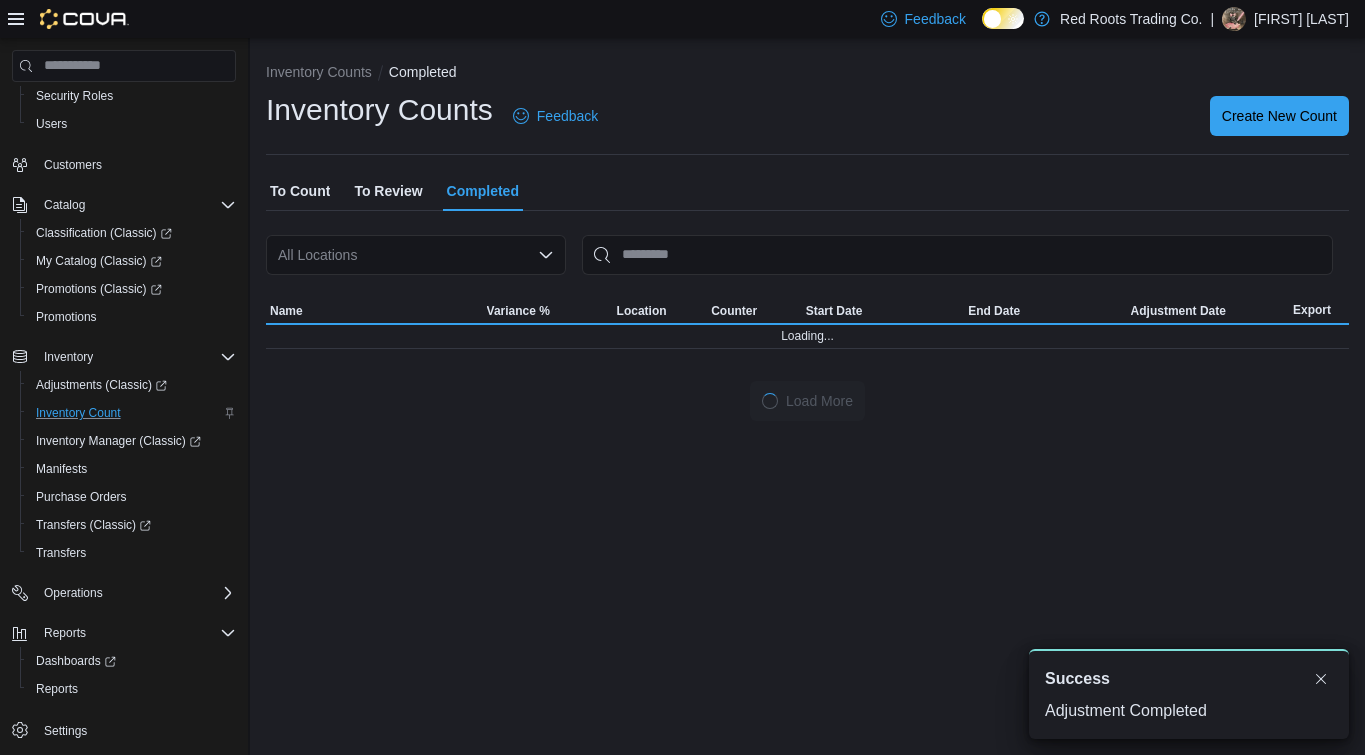 scroll, scrollTop: 0, scrollLeft: 0, axis: both 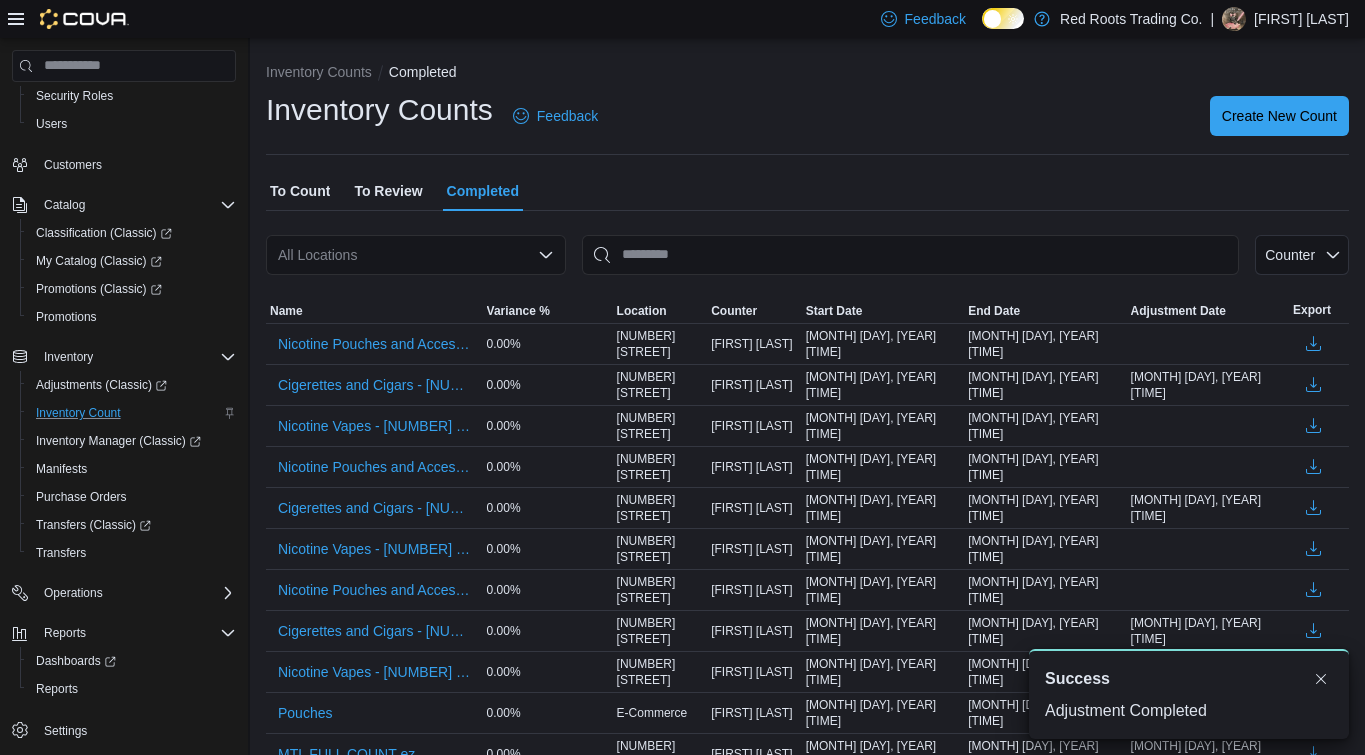 click on "To Review" at bounding box center (388, 191) 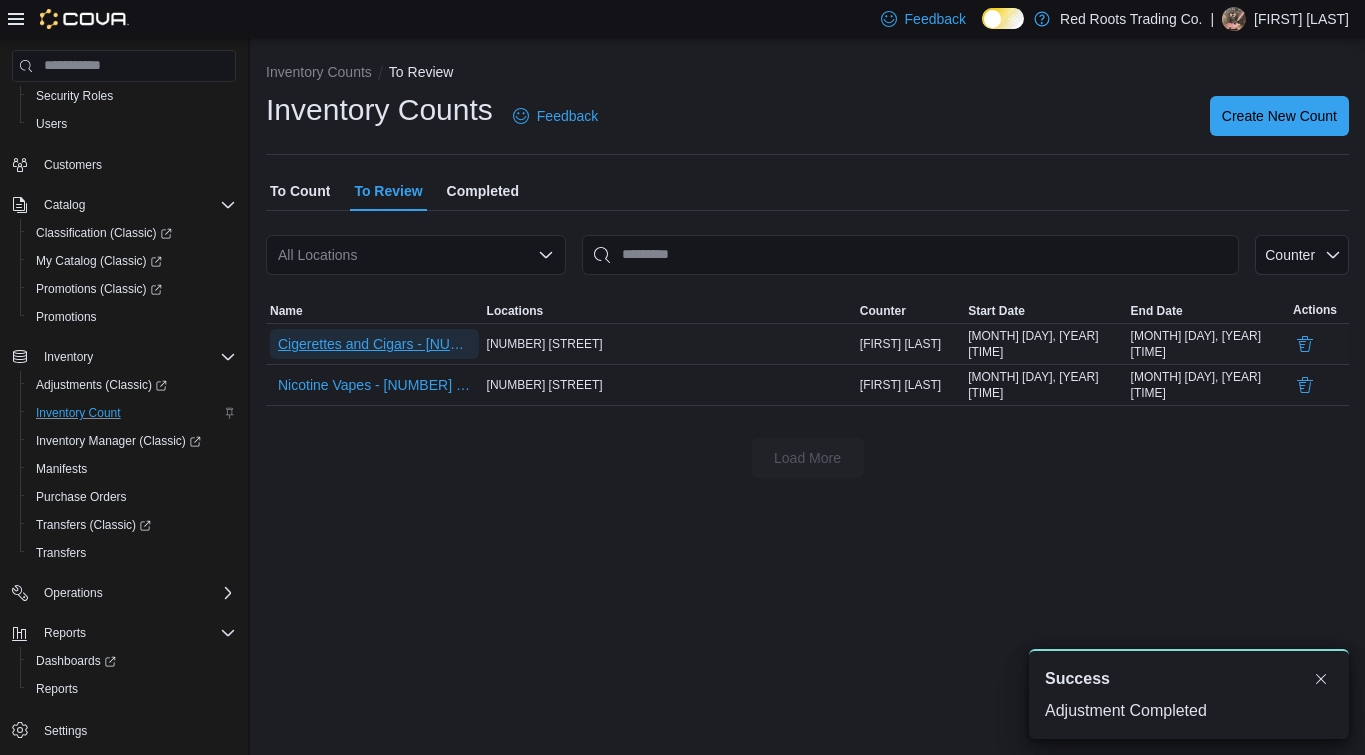 click on "Cigerettes and Cigars - [NUMBER] [STREET]" at bounding box center [374, 344] 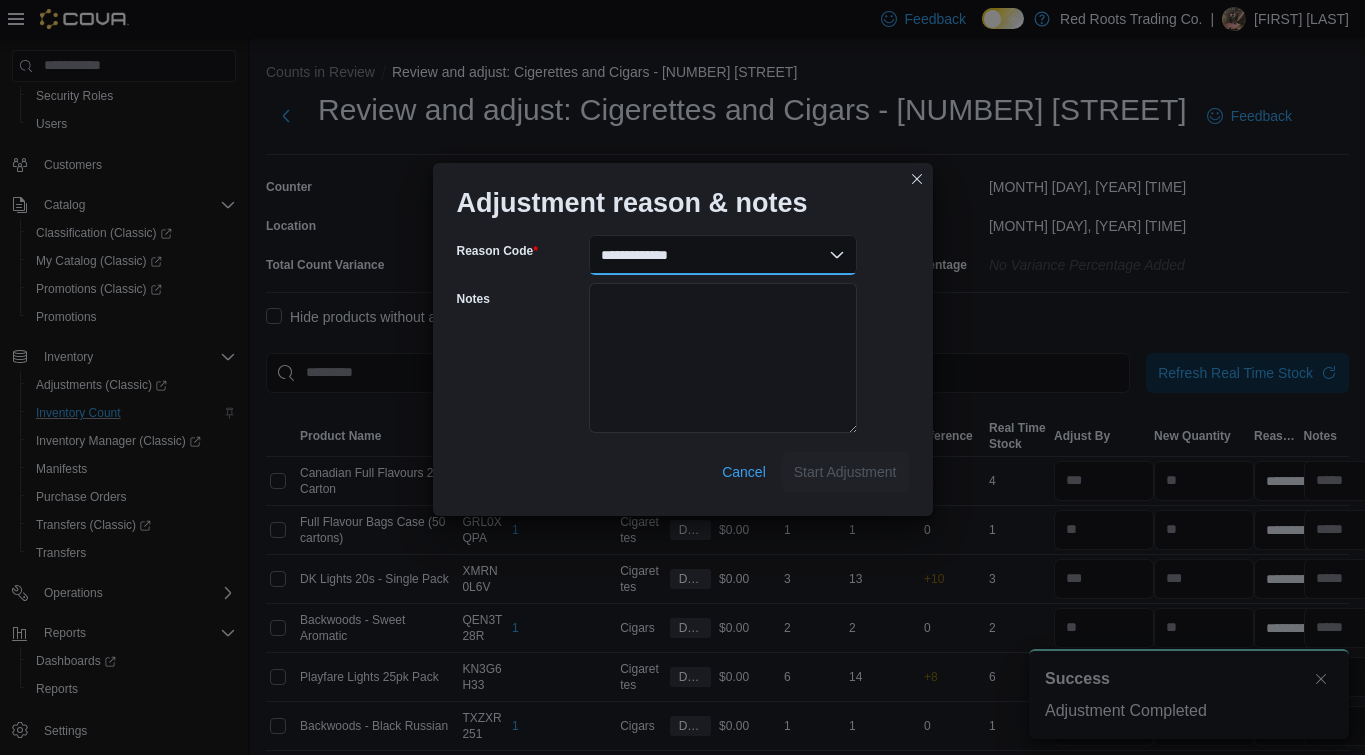 click on "**********" at bounding box center [723, 255] 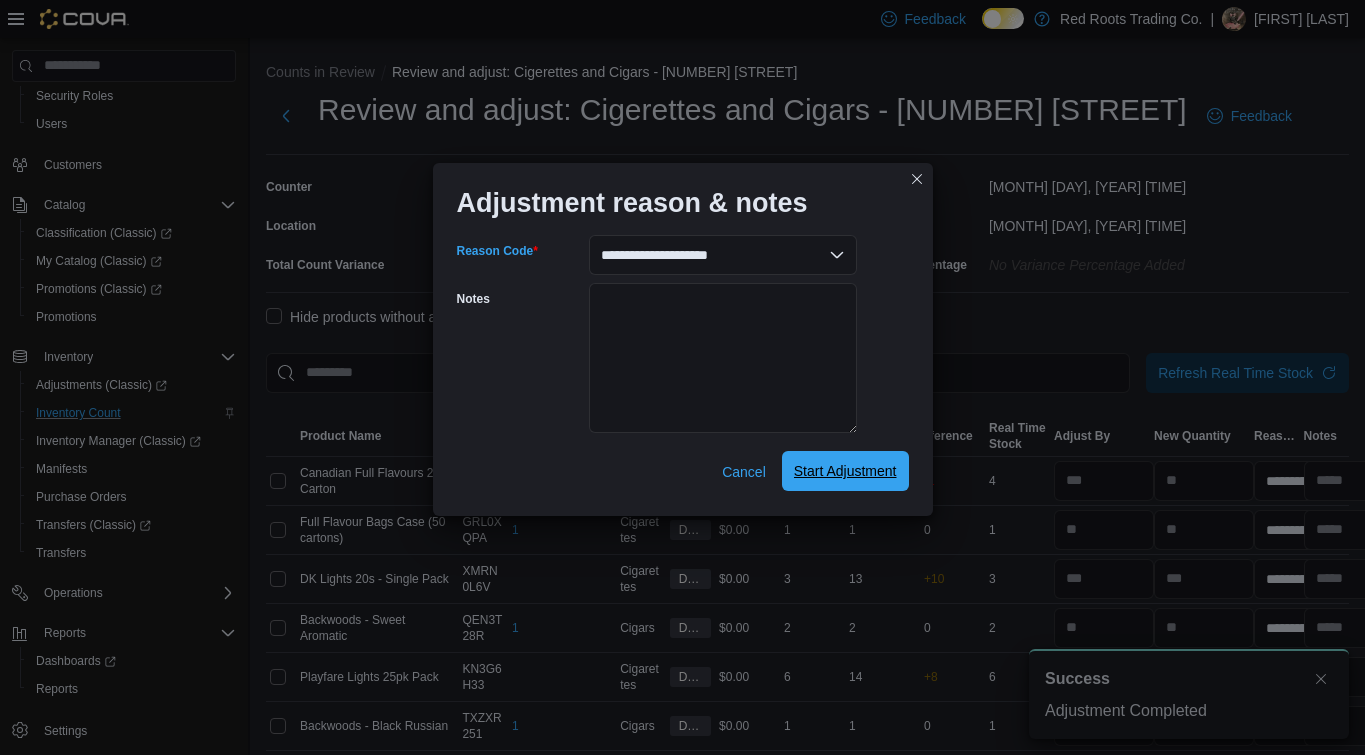 click on "Start Adjustment" at bounding box center (845, 471) 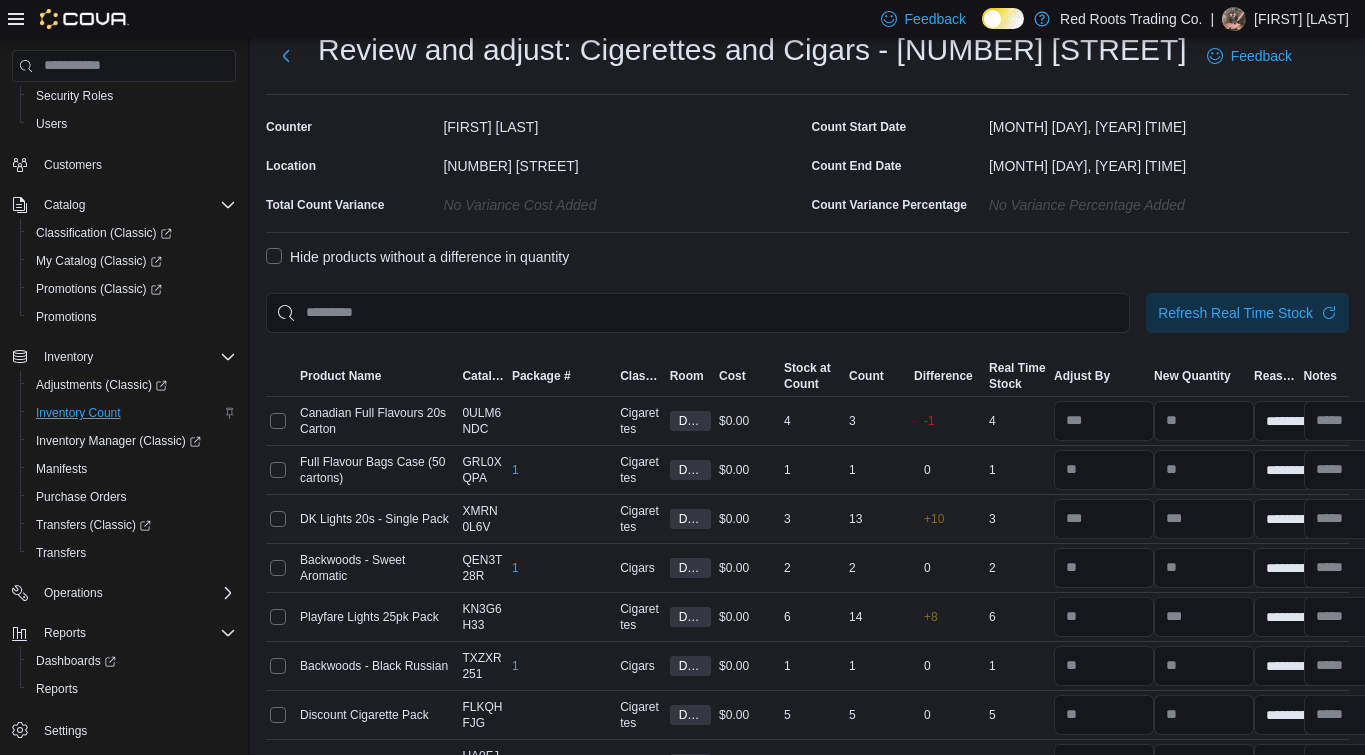 scroll, scrollTop: 75, scrollLeft: 0, axis: vertical 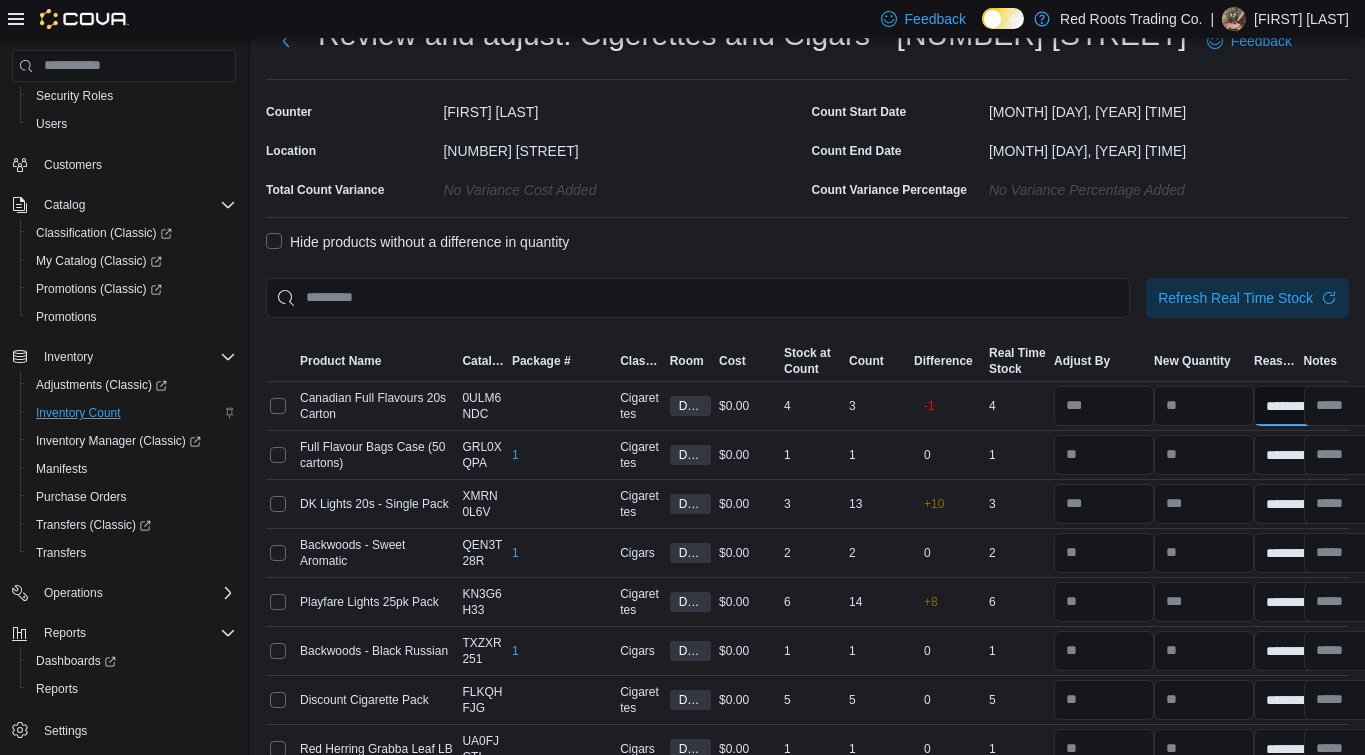 click on "**********" at bounding box center [1304, 406] 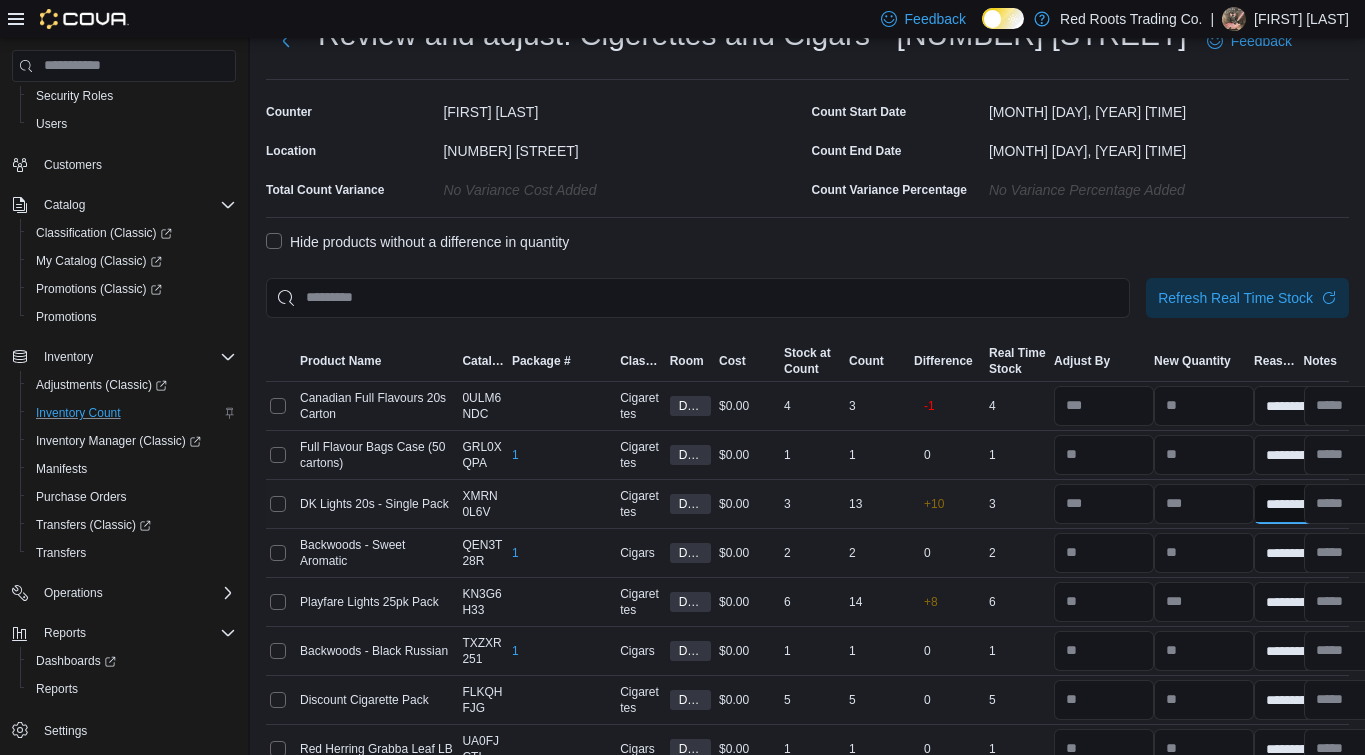 click on "**********" at bounding box center [1304, 504] 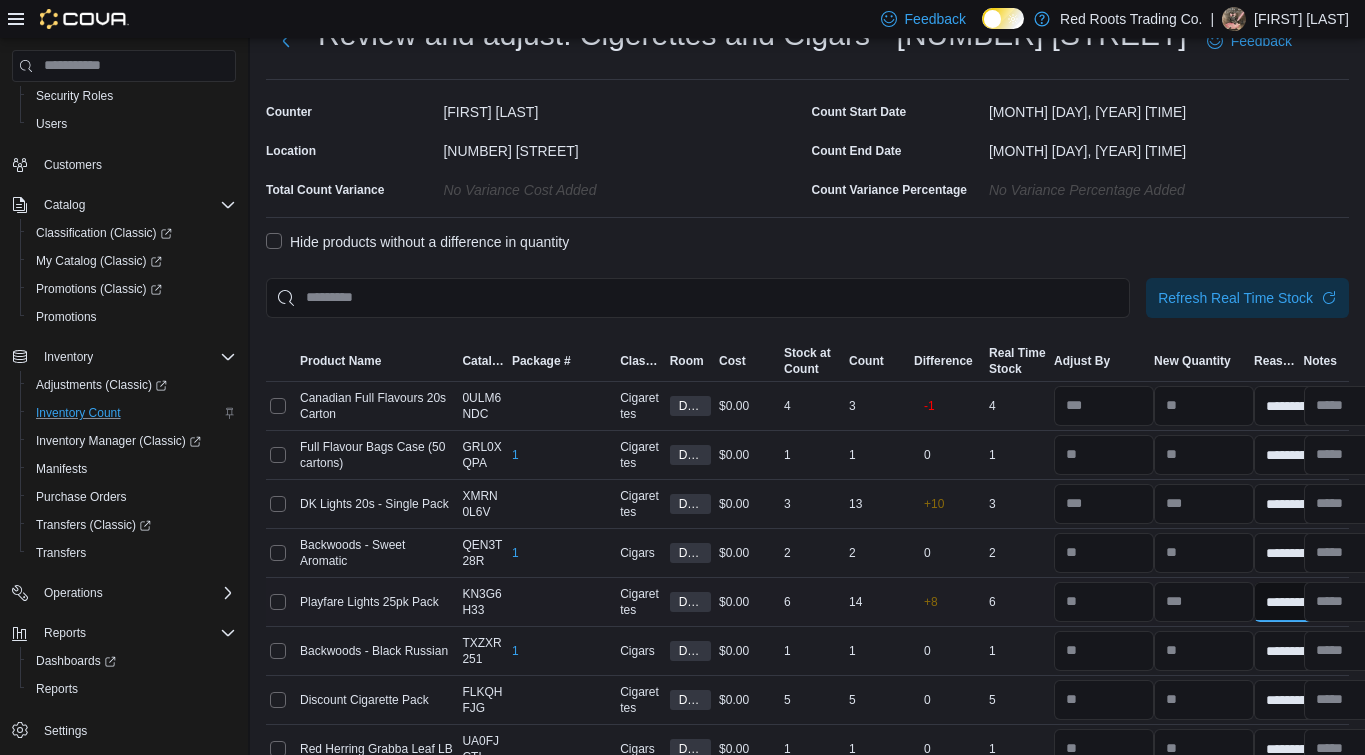 click on "**********" at bounding box center [1304, 602] 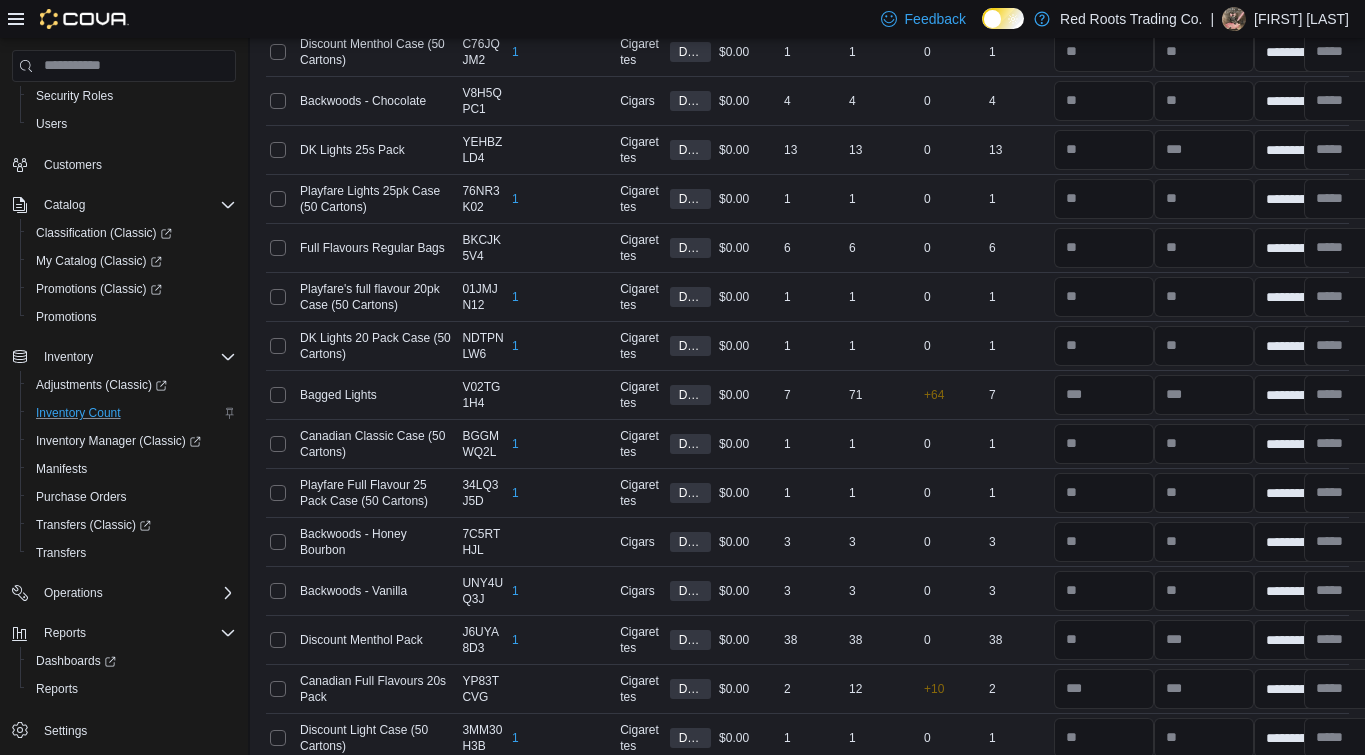 scroll, scrollTop: 885, scrollLeft: 0, axis: vertical 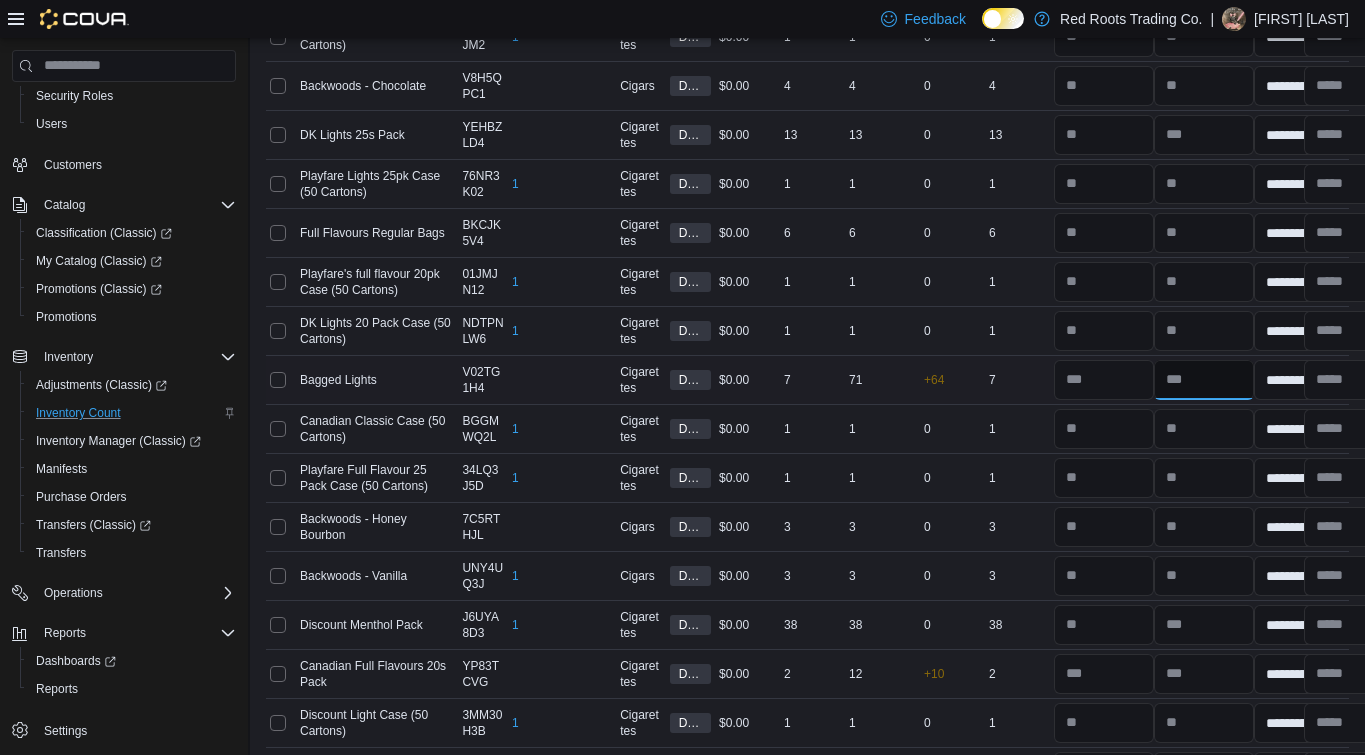 click at bounding box center [1204, 380] 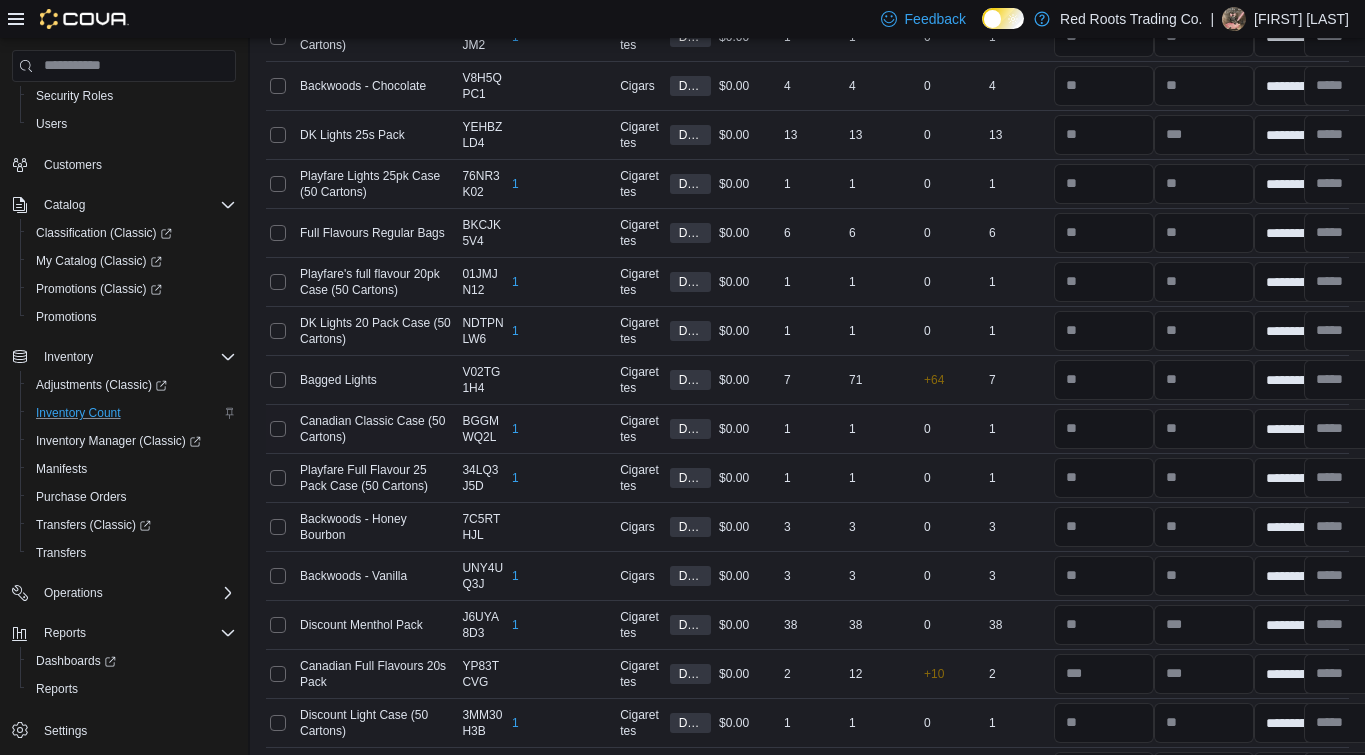 click on "0" at bounding box center [947, 429] 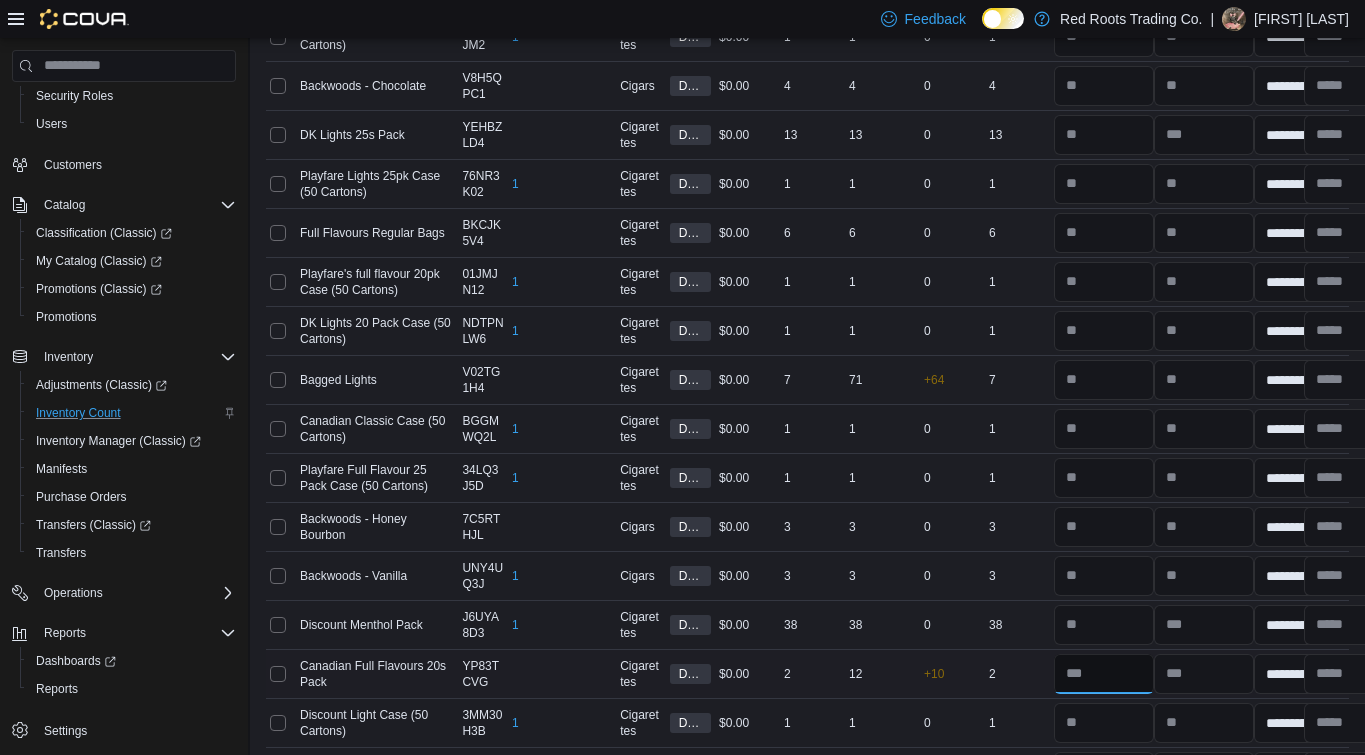 click at bounding box center (1104, 674) 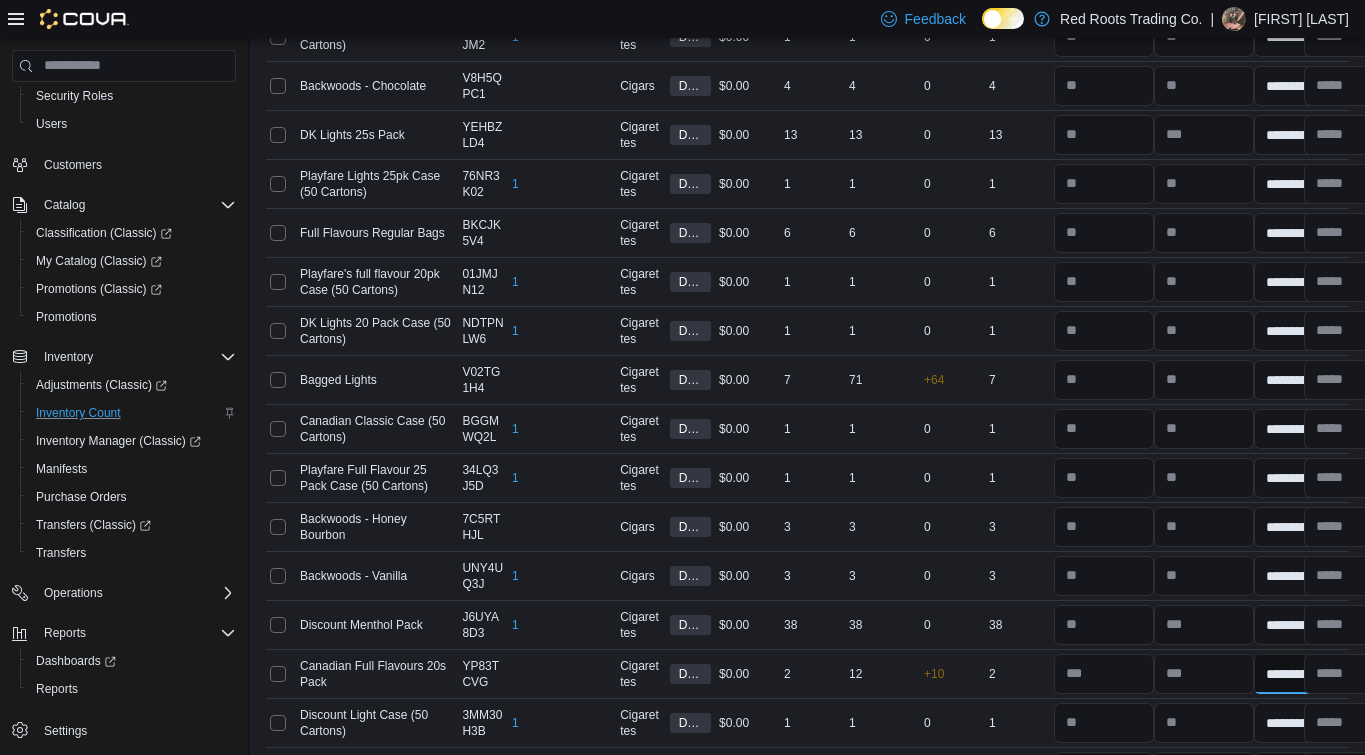 click on "**********" at bounding box center (1304, 674) 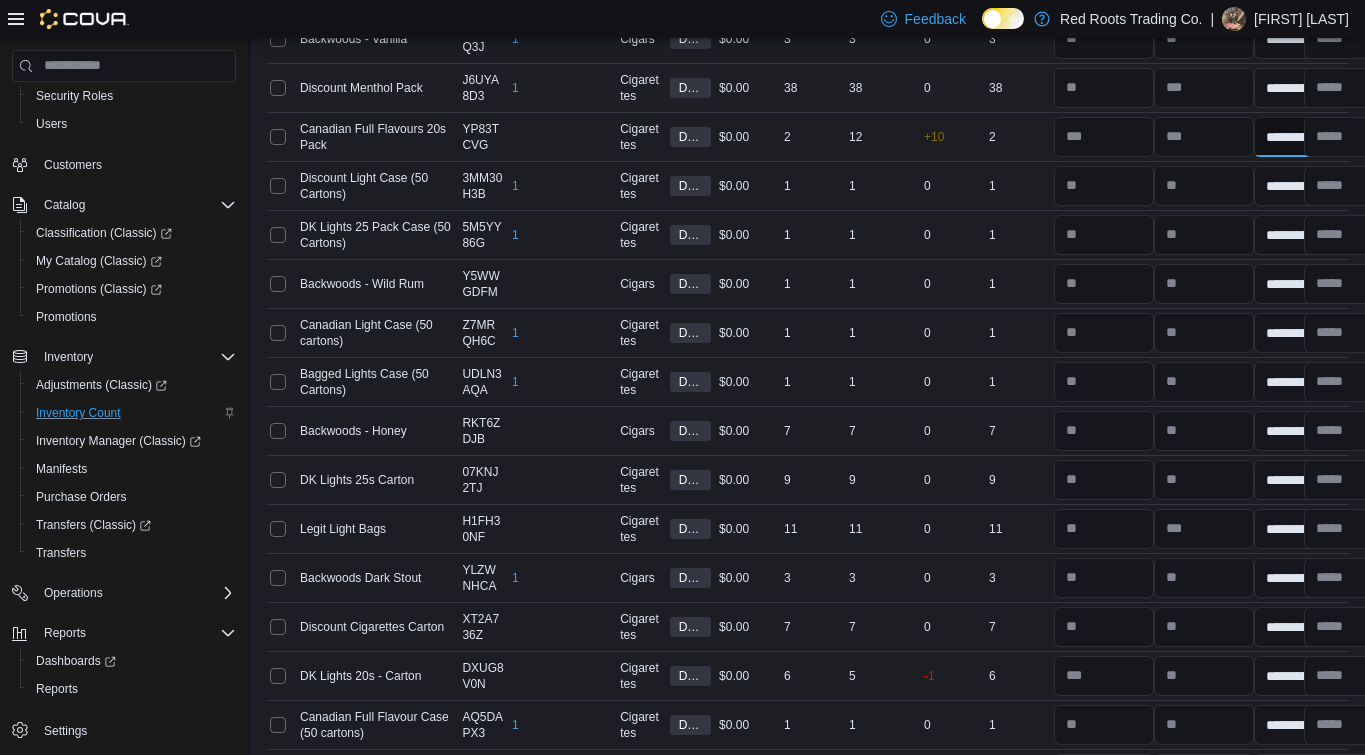 scroll, scrollTop: 1424, scrollLeft: 0, axis: vertical 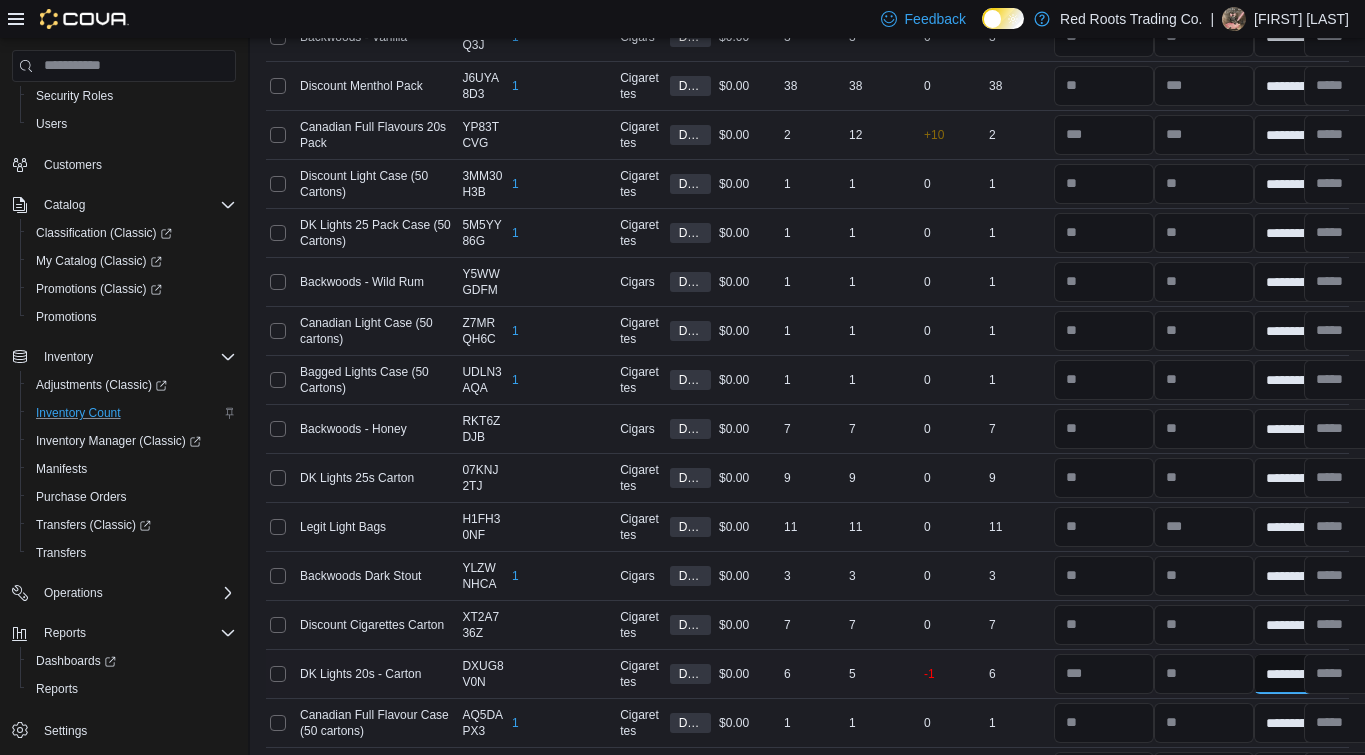 click on "**********" at bounding box center [1304, 674] 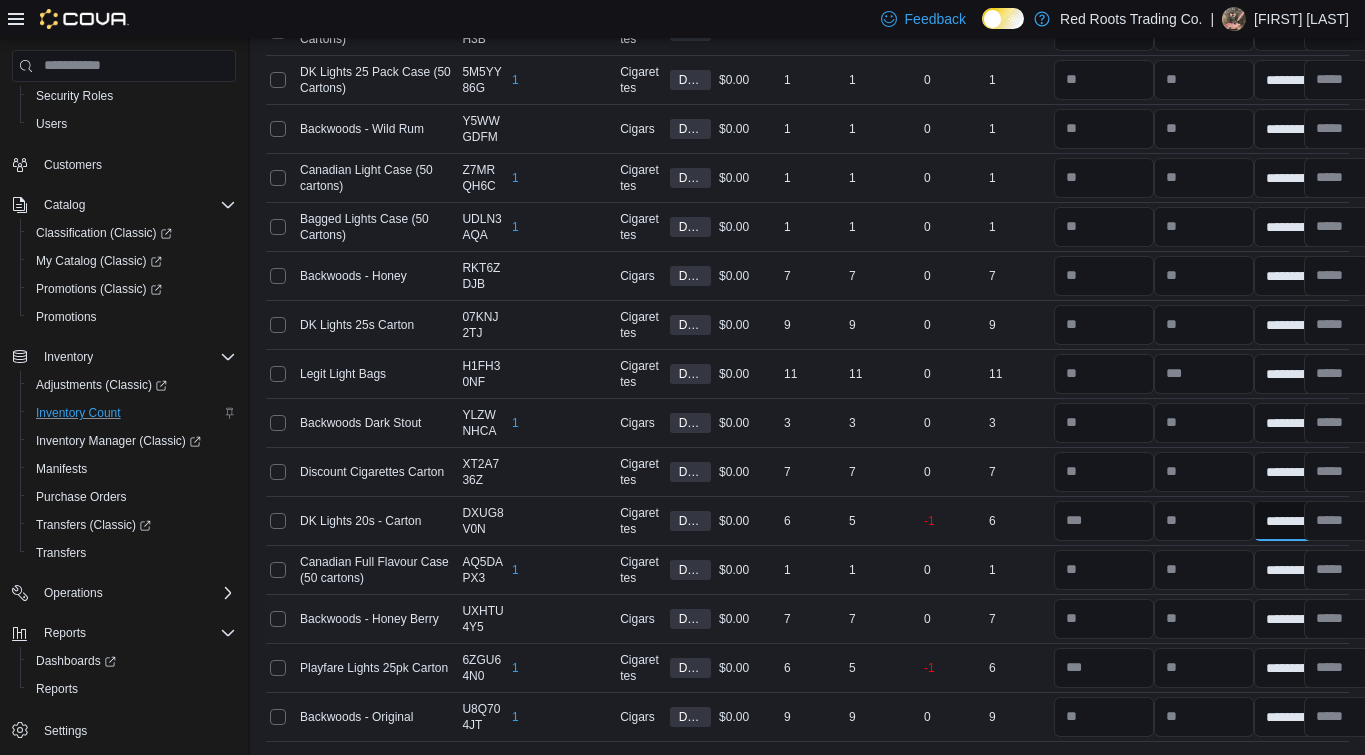scroll, scrollTop: 1636, scrollLeft: 0, axis: vertical 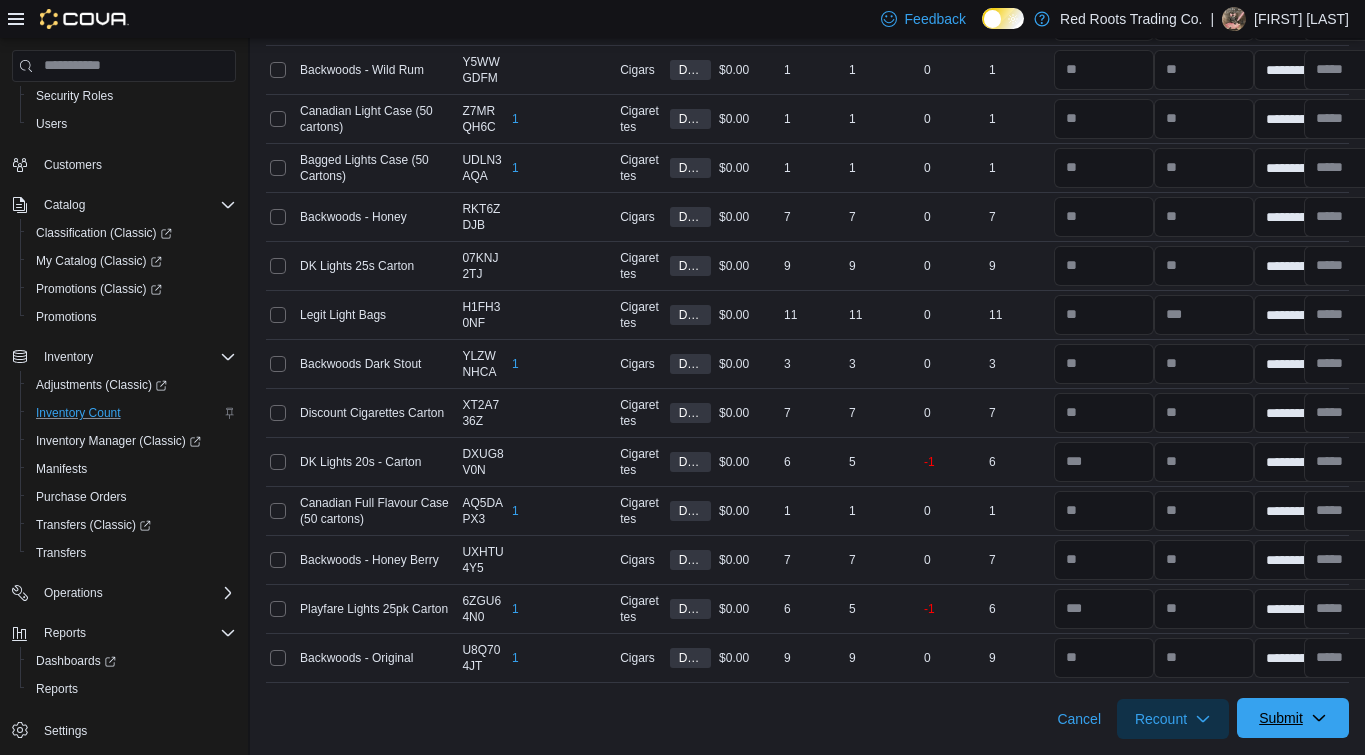 click on "Submit" at bounding box center [1293, 718] 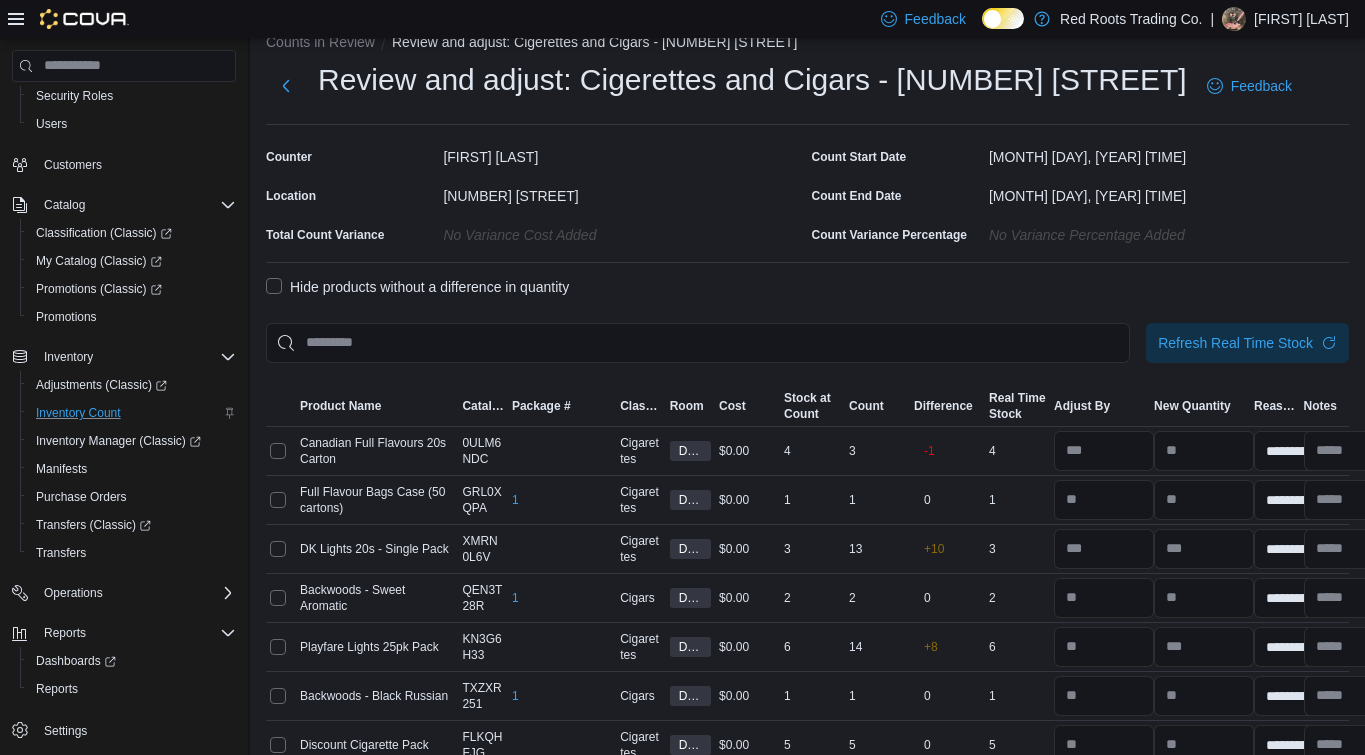 scroll, scrollTop: 0, scrollLeft: 0, axis: both 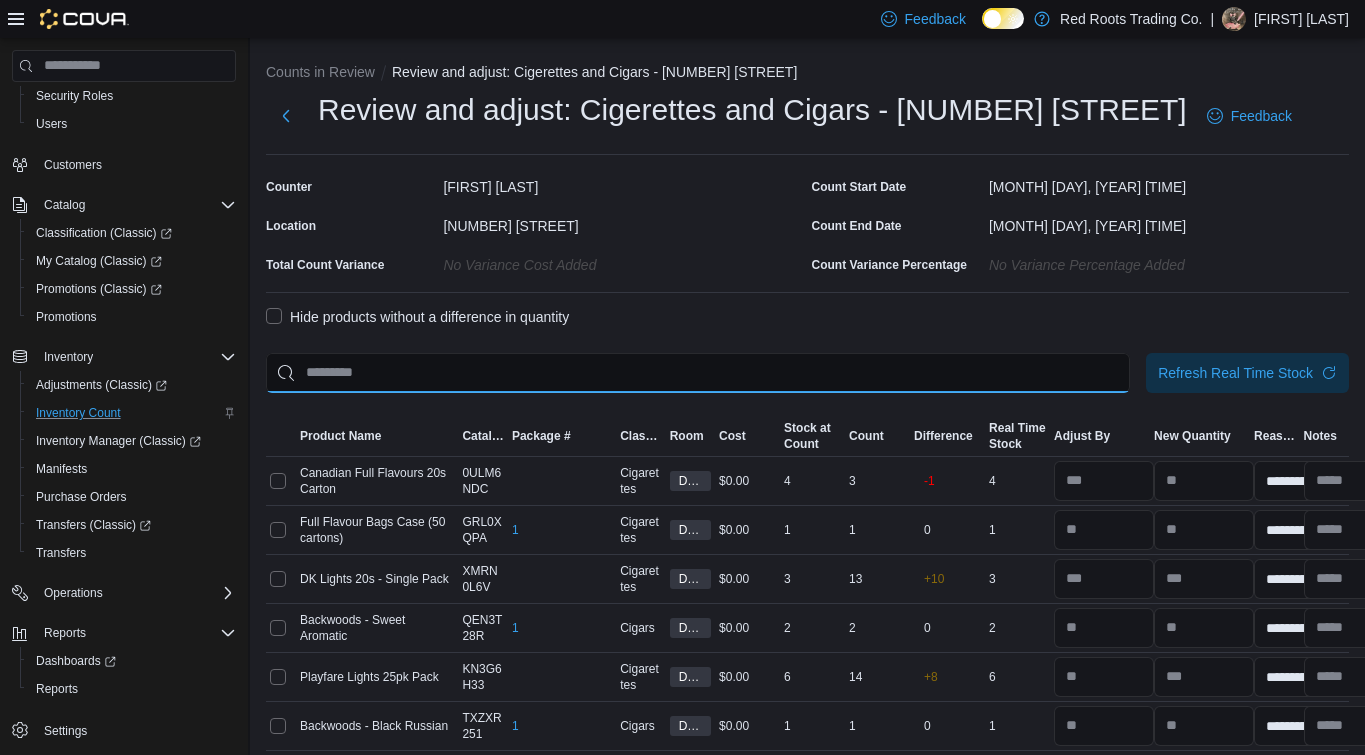 click at bounding box center (698, 373) 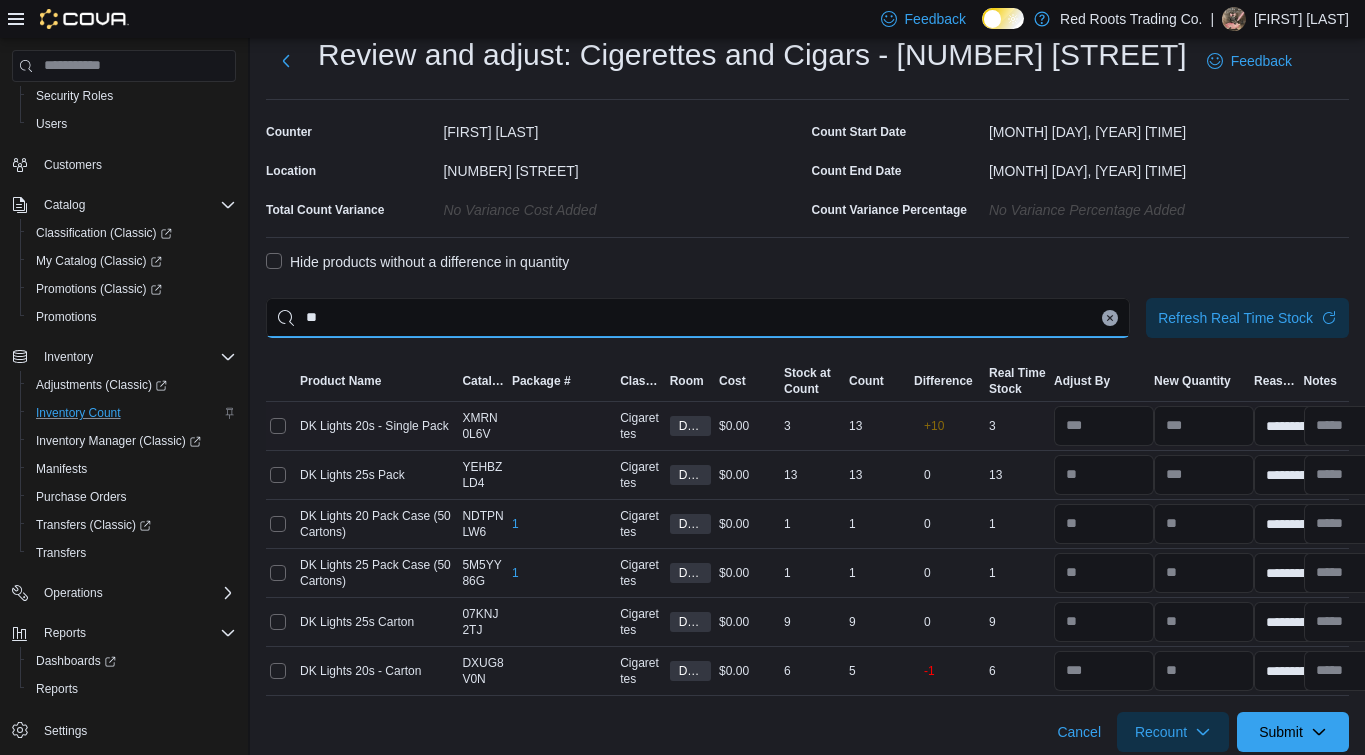 scroll, scrollTop: 68, scrollLeft: 0, axis: vertical 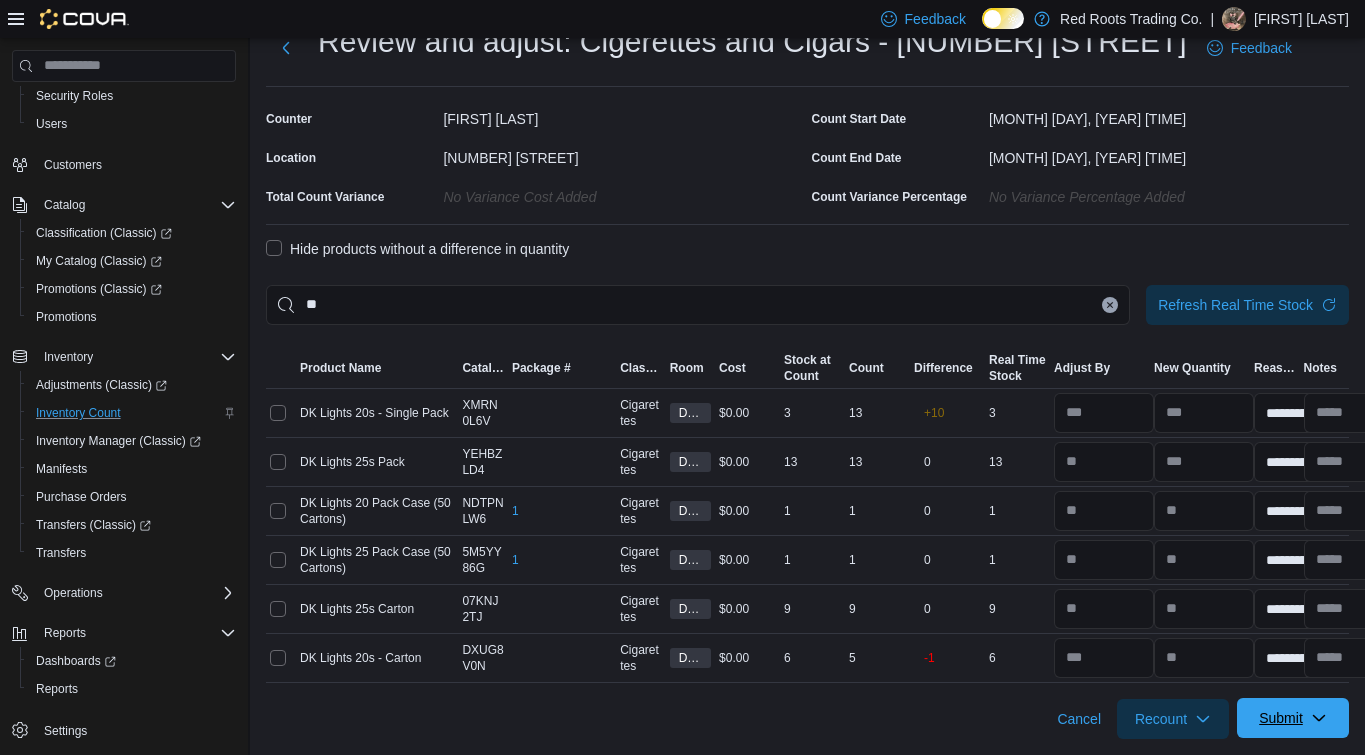 click on "Submit" at bounding box center (1293, 718) 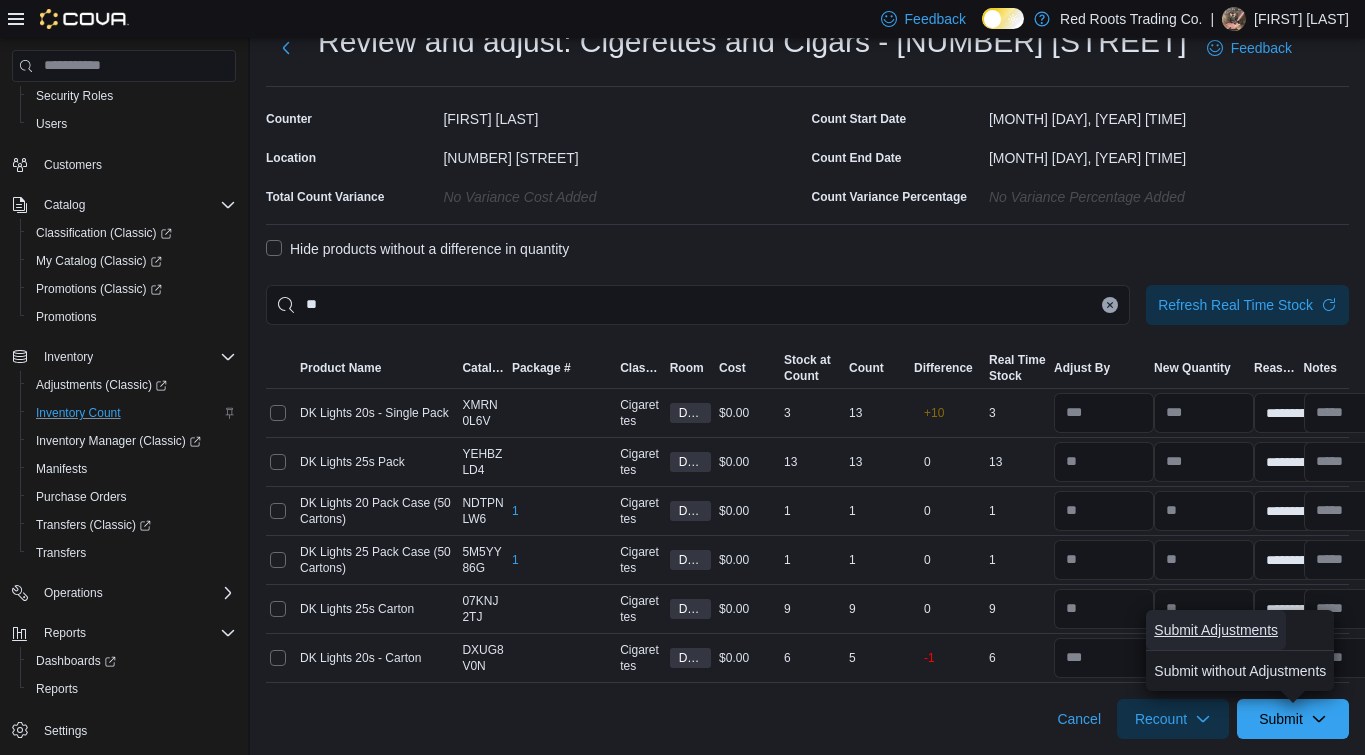 click on "Submit Adjustments" at bounding box center [1216, 630] 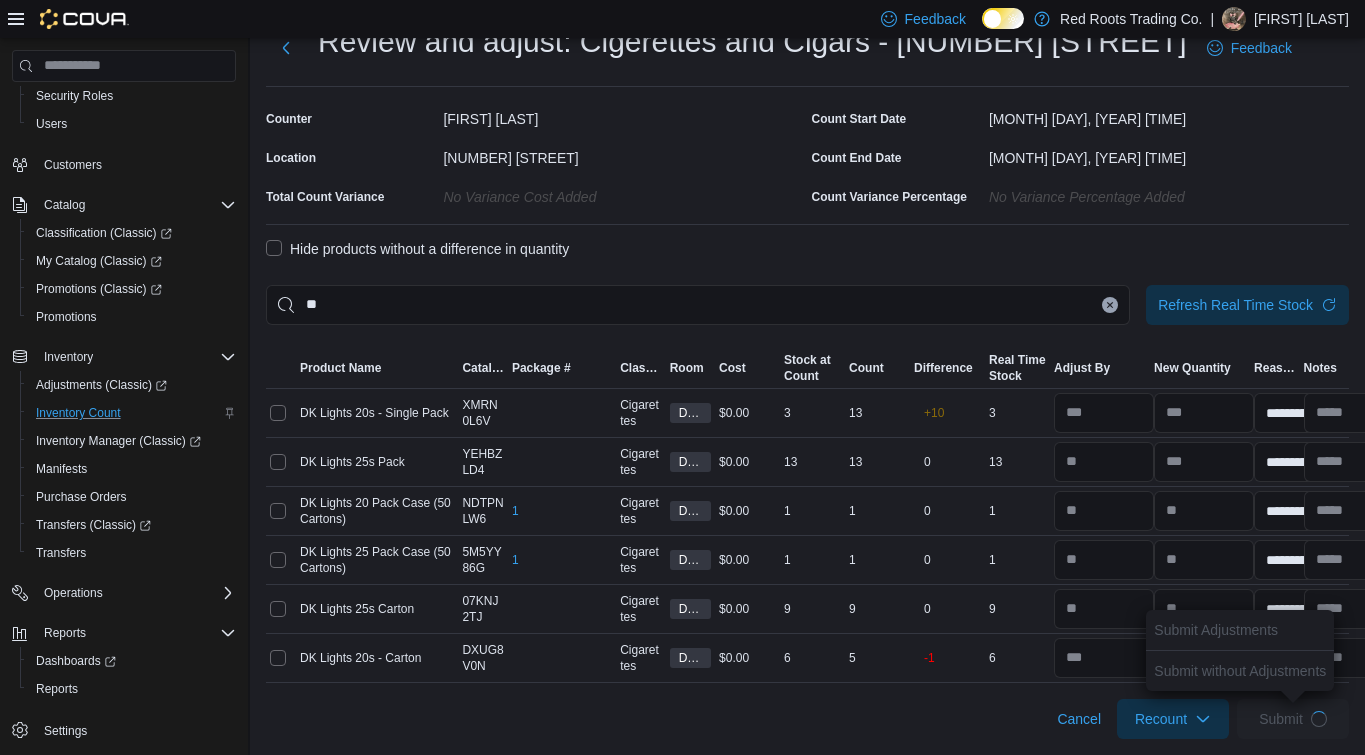 scroll, scrollTop: 0, scrollLeft: 0, axis: both 